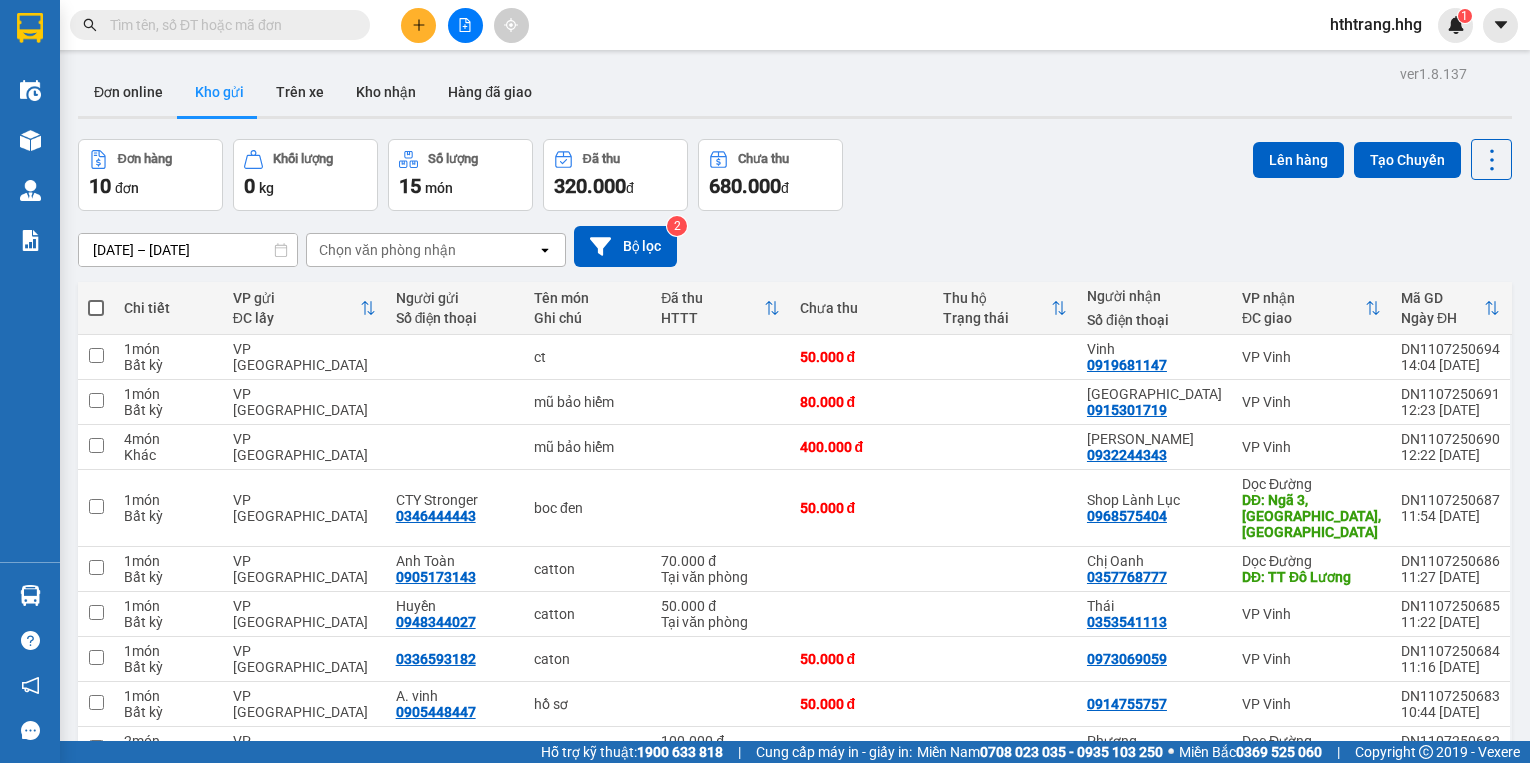 scroll, scrollTop: 0, scrollLeft: 0, axis: both 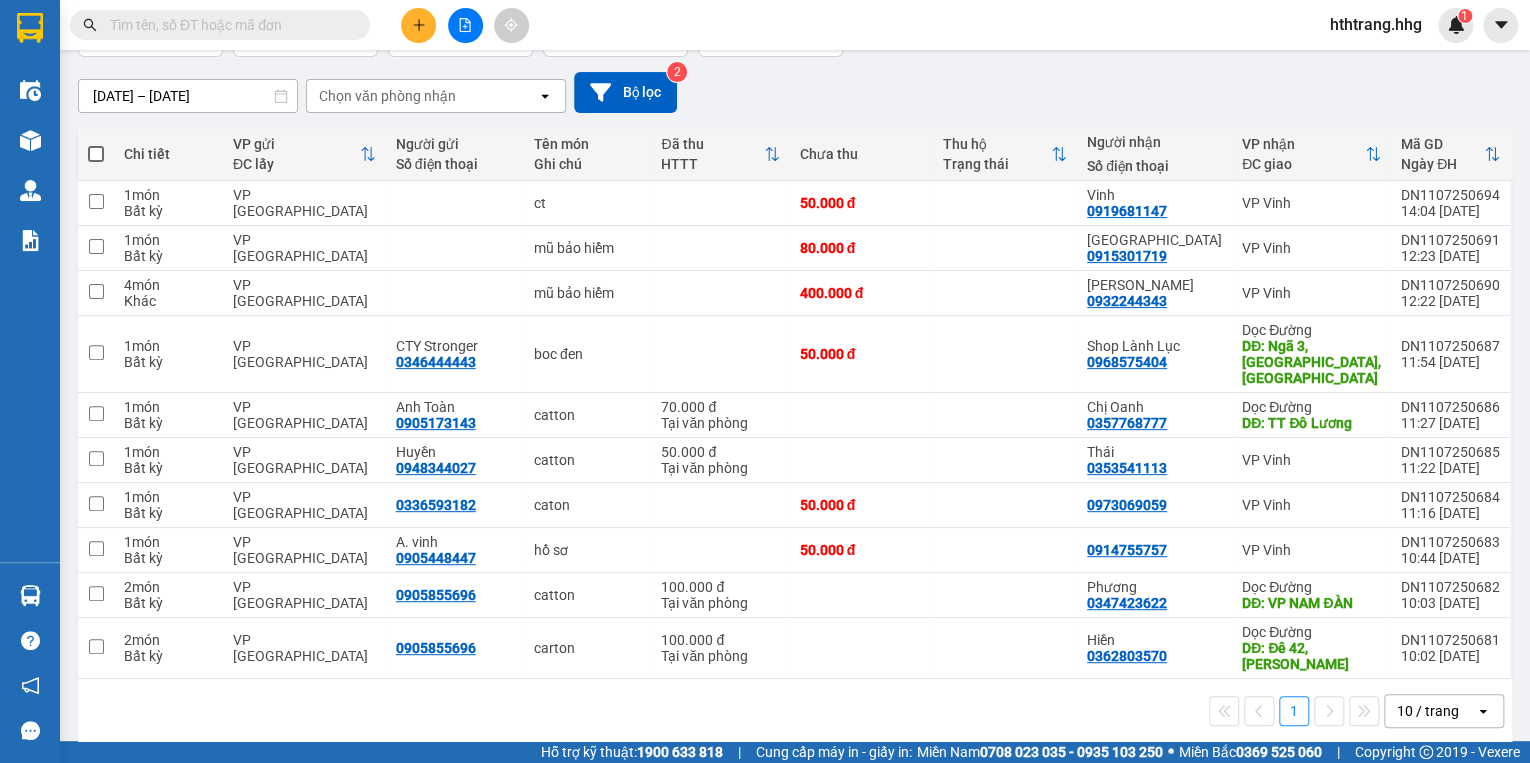 type 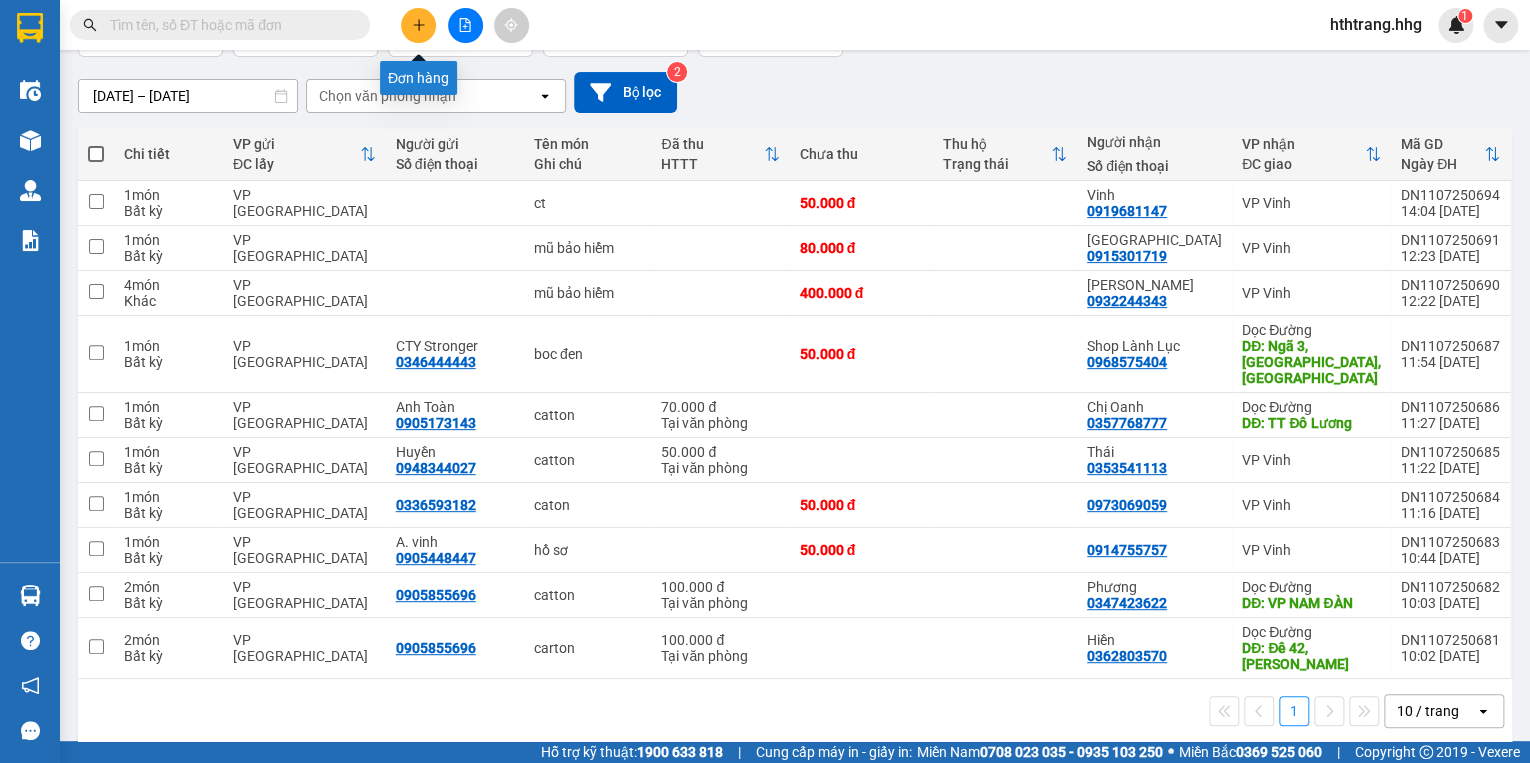 click 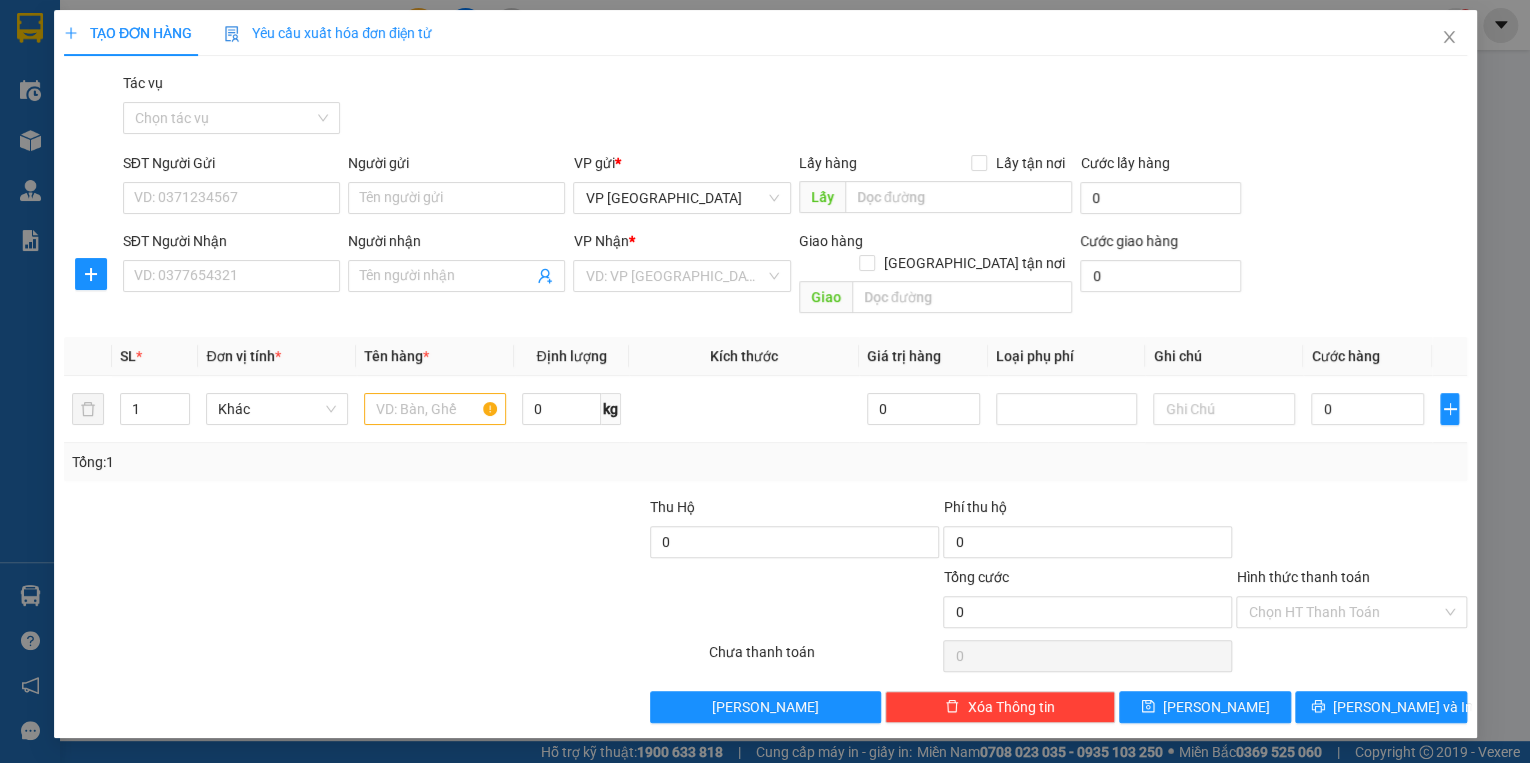 scroll, scrollTop: 0, scrollLeft: 0, axis: both 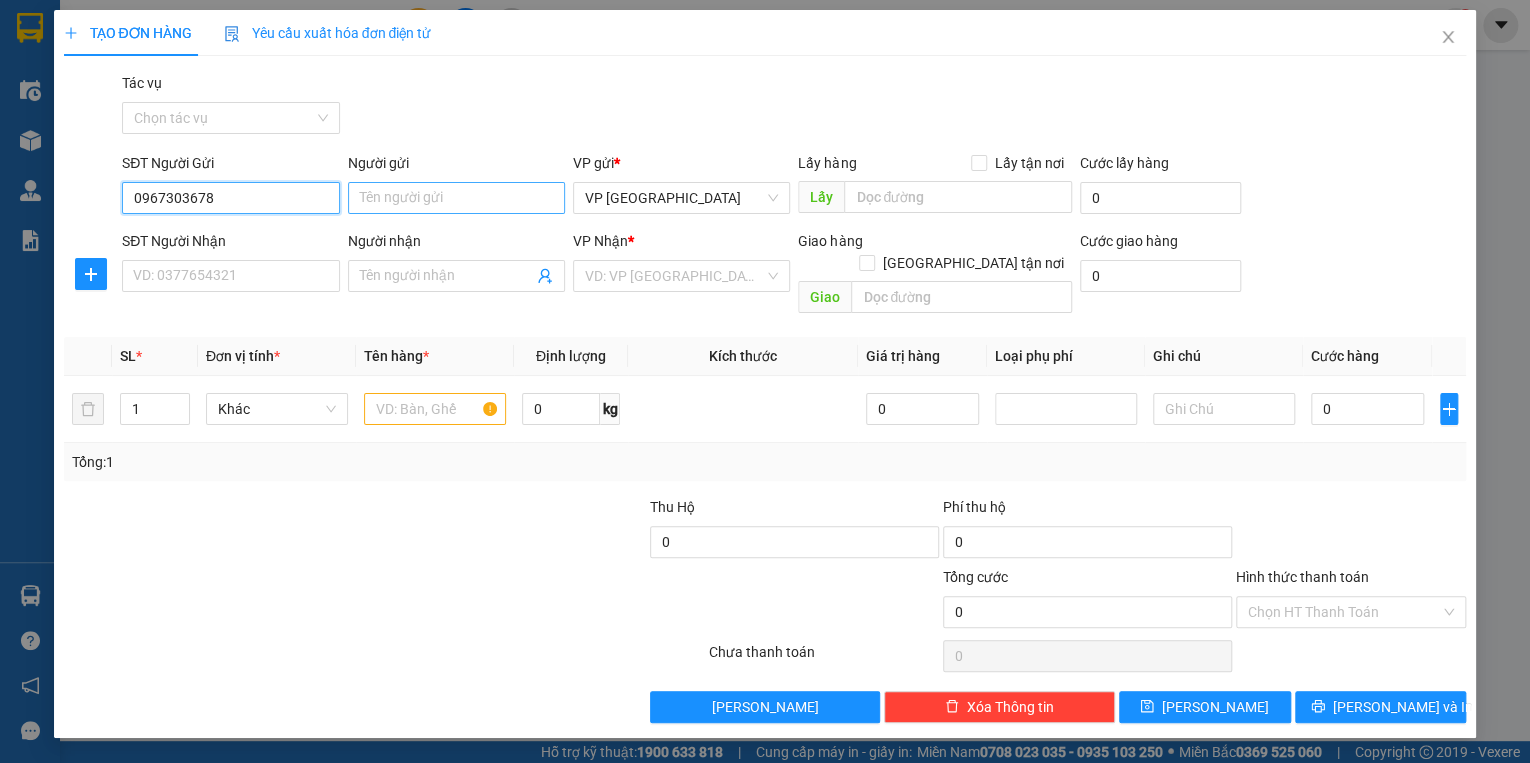 type on "0967303678" 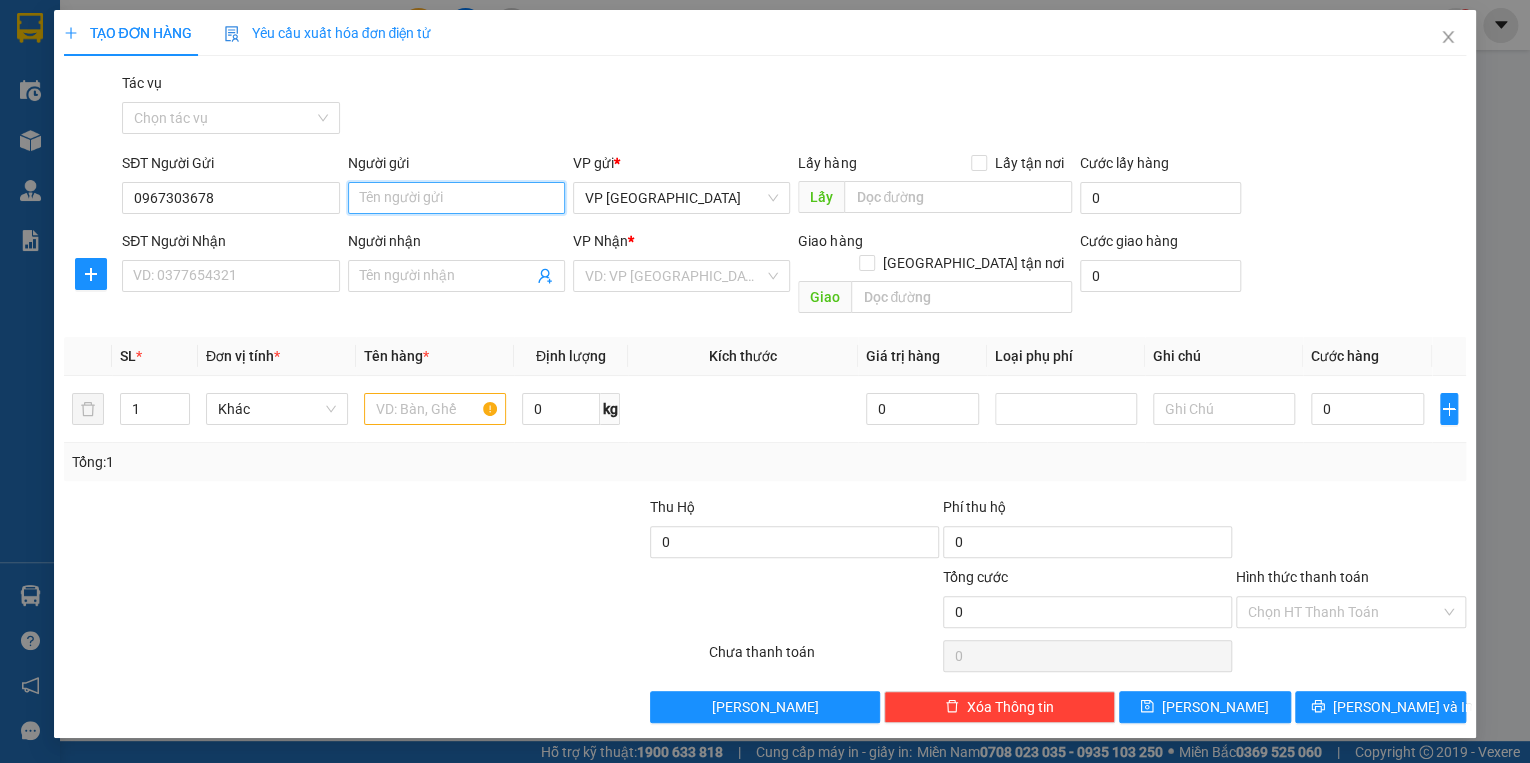 click on "Người gửi" at bounding box center [456, 198] 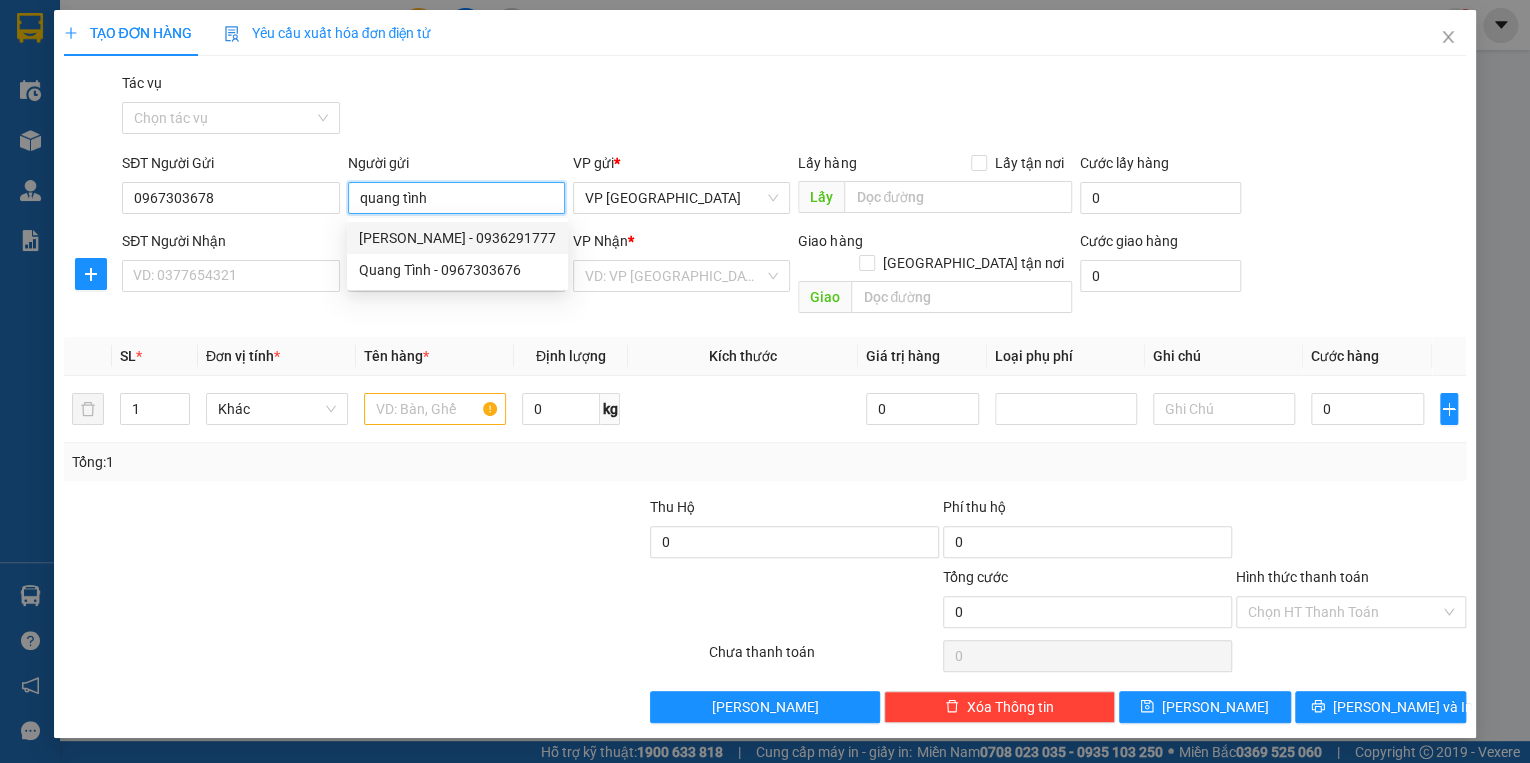 click on "quang tình" at bounding box center (456, 198) 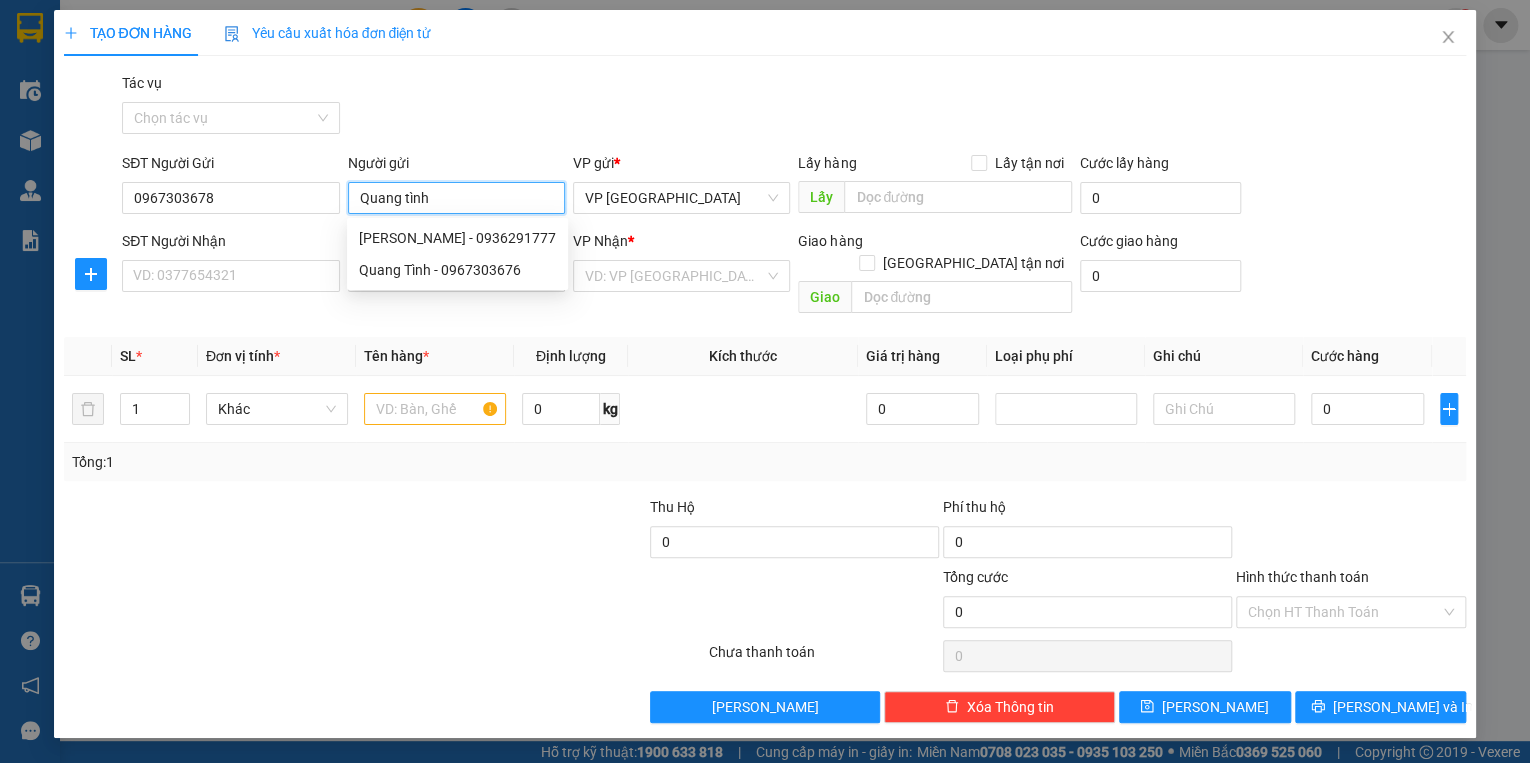 click on "Quang tình" at bounding box center (456, 198) 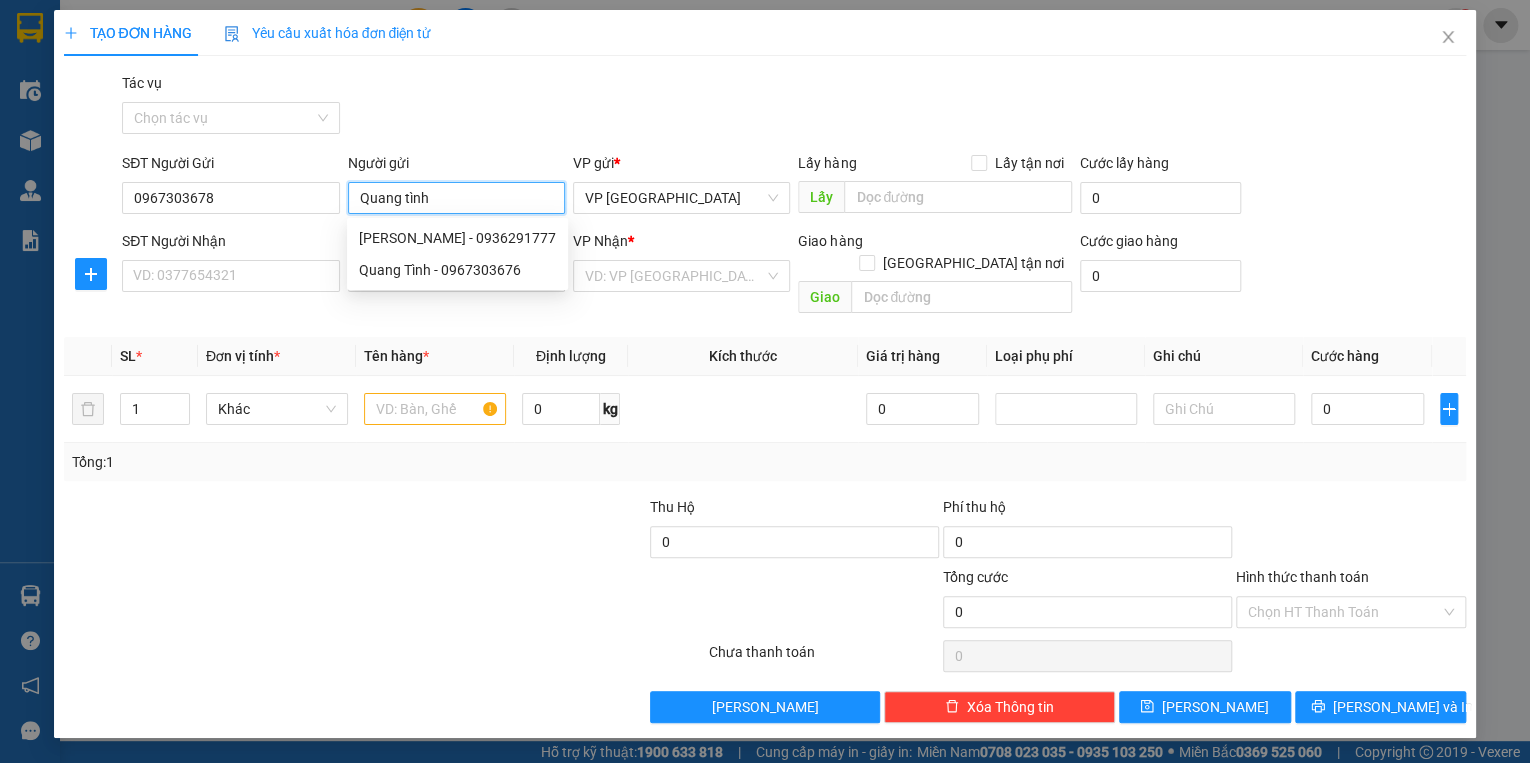 click on "Quang tình" at bounding box center [456, 198] 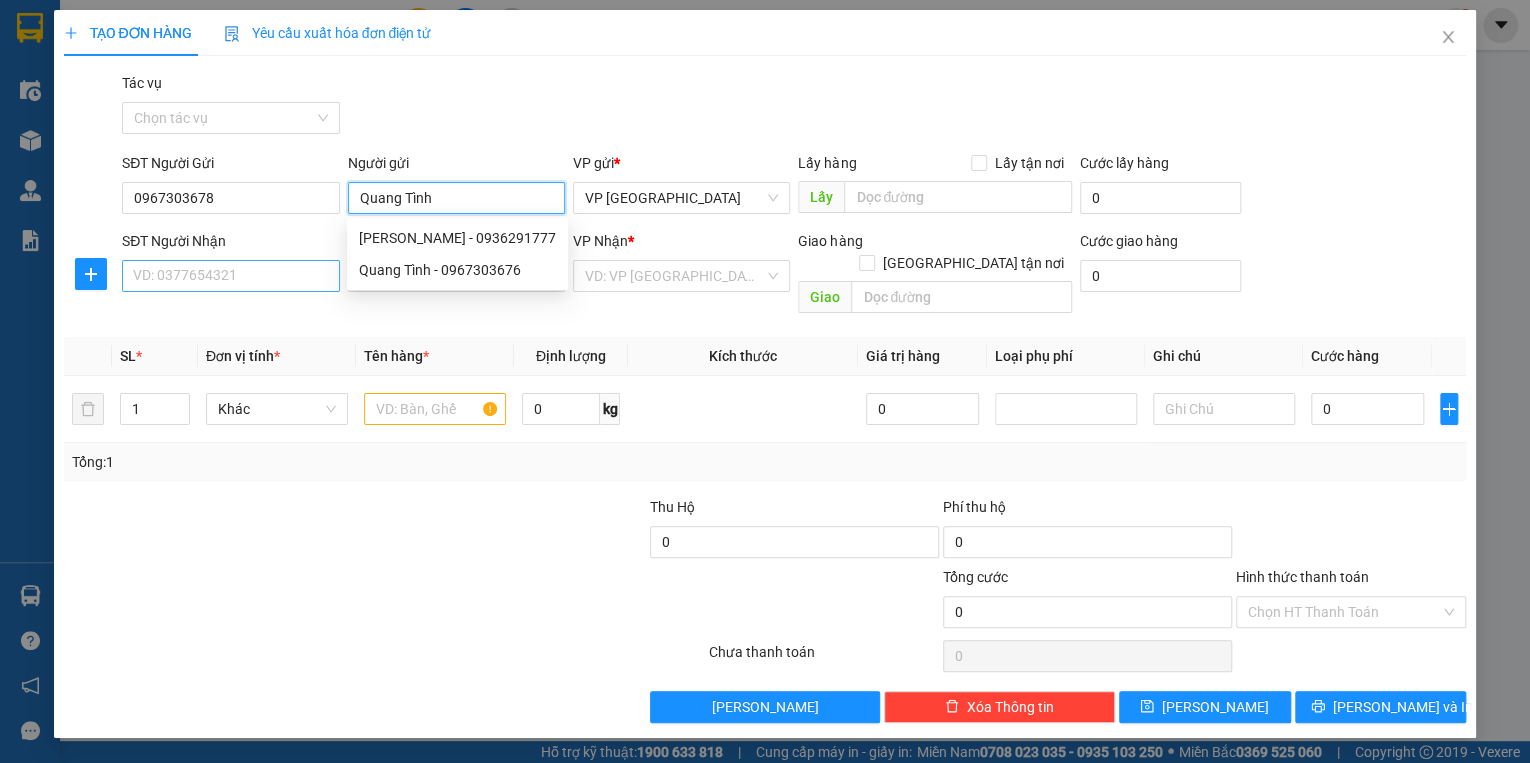 type on "Quang Tình" 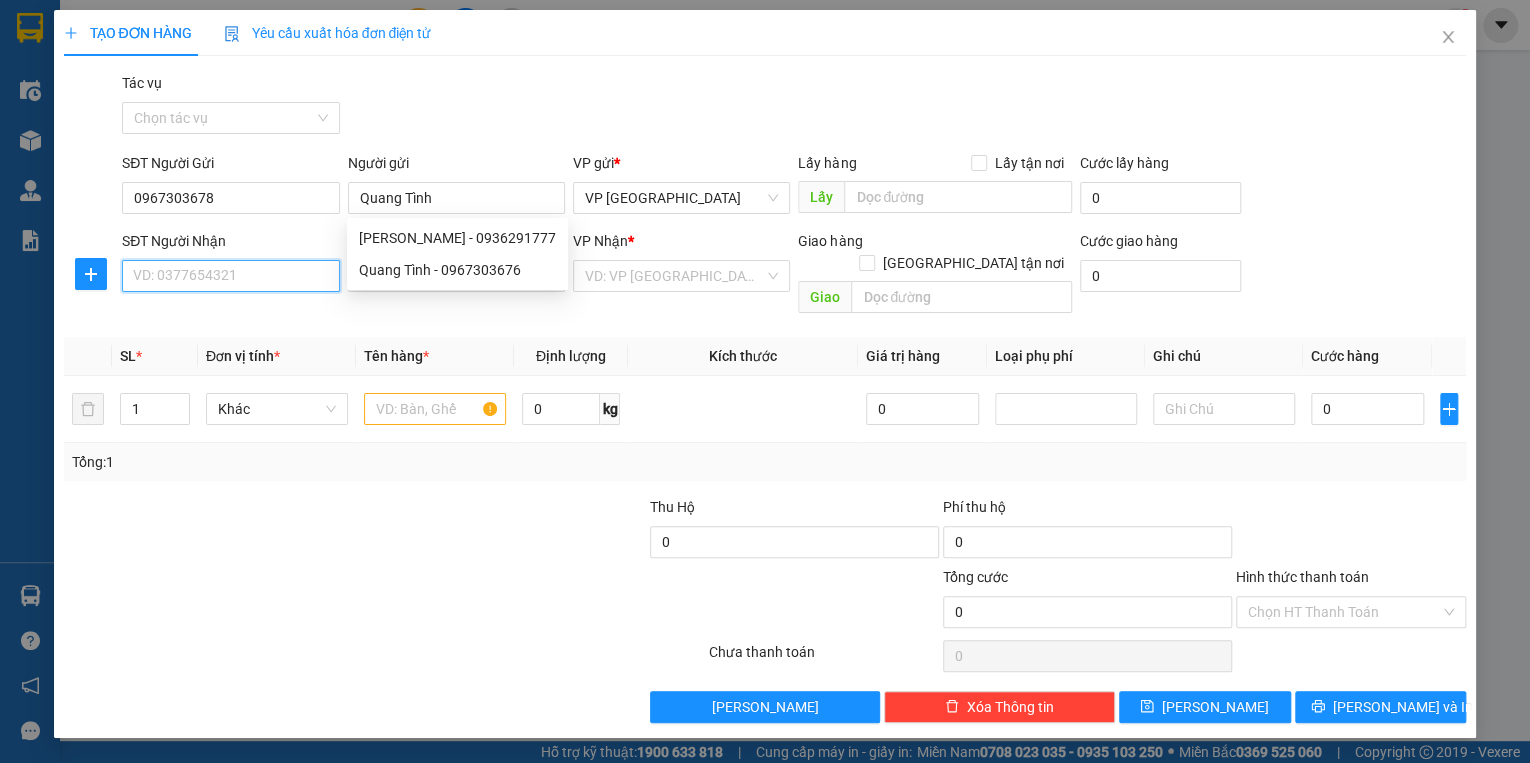 click on "SĐT Người Nhận" at bounding box center (230, 276) 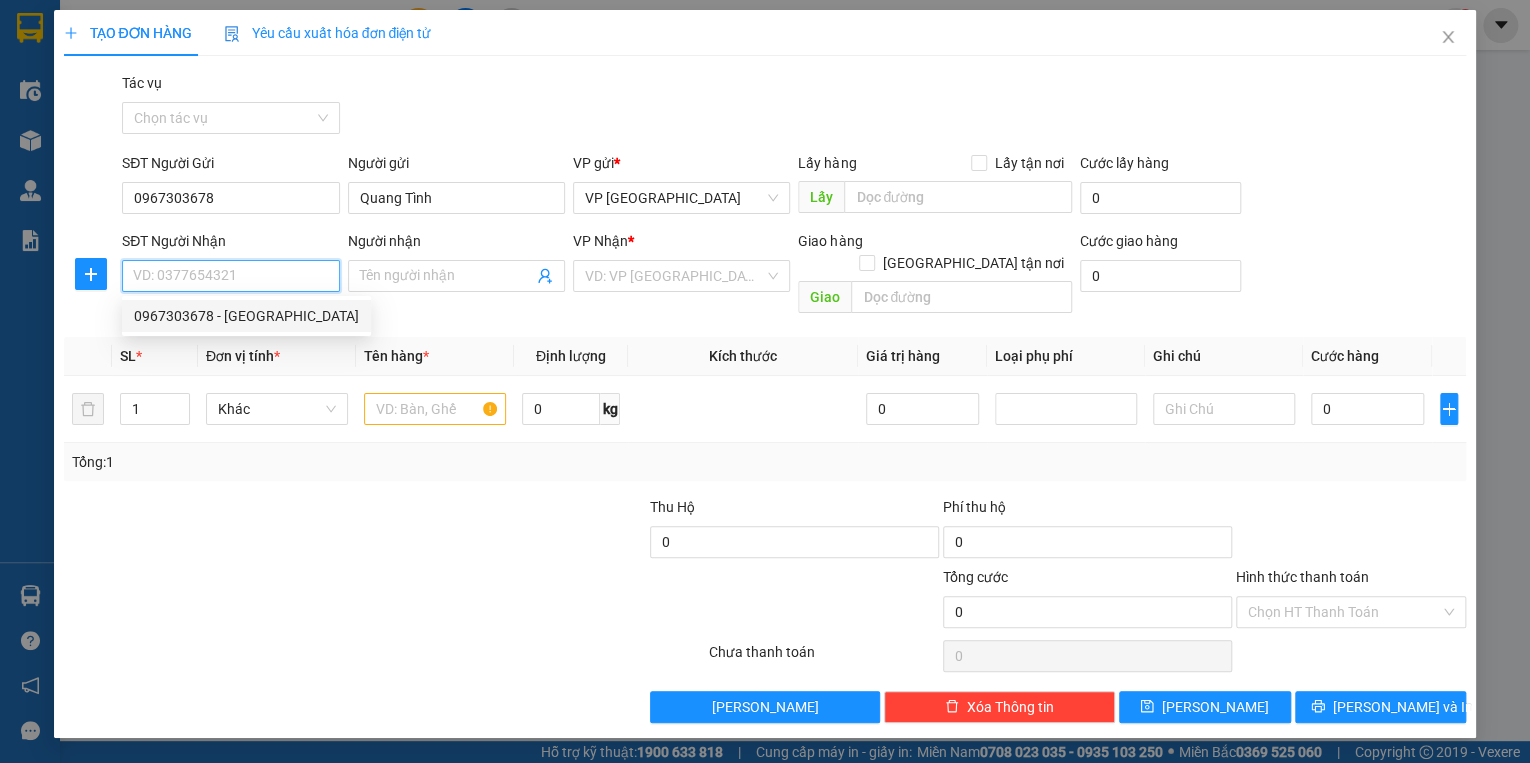 drag, startPoint x: 228, startPoint y: 318, endPoint x: 228, endPoint y: 305, distance: 13 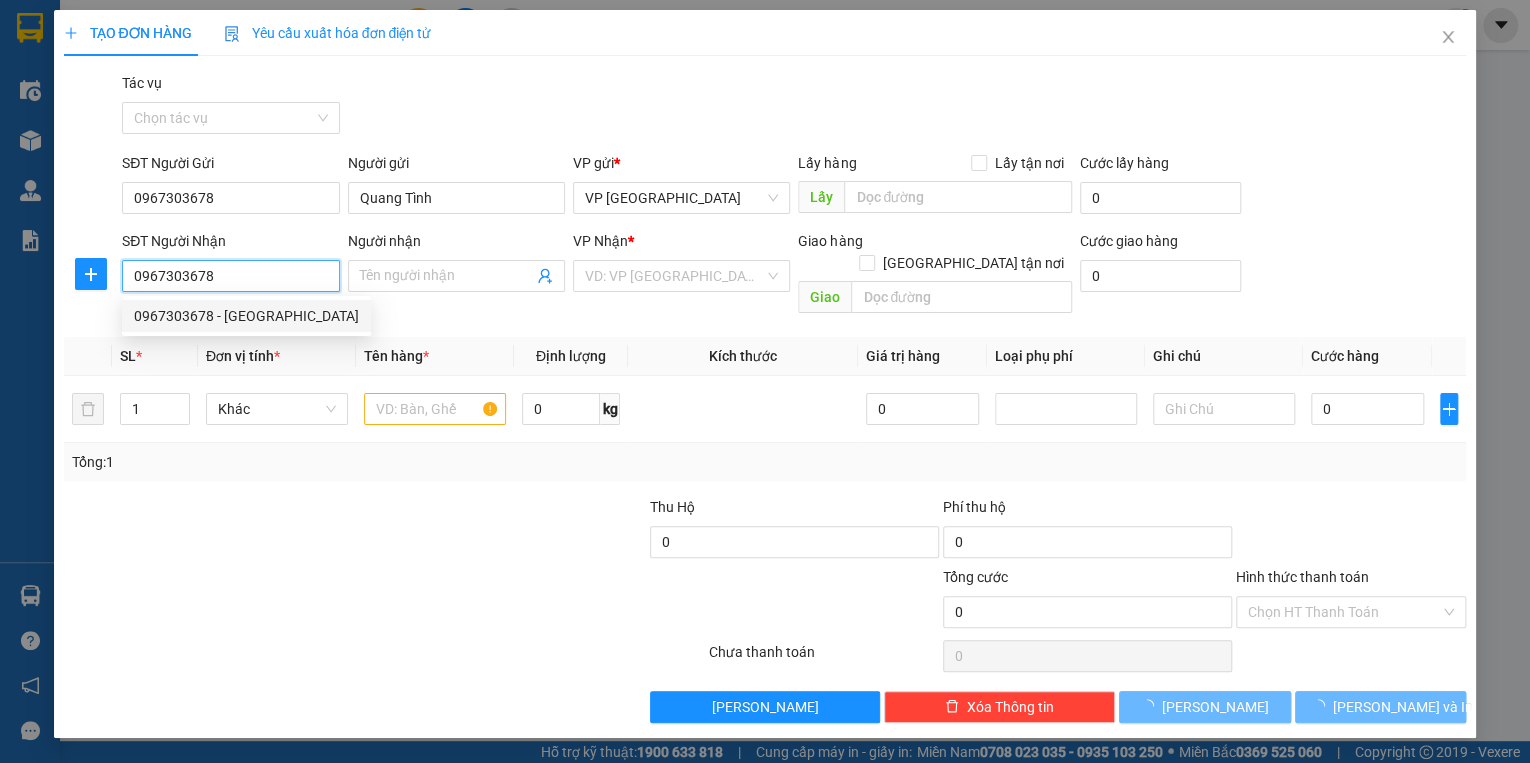 type on "Quang Cường" 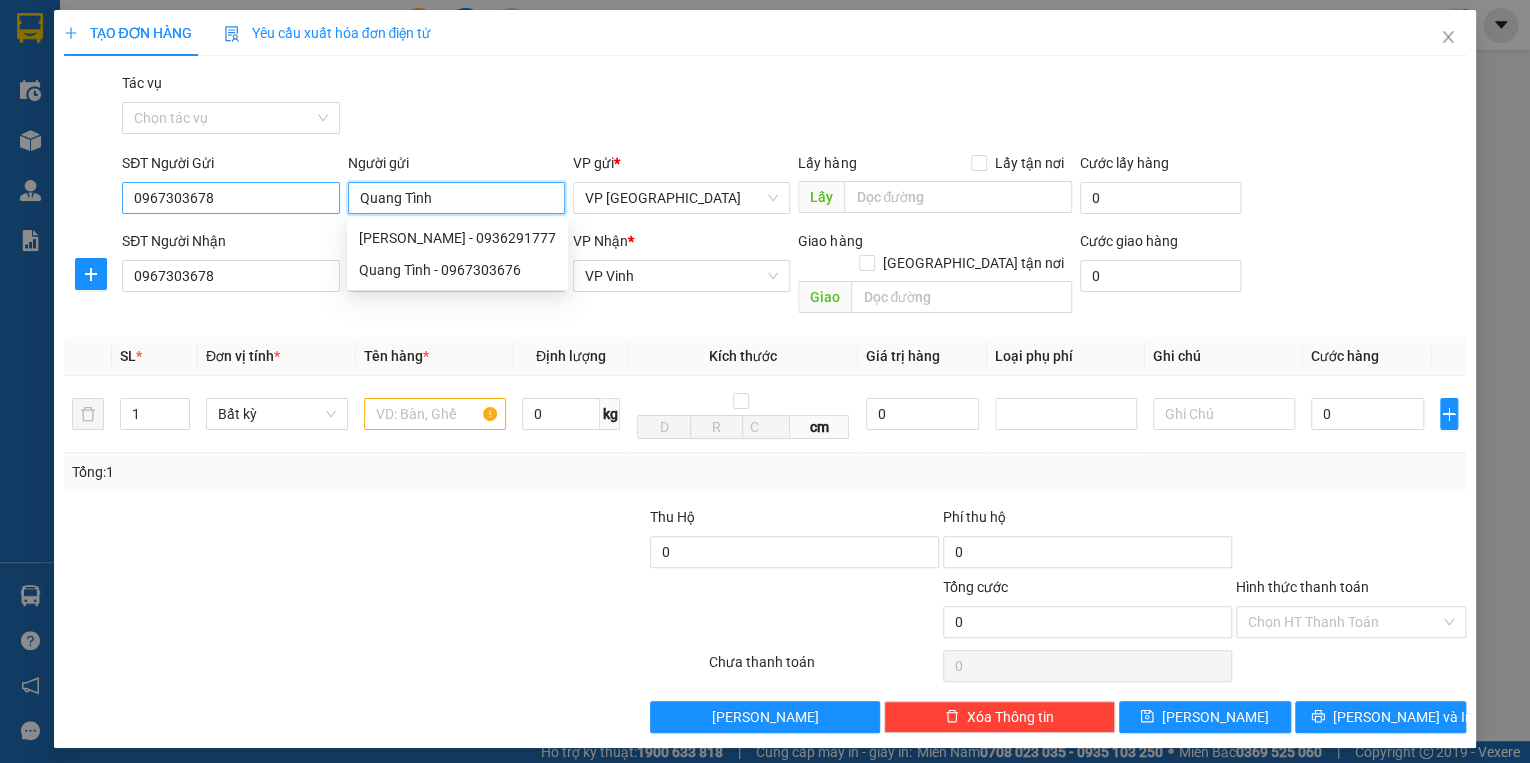 drag, startPoint x: 441, startPoint y: 202, endPoint x: 304, endPoint y: 201, distance: 137.00365 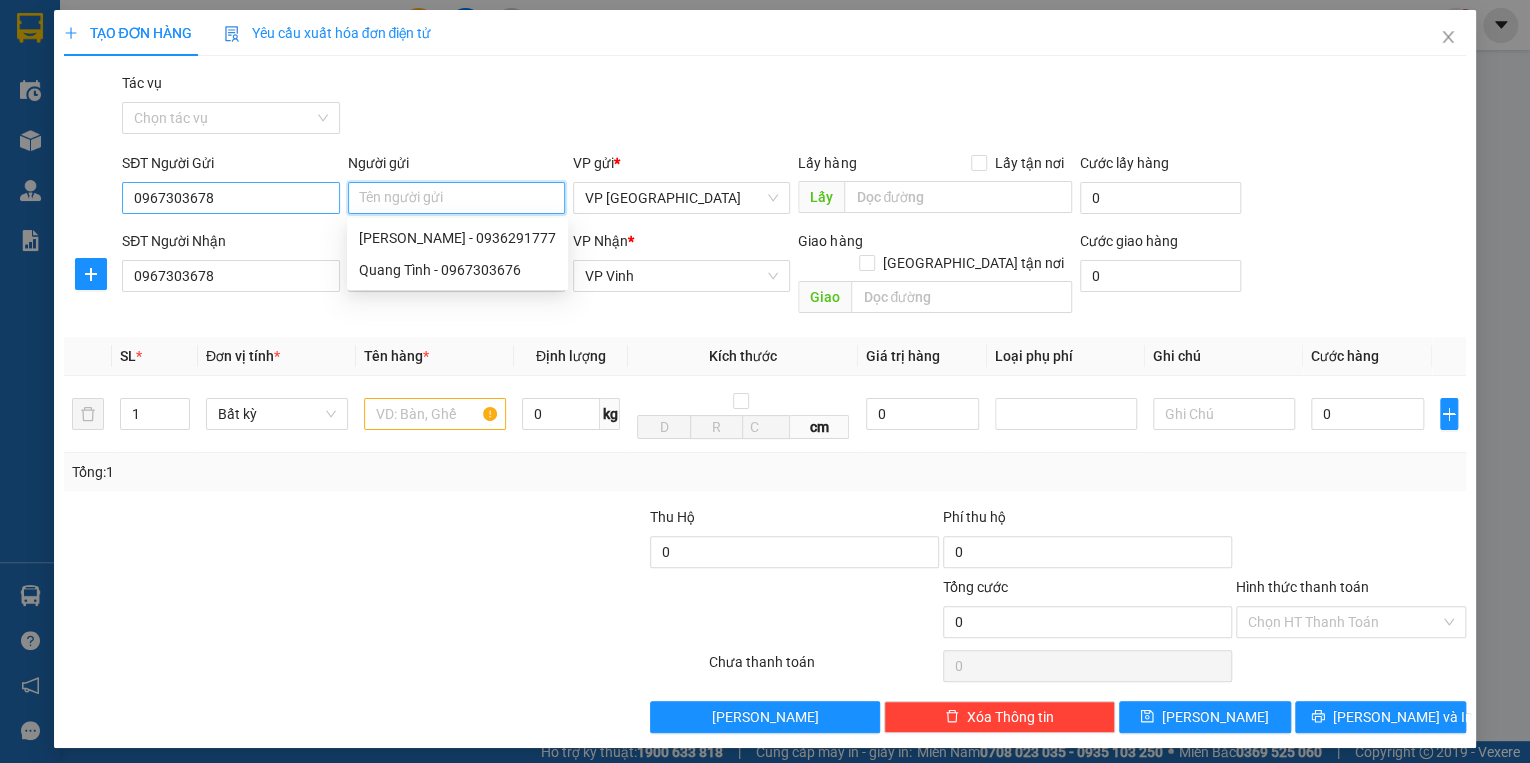 type 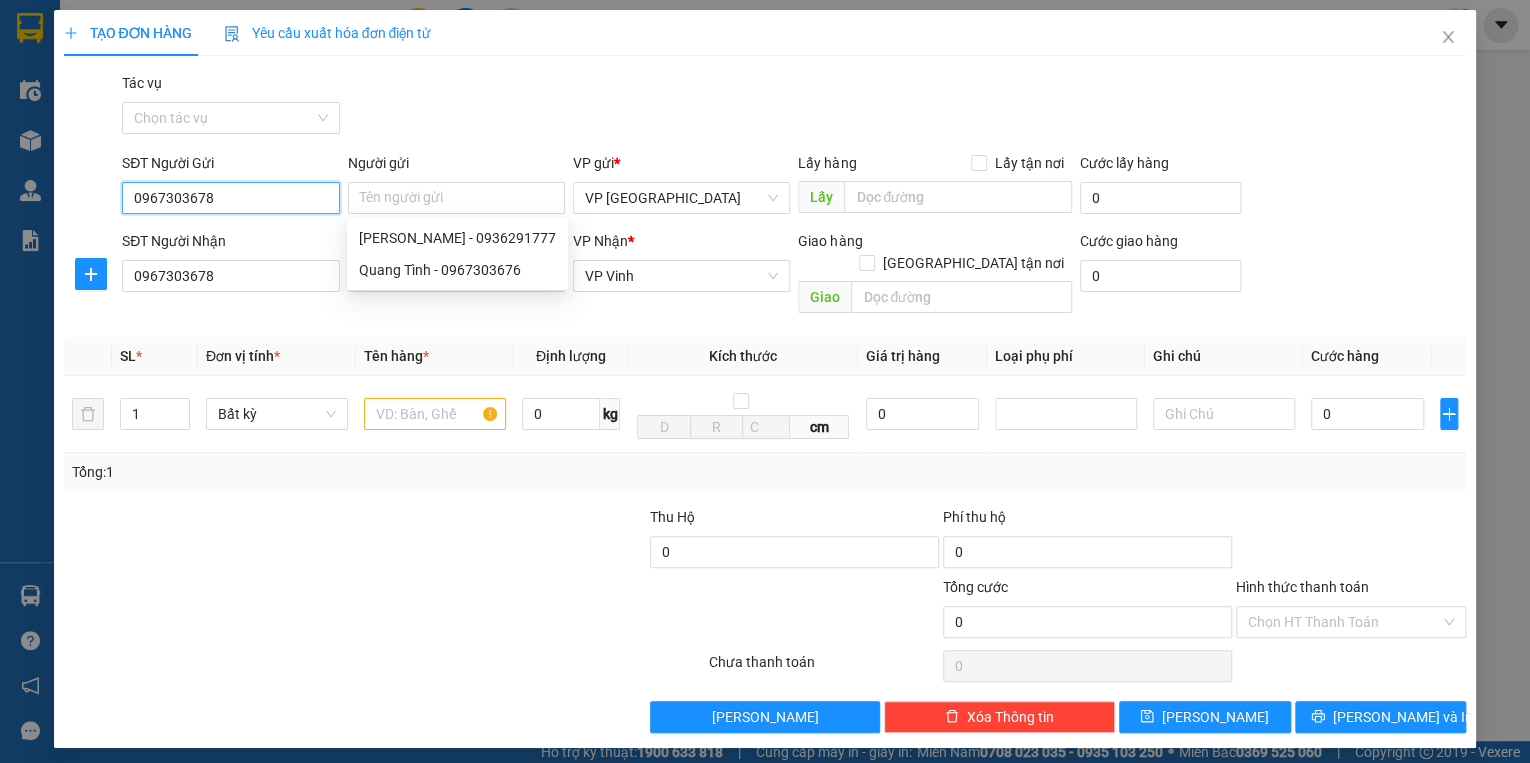 click on "0967303678" at bounding box center (230, 198) 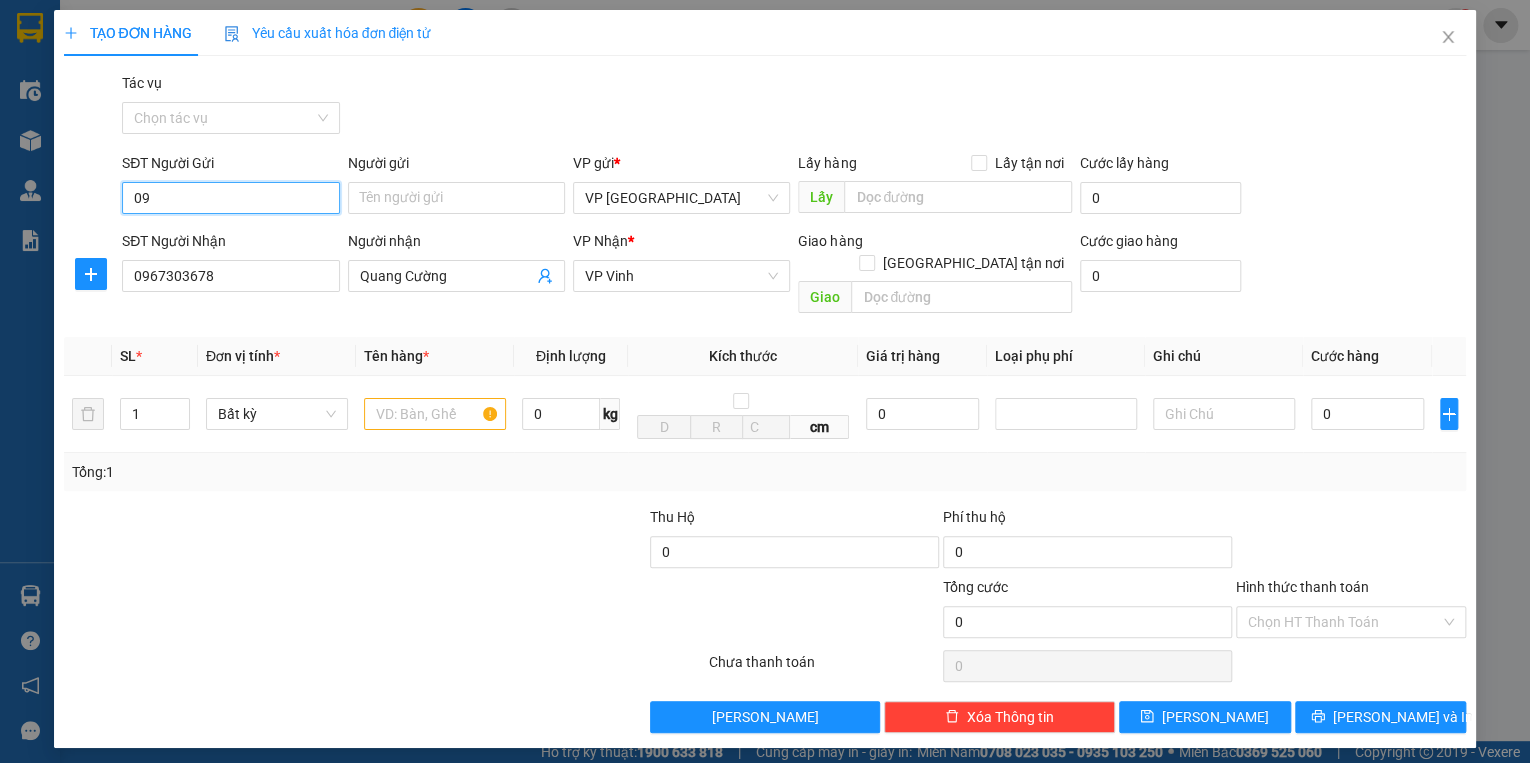 type on "0" 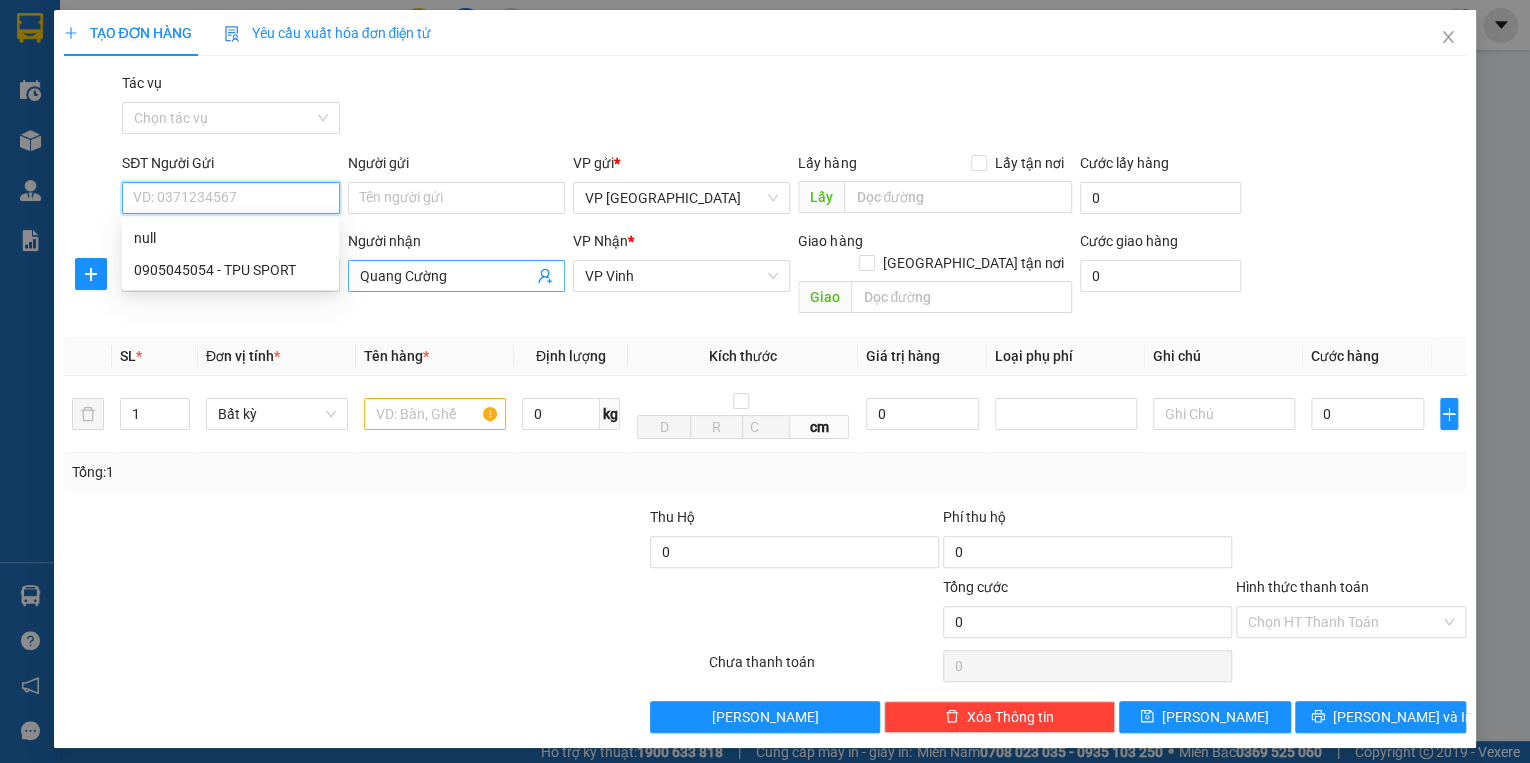 type 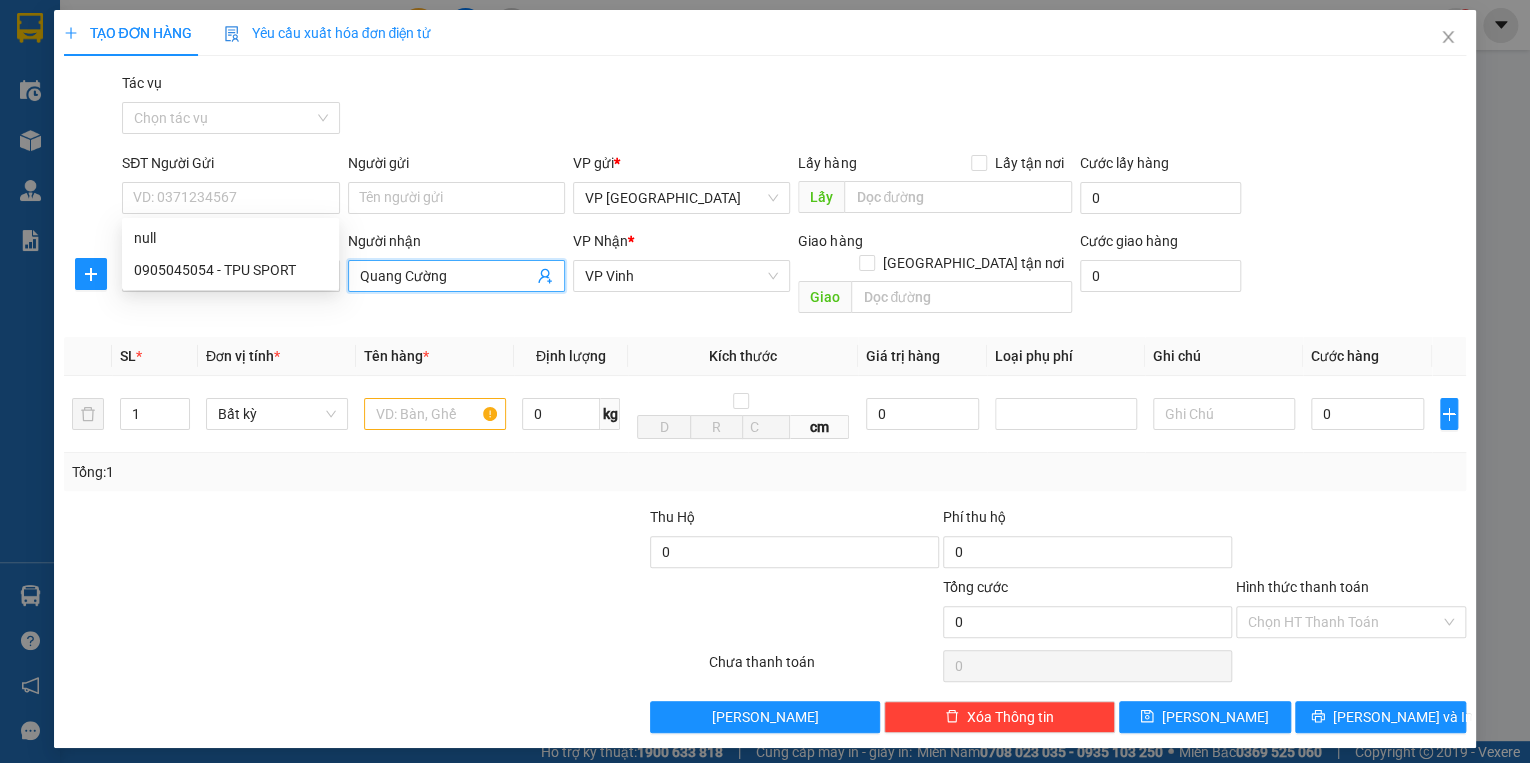 click on "Quang Cường" at bounding box center (446, 276) 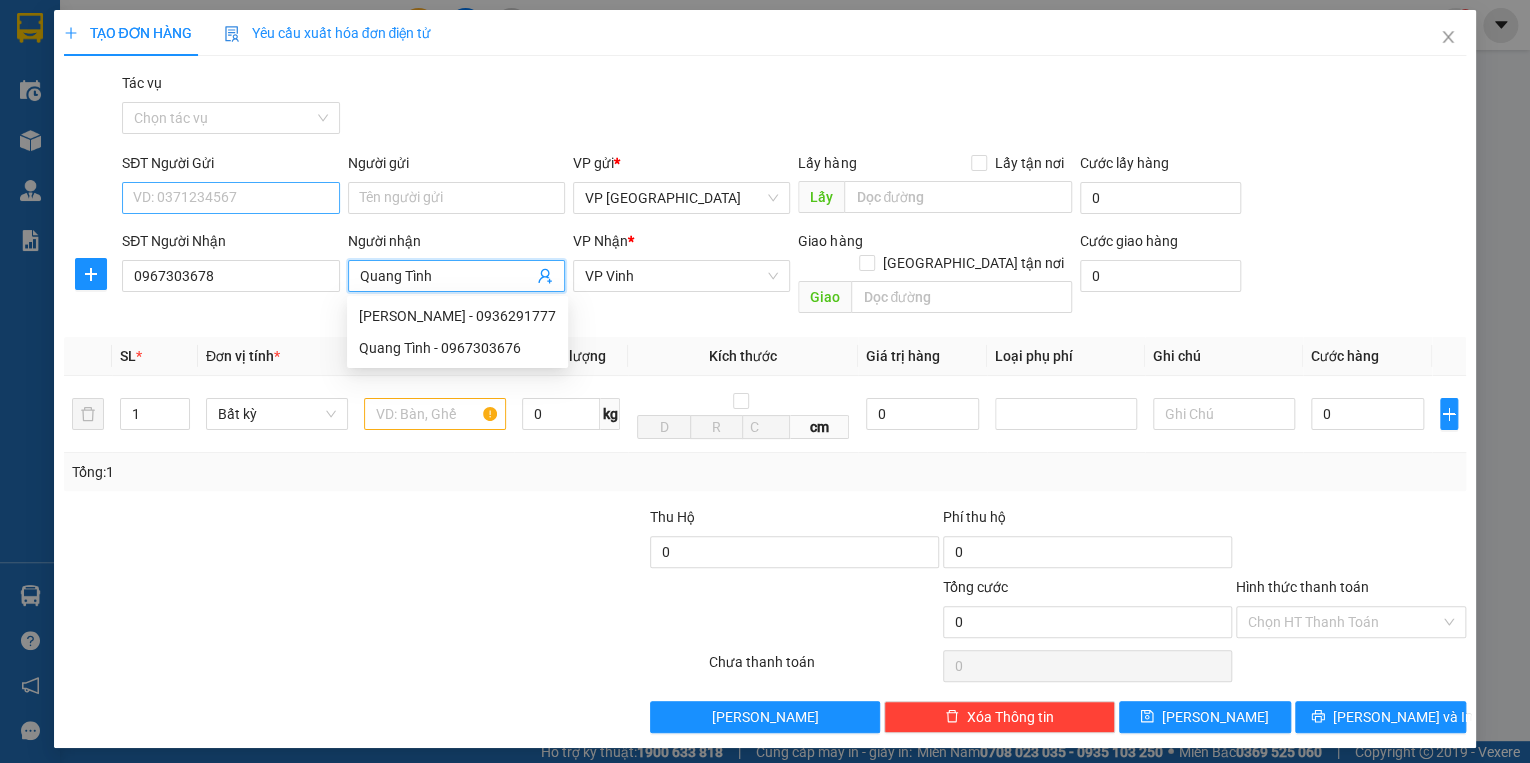 type on "Quang Tình" 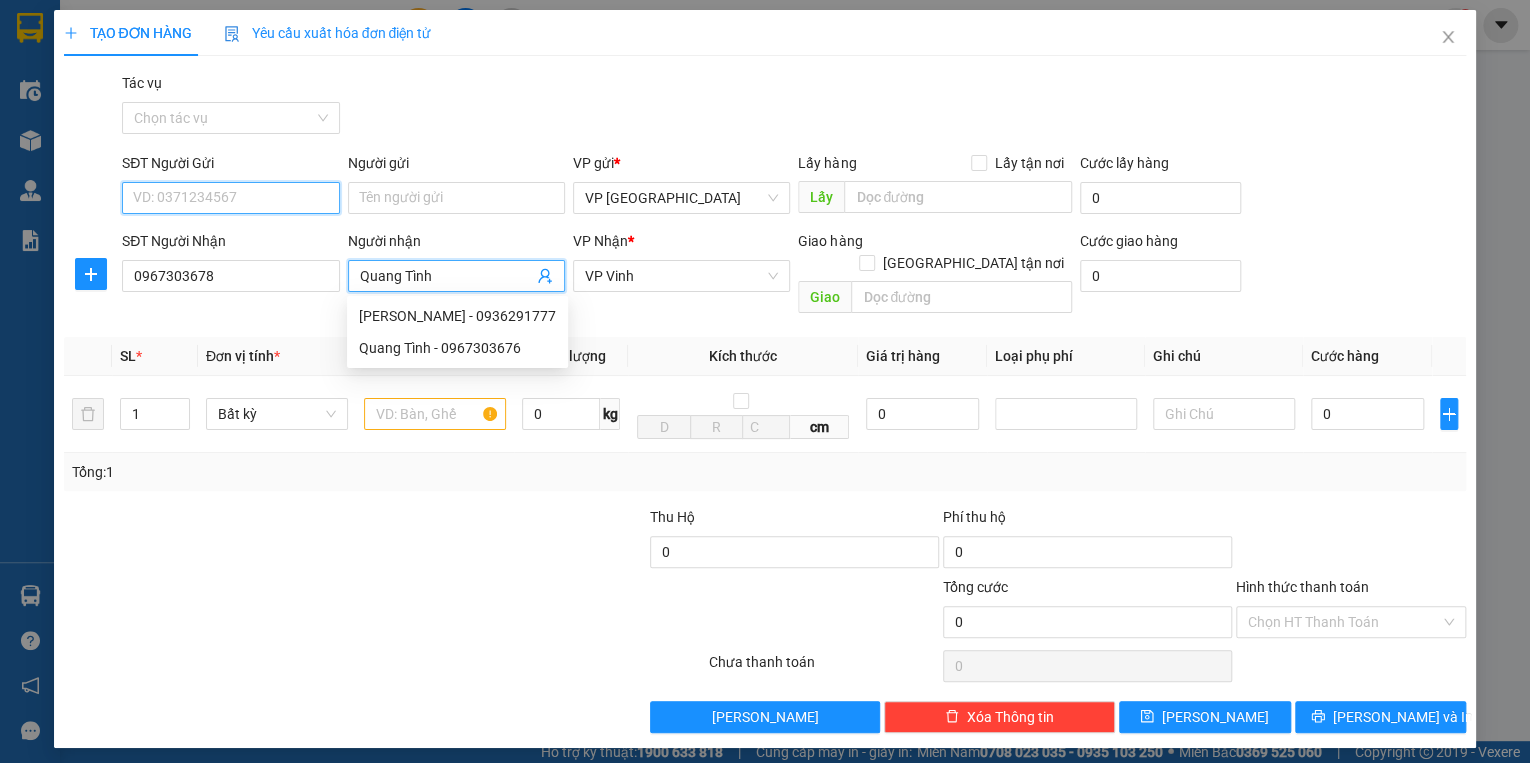click on "SĐT Người Gửi" at bounding box center [230, 198] 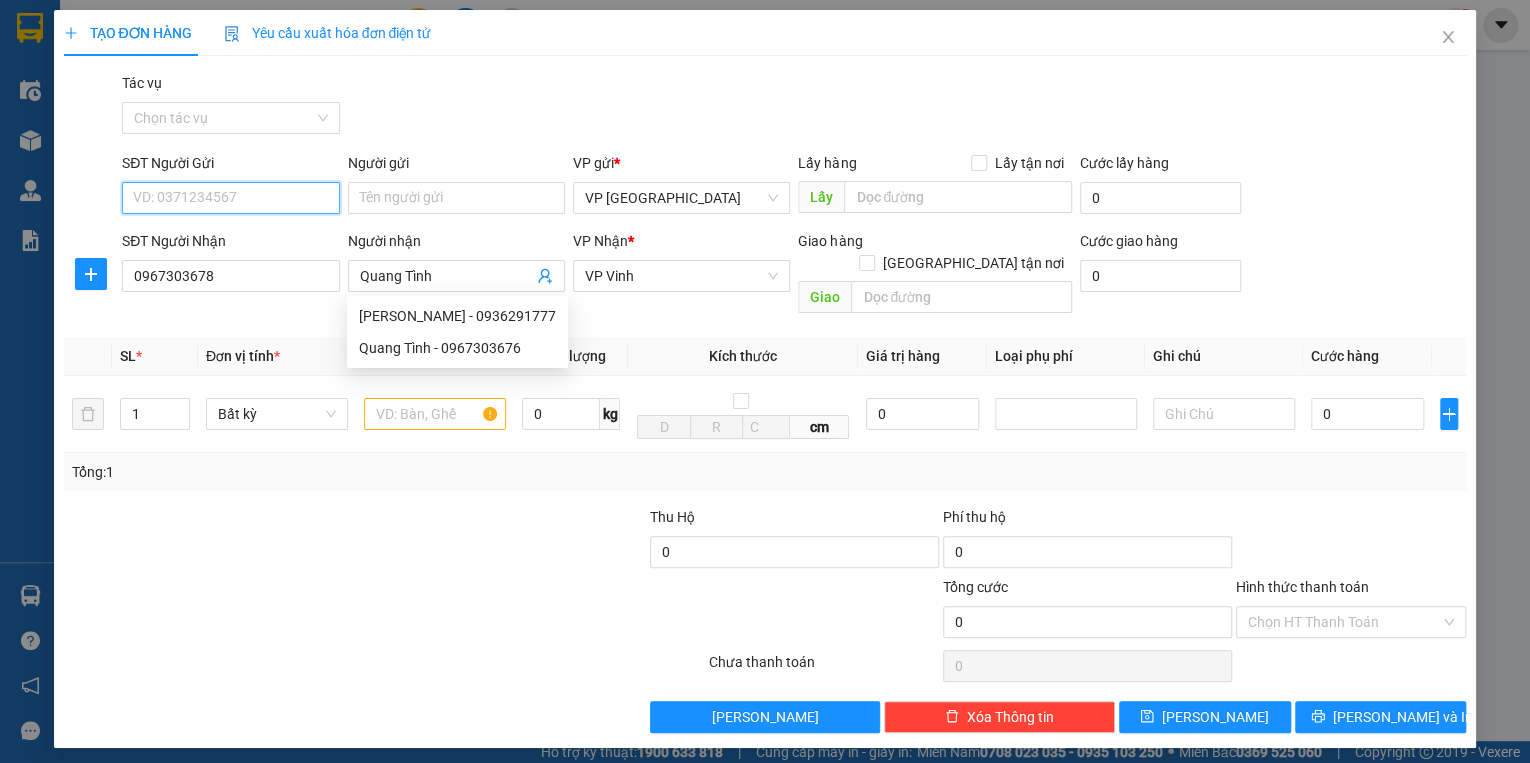 click on "SĐT Người Gửi" at bounding box center [230, 198] 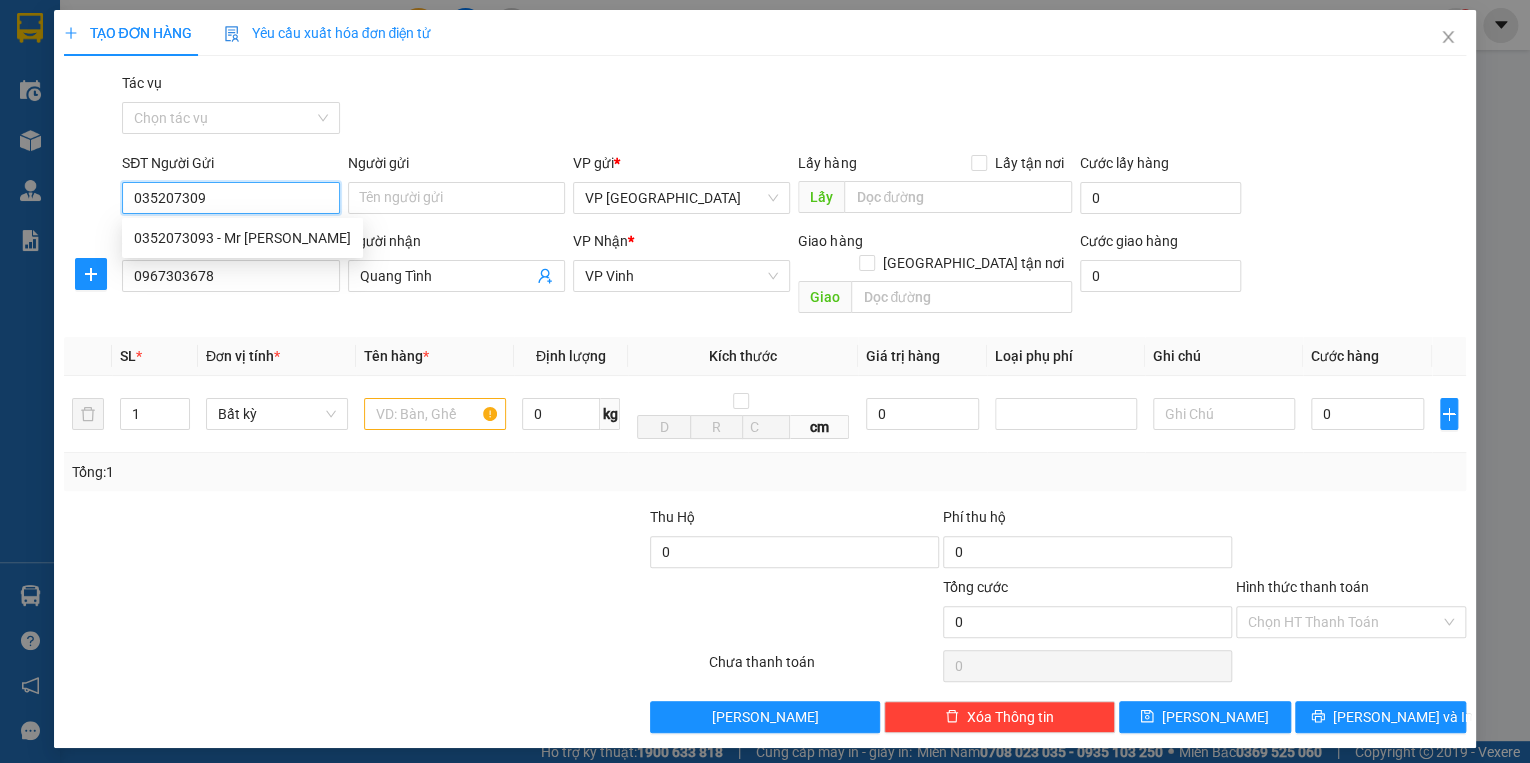 type on "0352073093" 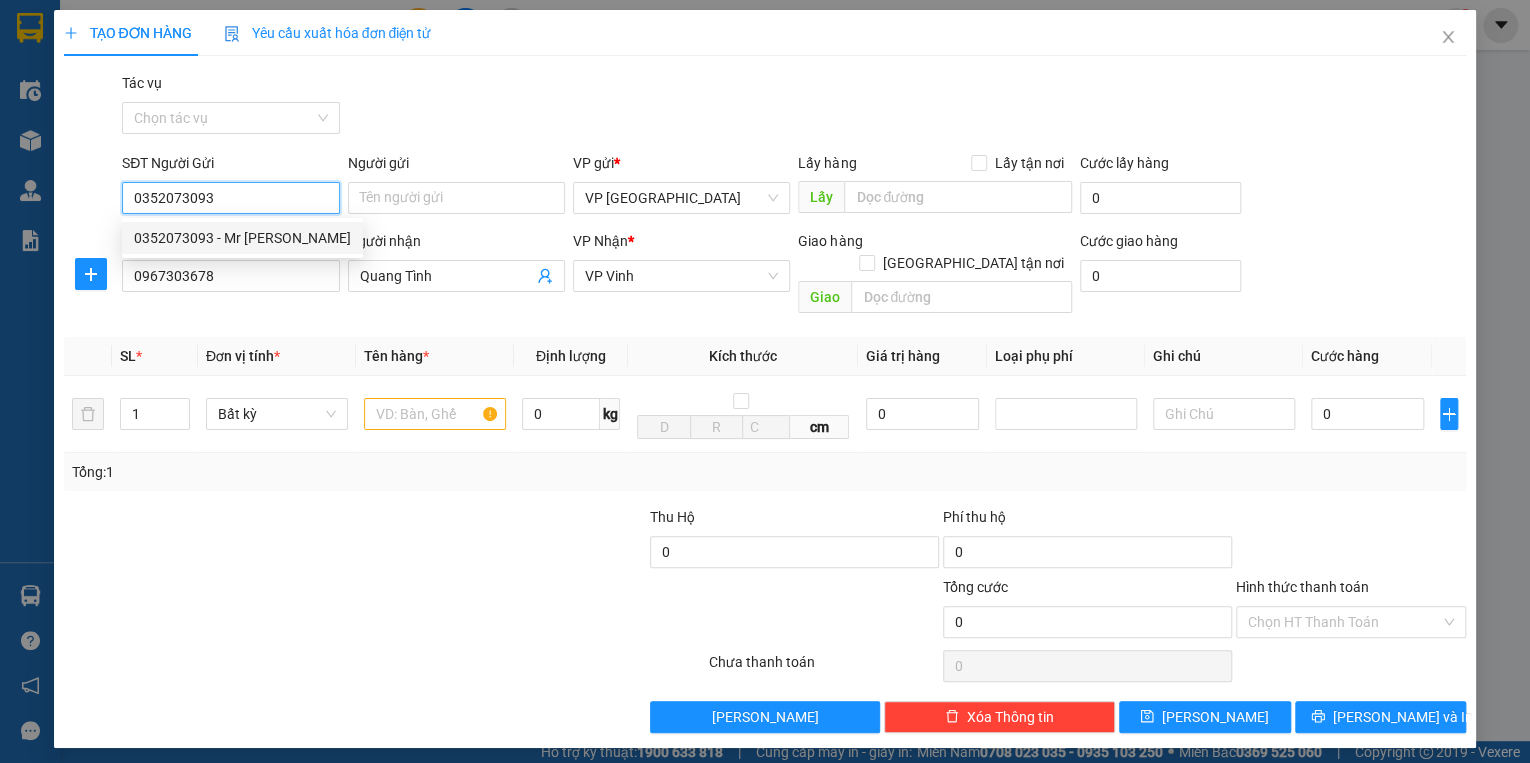 click on "0352073093 - Mr [PERSON_NAME]" at bounding box center [242, 238] 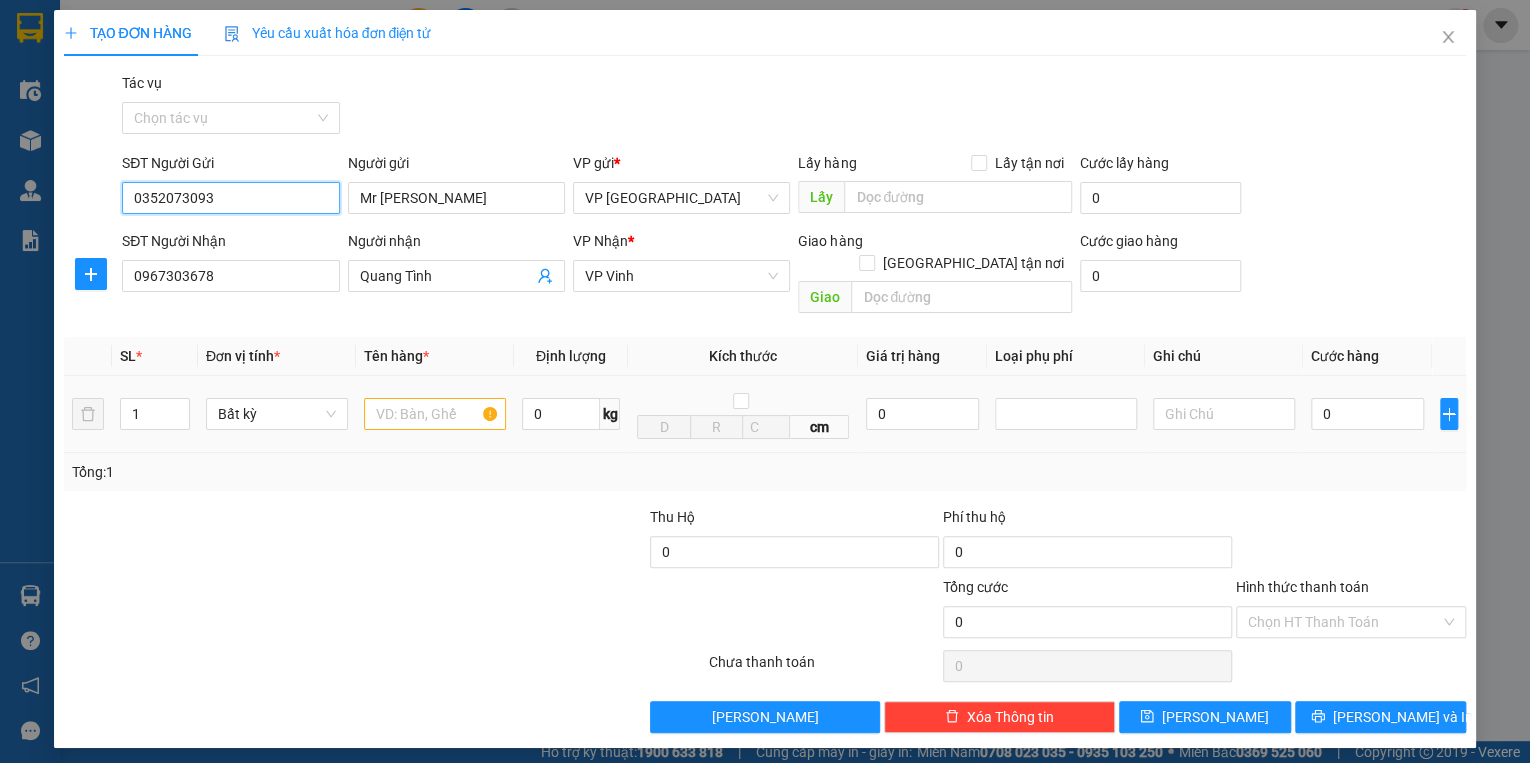 type on "0352073093" 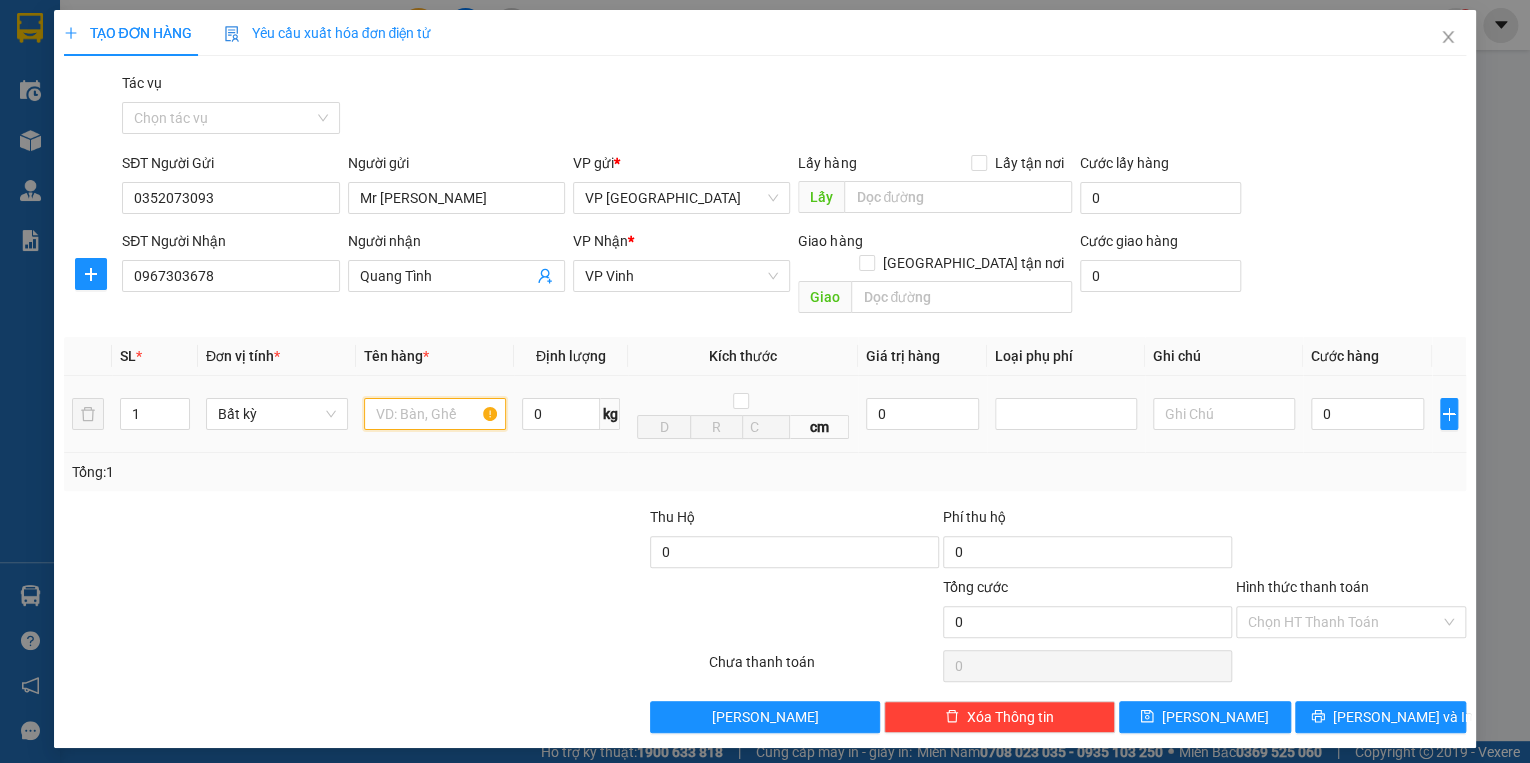 click at bounding box center [435, 414] 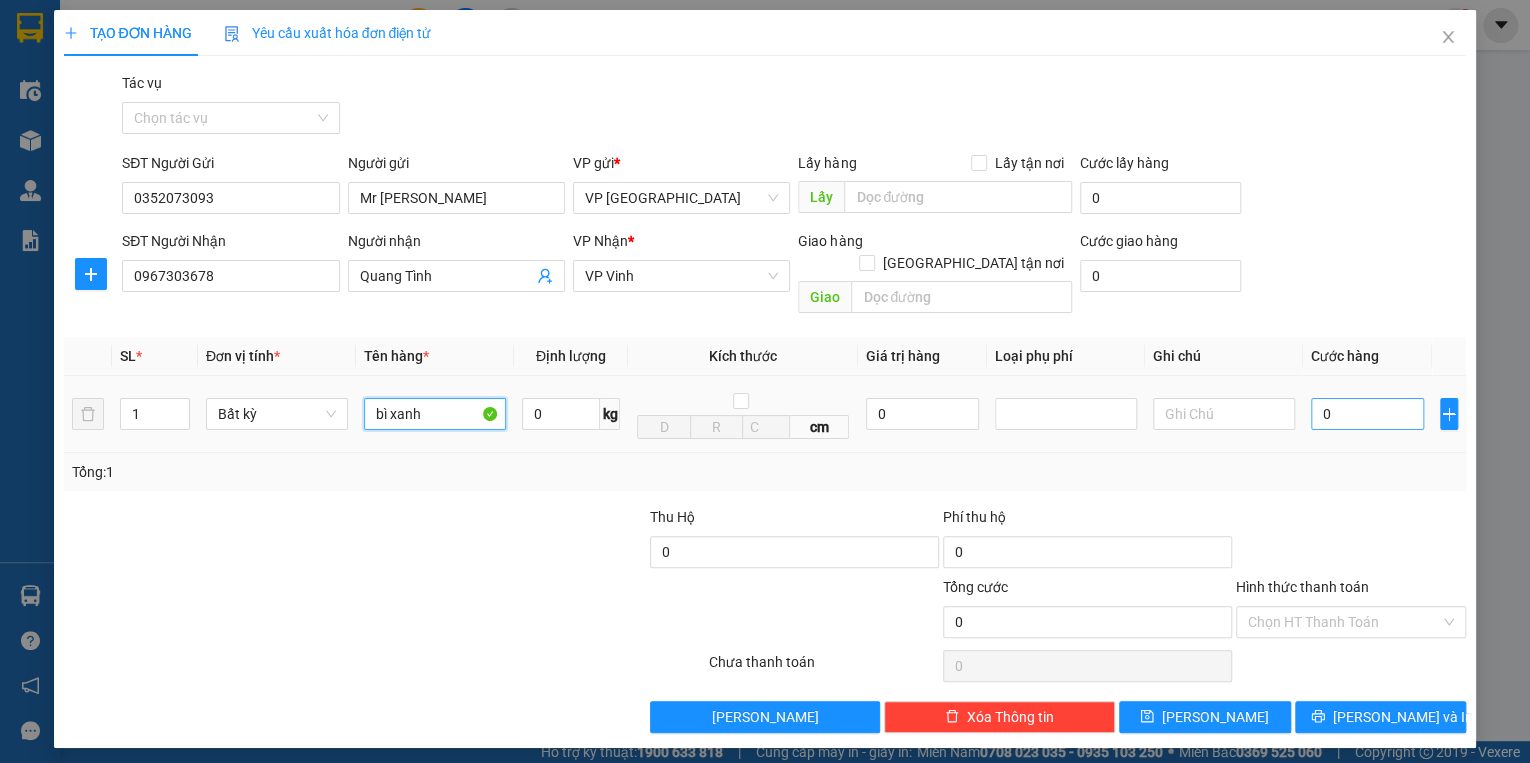 type on "bì xanh" 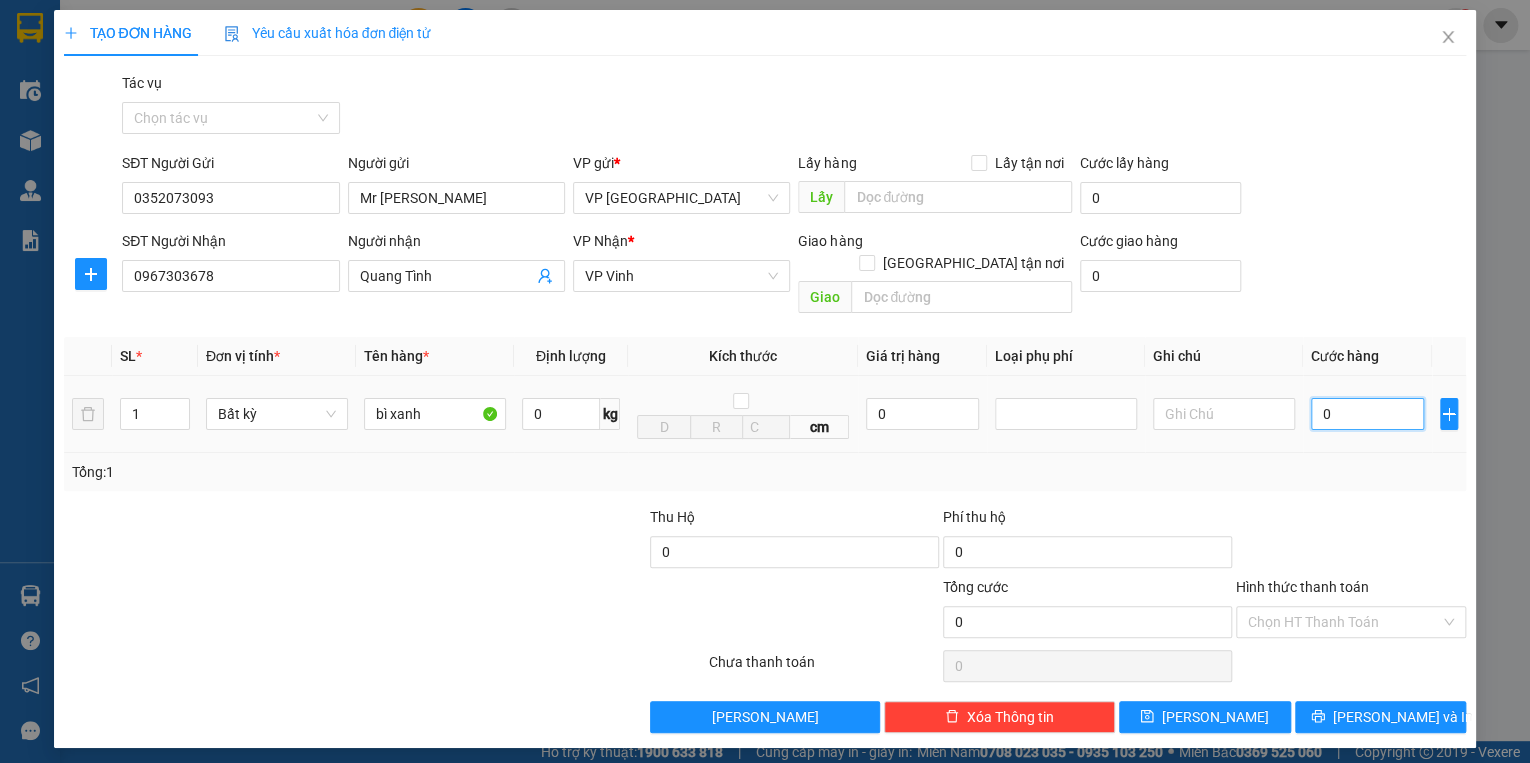 click on "0" at bounding box center [1367, 414] 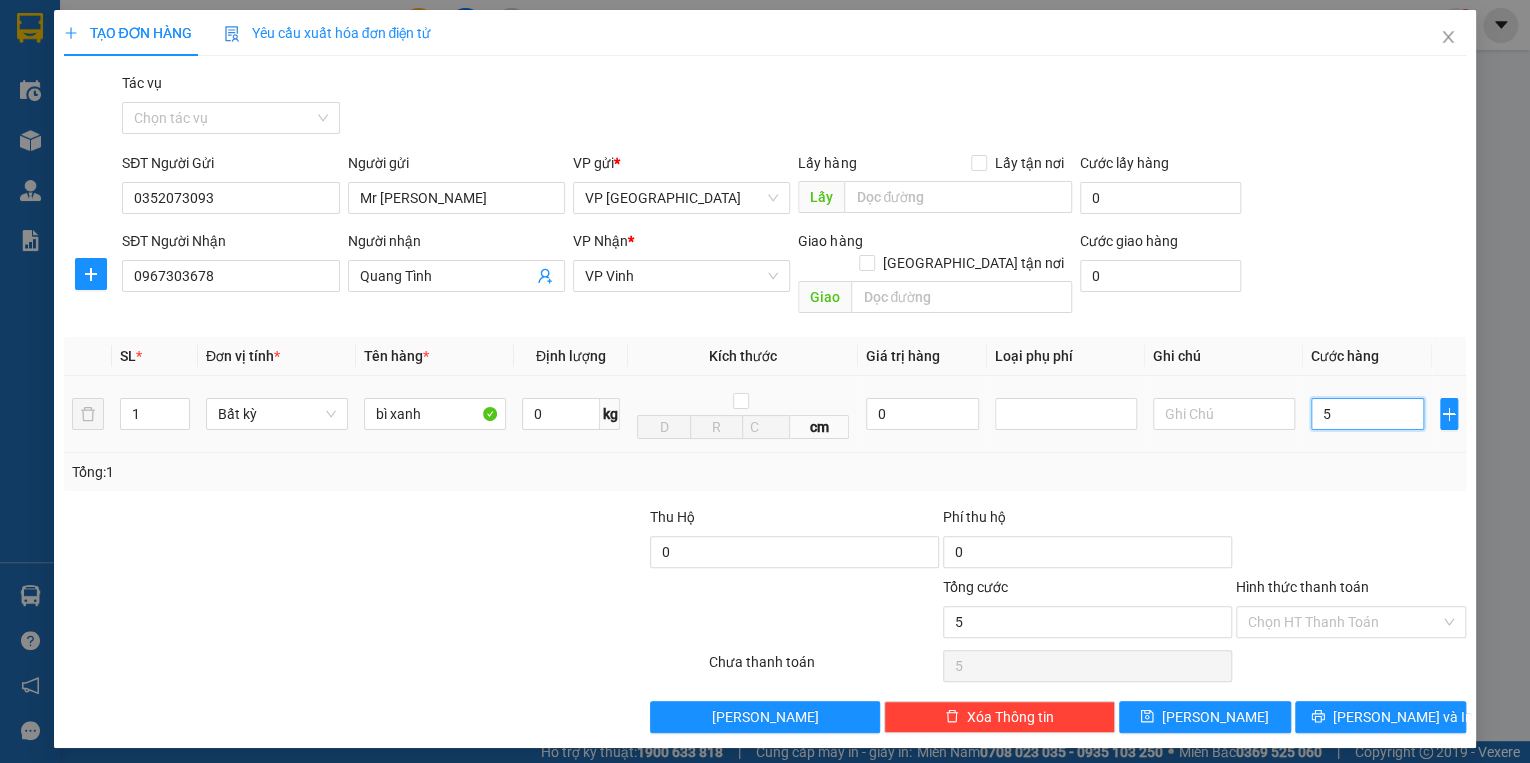 type on "5" 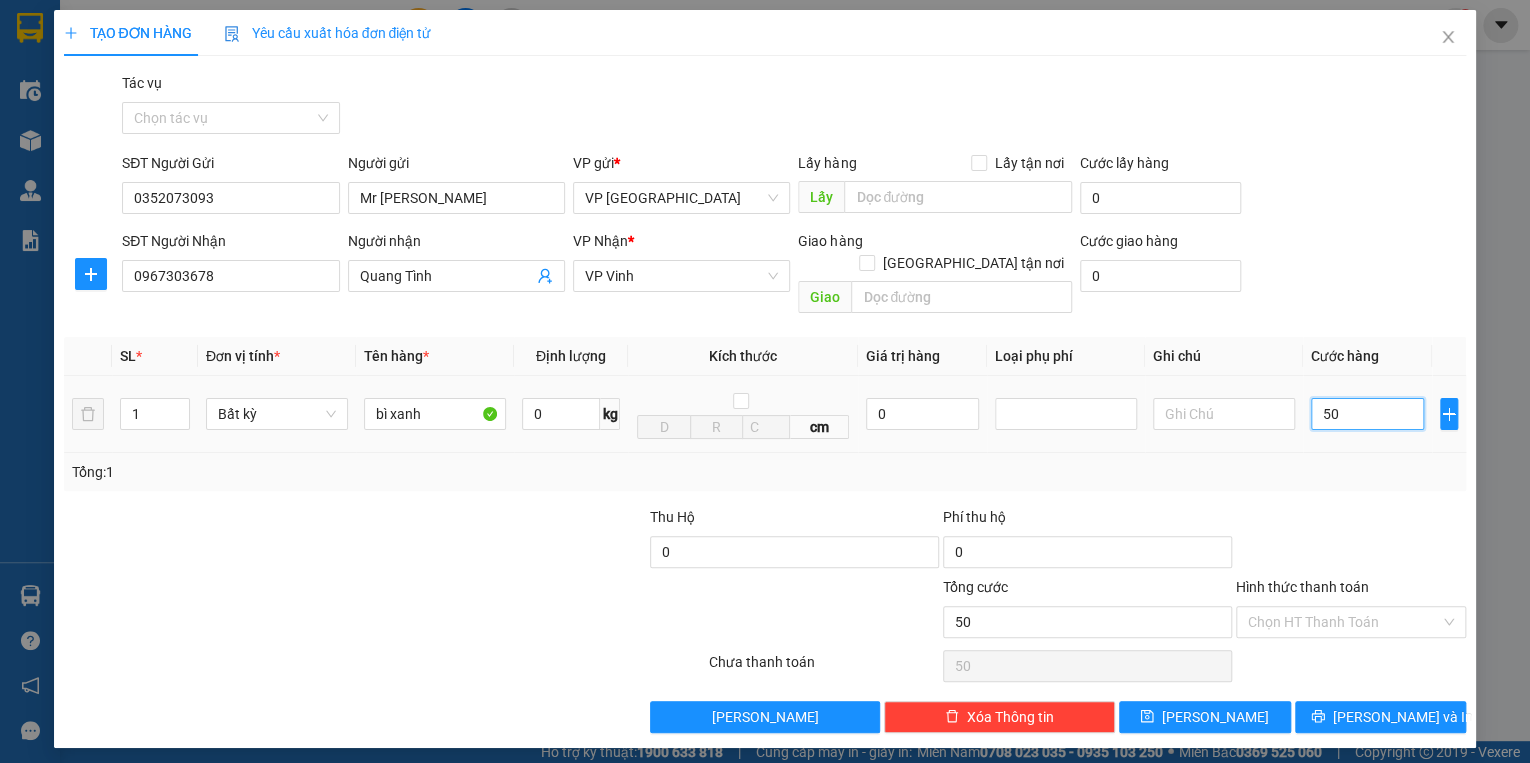 type on "500" 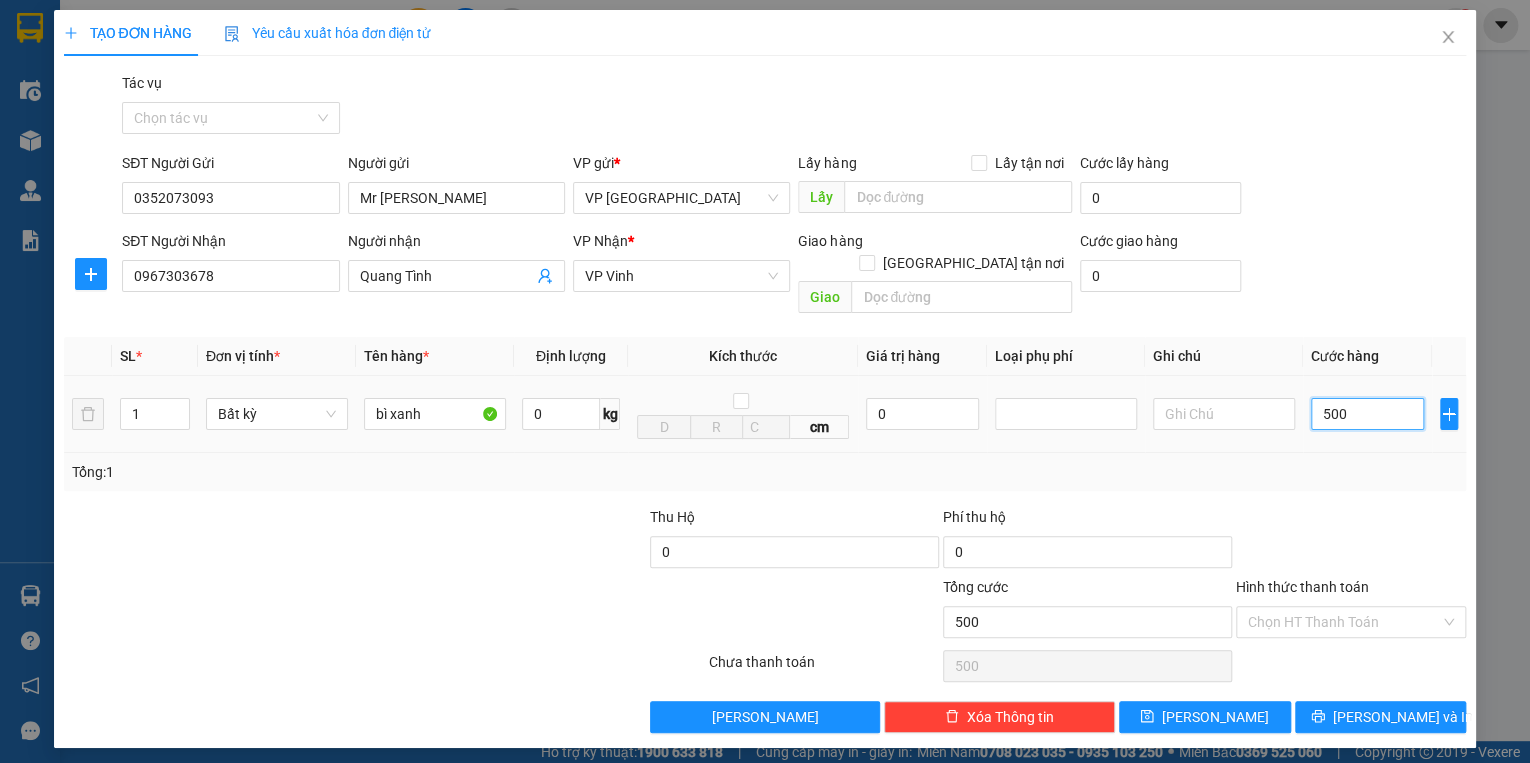 type on "5.000" 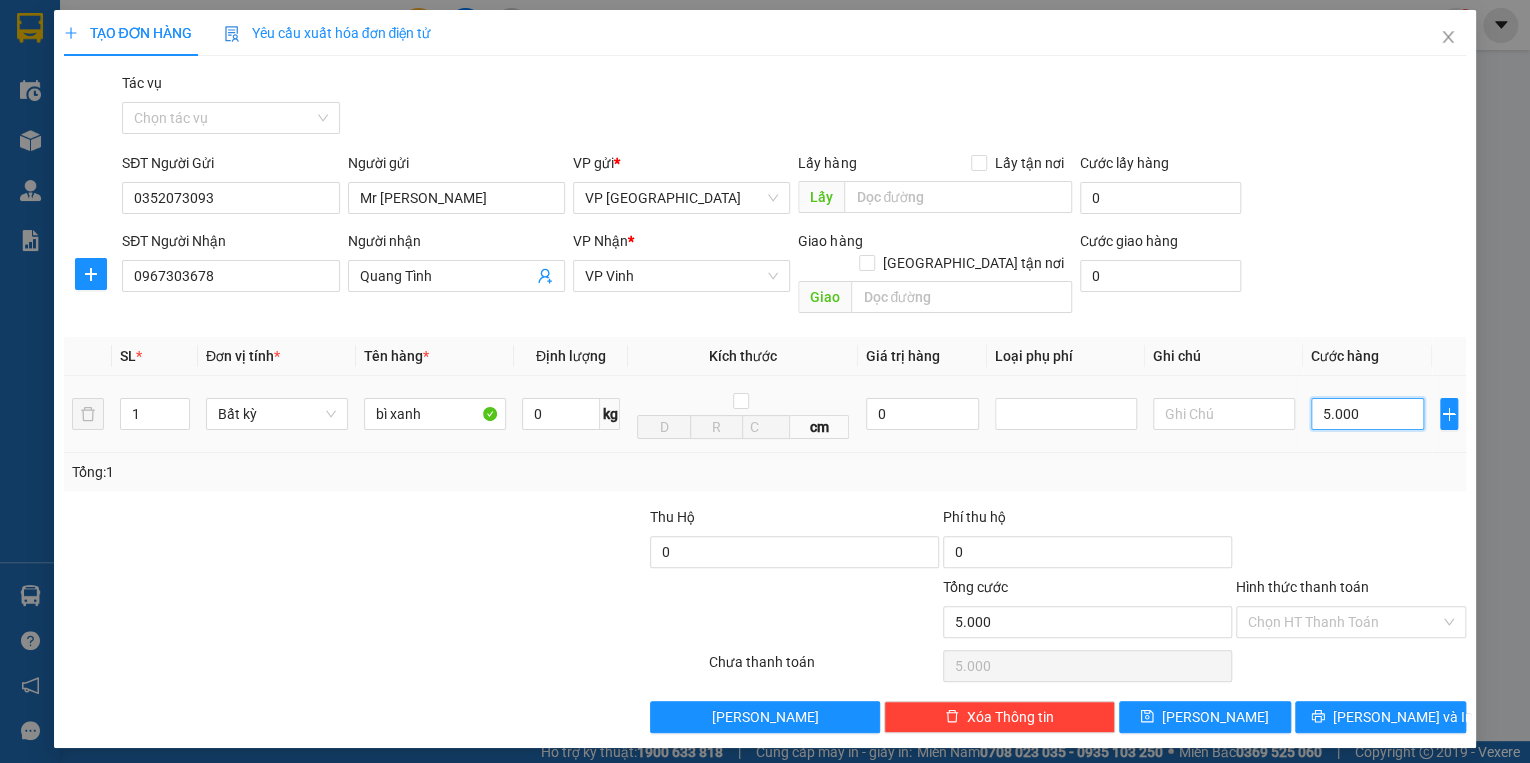 type on "50.000" 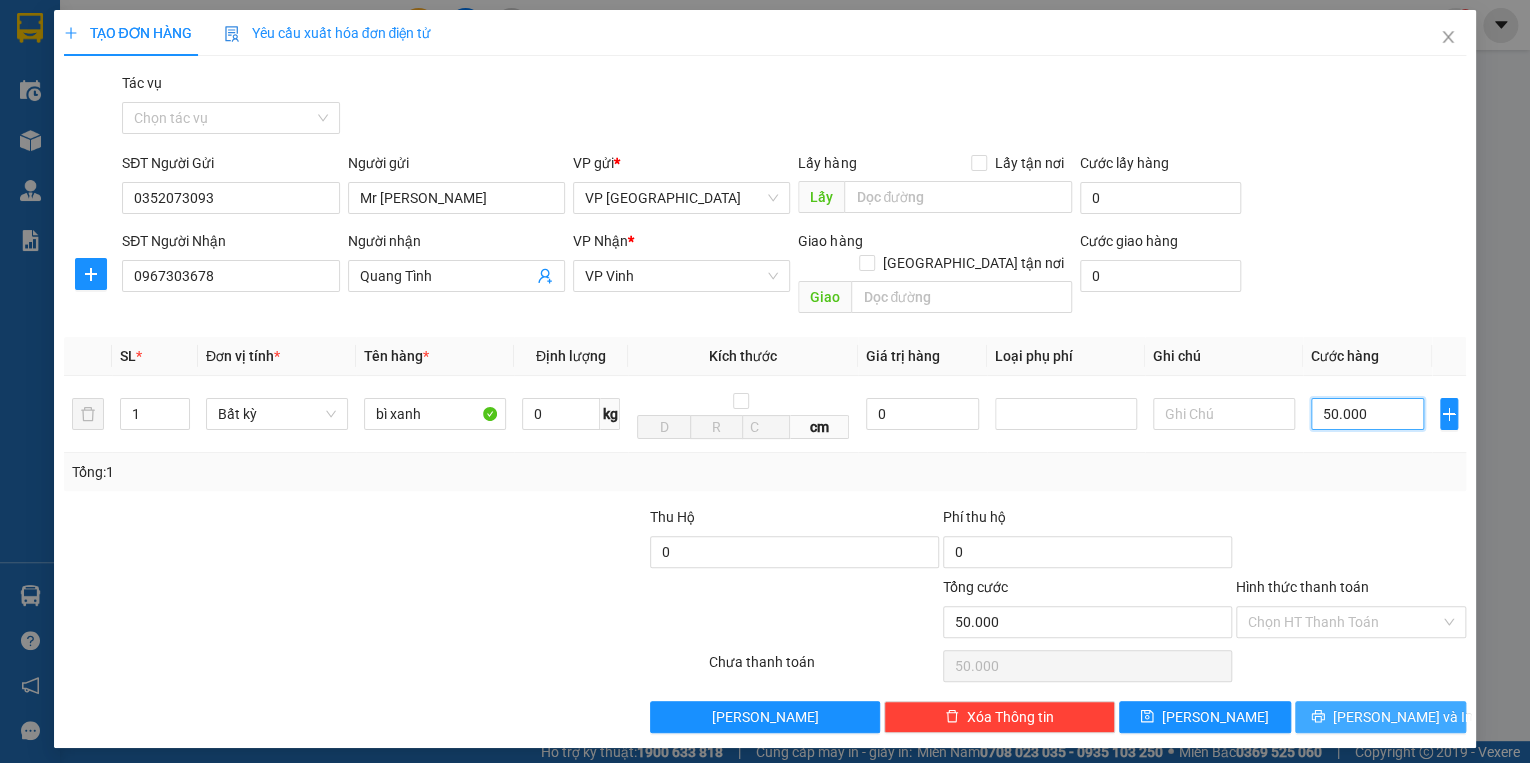 type on "50.000" 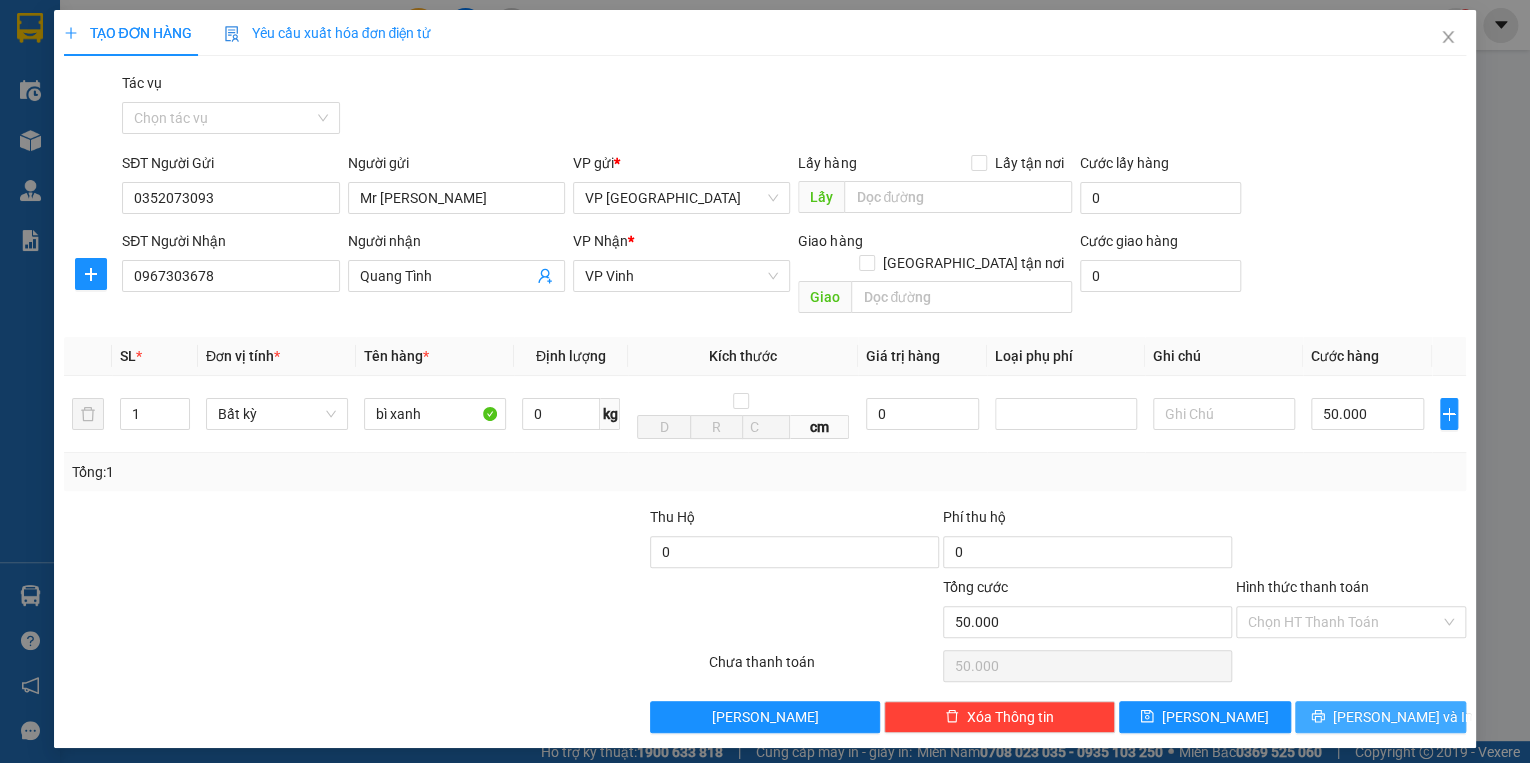 drag, startPoint x: 1412, startPoint y: 700, endPoint x: 1388, endPoint y: 653, distance: 52.773098 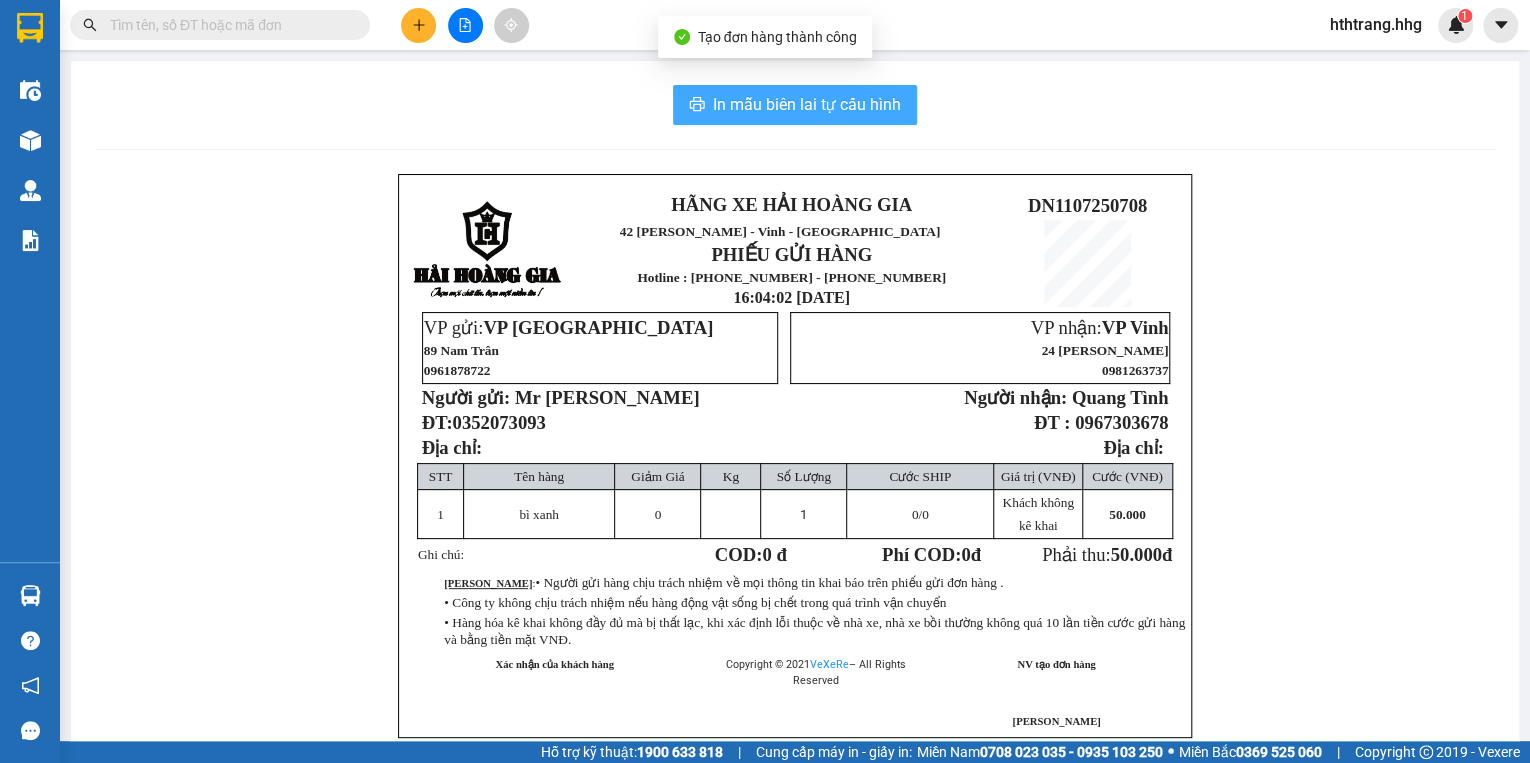 click on "In mẫu biên lai tự cấu hình" at bounding box center (795, 105) 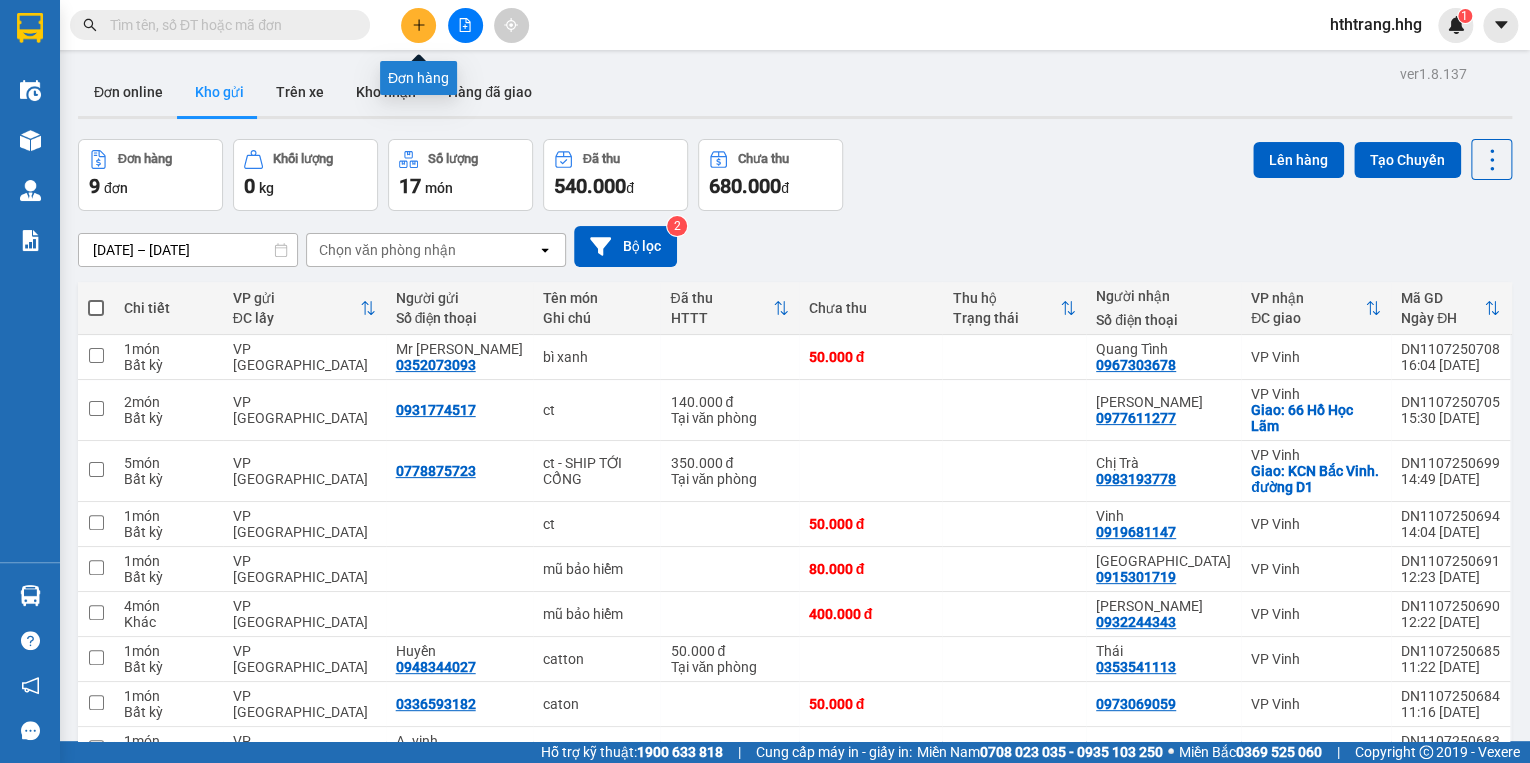 click at bounding box center [418, 25] 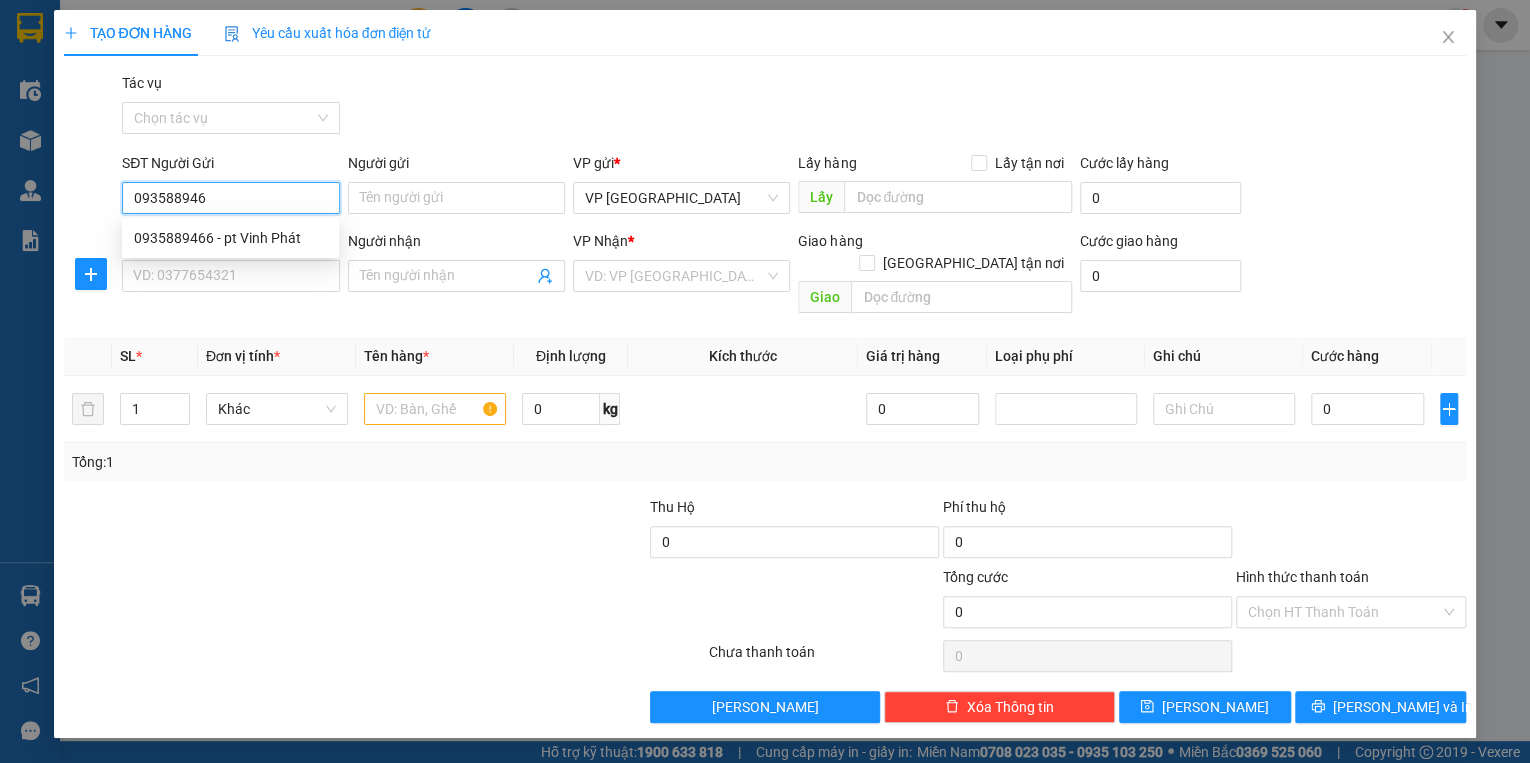 type on "0935889466" 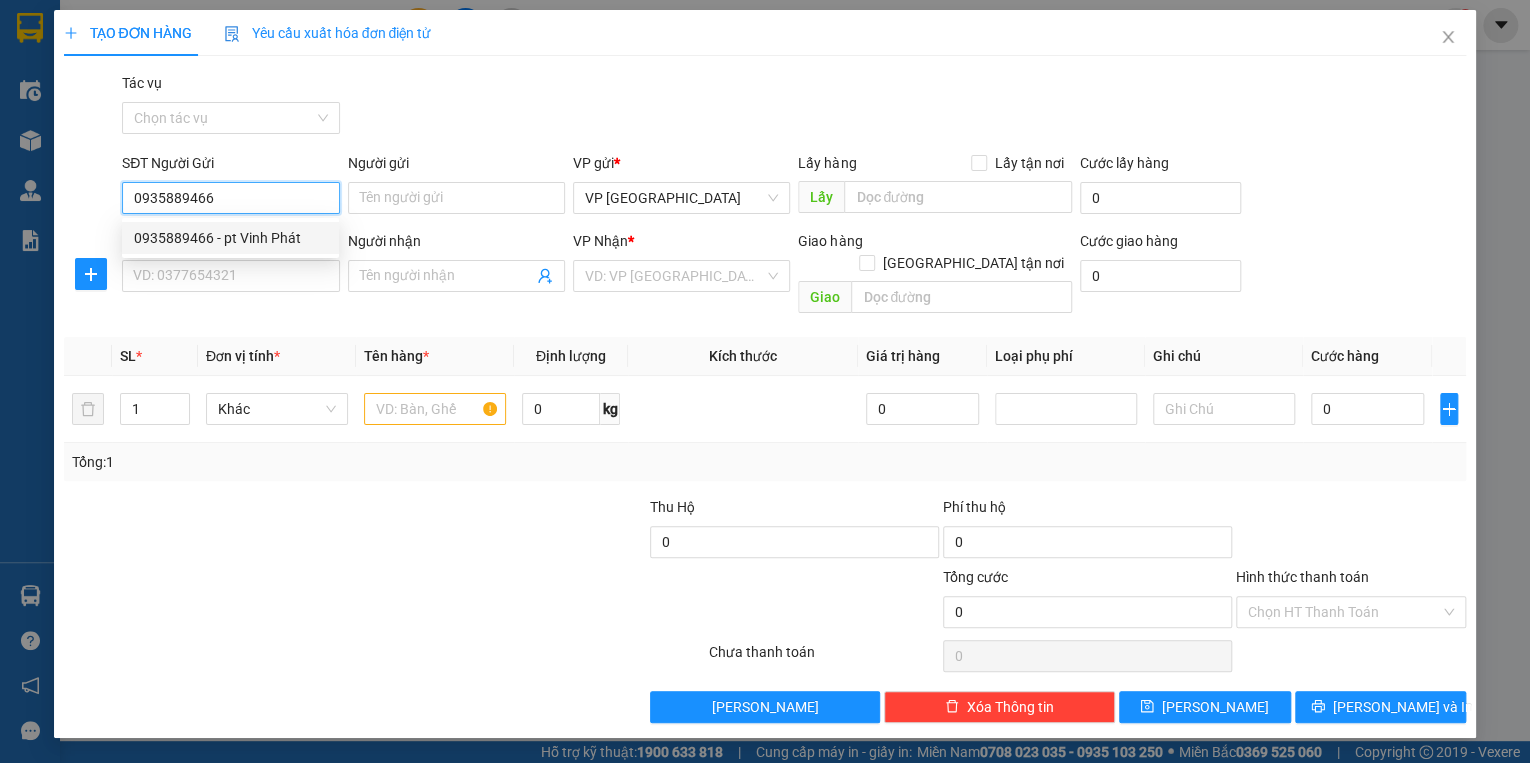click on "0935889466 - pt Vinh Phát" at bounding box center (230, 238) 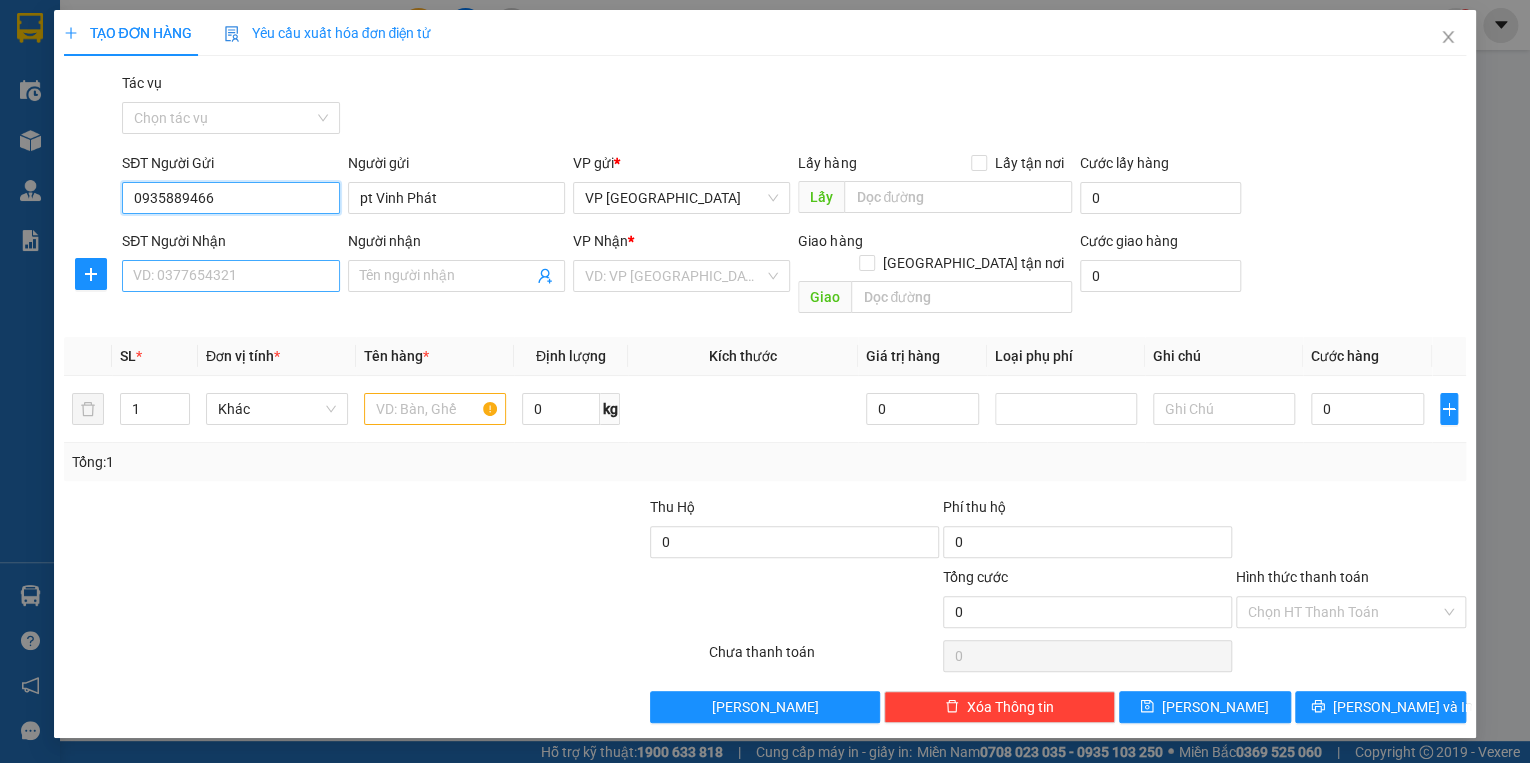 type on "0935889466" 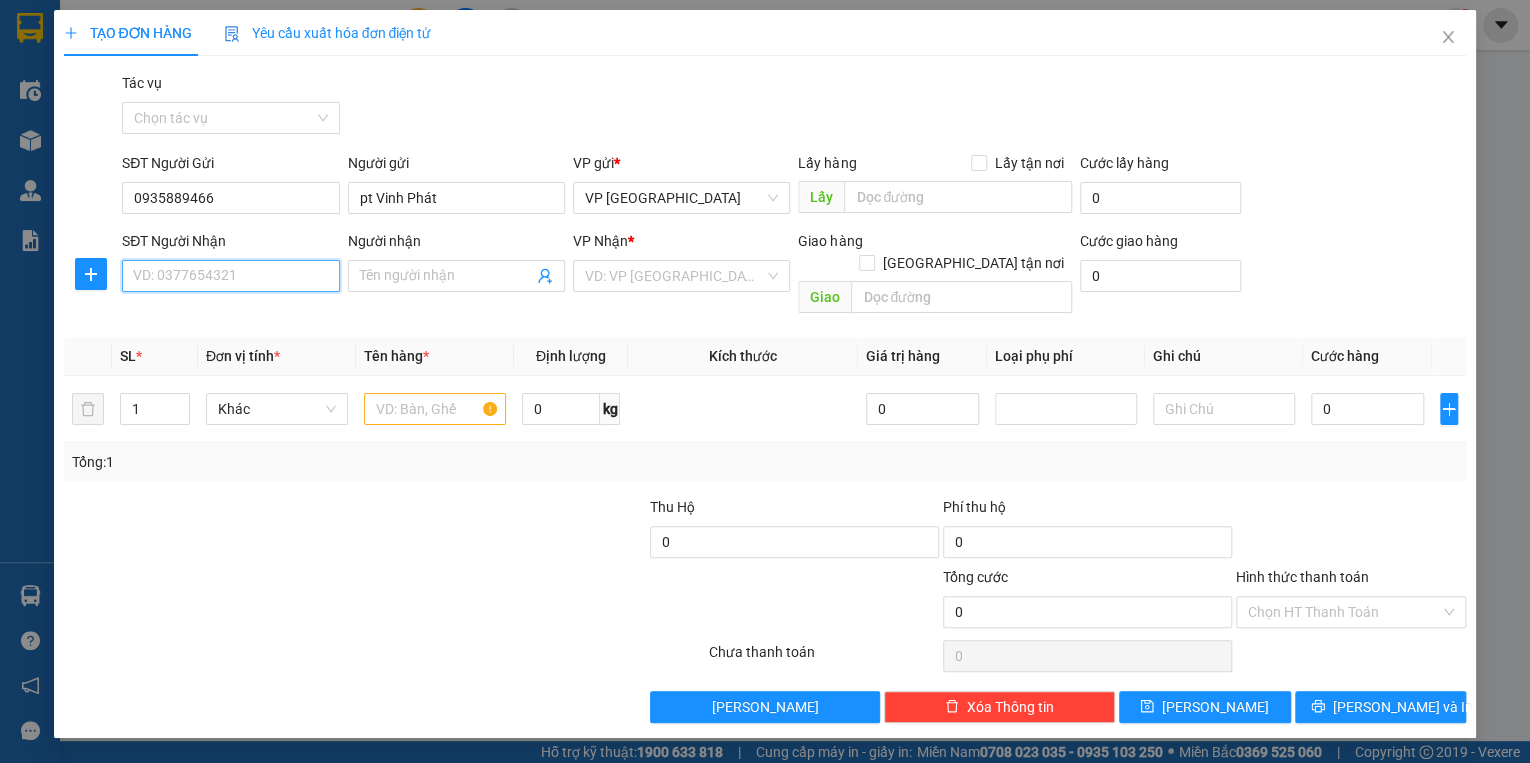 click on "SĐT Người Nhận" at bounding box center (230, 276) 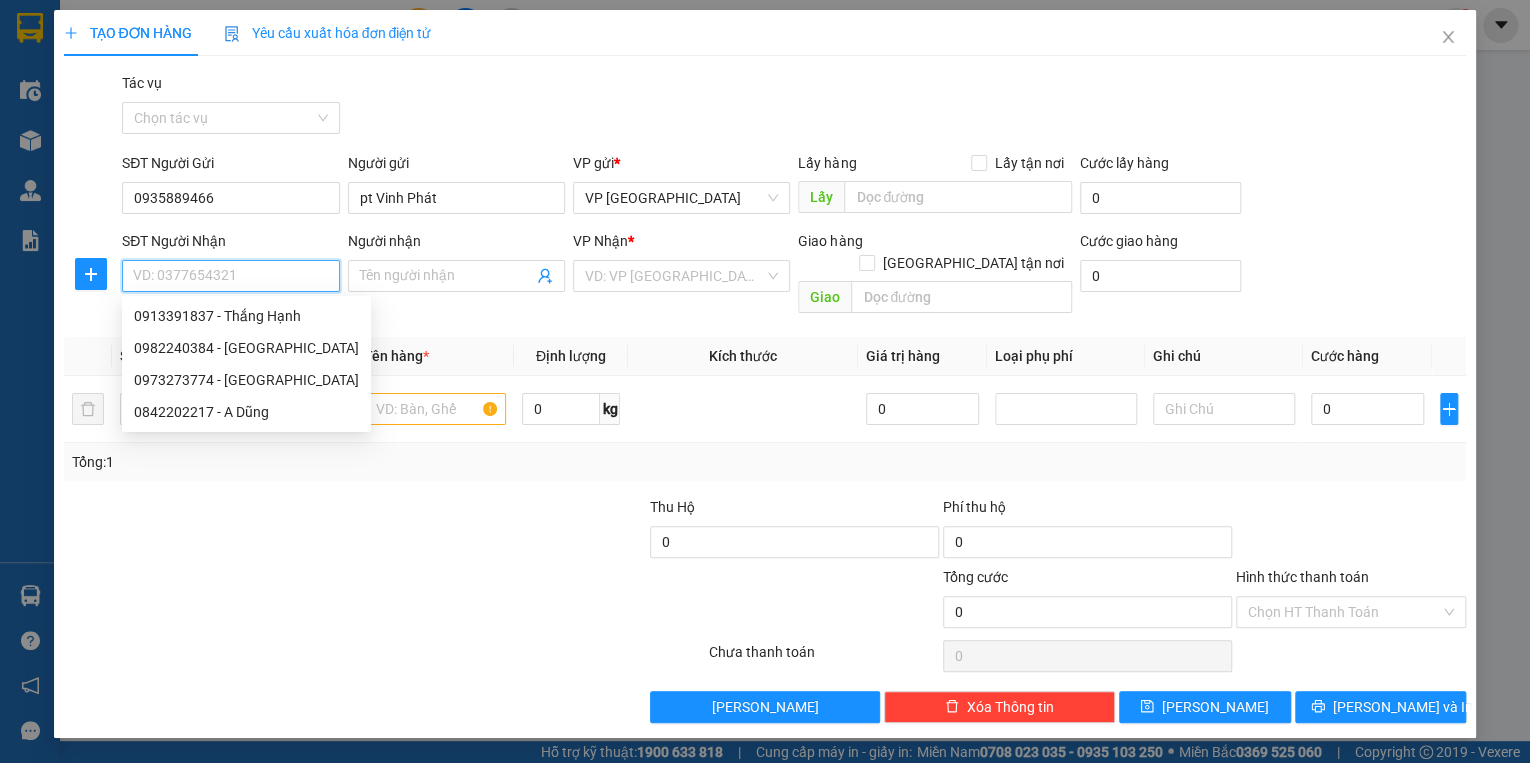 click on "SĐT Người Nhận" at bounding box center [230, 276] 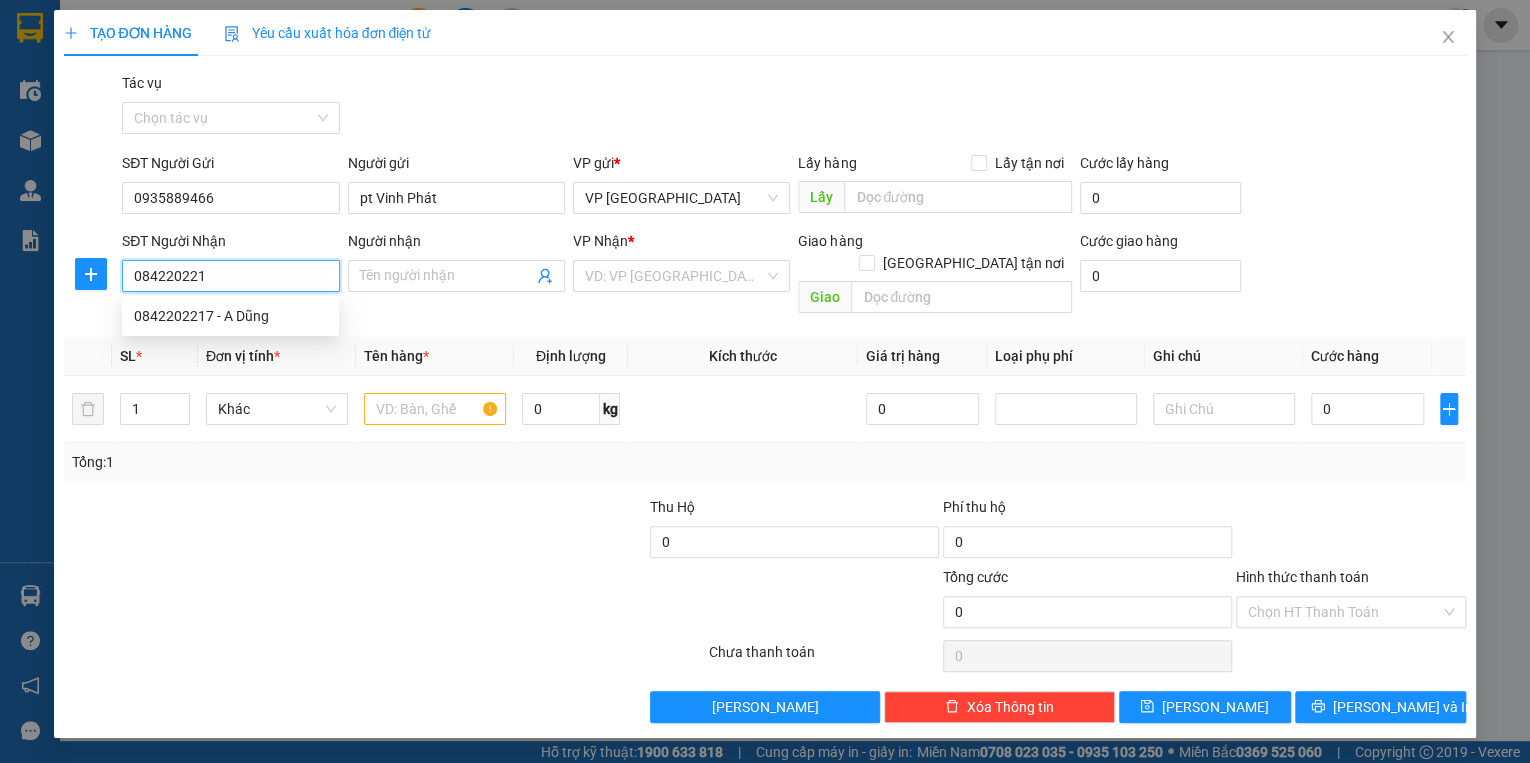 type on "0842202217" 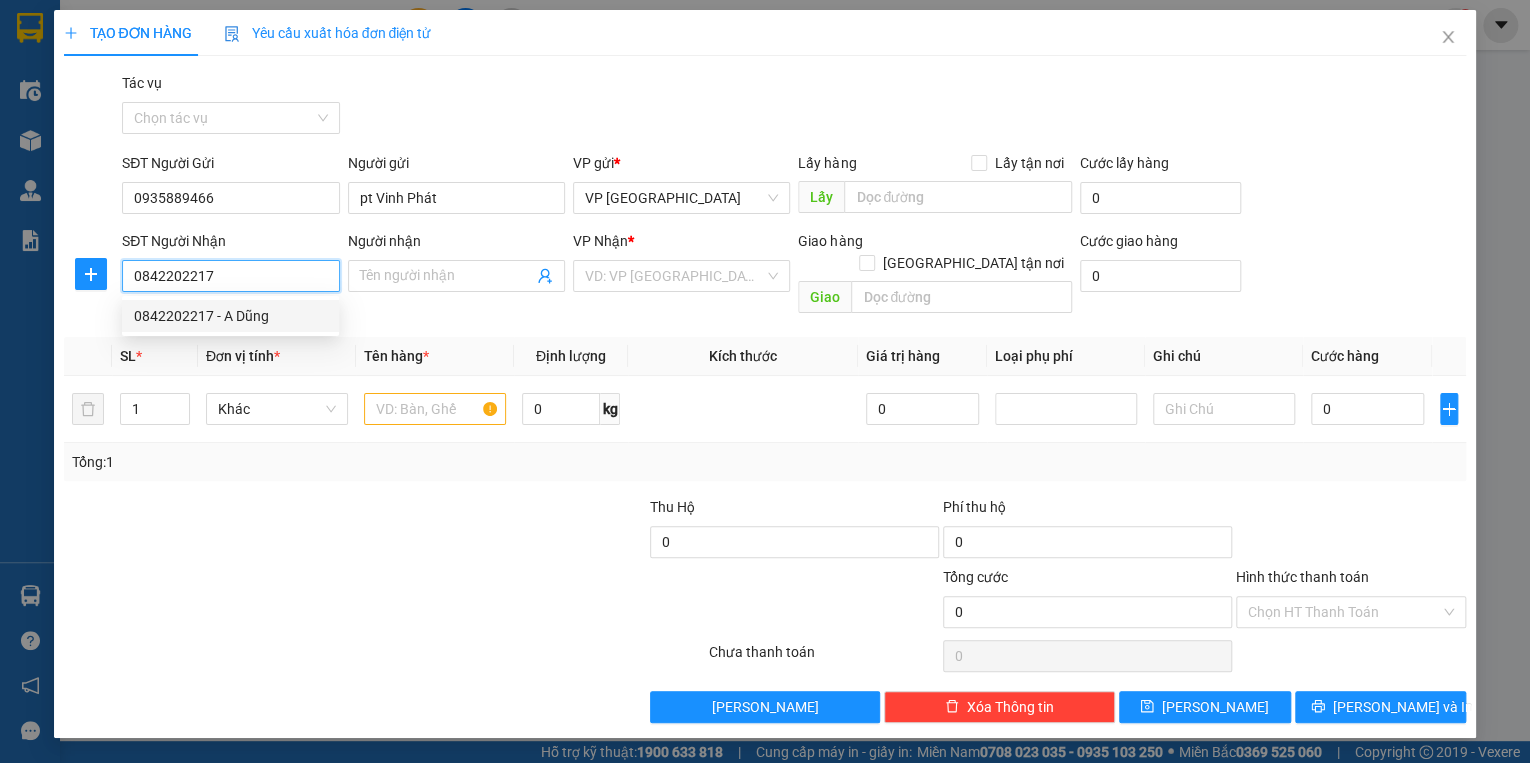 click on "0842202217 - A Dũng" at bounding box center (230, 316) 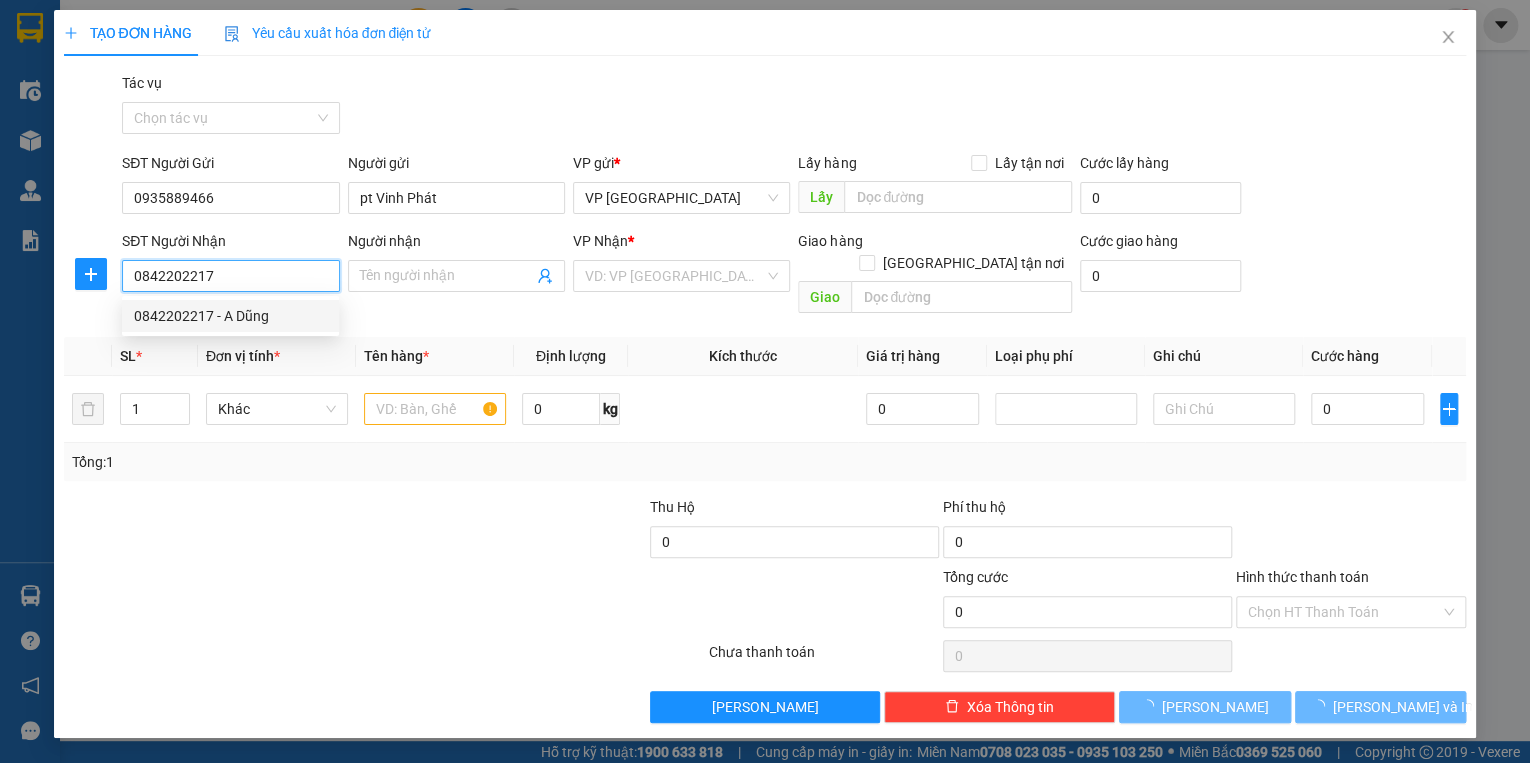 type on "A Dũng" 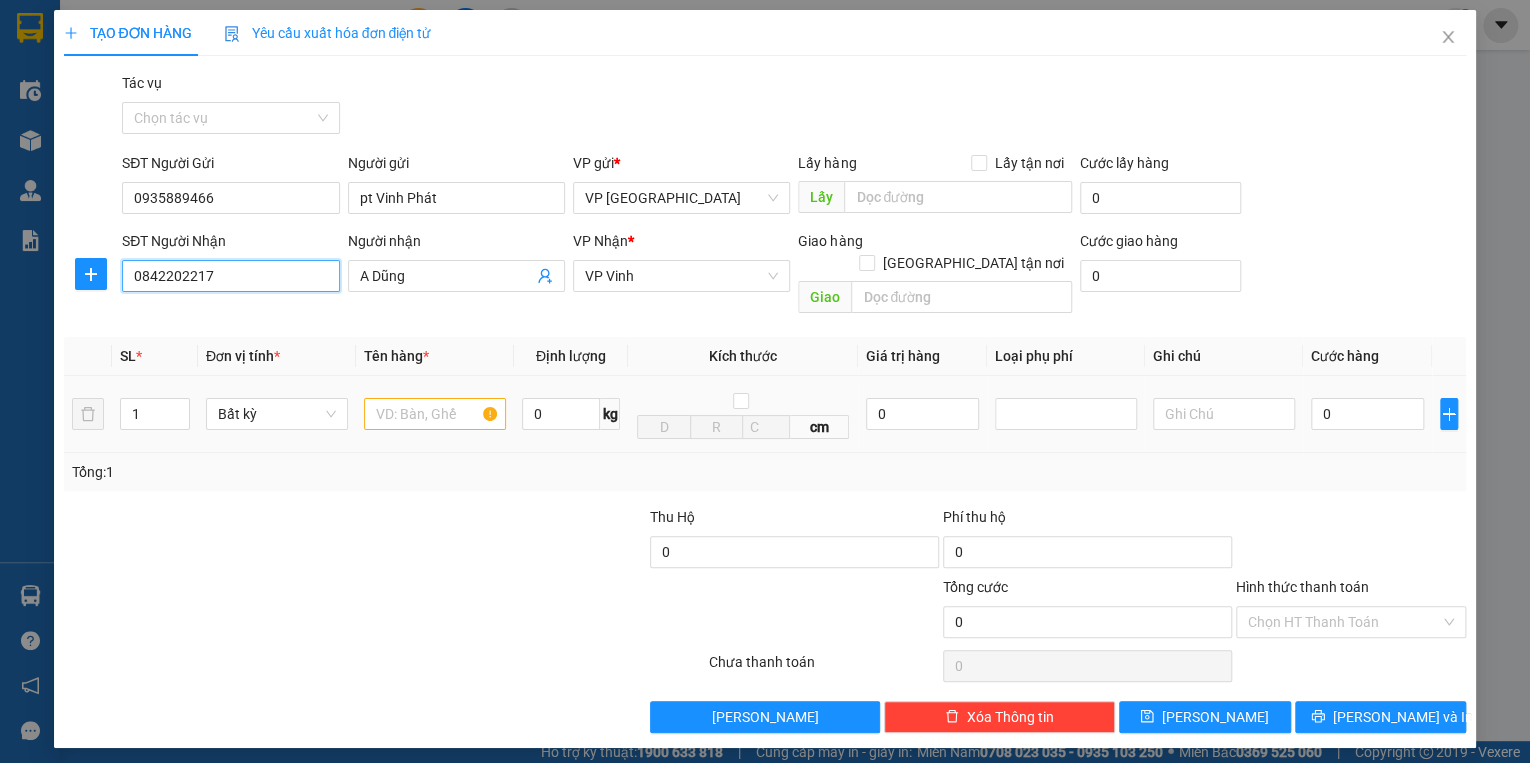 type on "0842202217" 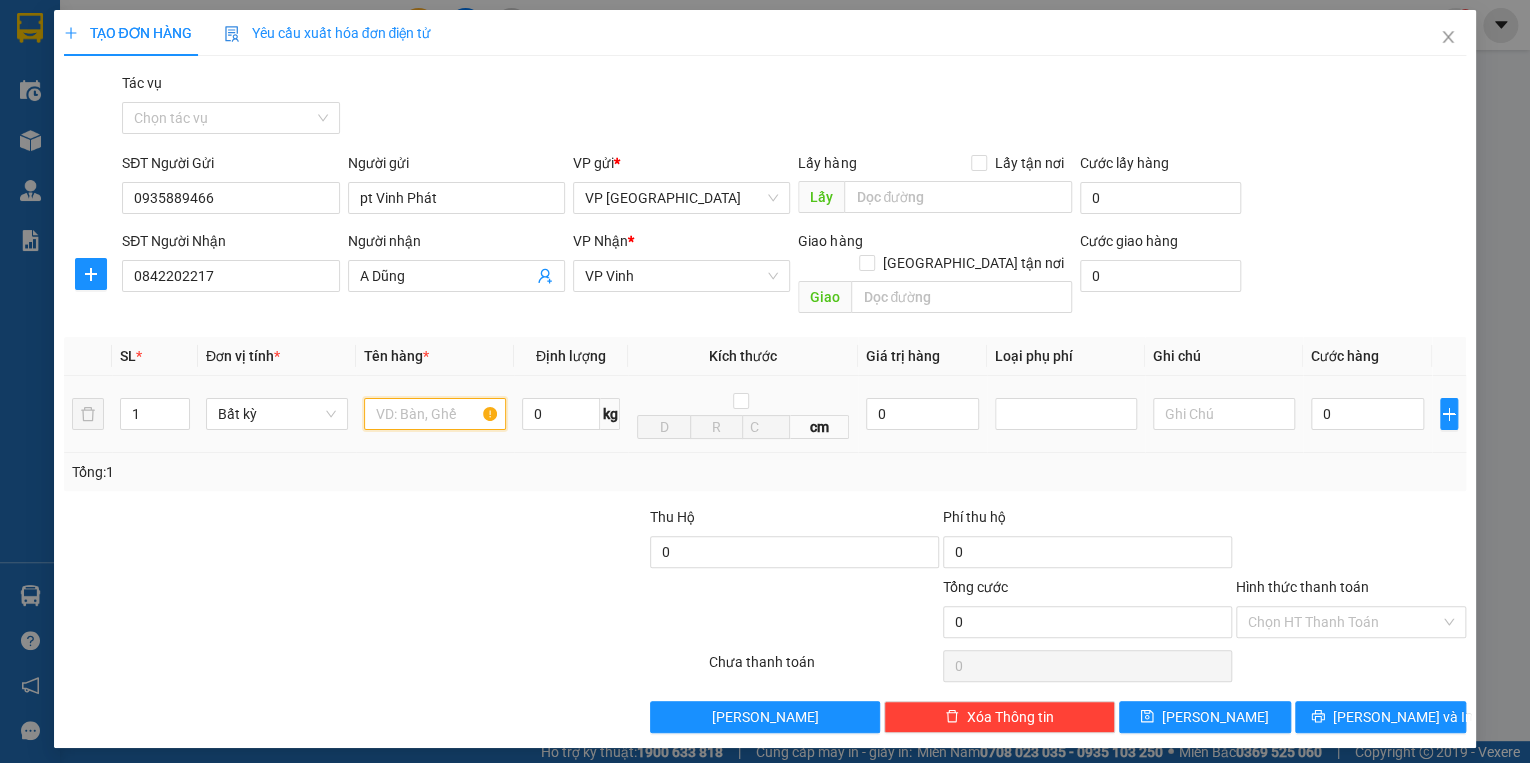 click at bounding box center [435, 414] 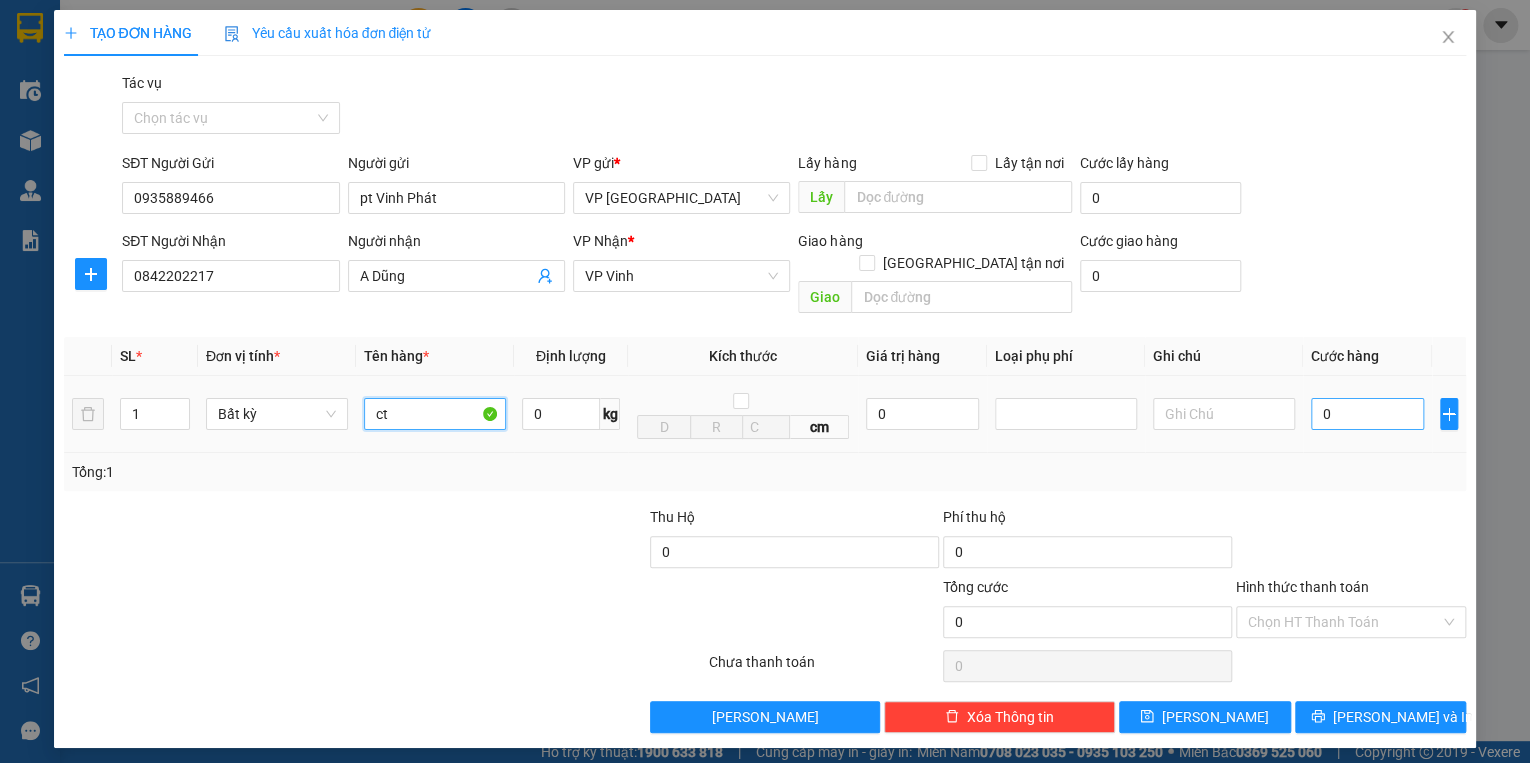 type on "ct" 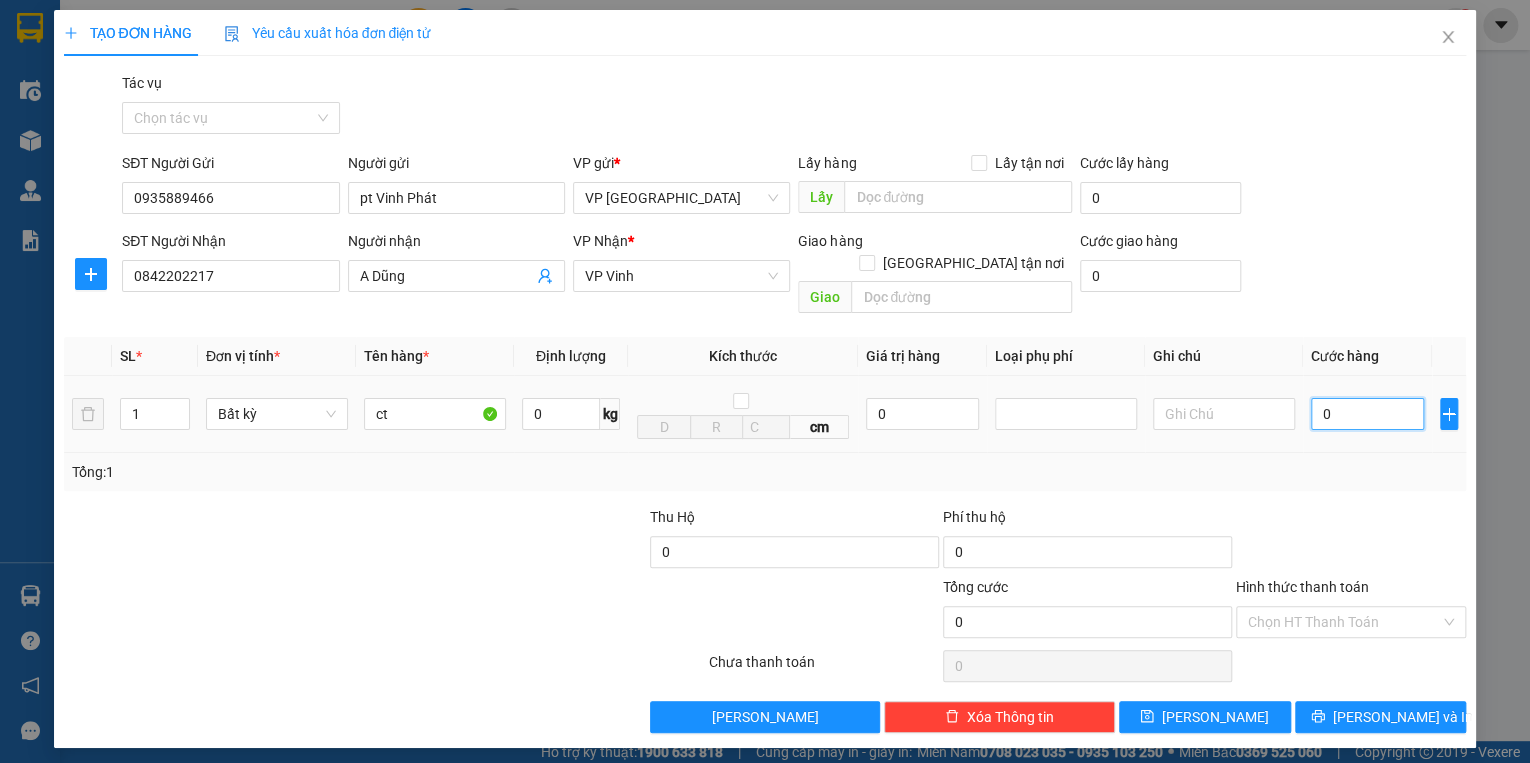 click on "0" at bounding box center [1367, 414] 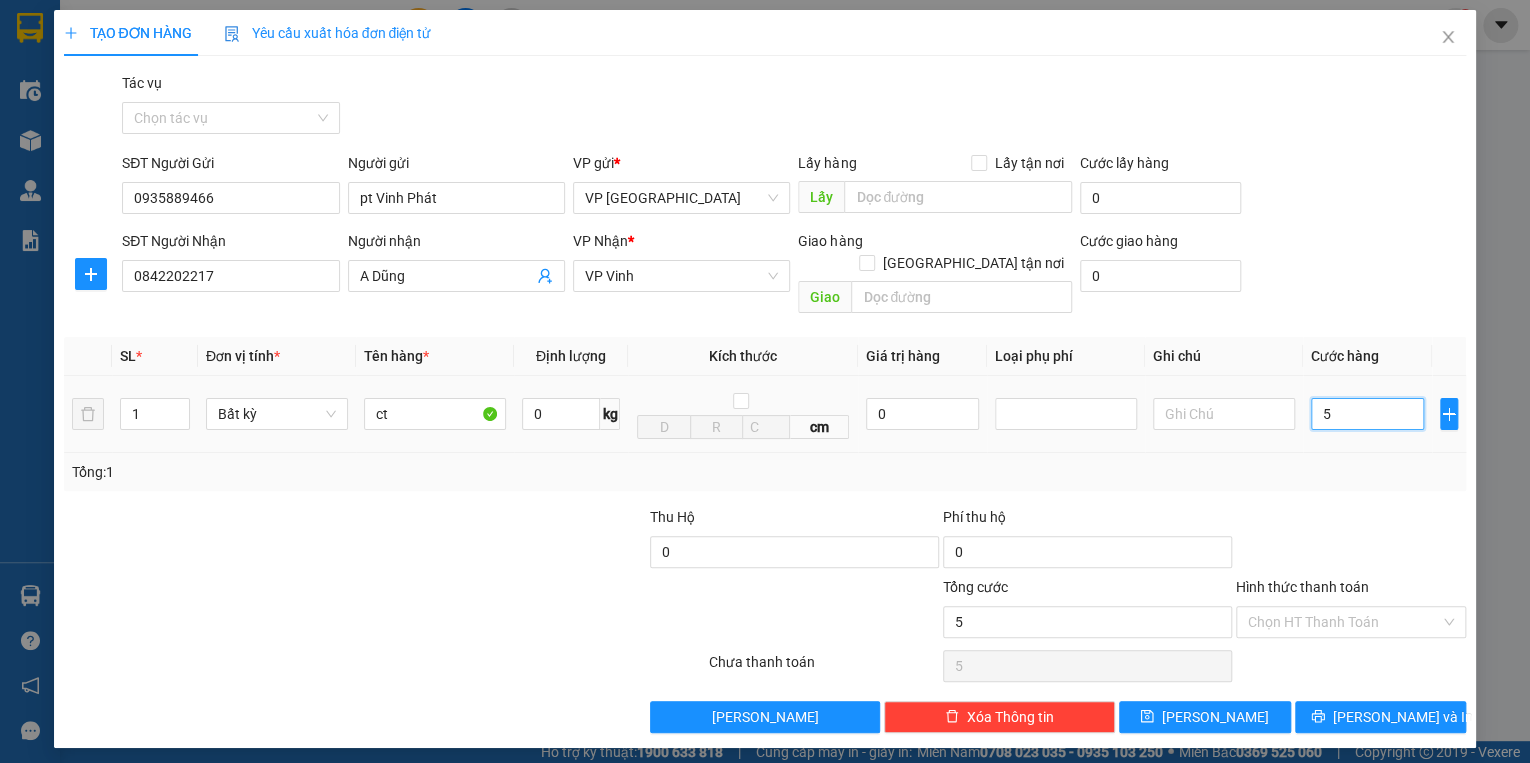 type on "50" 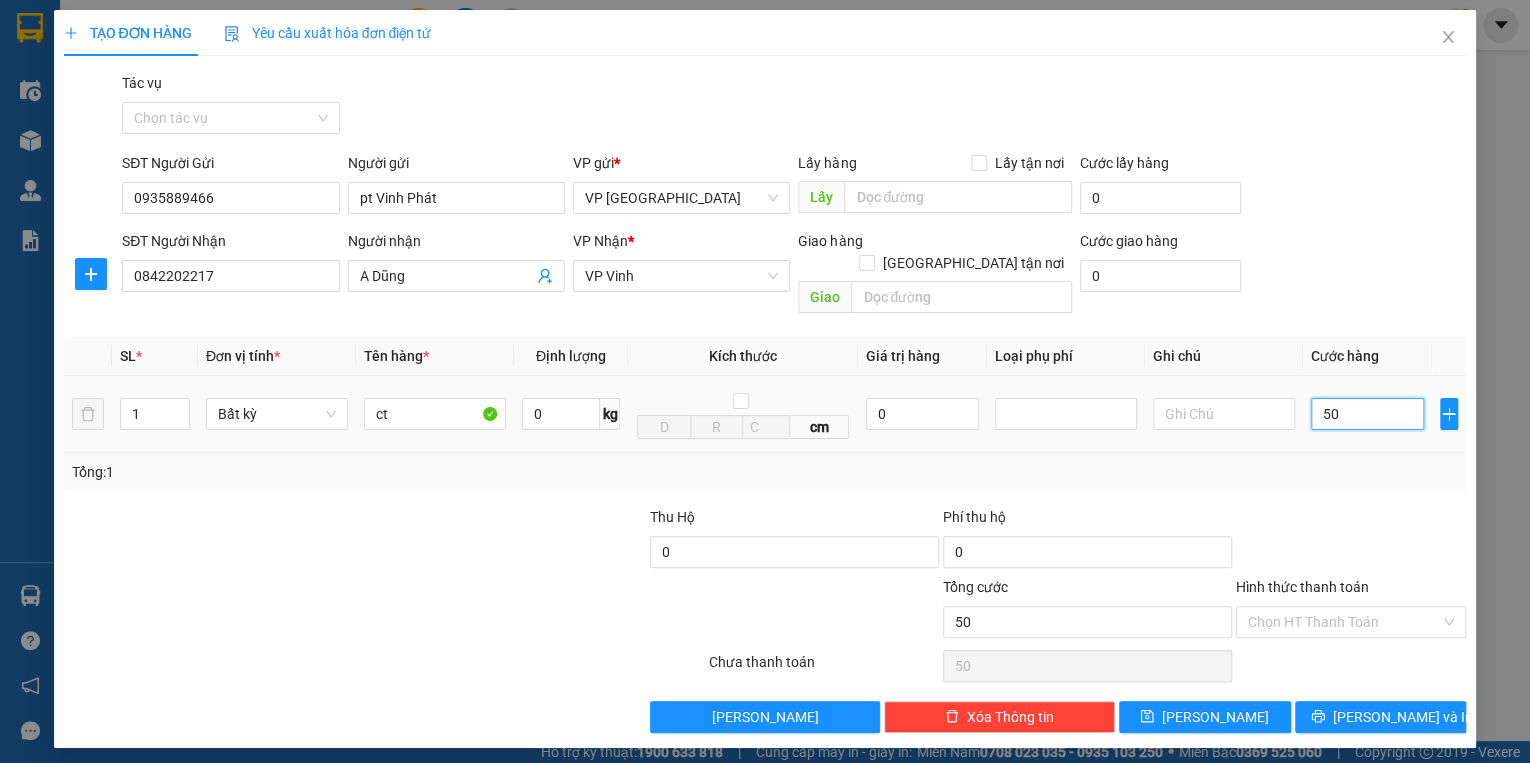 type on "500" 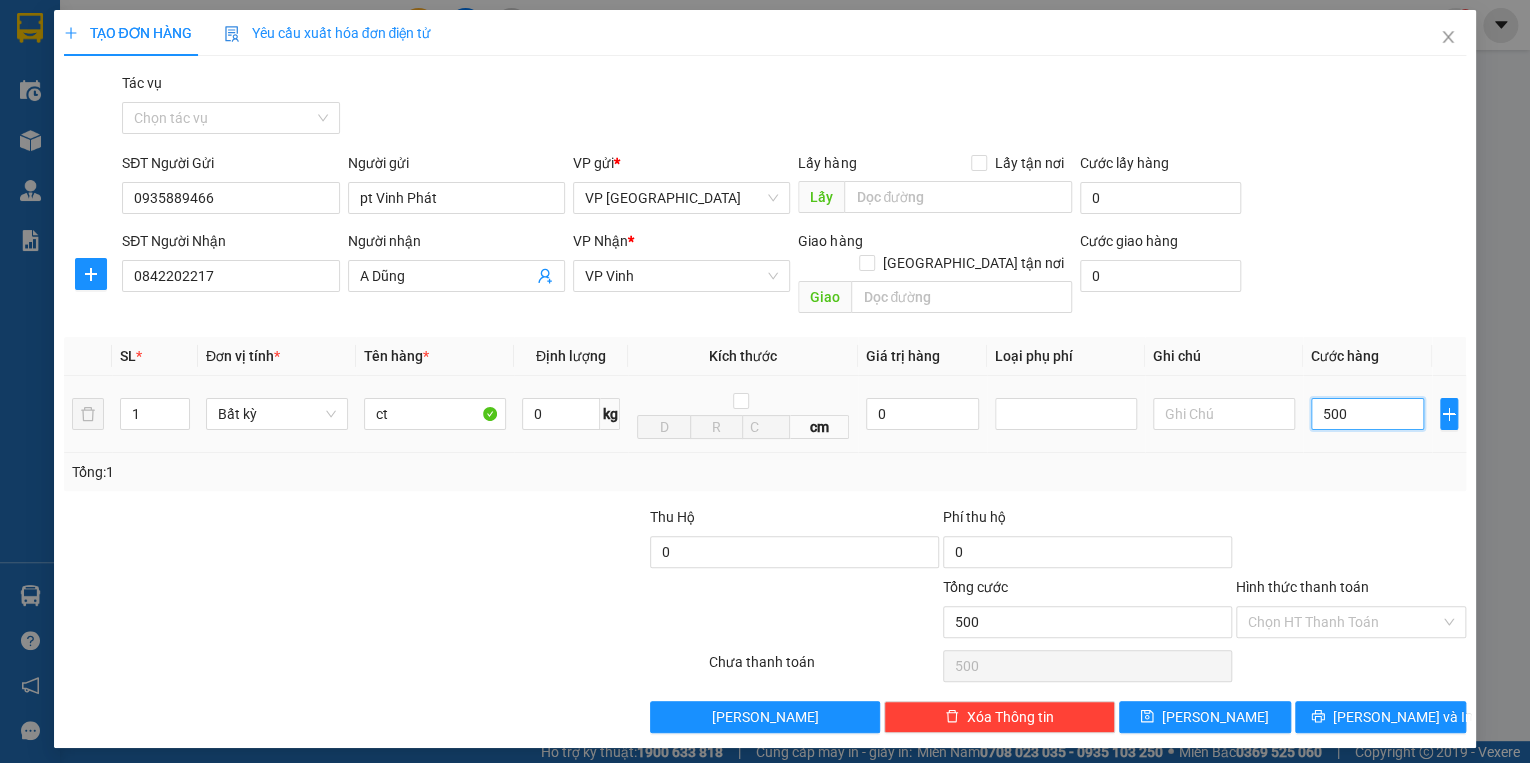 type on "5.000" 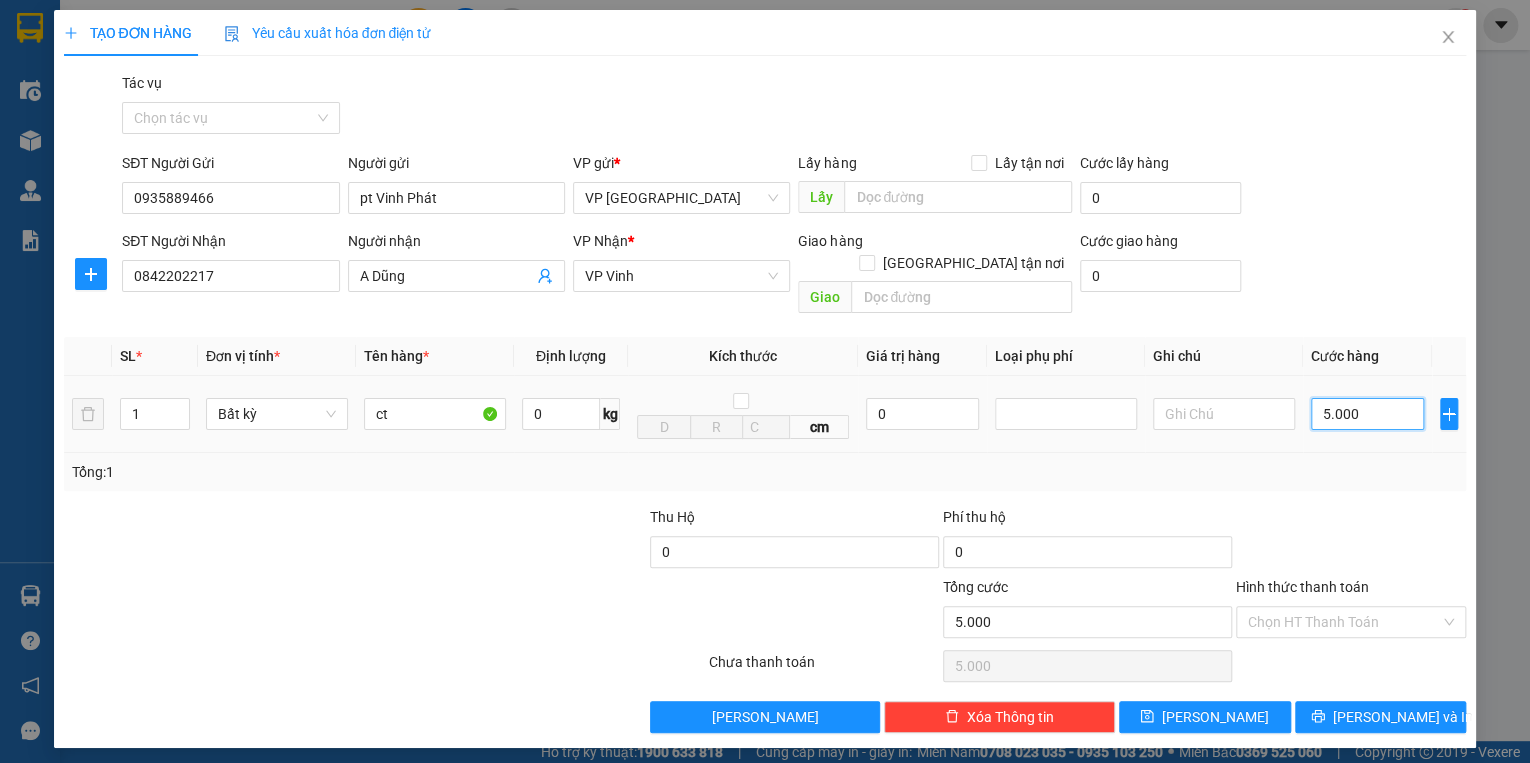 type on "50.000" 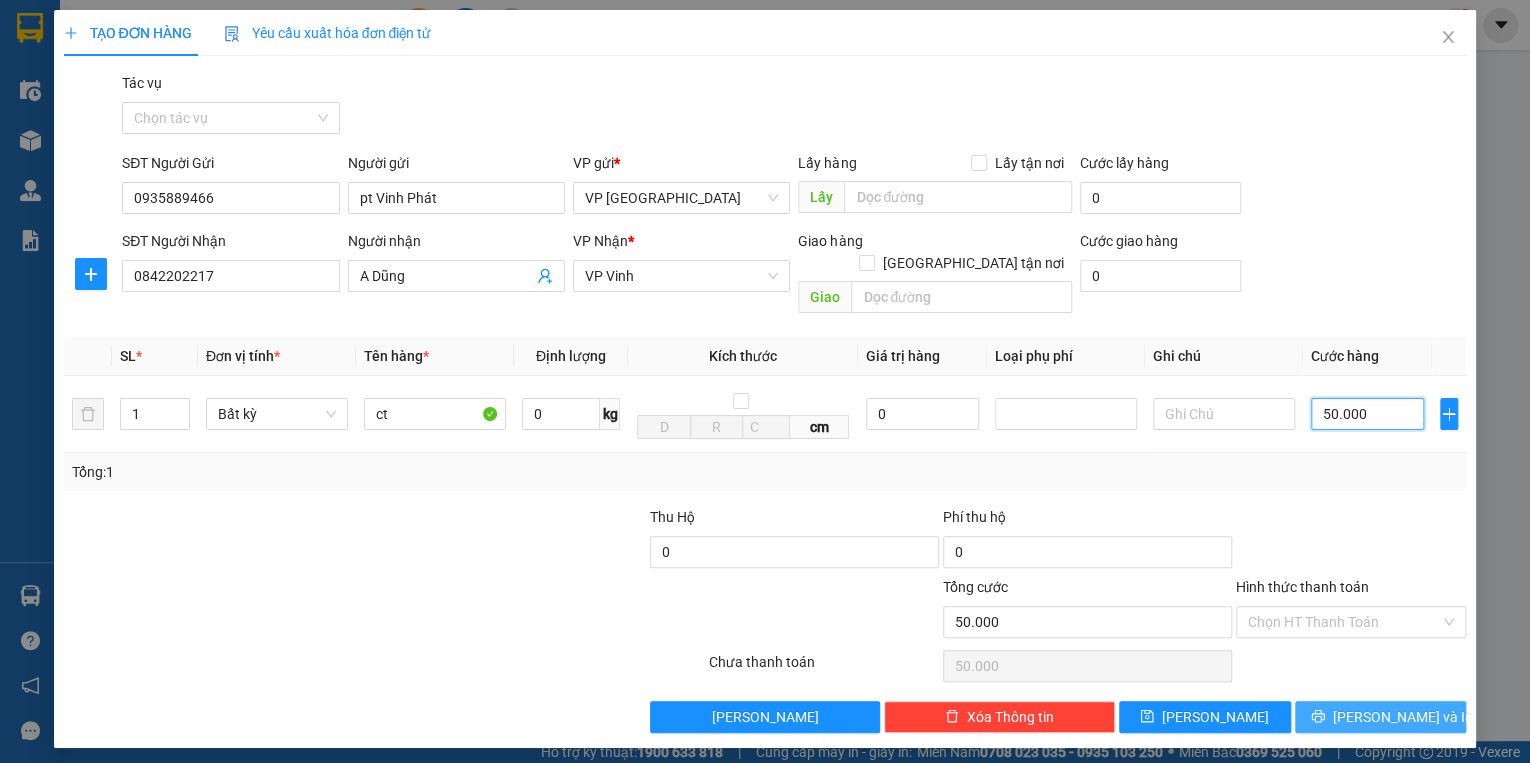 type on "50.000" 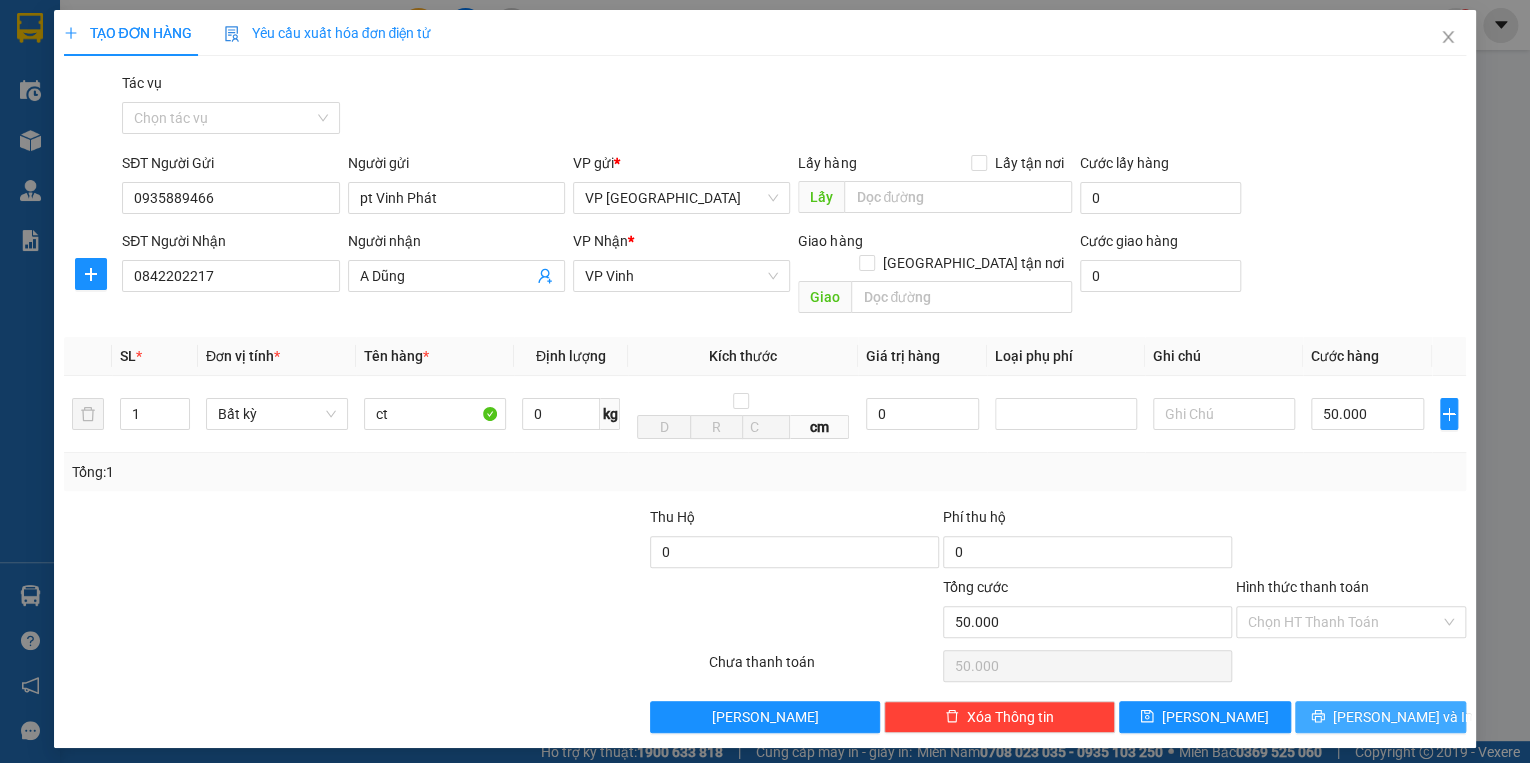 drag, startPoint x: 1419, startPoint y: 692, endPoint x: 1415, endPoint y: 664, distance: 28.284271 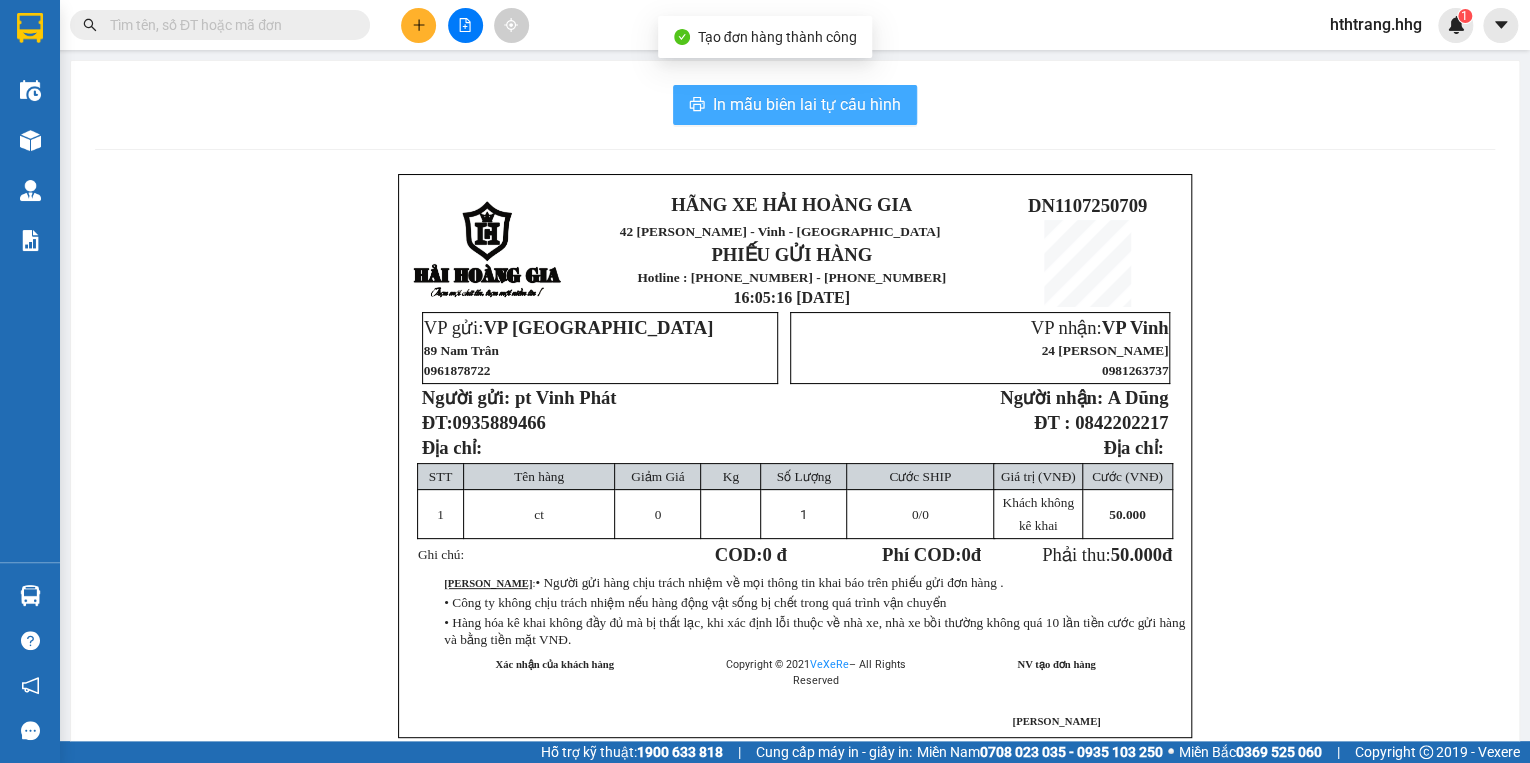 click on "In mẫu biên lai tự cấu hình" at bounding box center (807, 104) 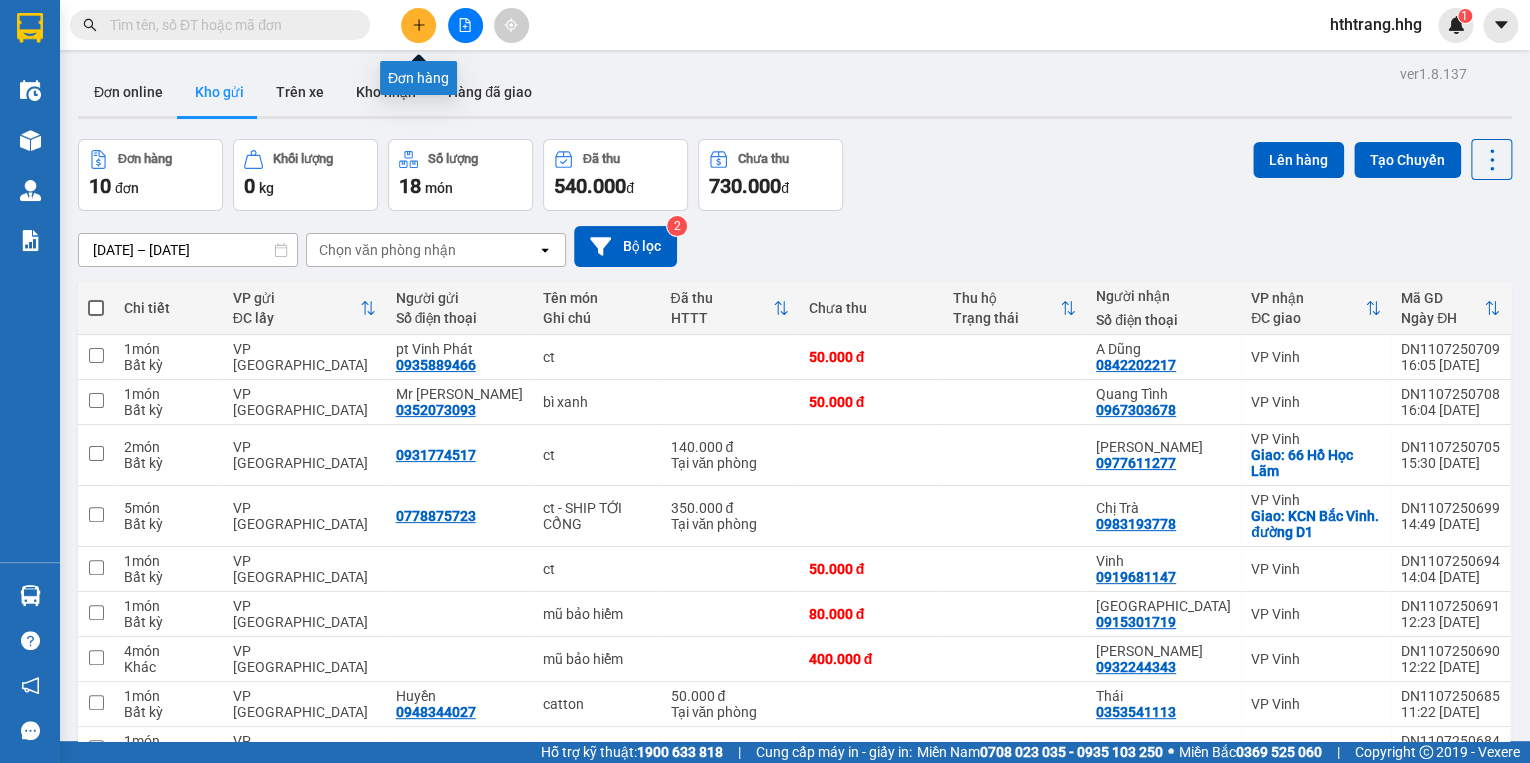 click at bounding box center [418, 25] 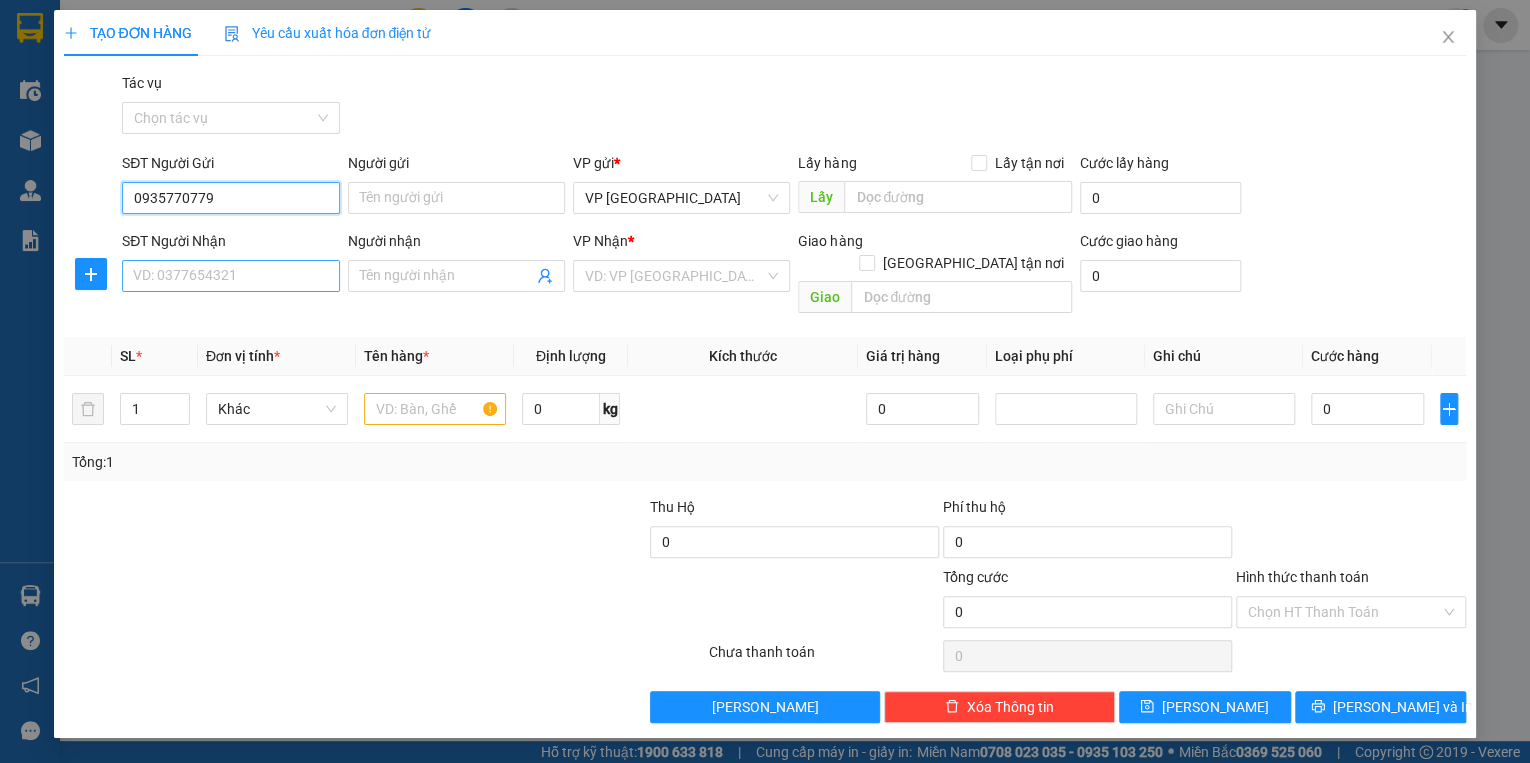 type on "0935770779" 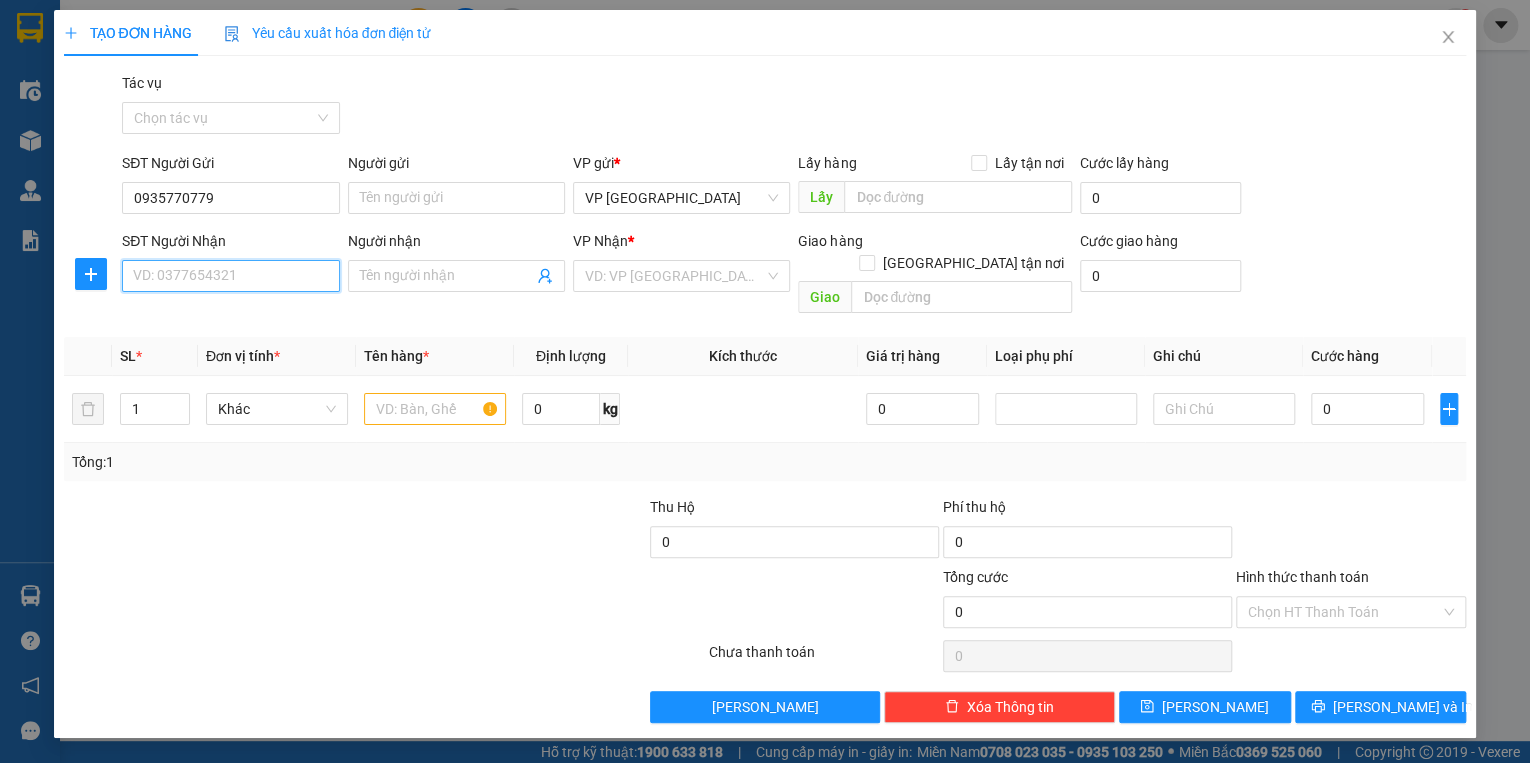 click on "SĐT Người Nhận" at bounding box center (230, 276) 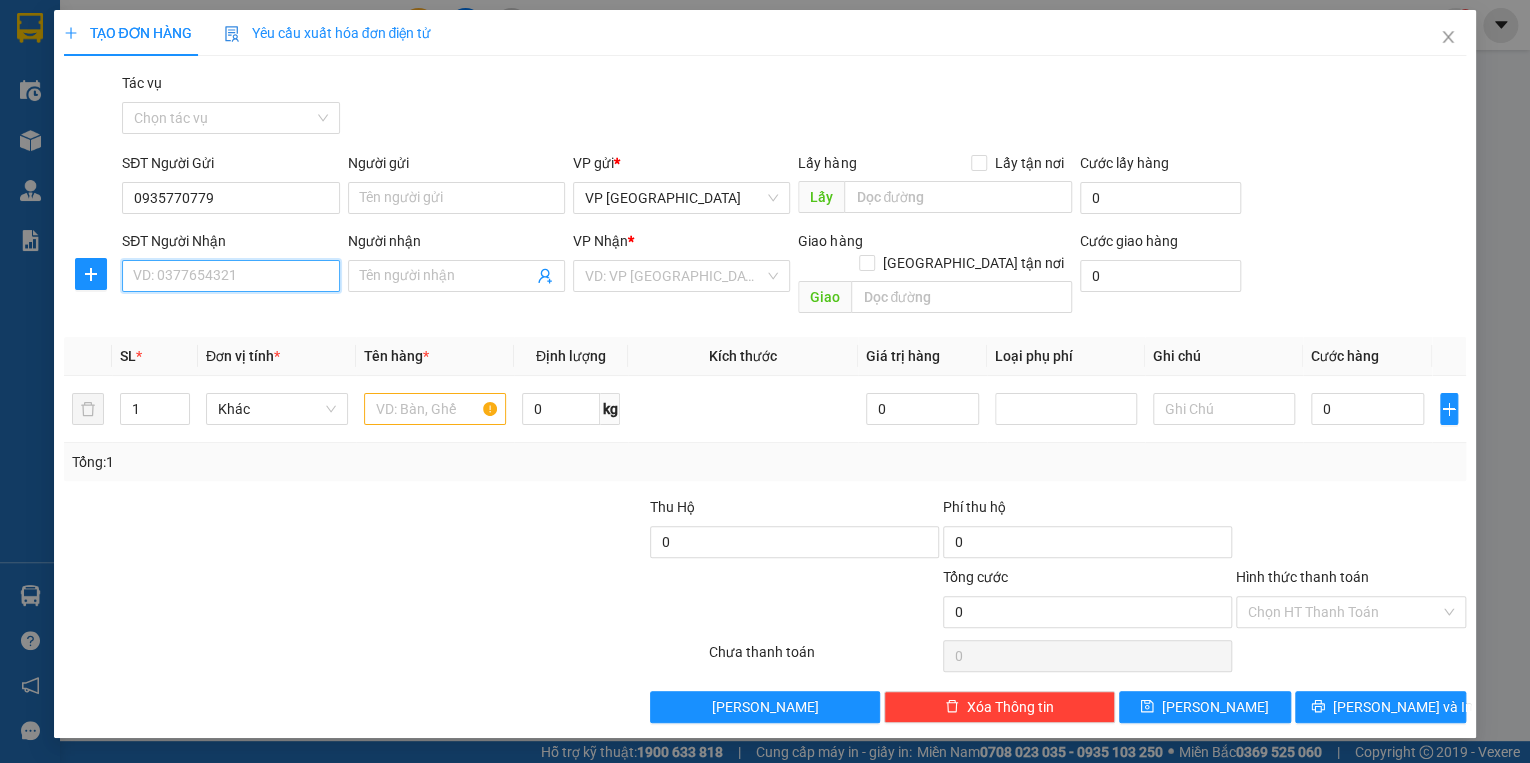 click on "SĐT Người Nhận" at bounding box center [230, 276] 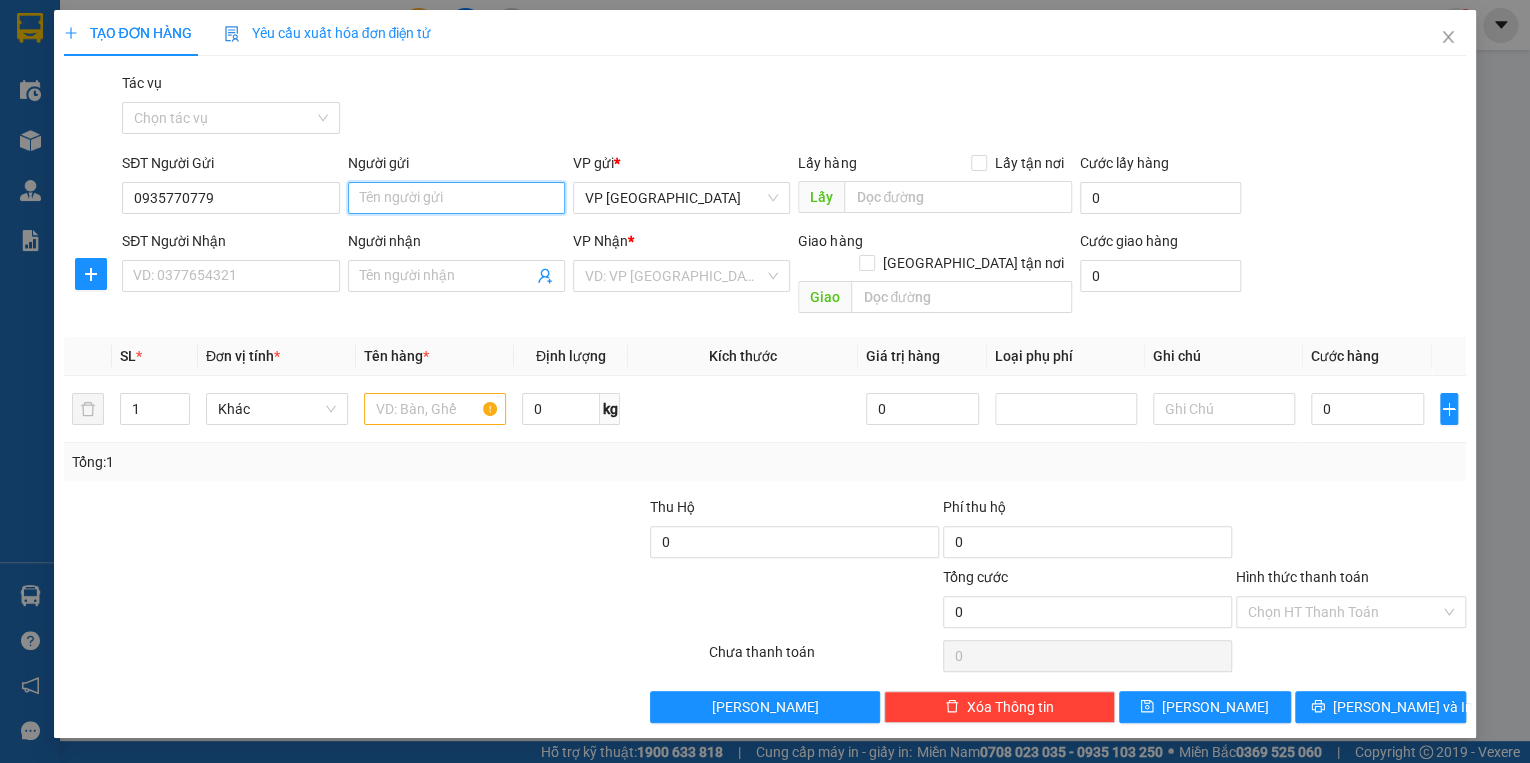 click on "Người gửi" at bounding box center (456, 198) 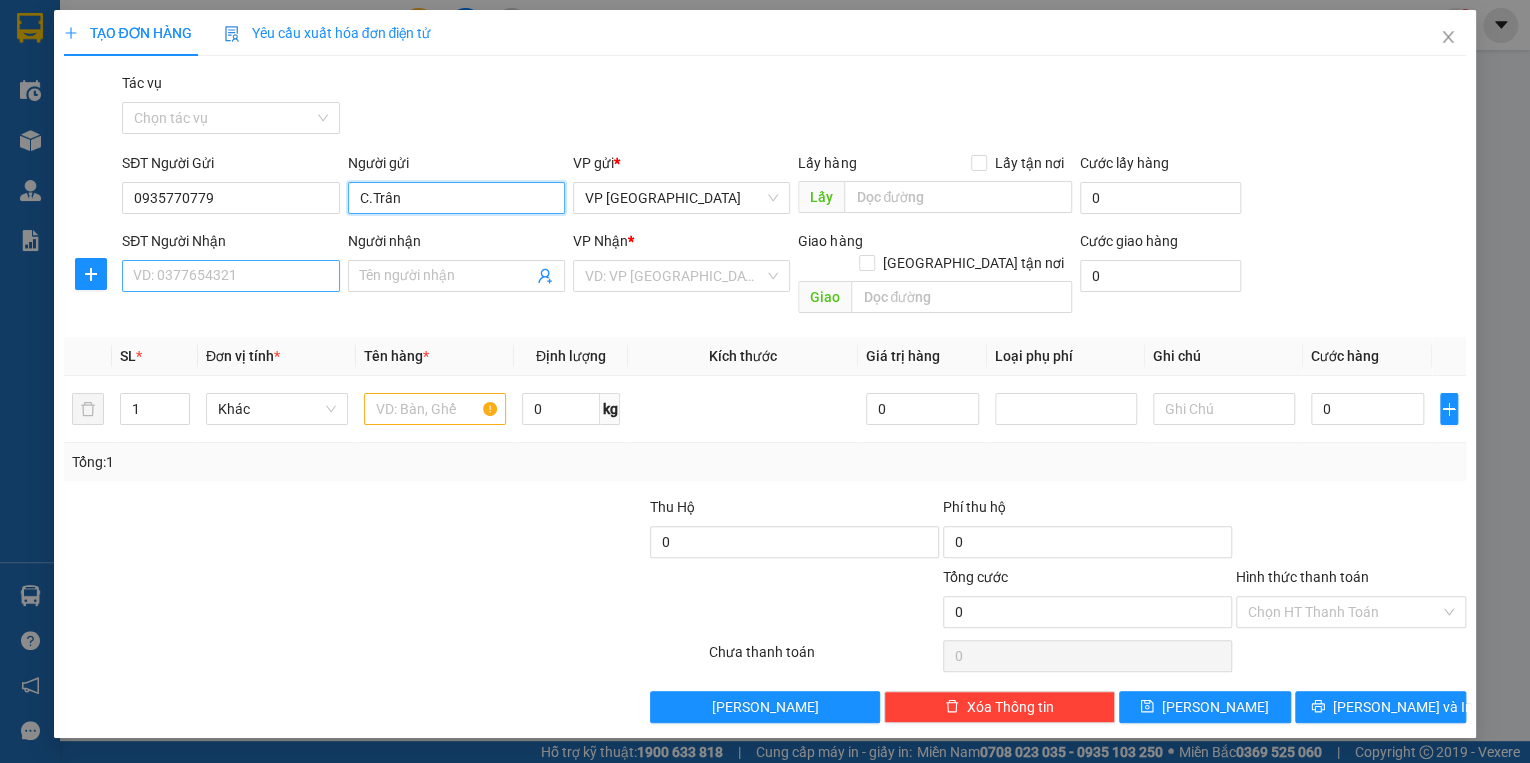 type on "C.Trân" 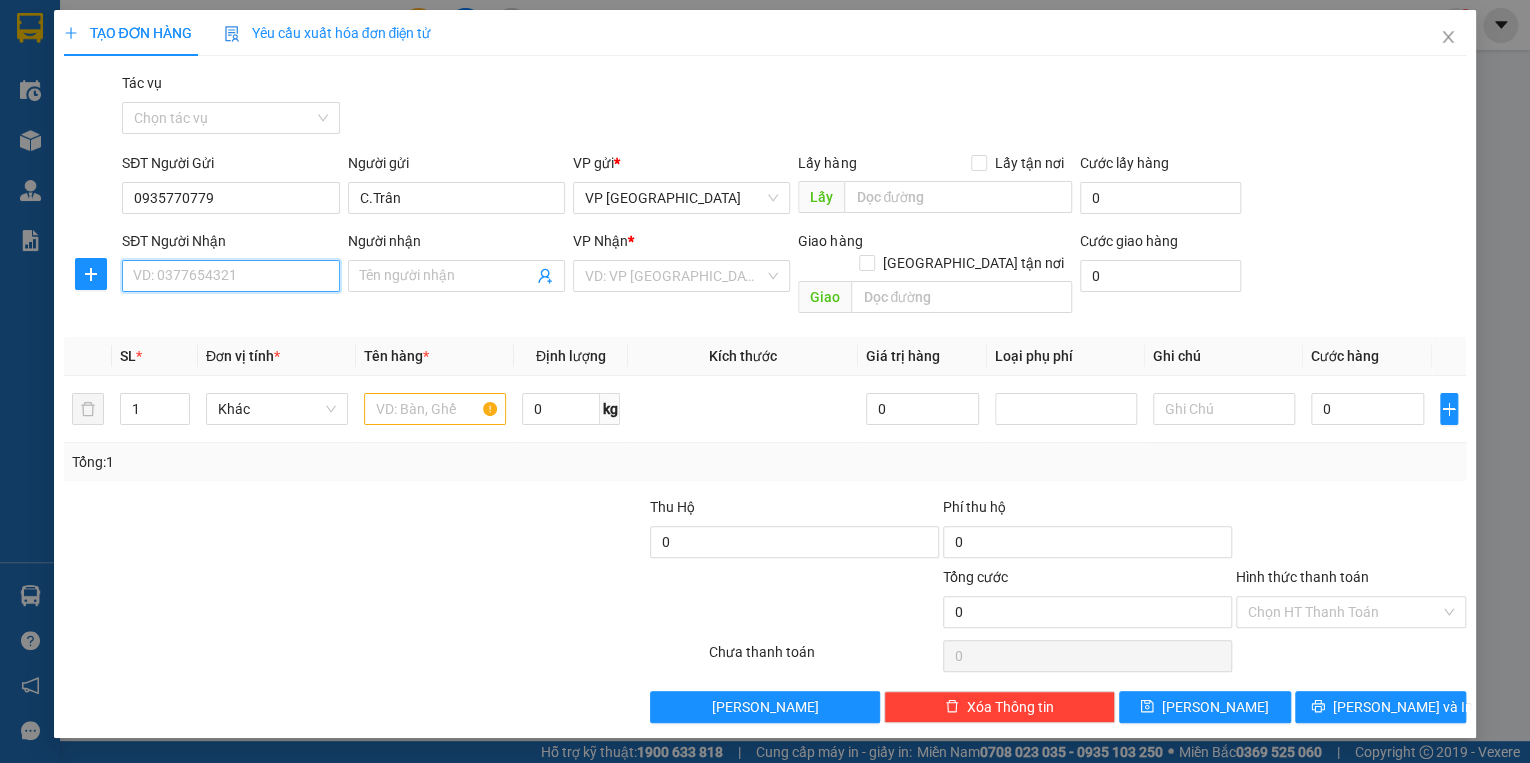 click on "SĐT Người Nhận" at bounding box center [230, 276] 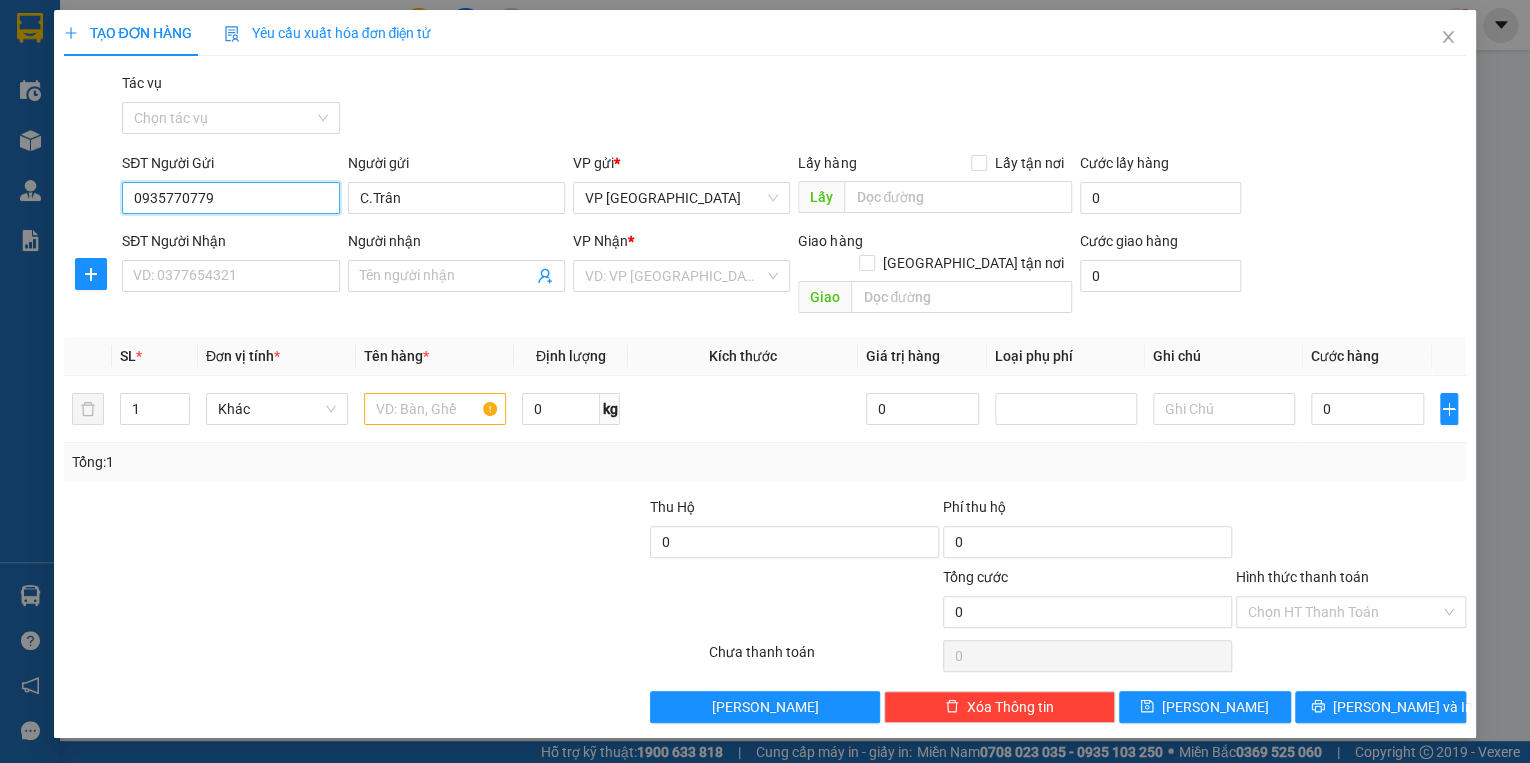 click on "0935770779" at bounding box center [230, 198] 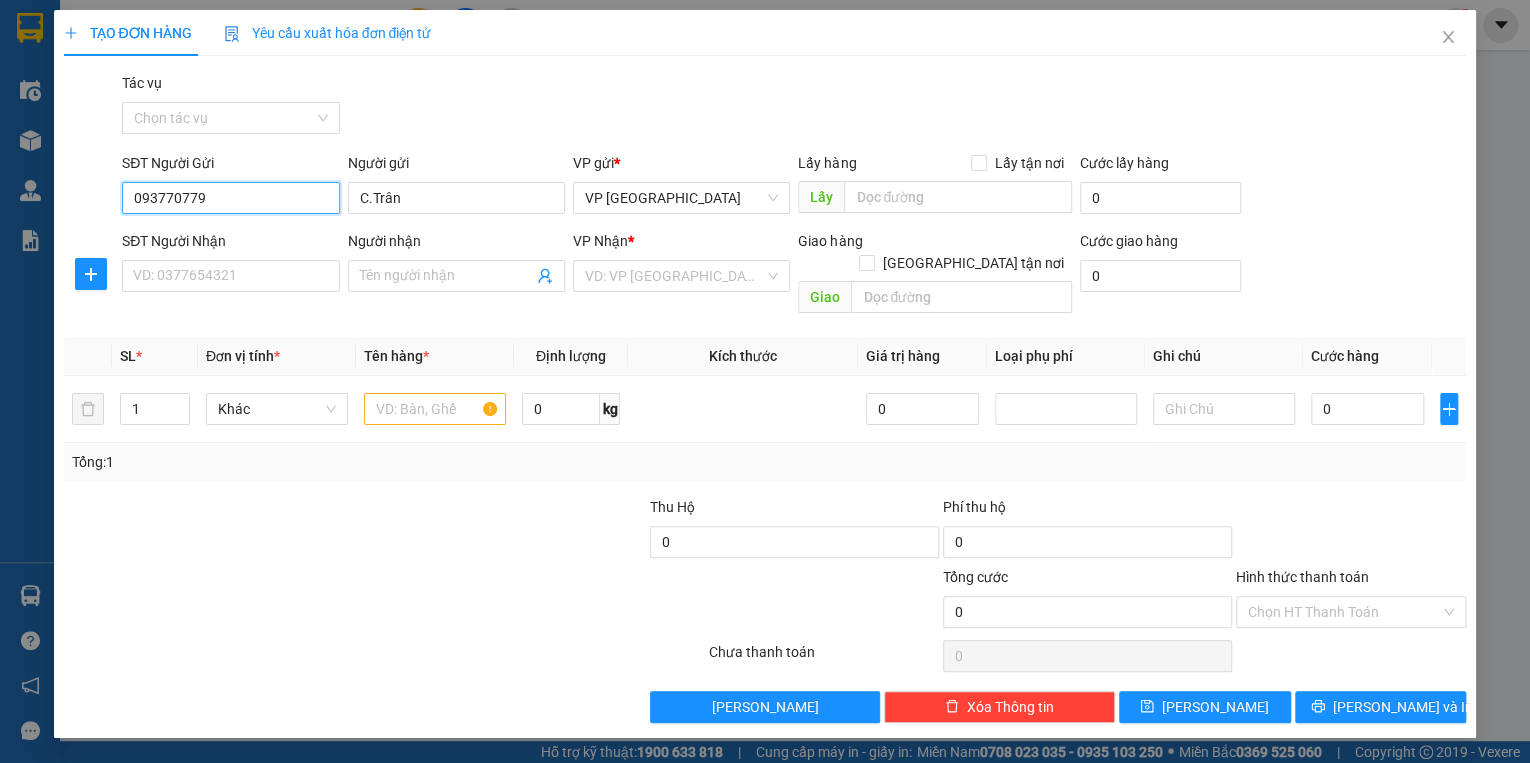 type on "0934770779" 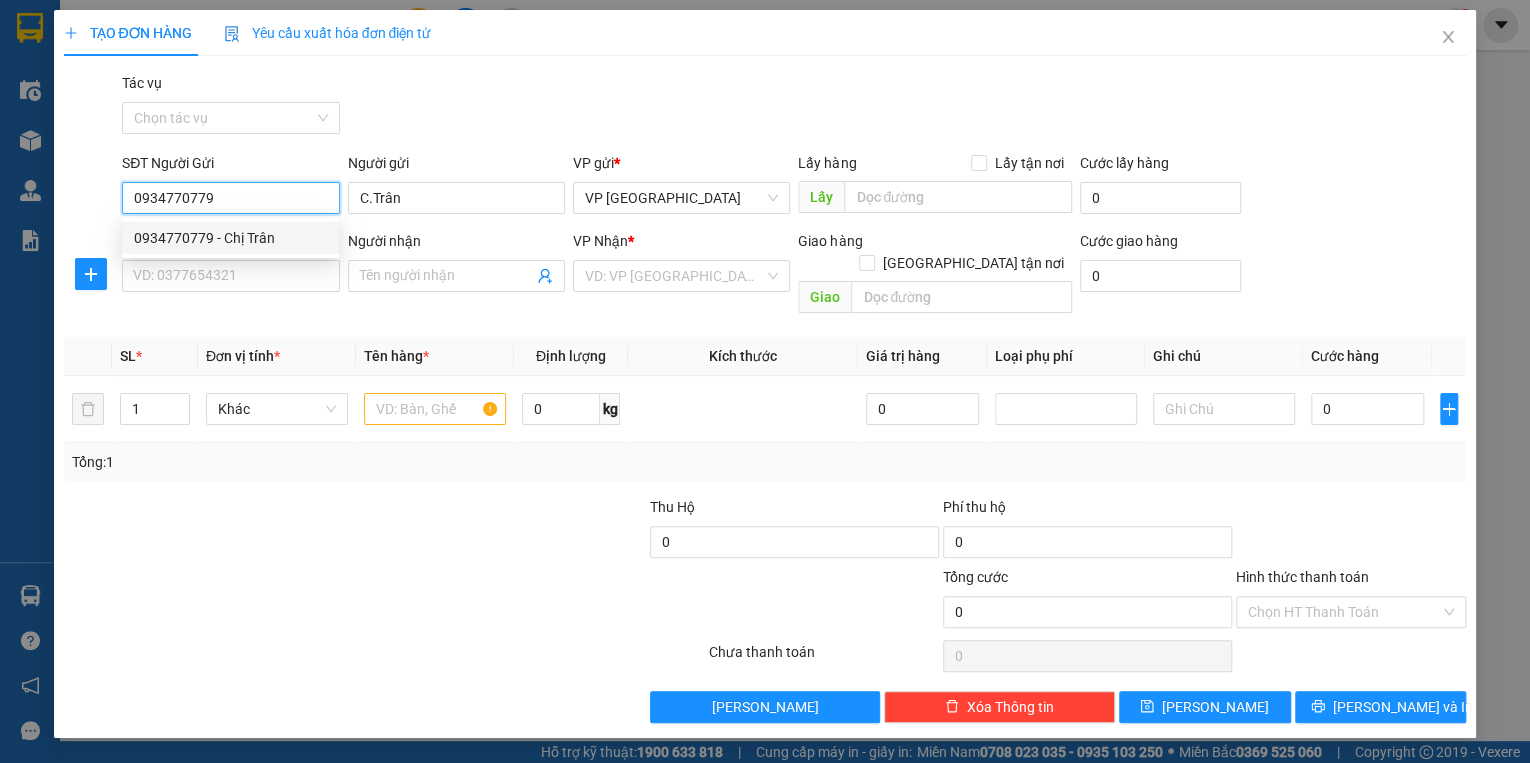 click on "0934770779 - Chị Trân" at bounding box center (230, 238) 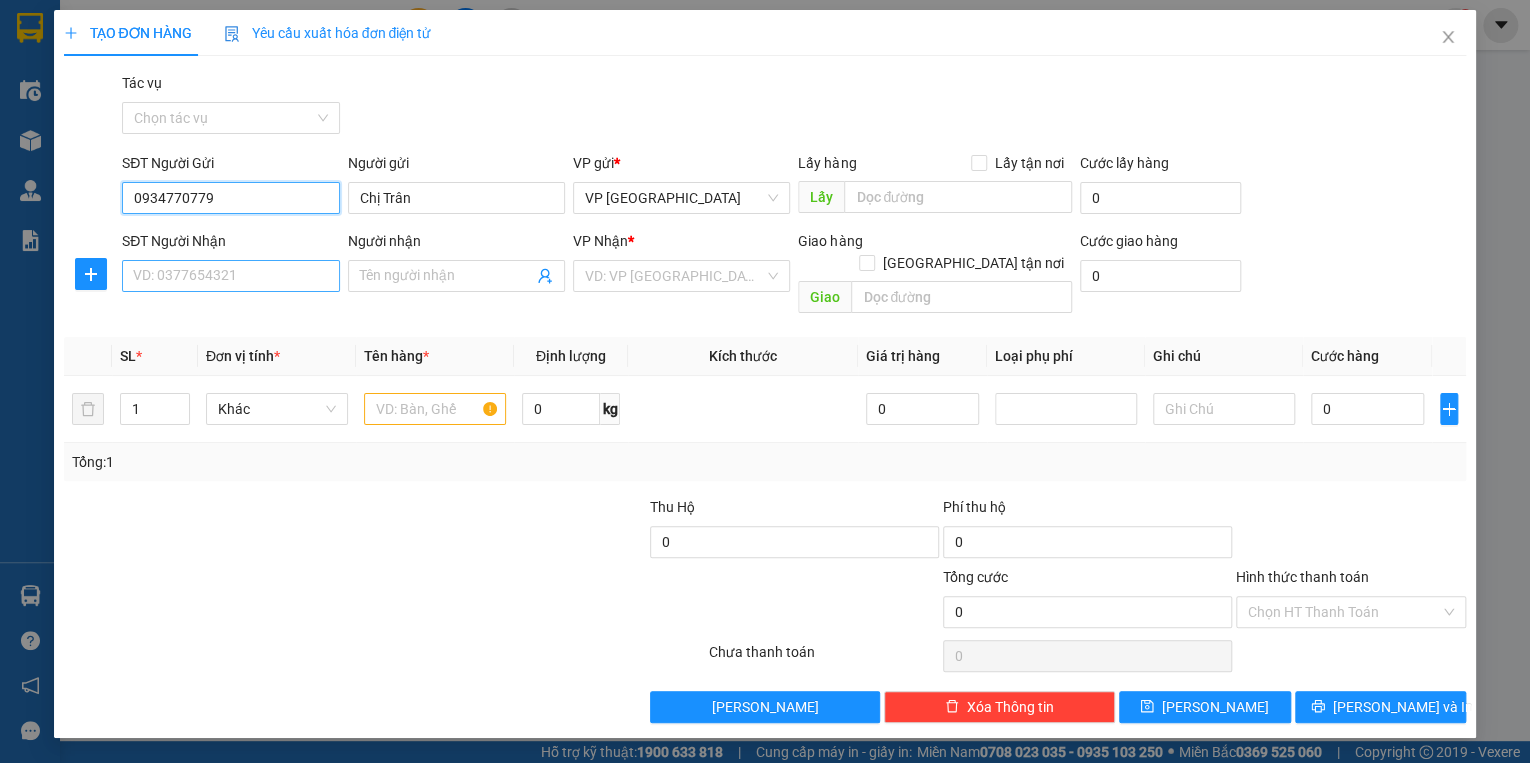 type on "0934770779" 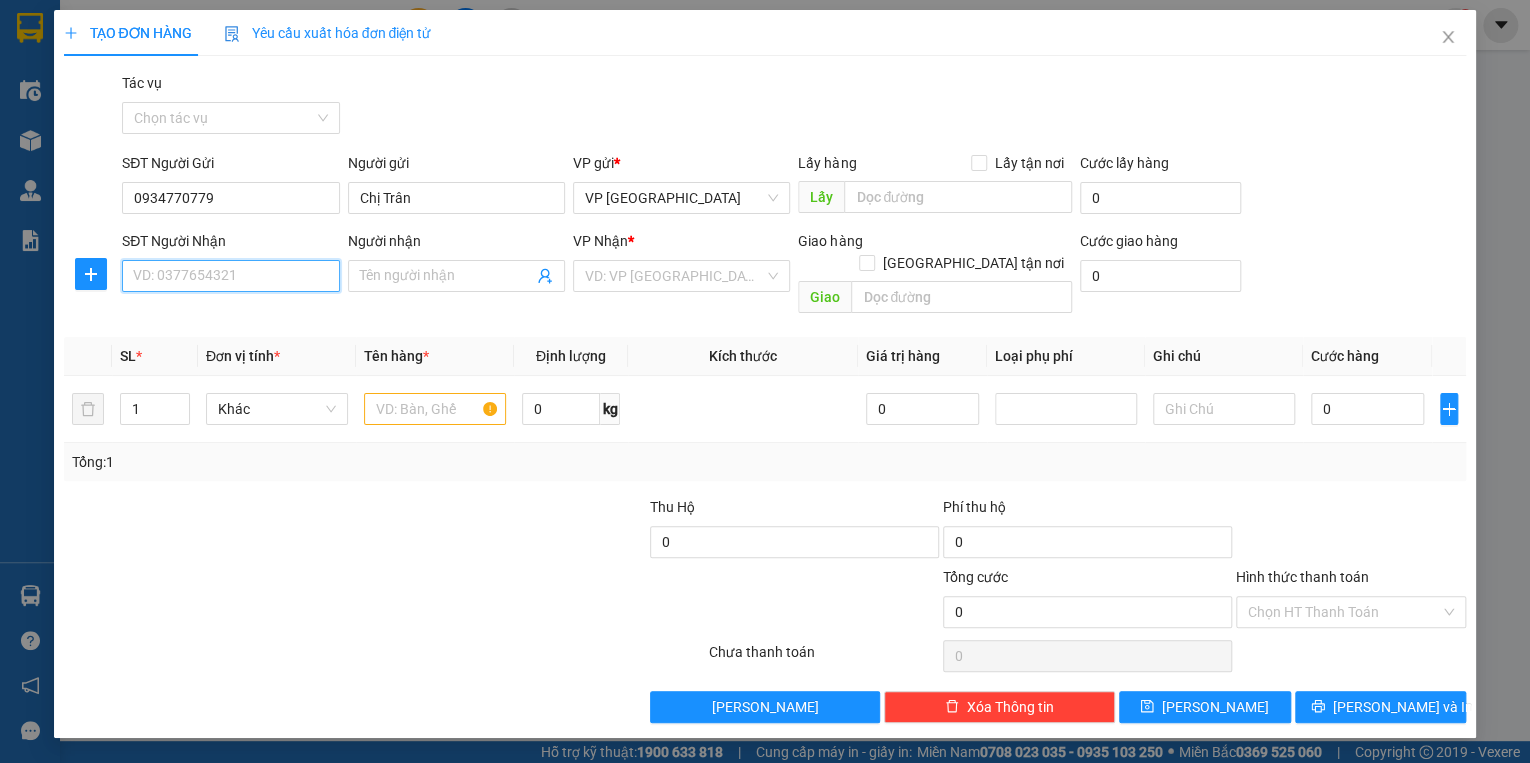click on "SĐT Người Nhận" at bounding box center [230, 276] 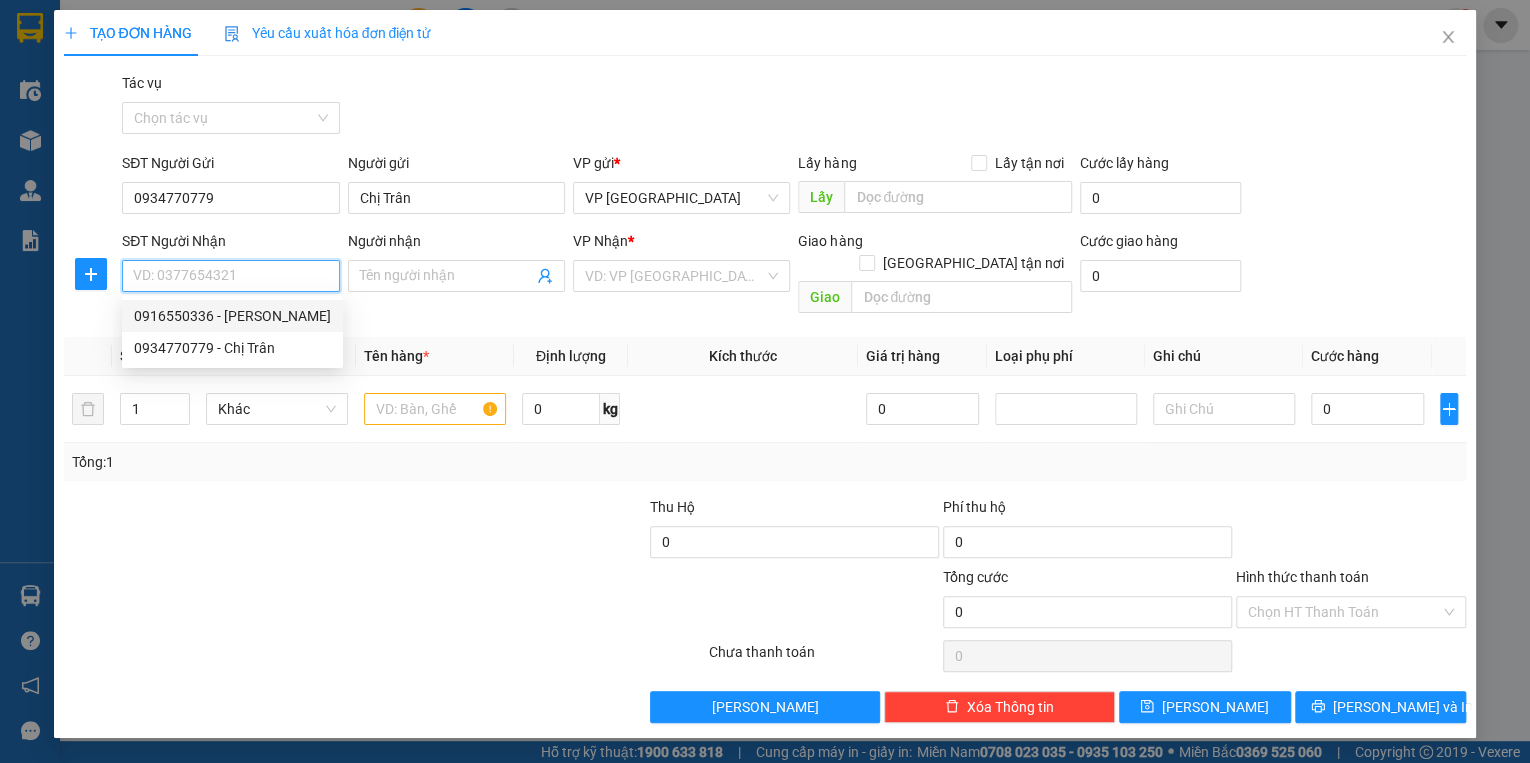 click on "0916550336 - [PERSON_NAME]" at bounding box center [232, 316] 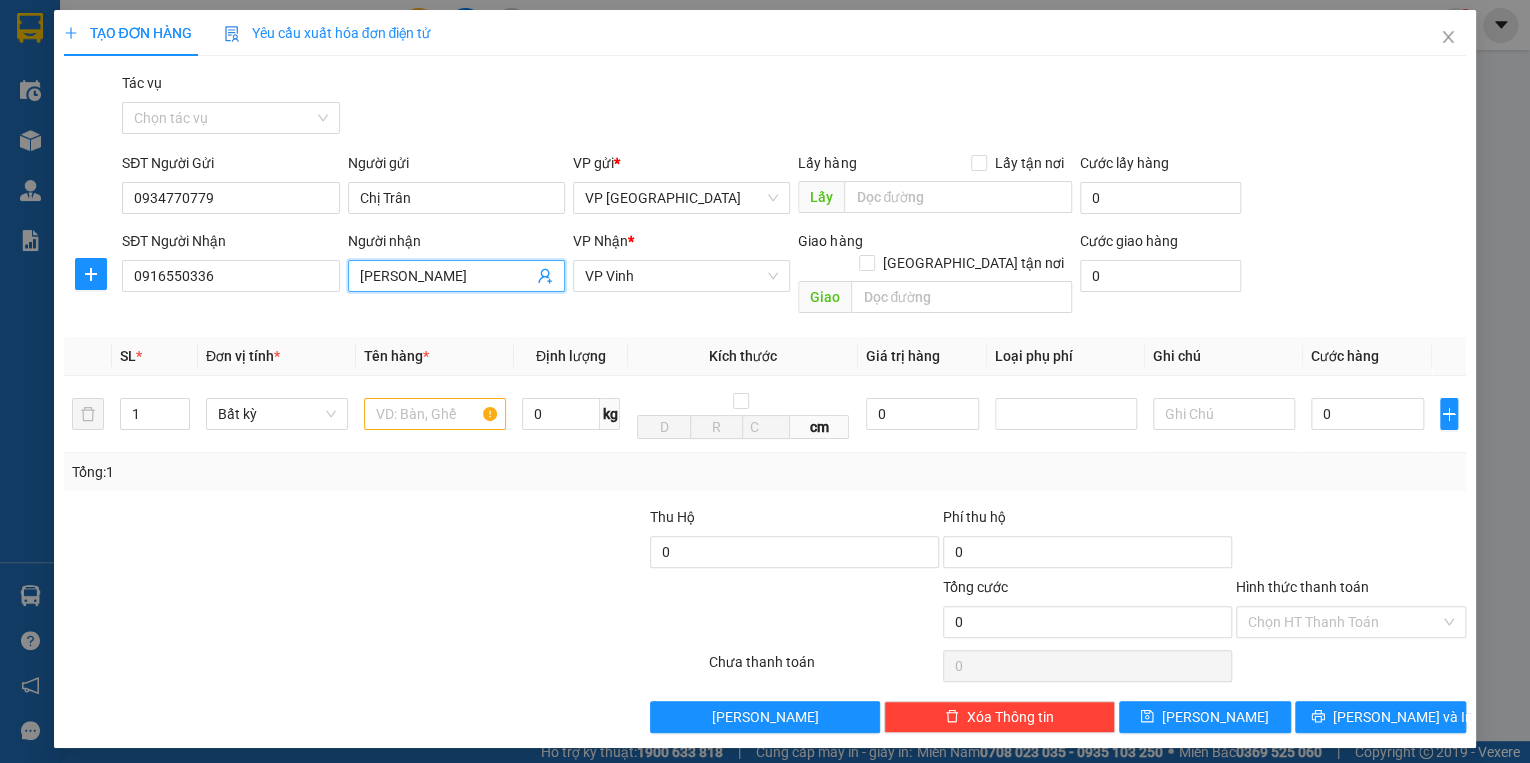 click on "[PERSON_NAME]" at bounding box center [446, 276] 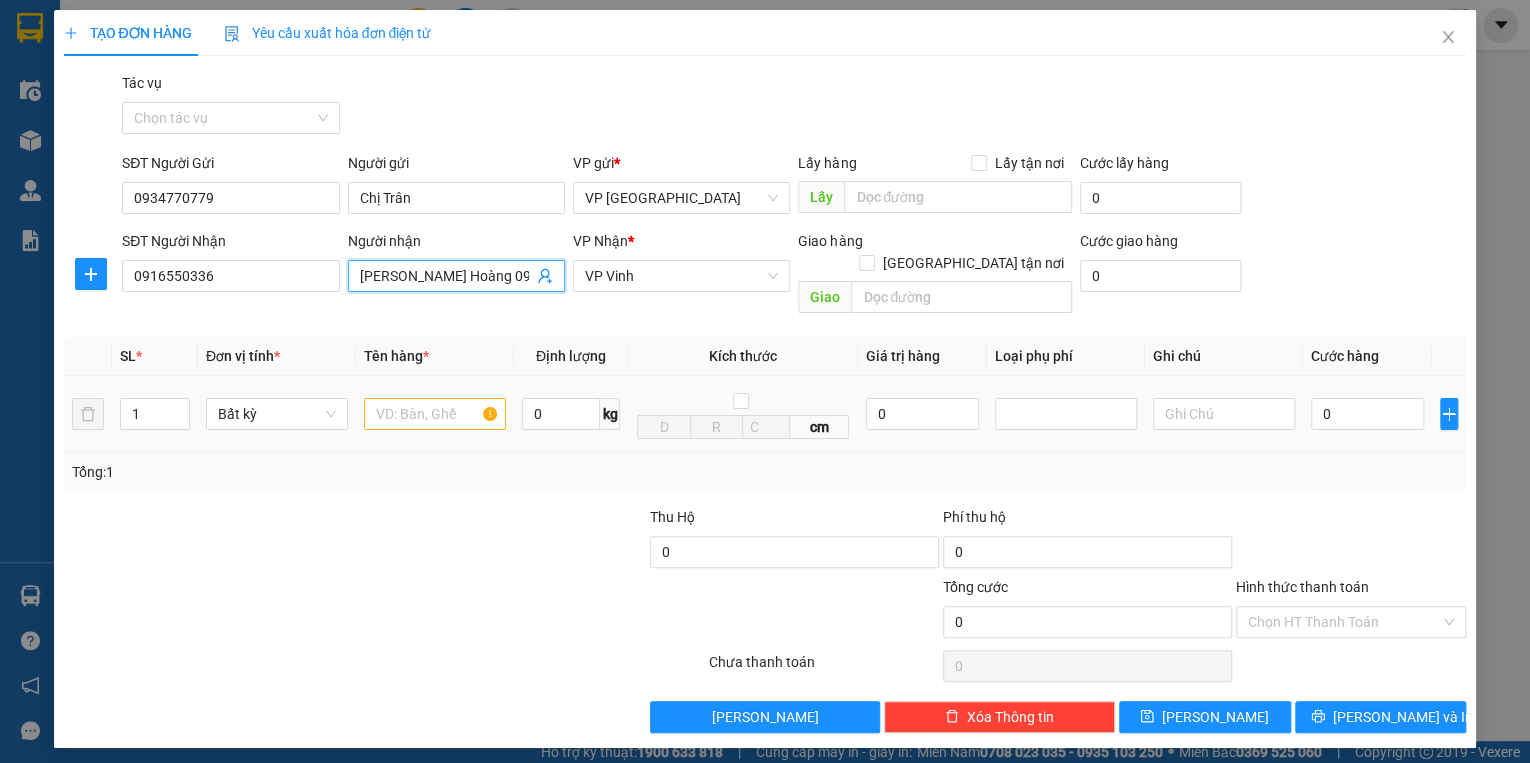 type on "[PERSON_NAME] Hoàng 0918097688" 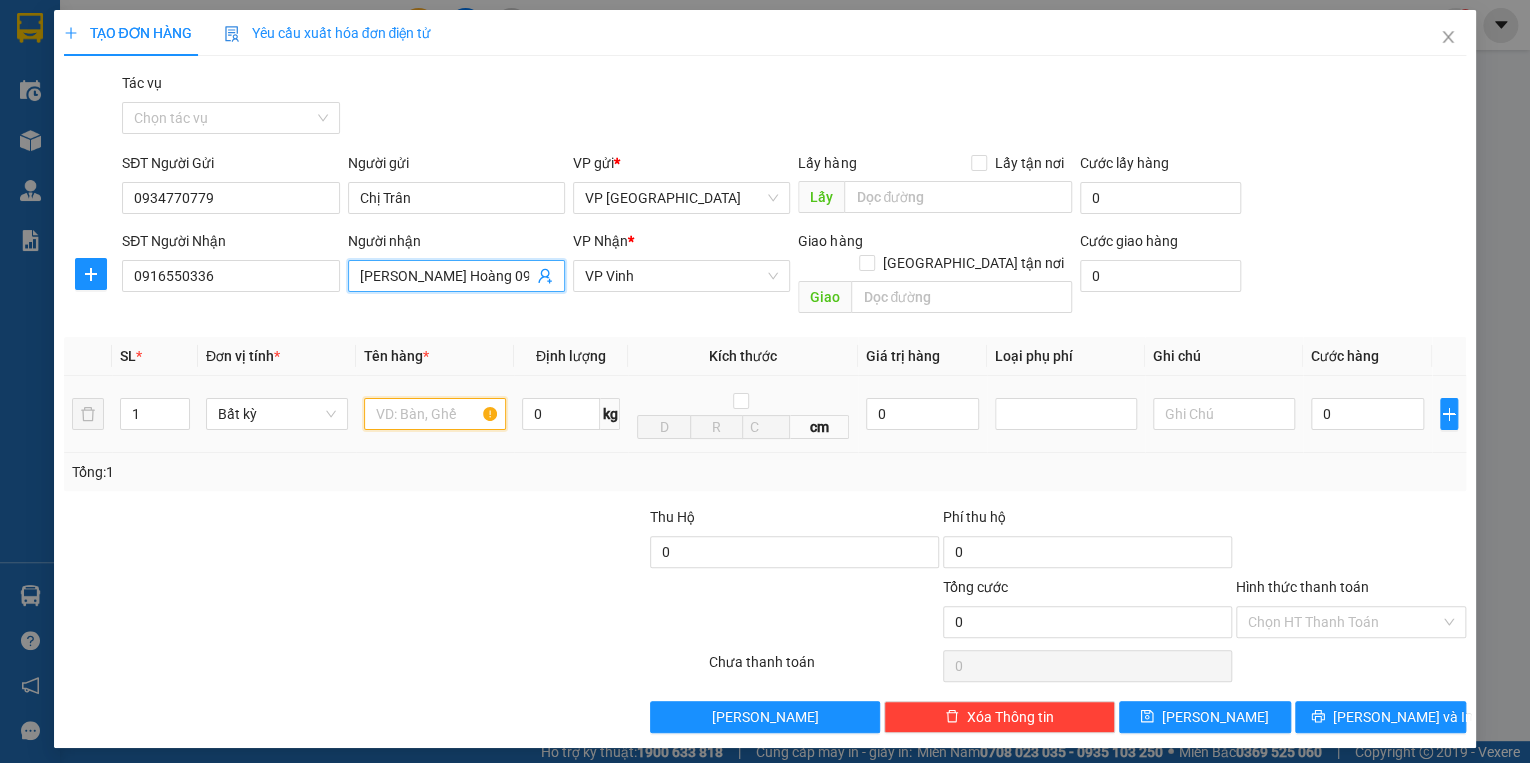 click at bounding box center (435, 414) 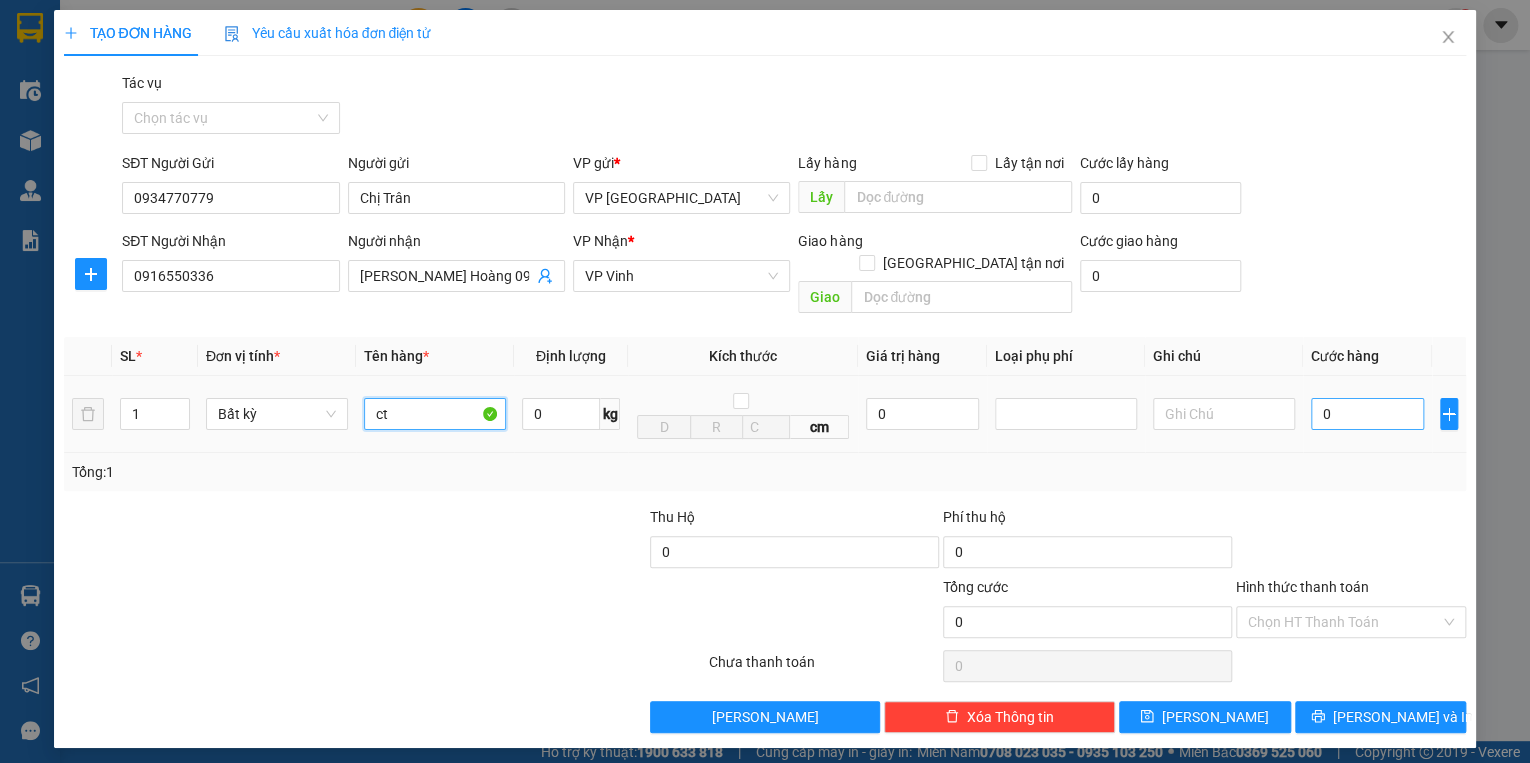 type on "ct" 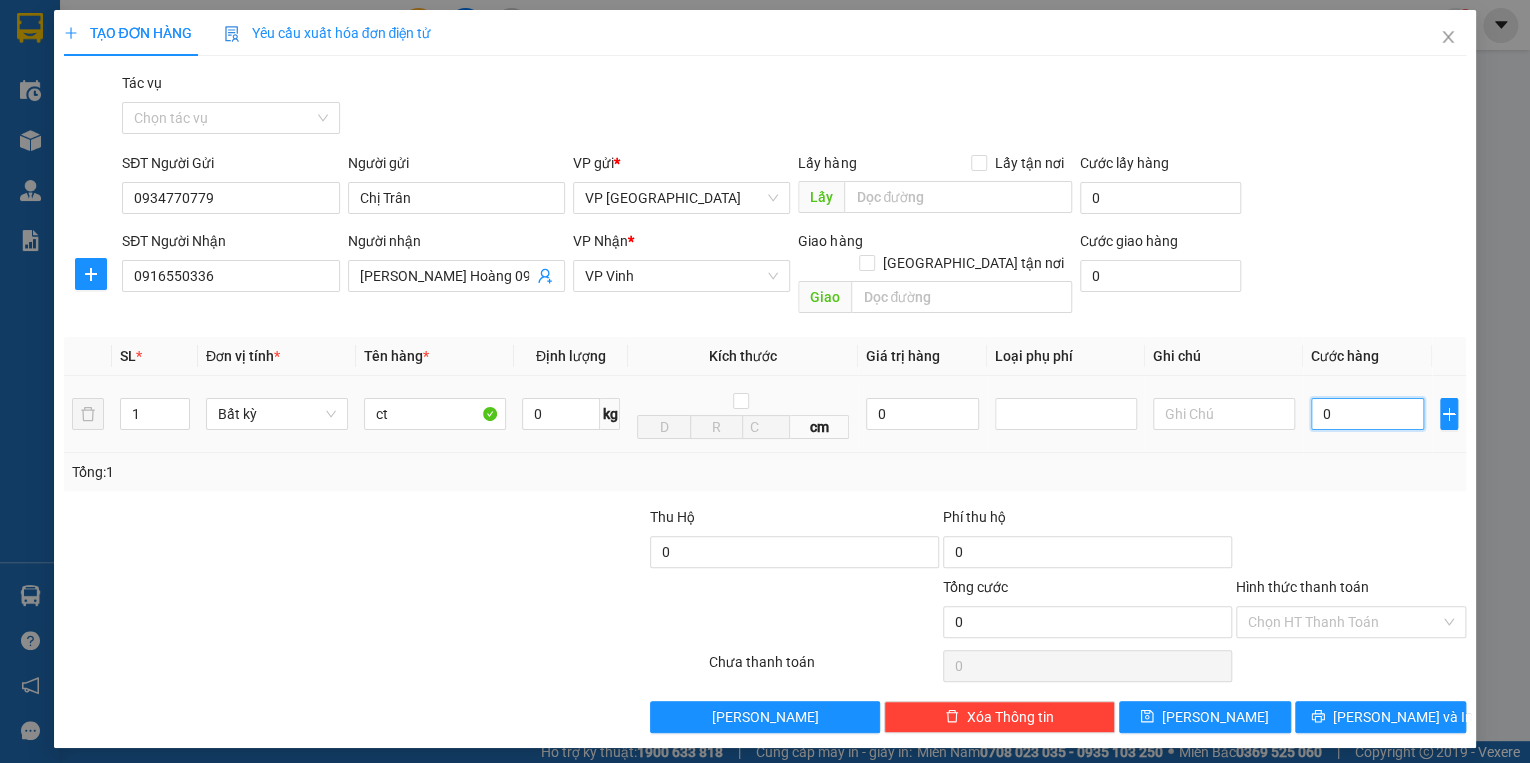 click on "0" at bounding box center [1367, 414] 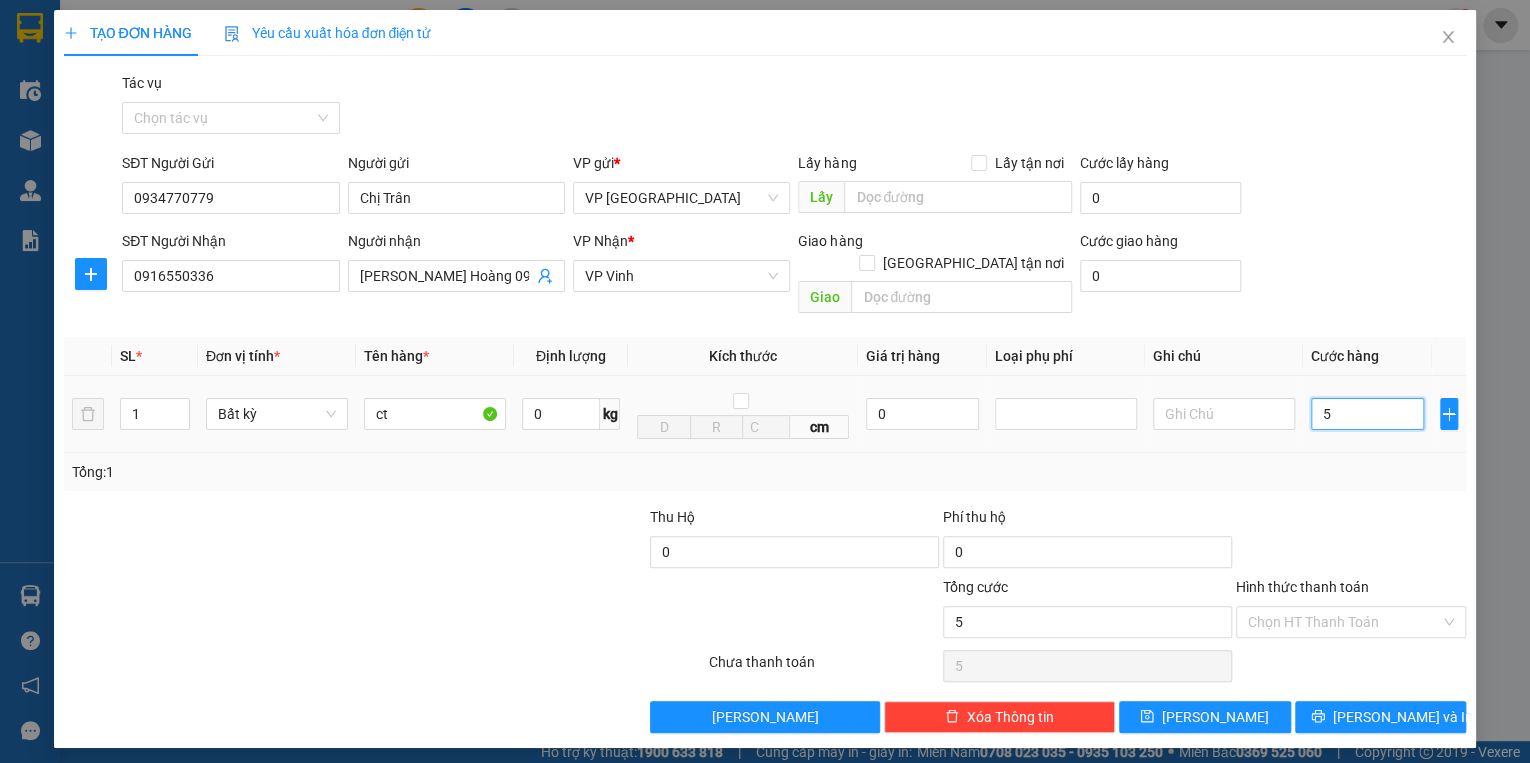 type on "50" 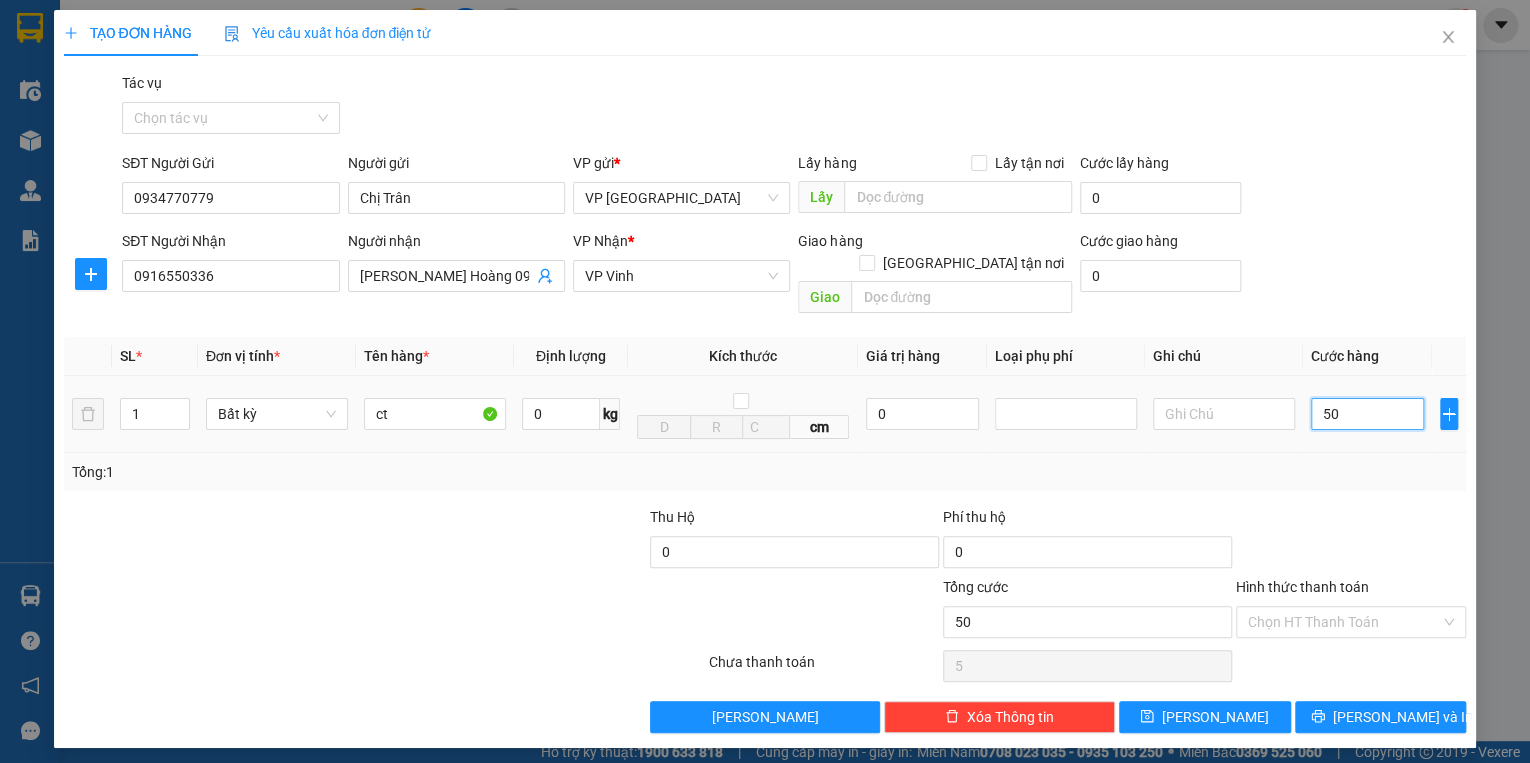 type on "50" 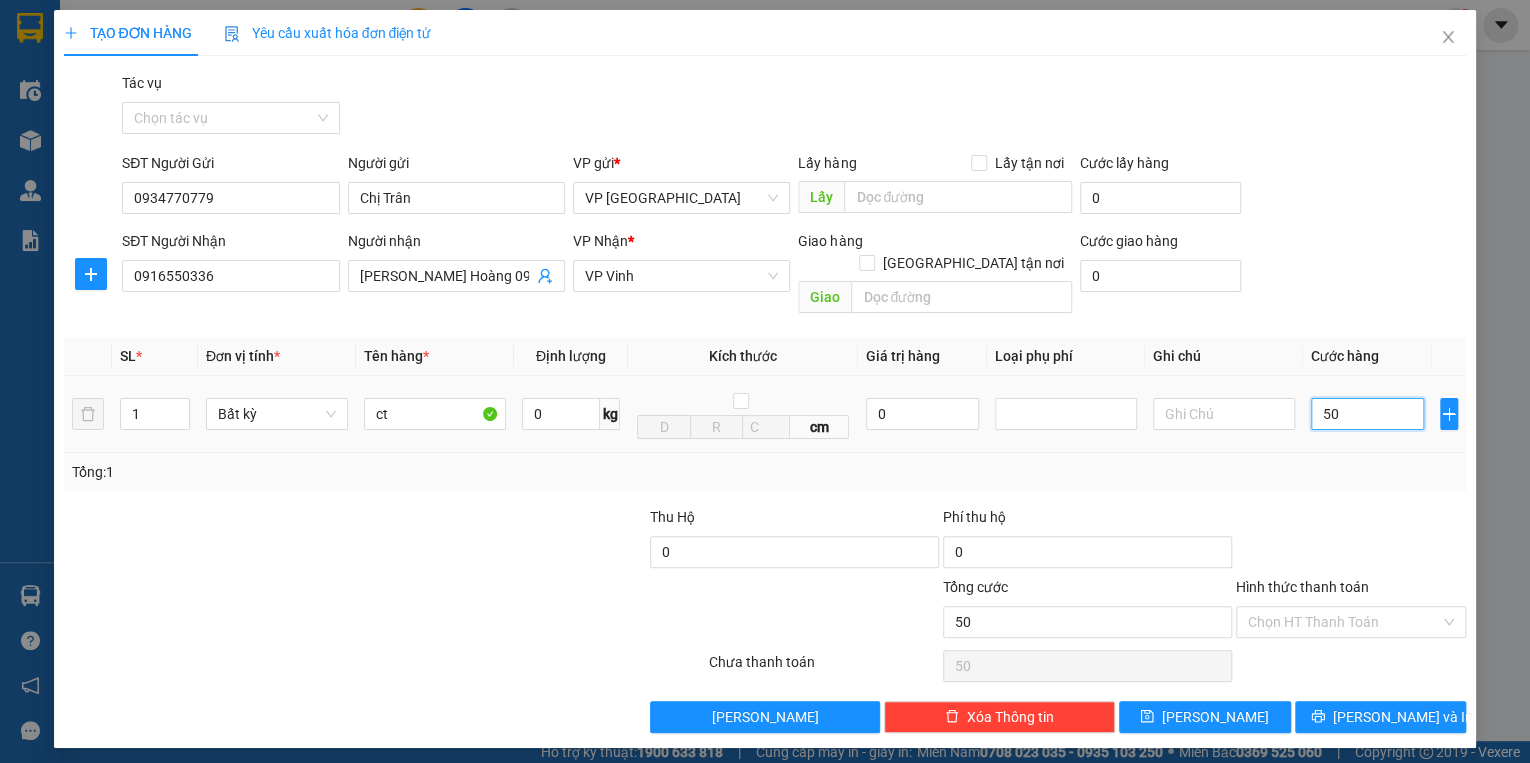 type on "500" 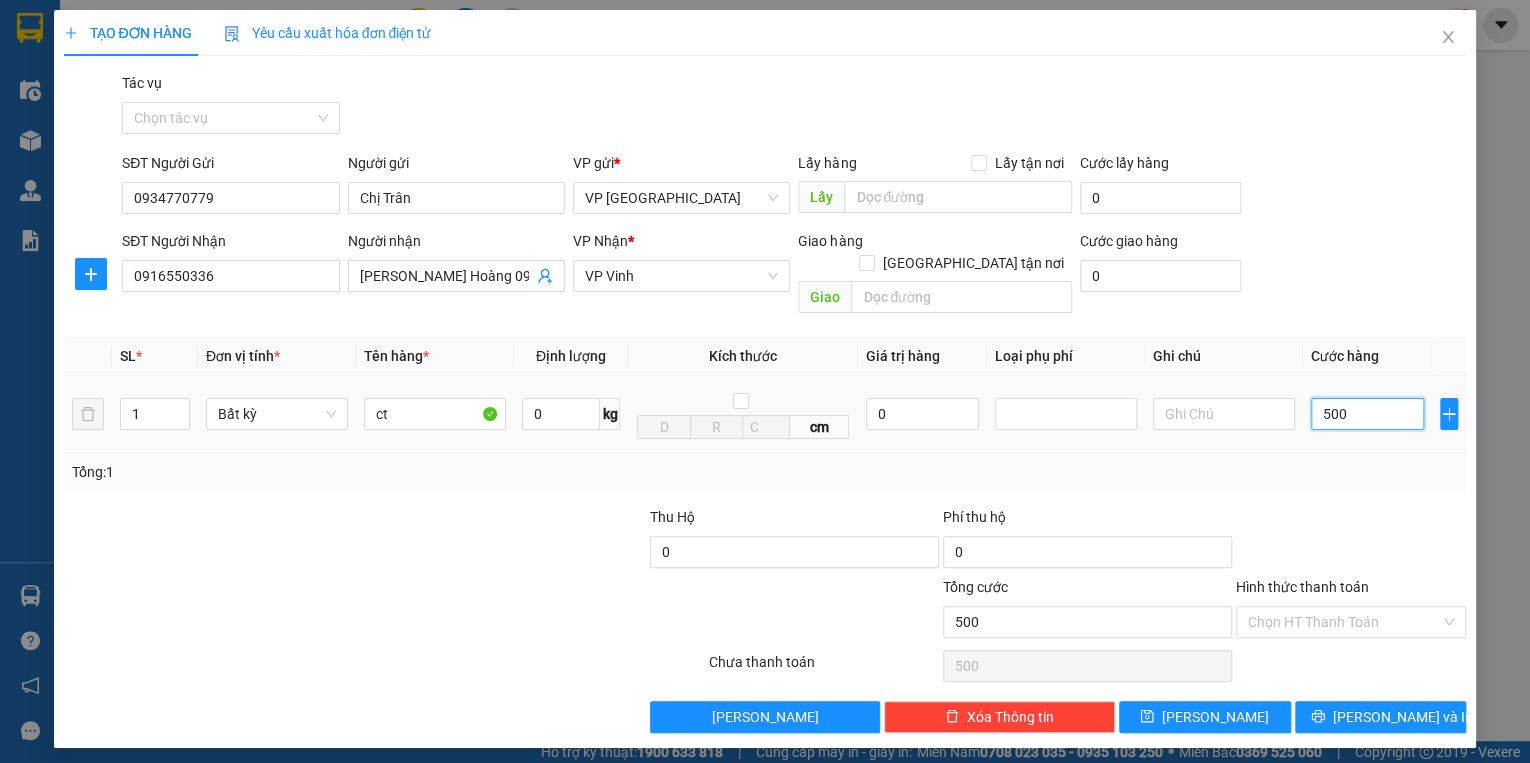 type on "5.000" 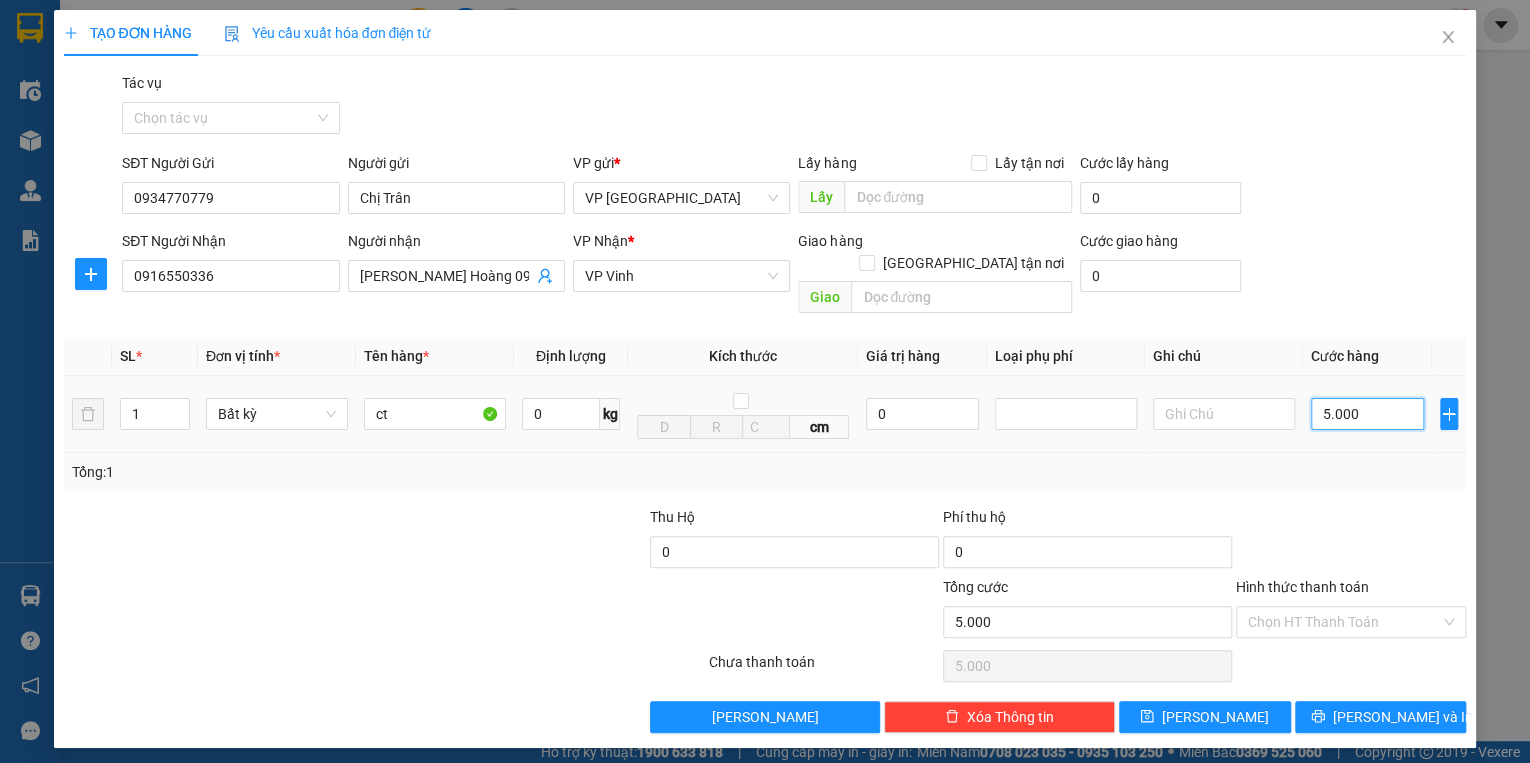 type on "50.000" 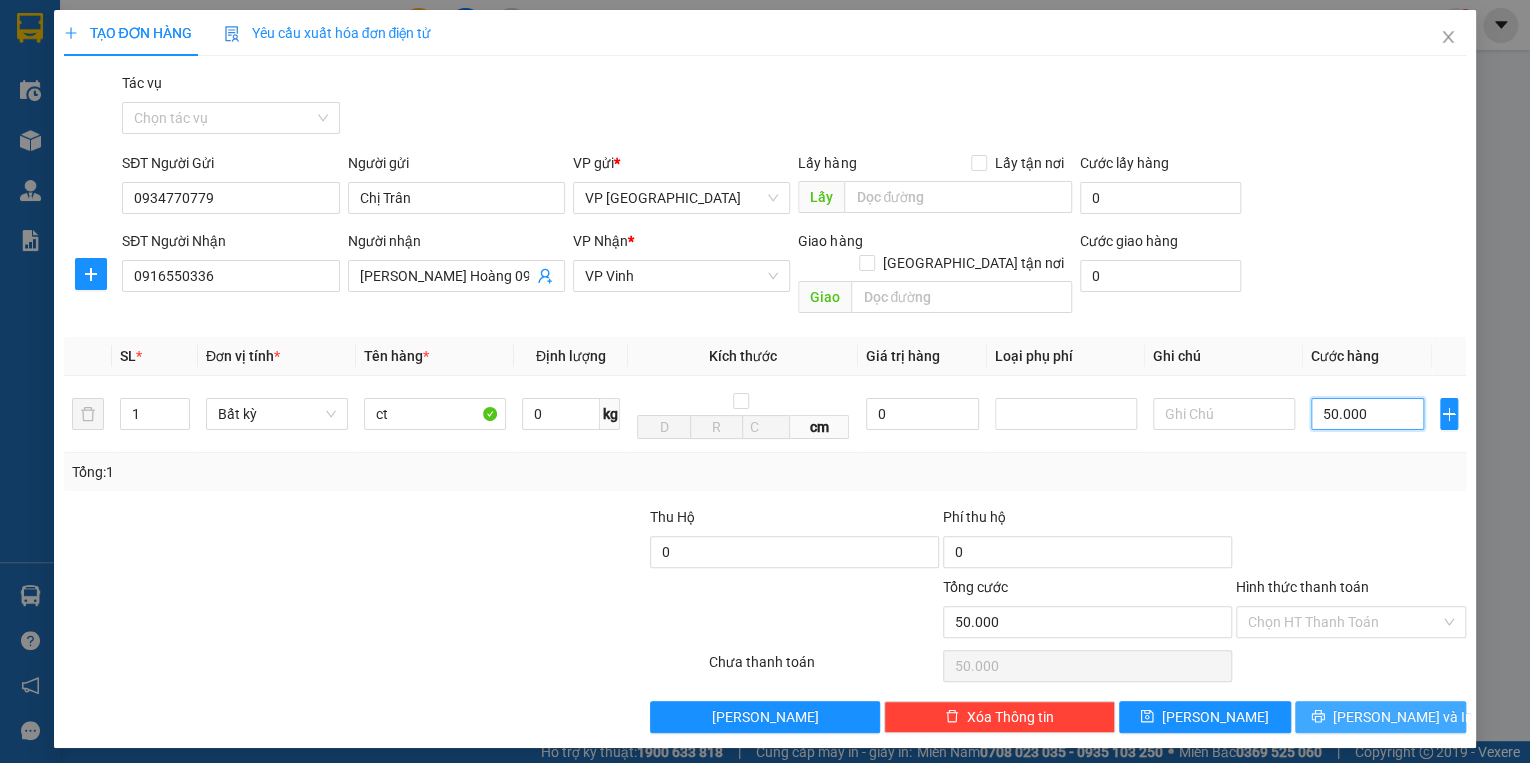 type on "50.000" 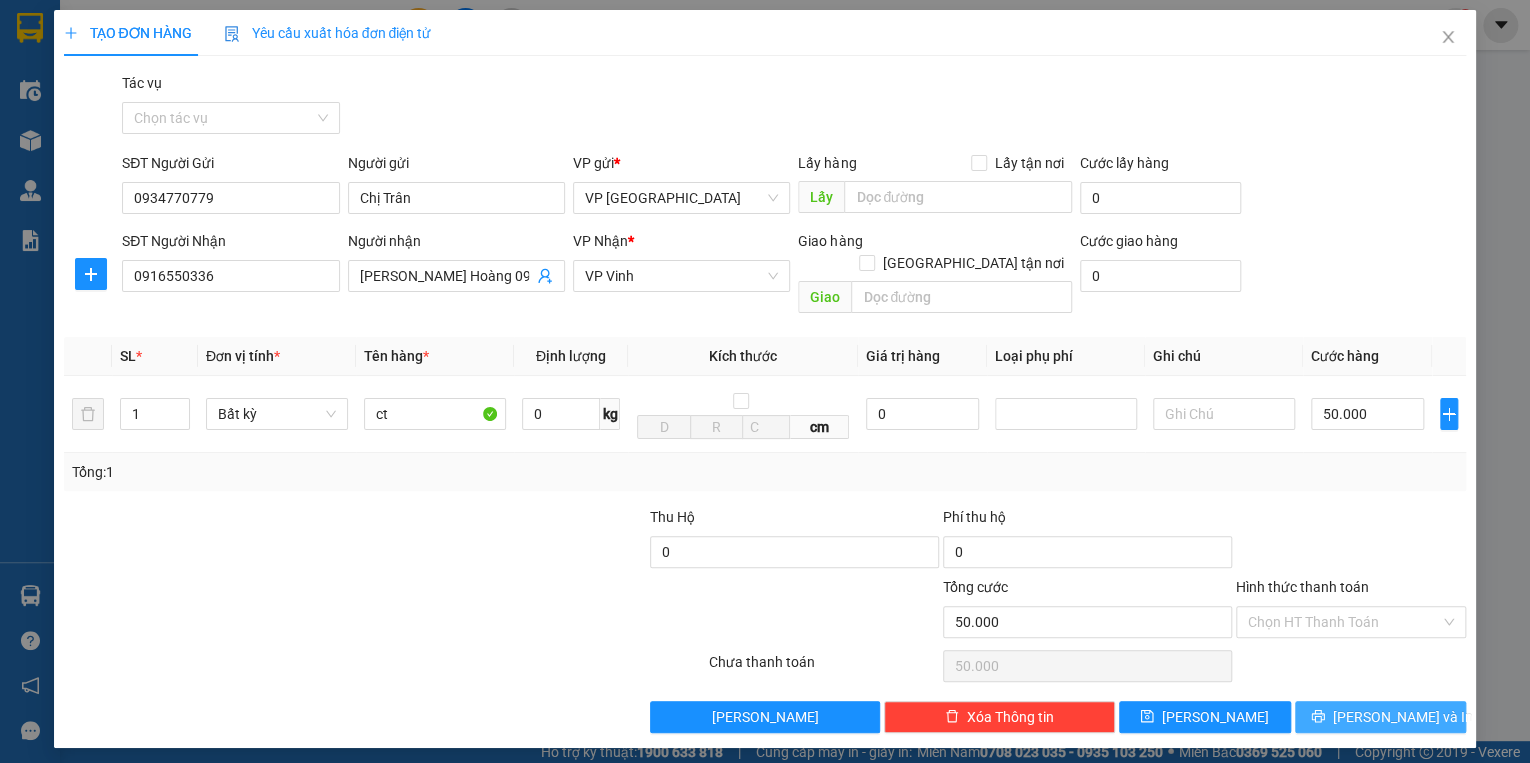drag, startPoint x: 1409, startPoint y: 694, endPoint x: 1372, endPoint y: 627, distance: 76.537575 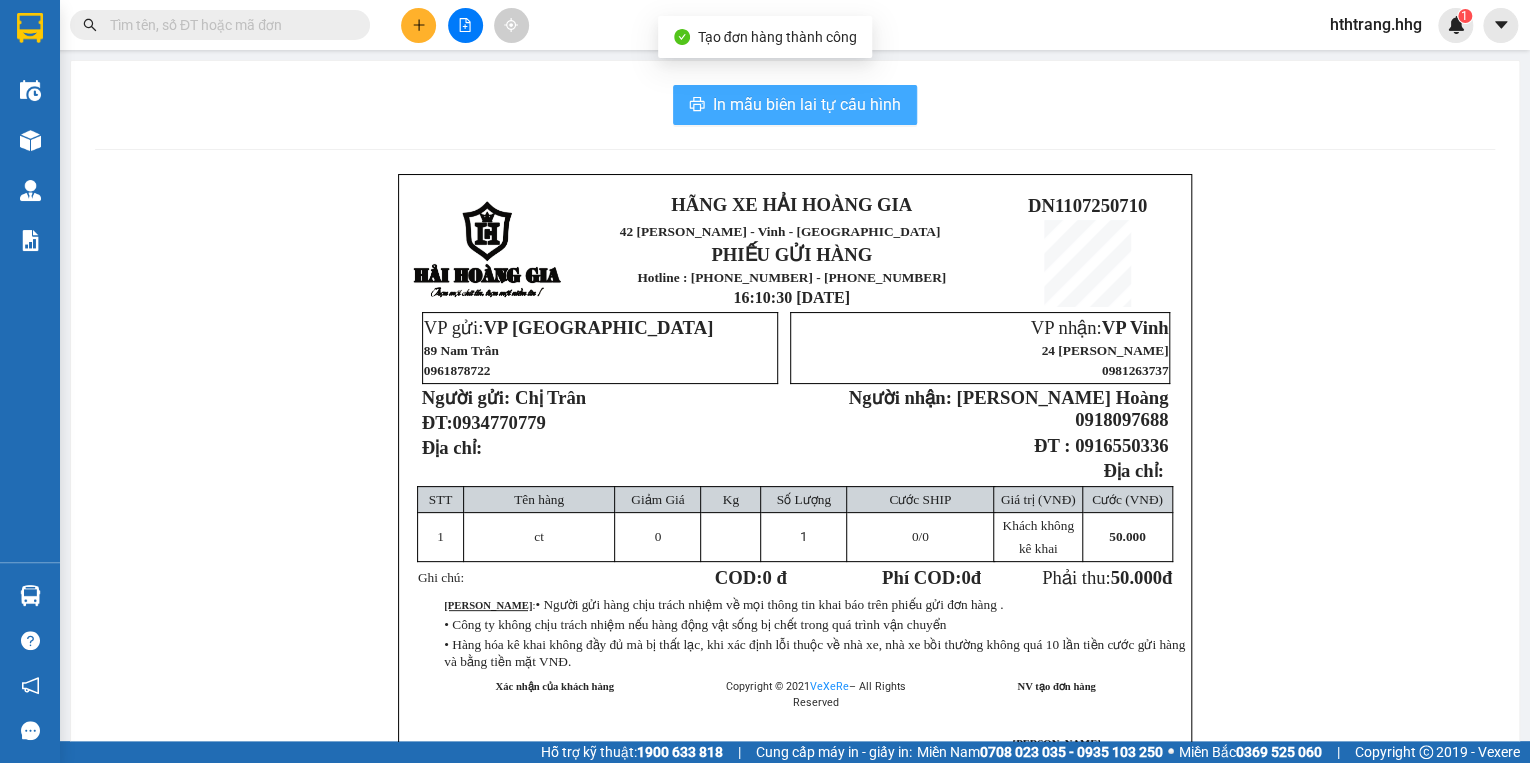 click on "In mẫu biên lai tự cấu hình" at bounding box center [807, 104] 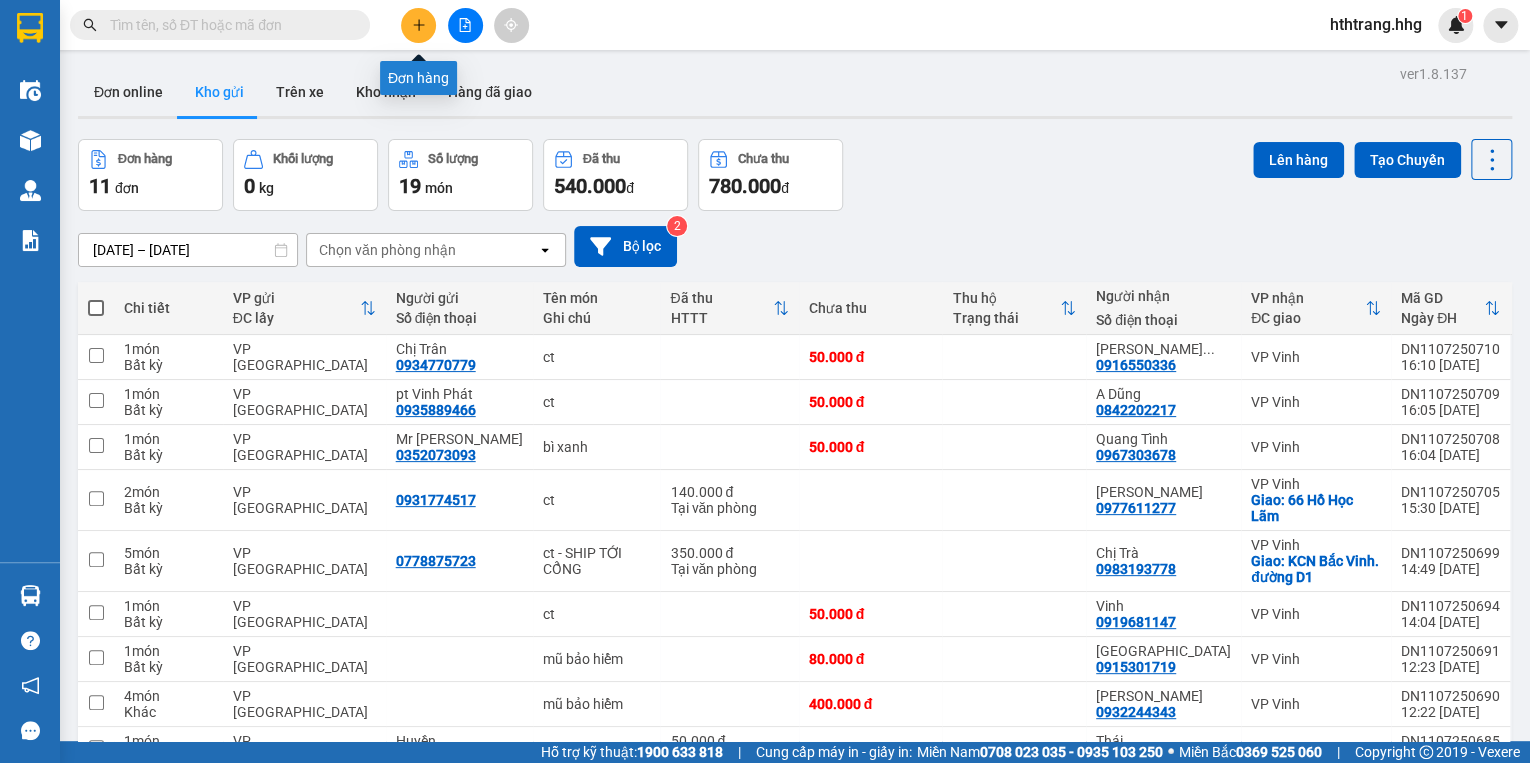 click 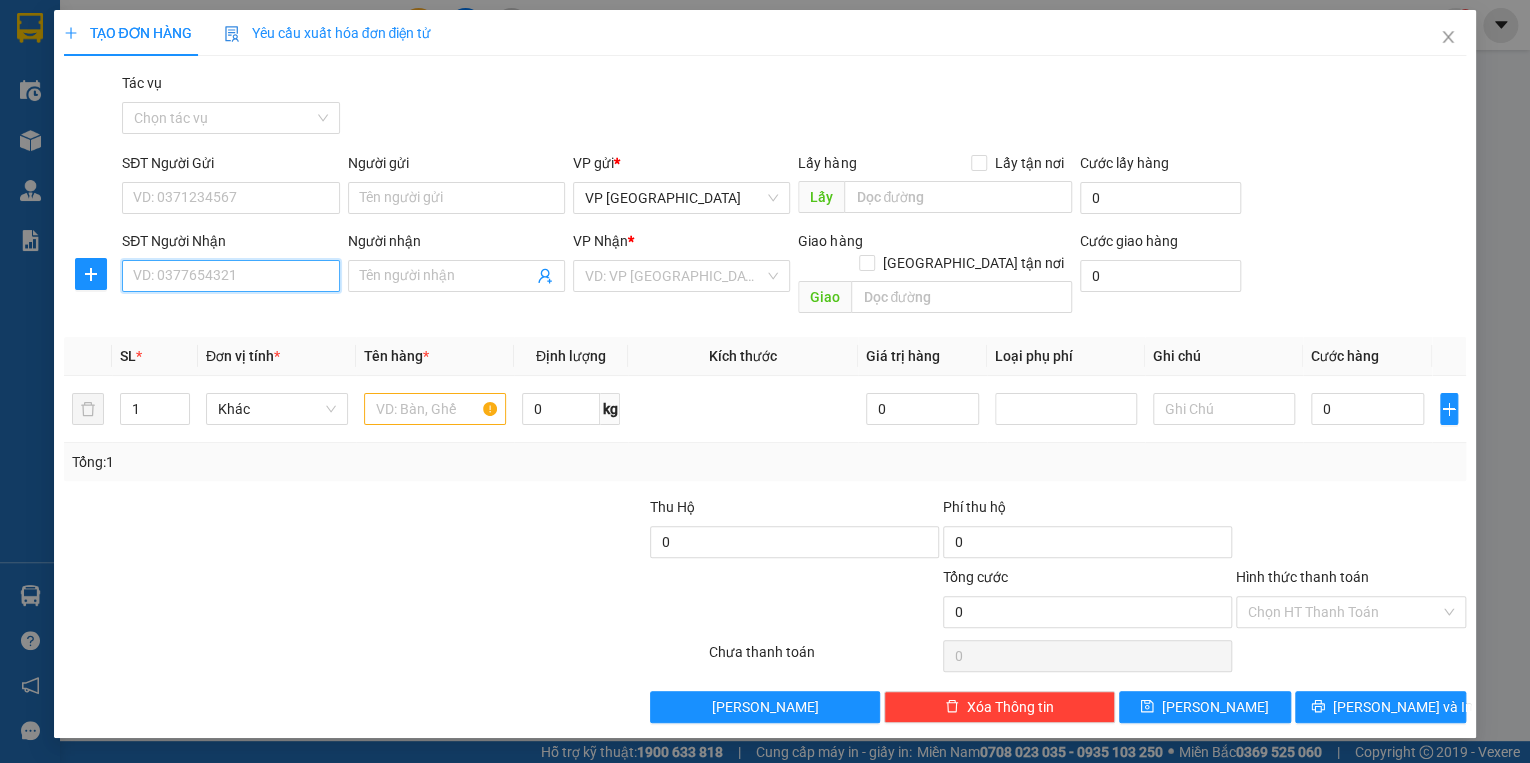 click on "SĐT Người Nhận" at bounding box center (230, 276) 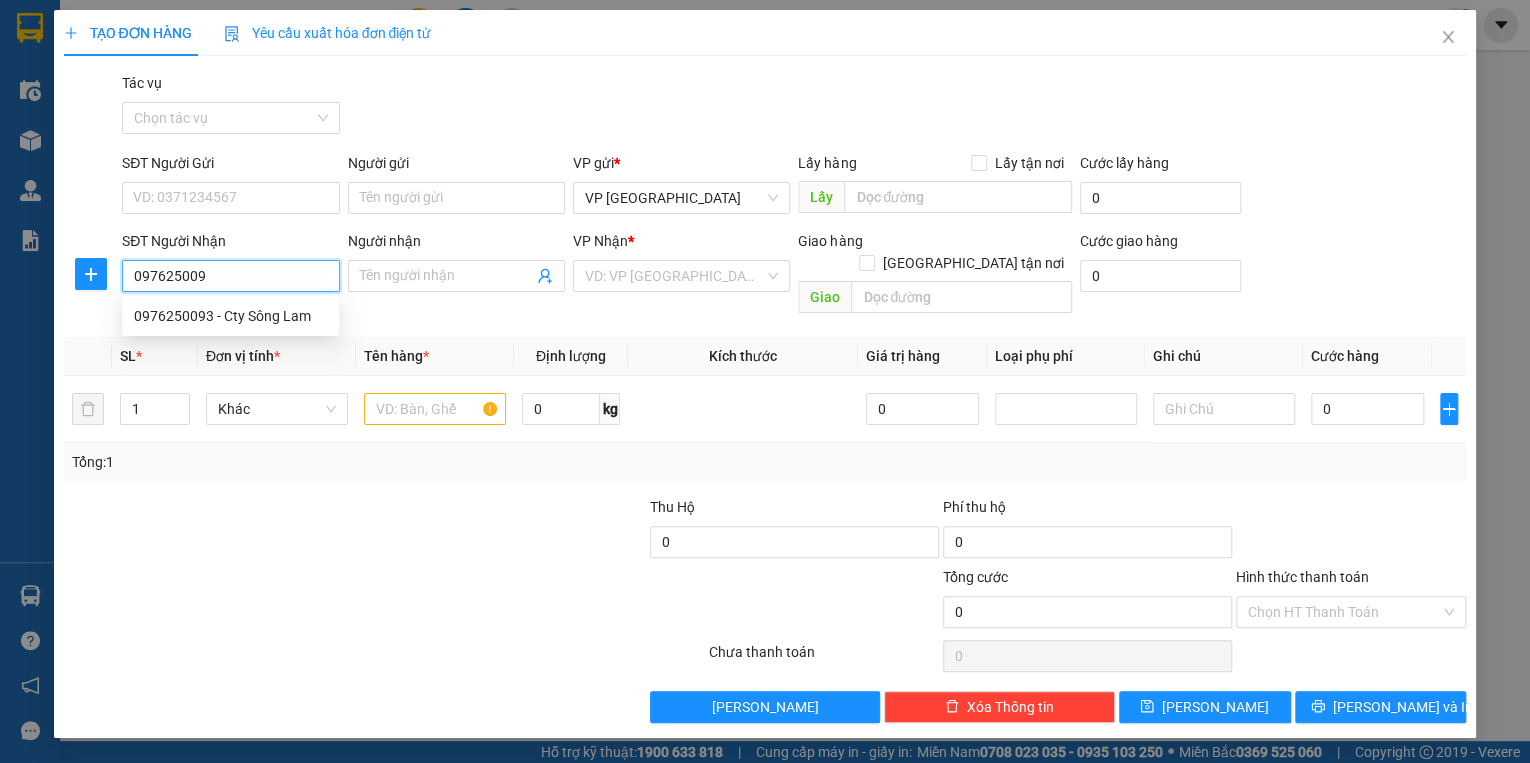 type on "0976250093" 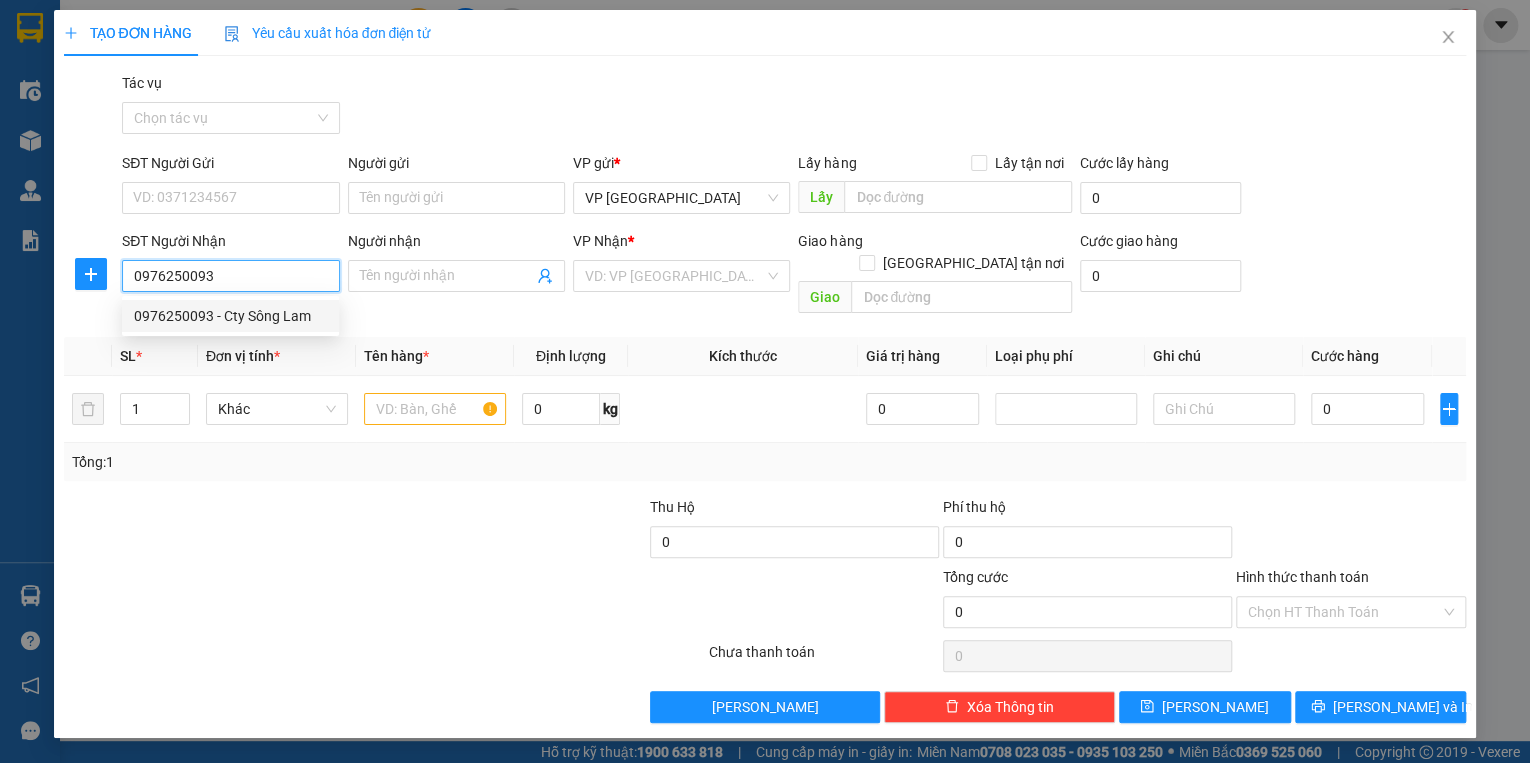 click on "0976250093 - Cty Sông Lam" at bounding box center [230, 316] 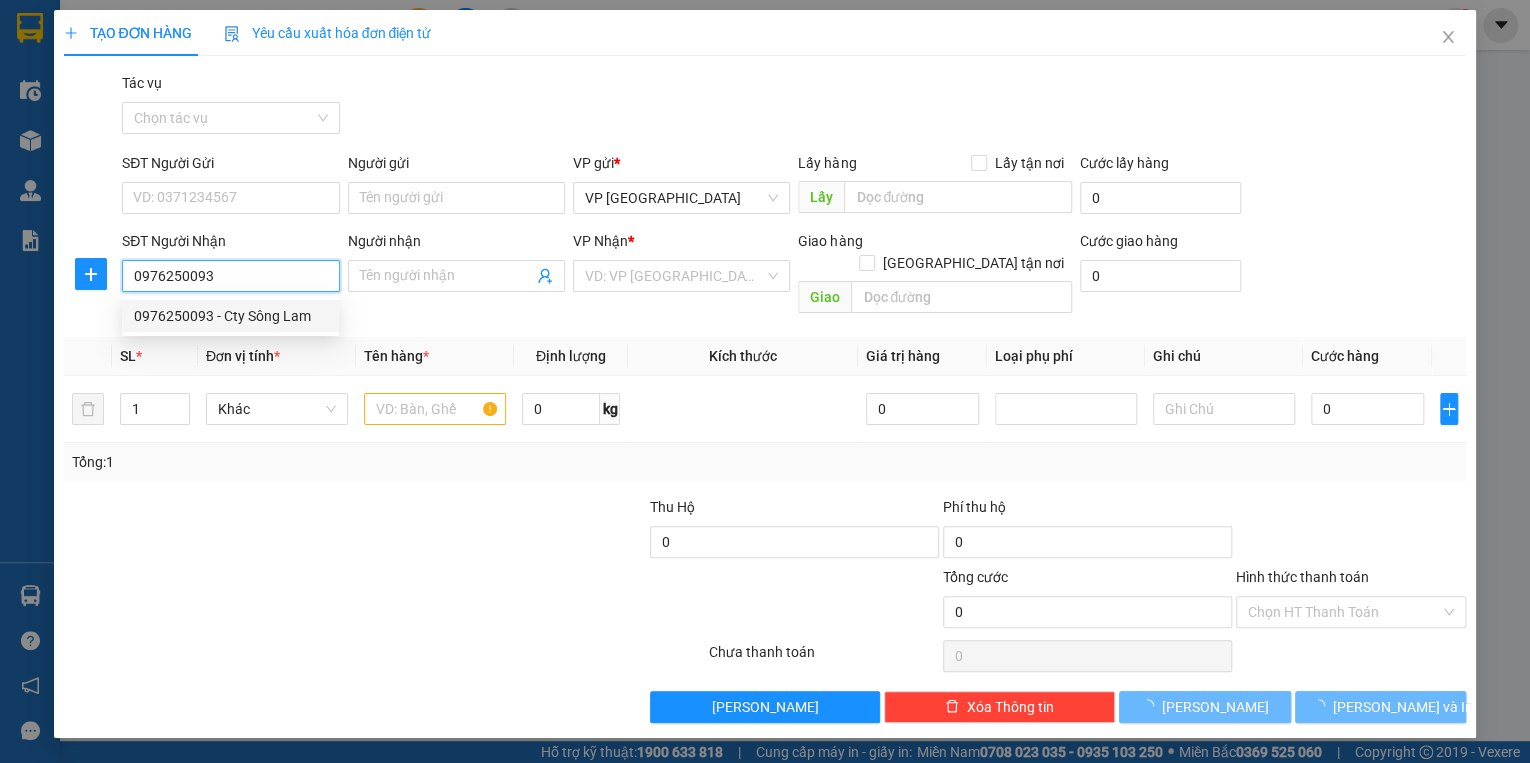 type on "Cty Sông Lam" 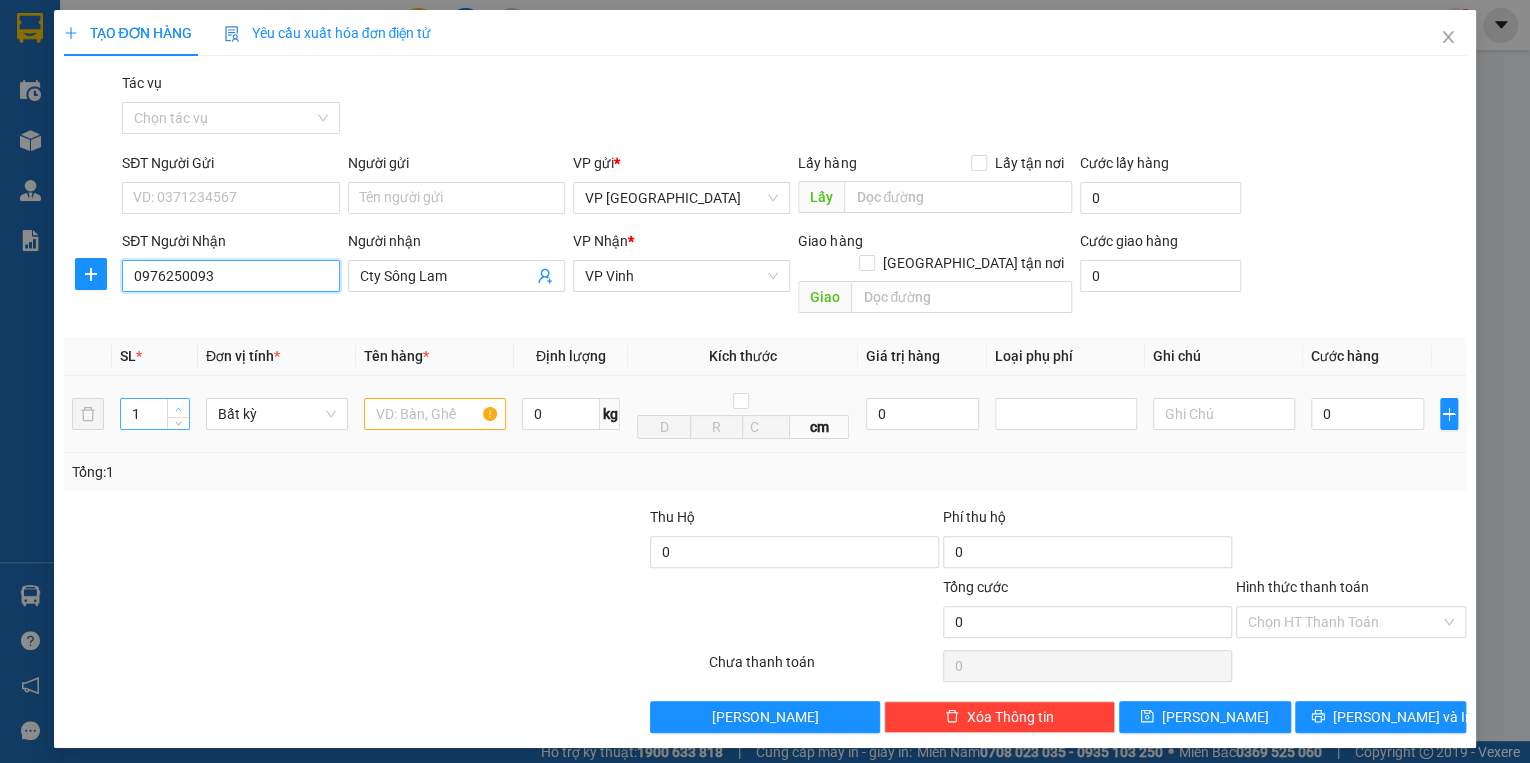 type on "0976250093" 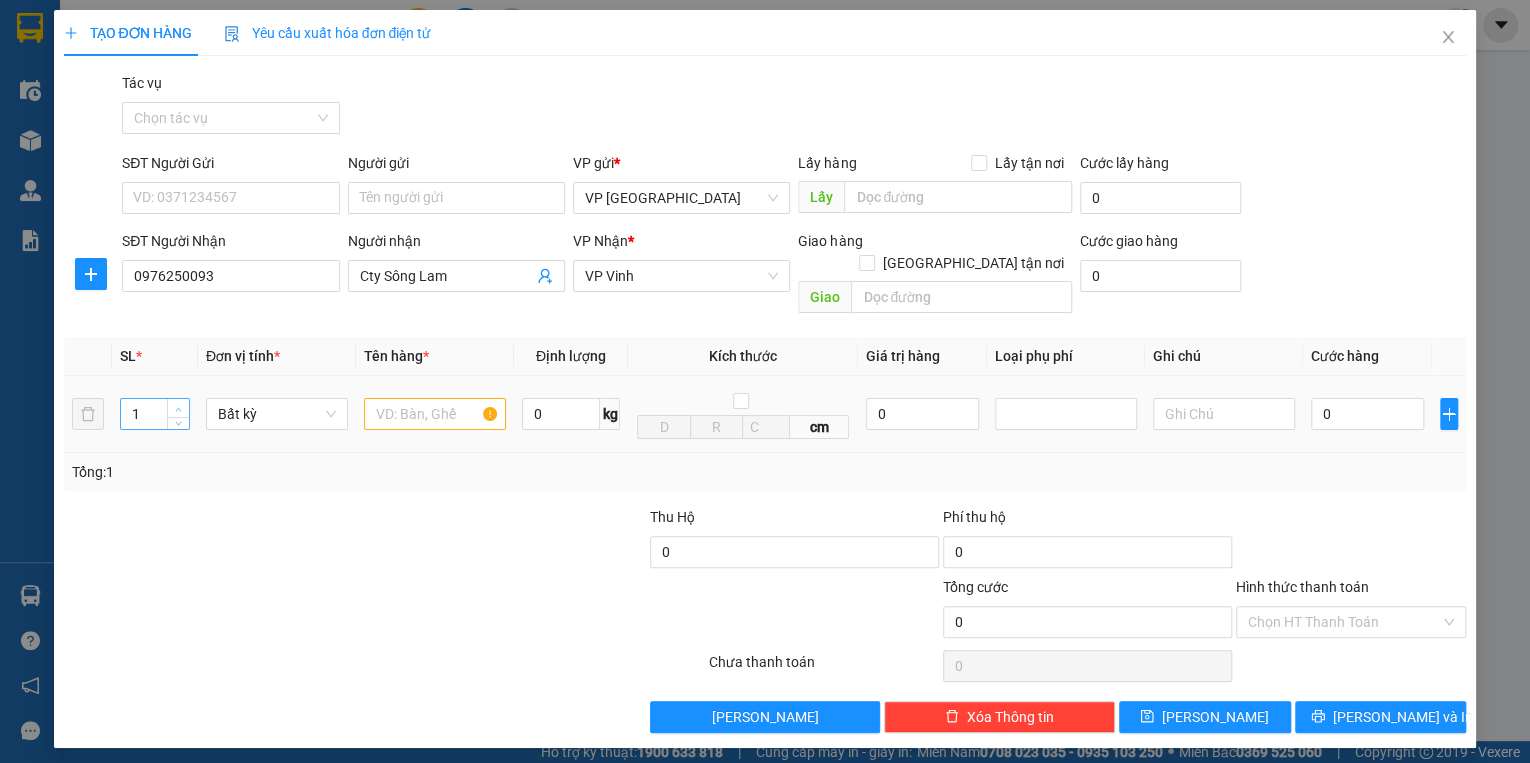 type on "2" 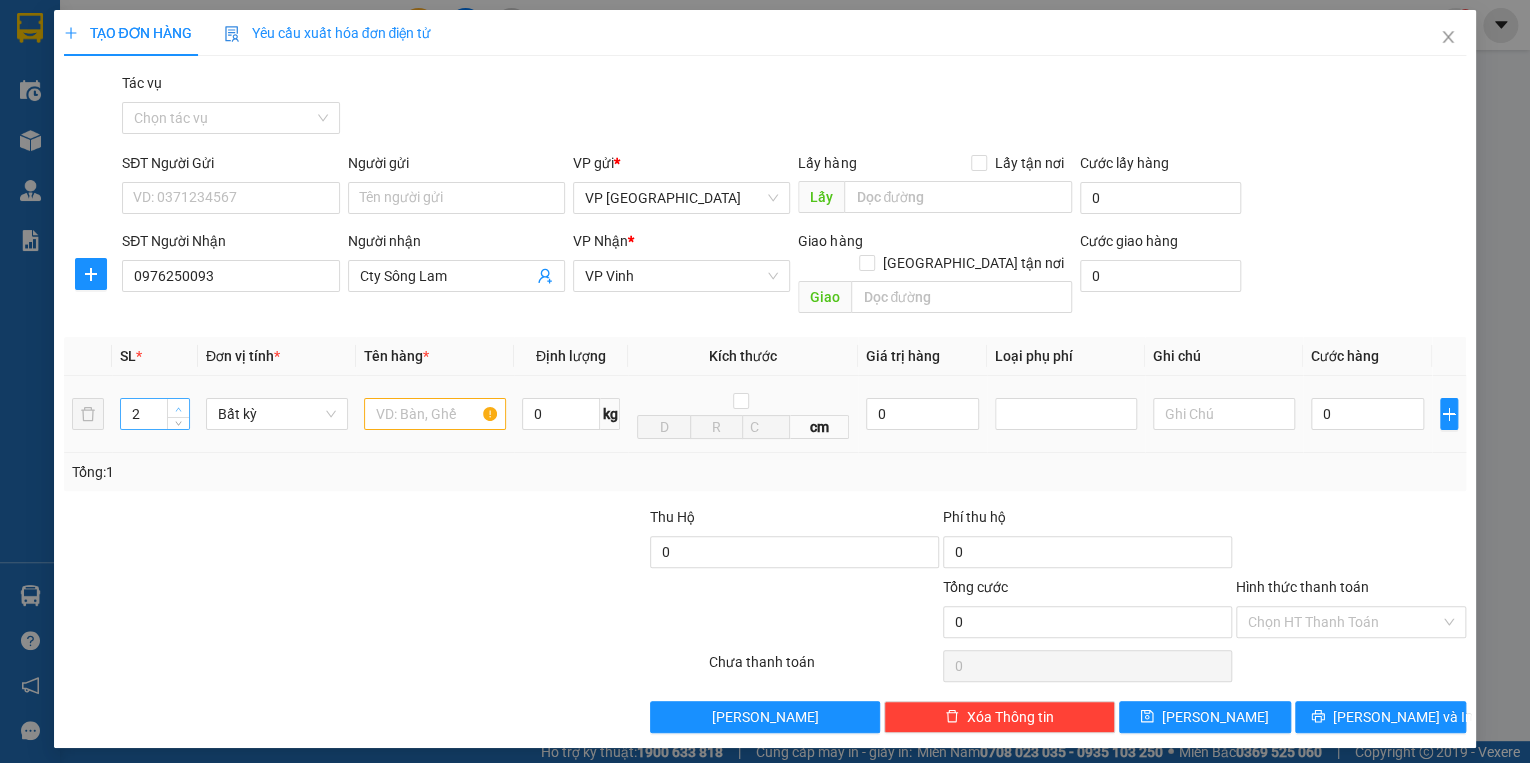 click 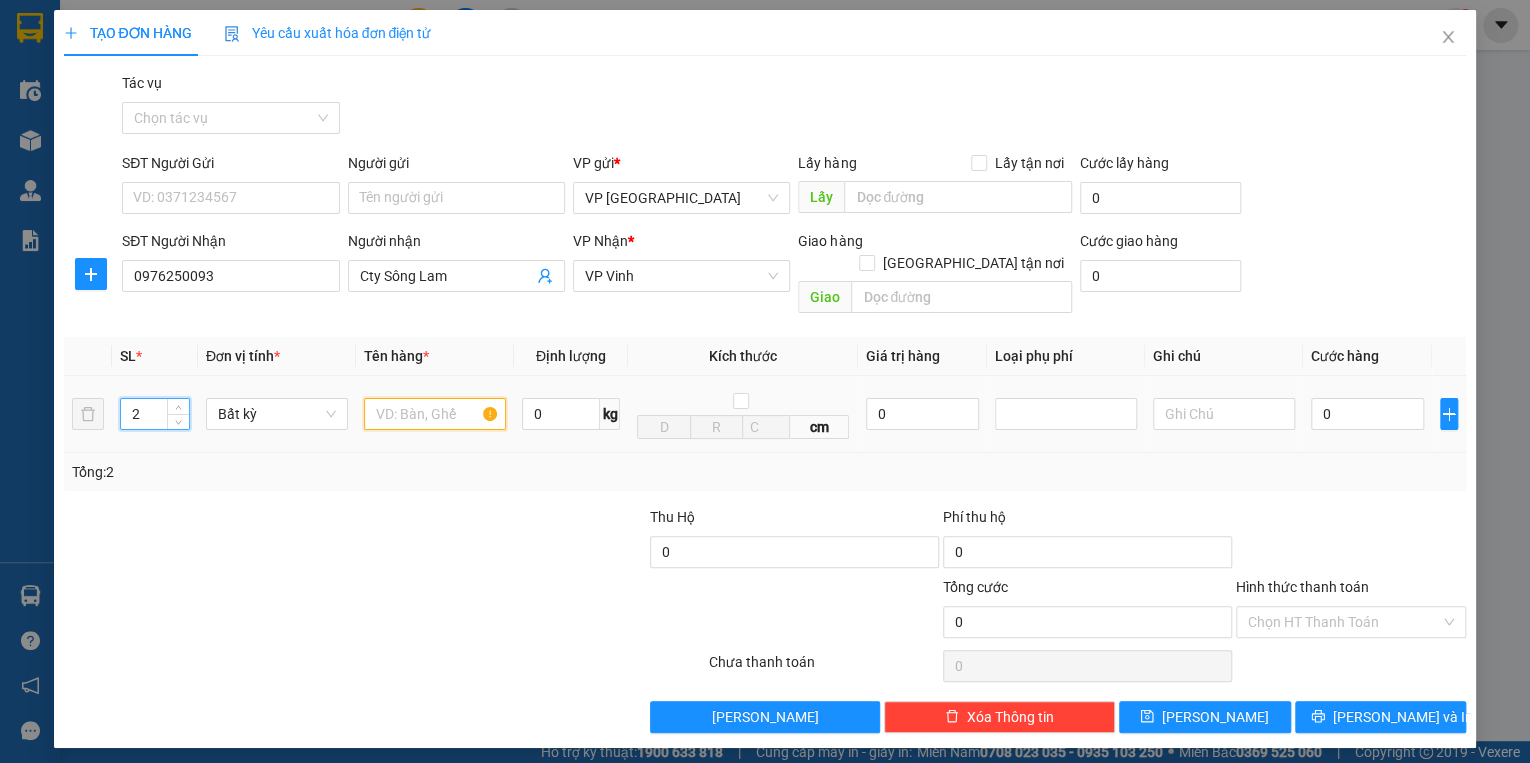 click at bounding box center (435, 414) 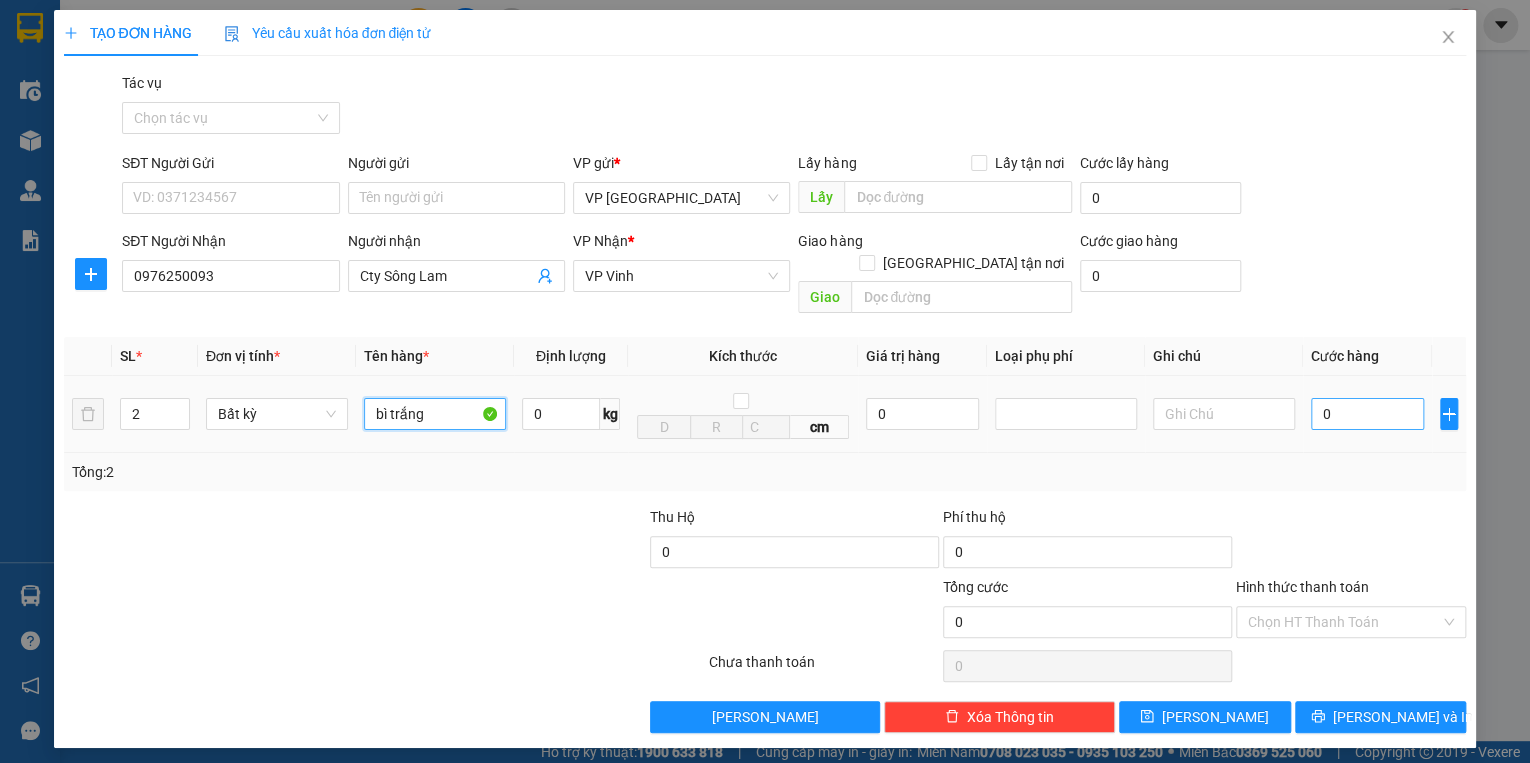 type on "bì trắng" 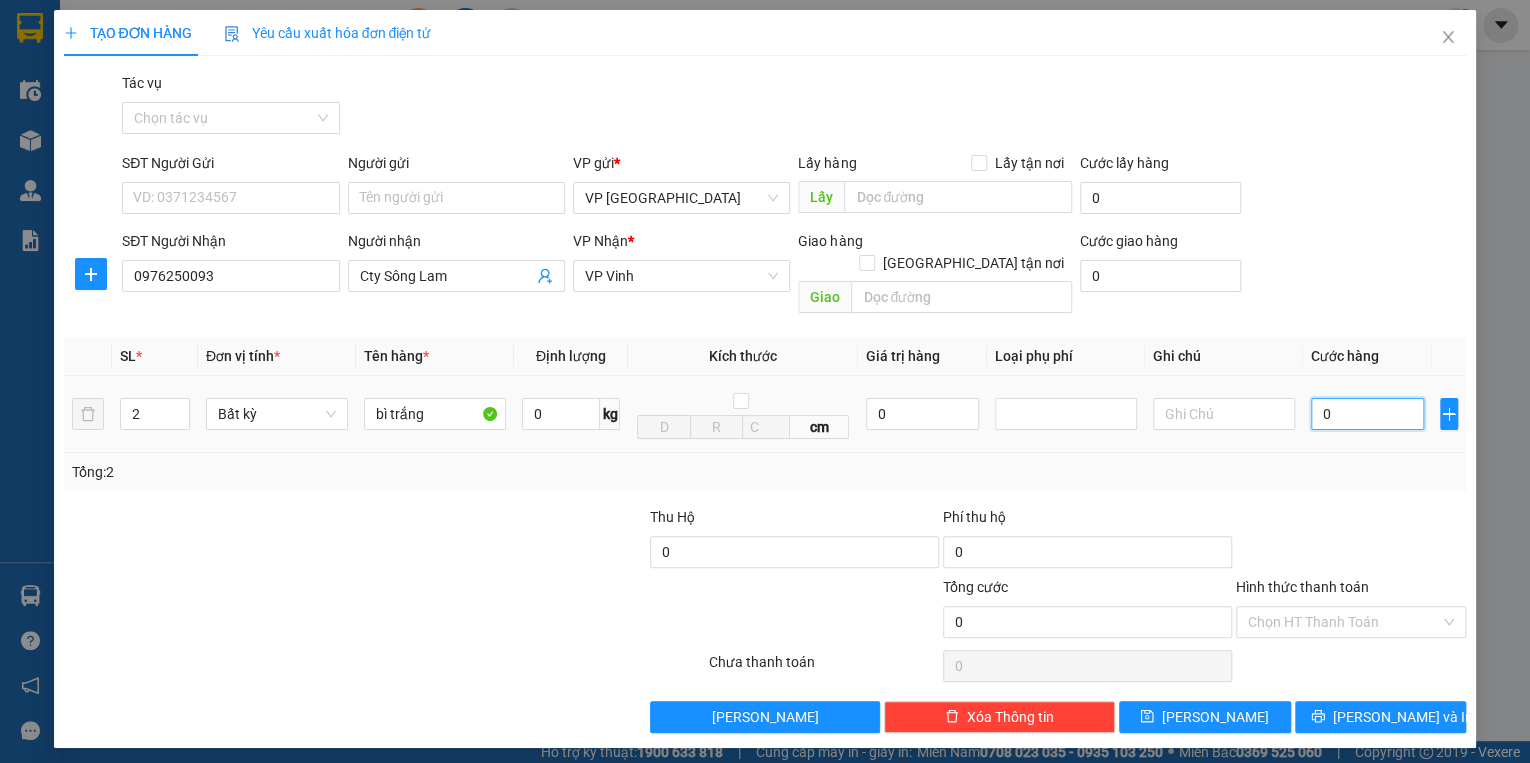 click on "0" at bounding box center [1367, 414] 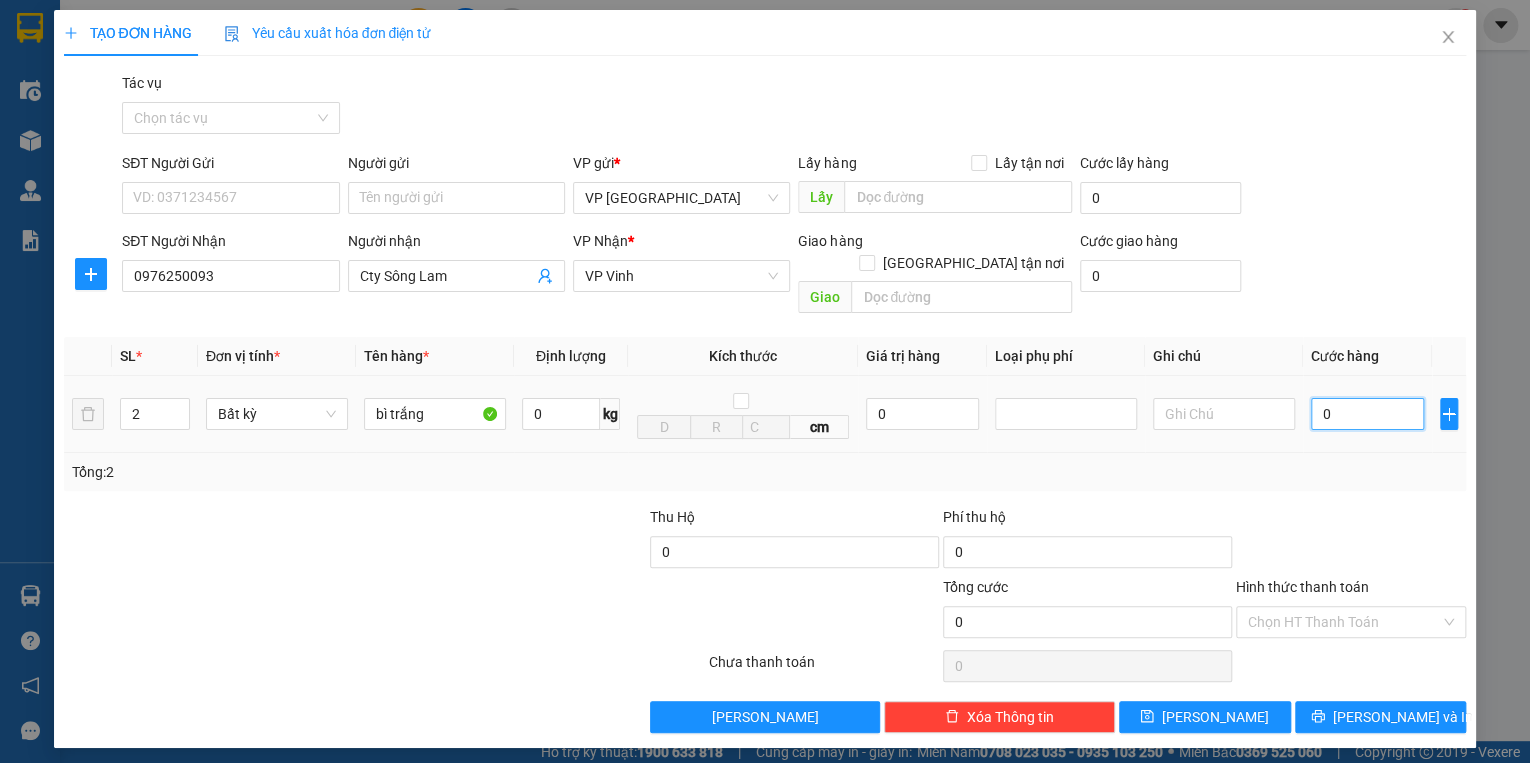 type on "1" 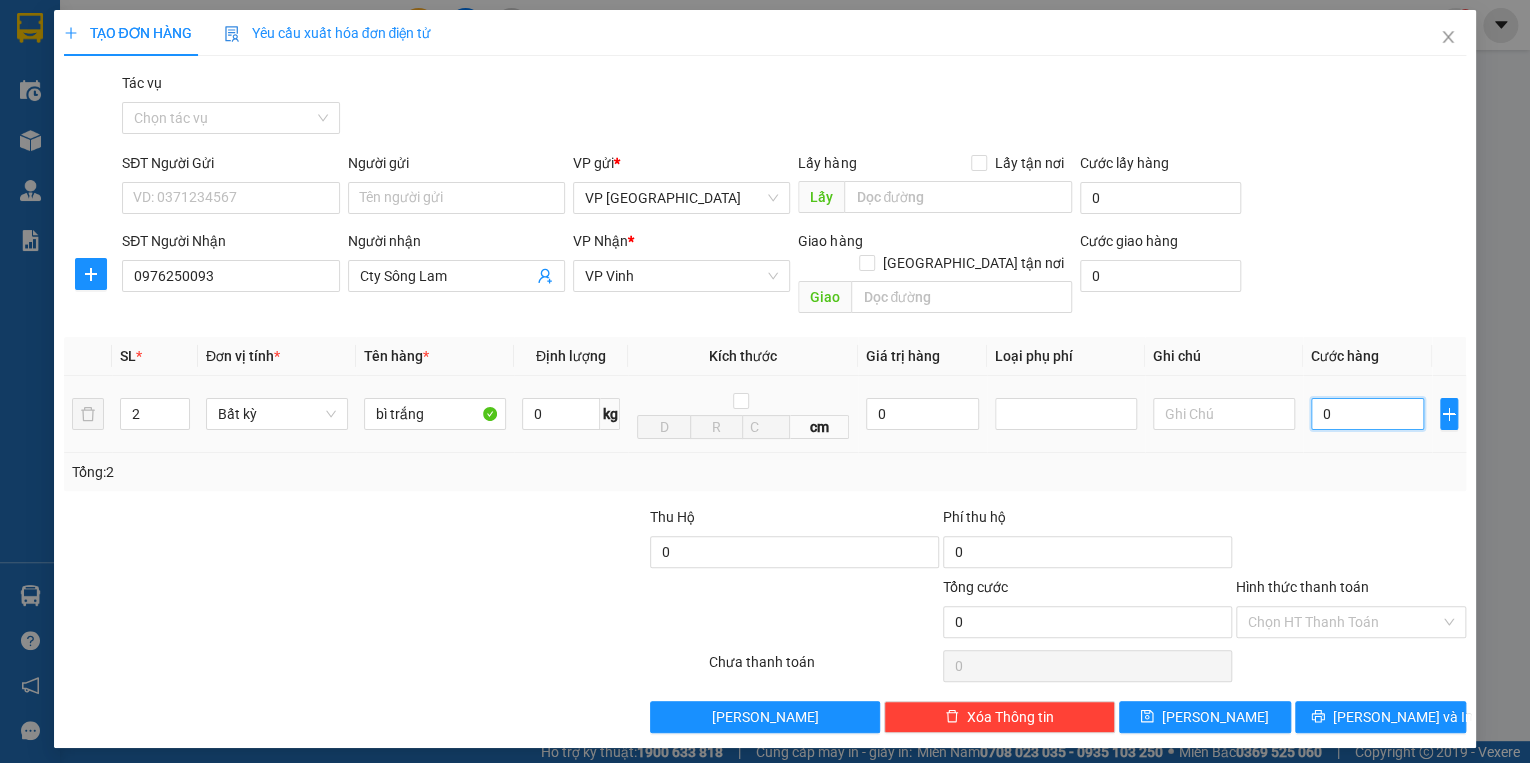 type on "1" 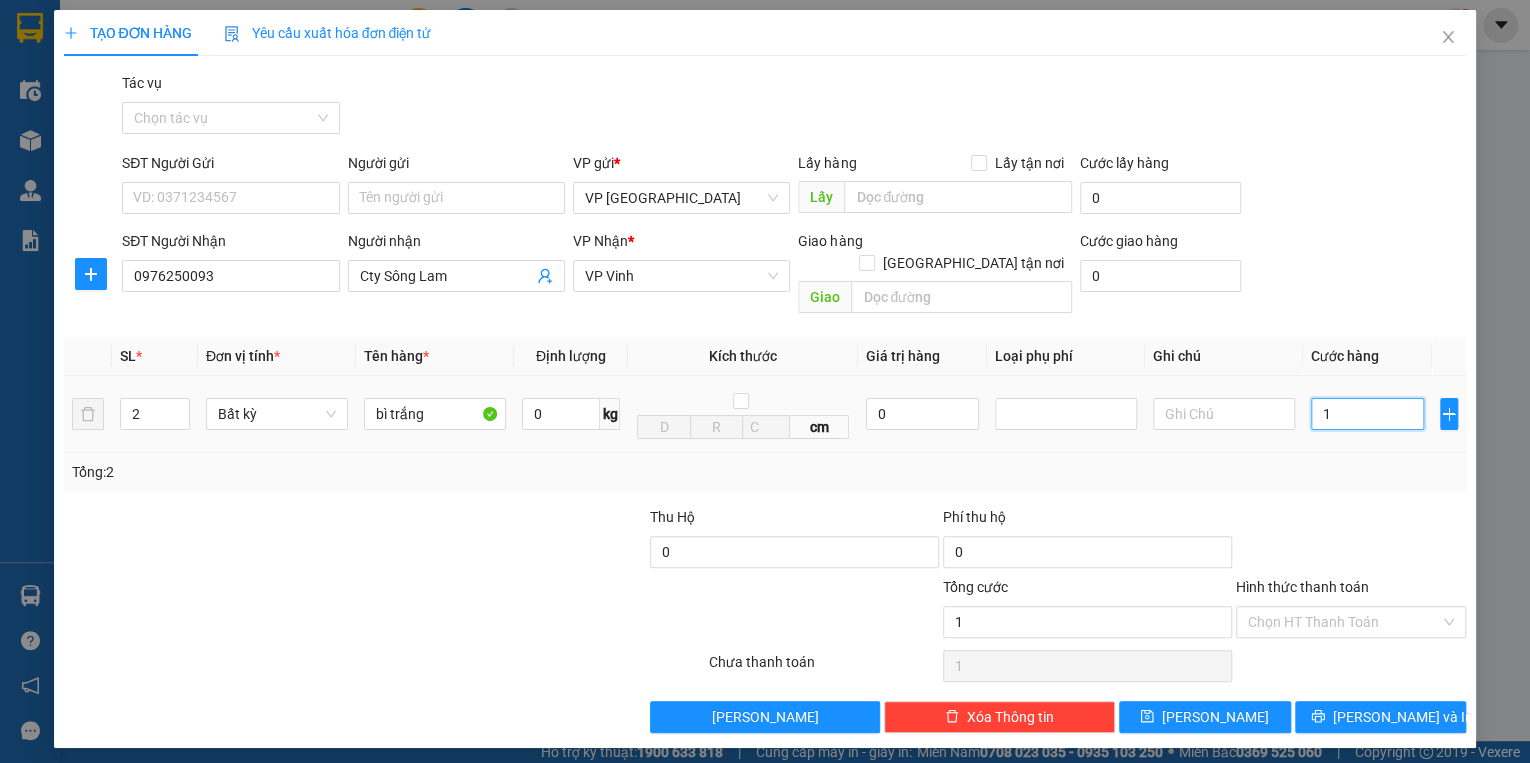 type on "15" 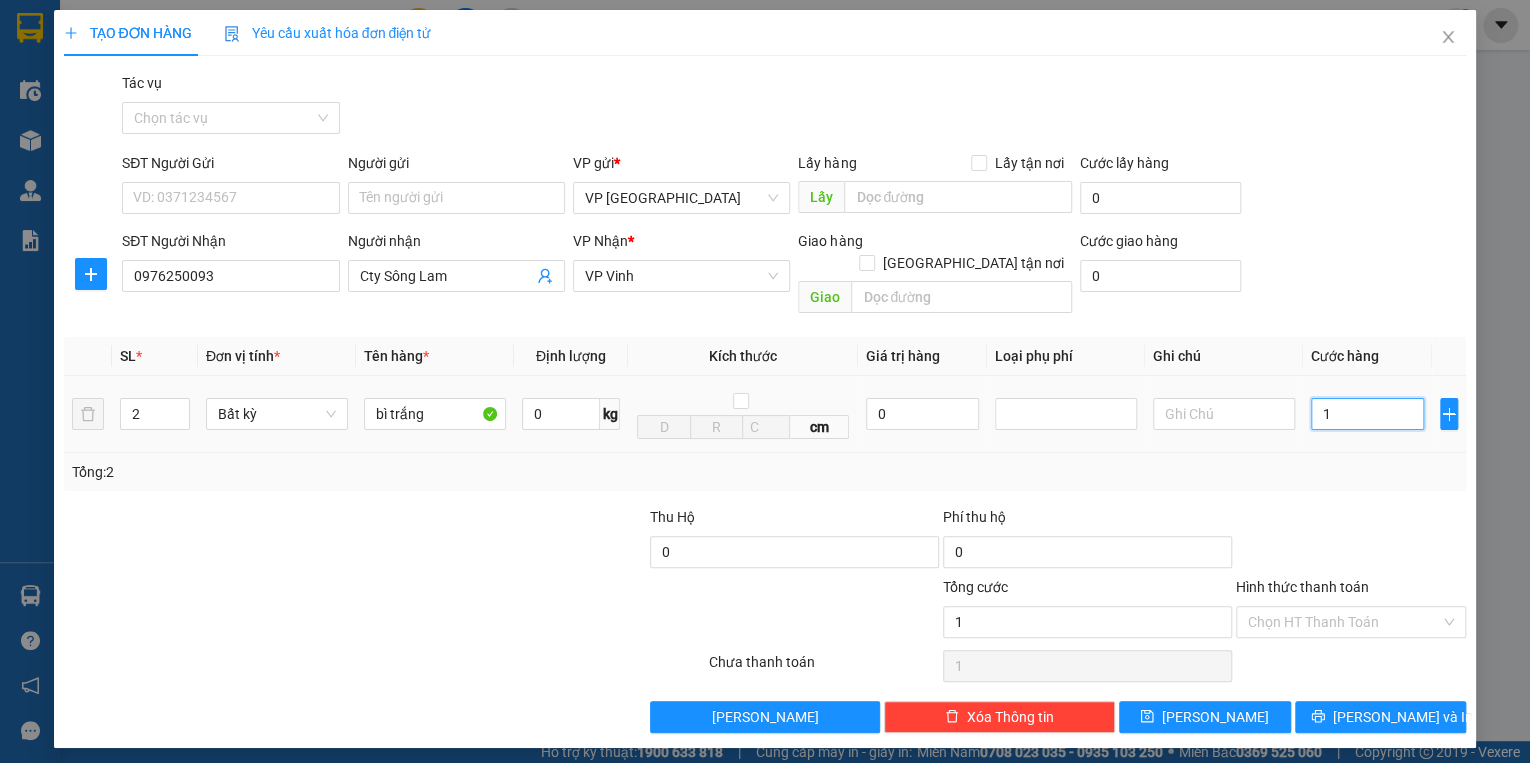 type on "15" 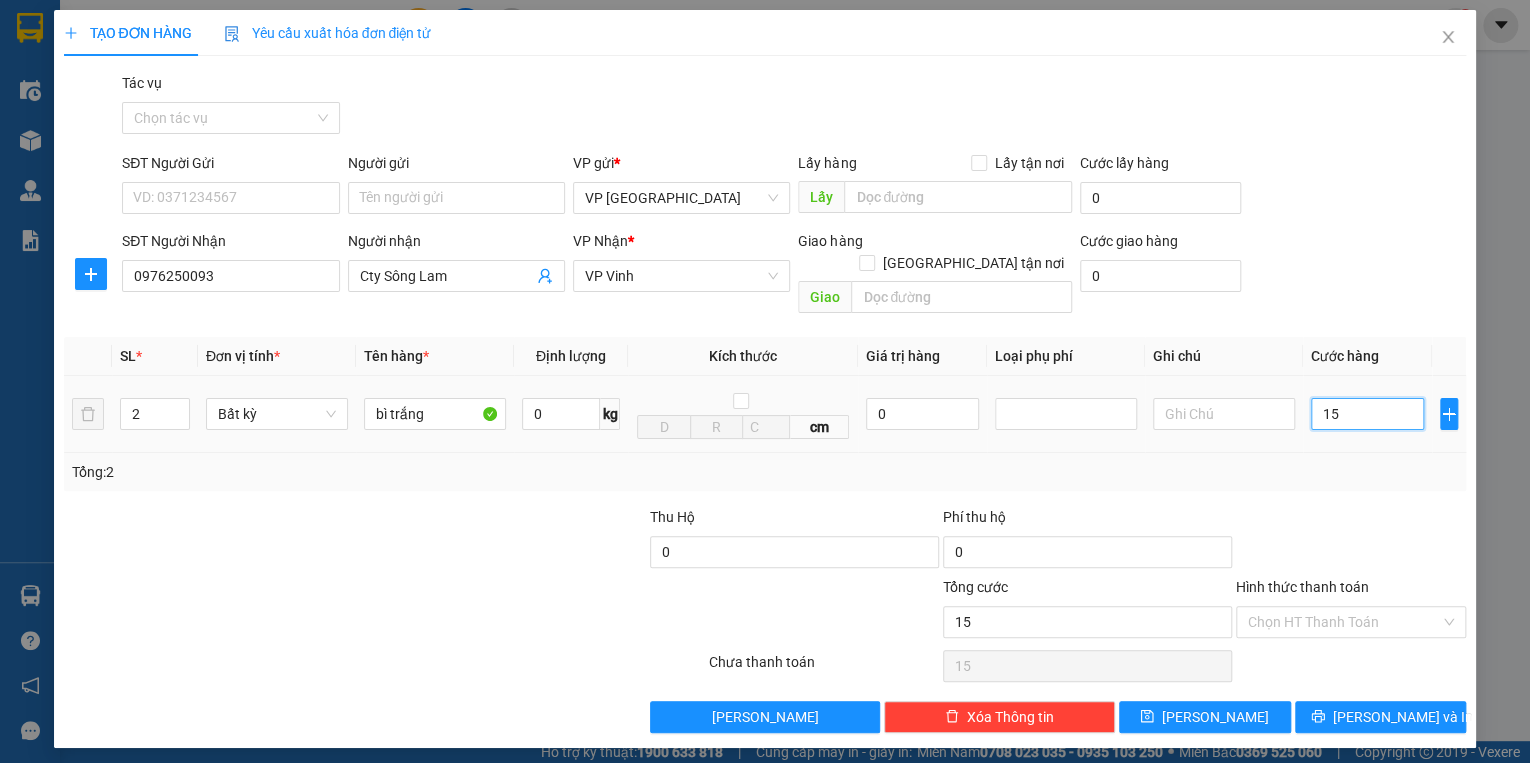 type on "150" 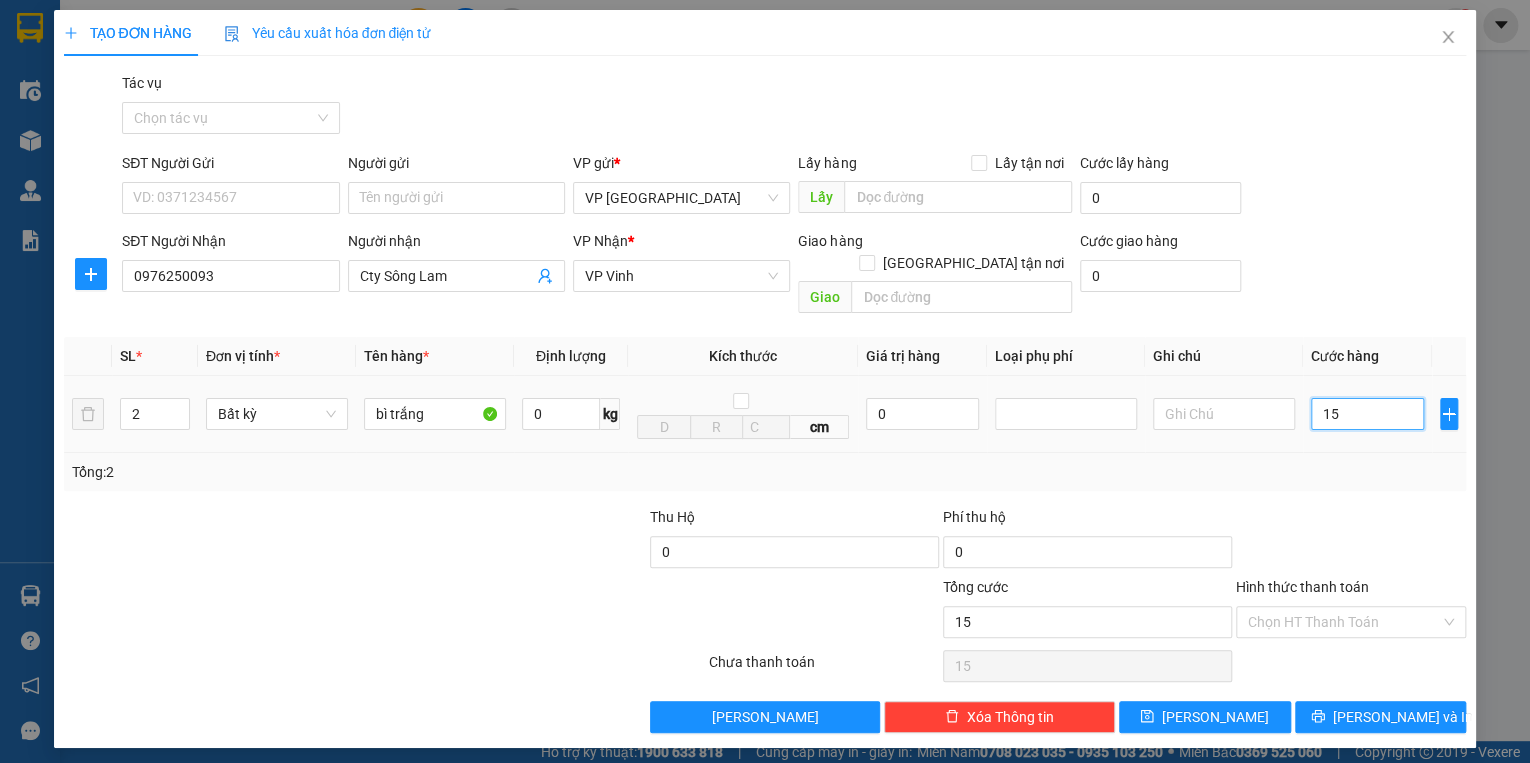 type on "150" 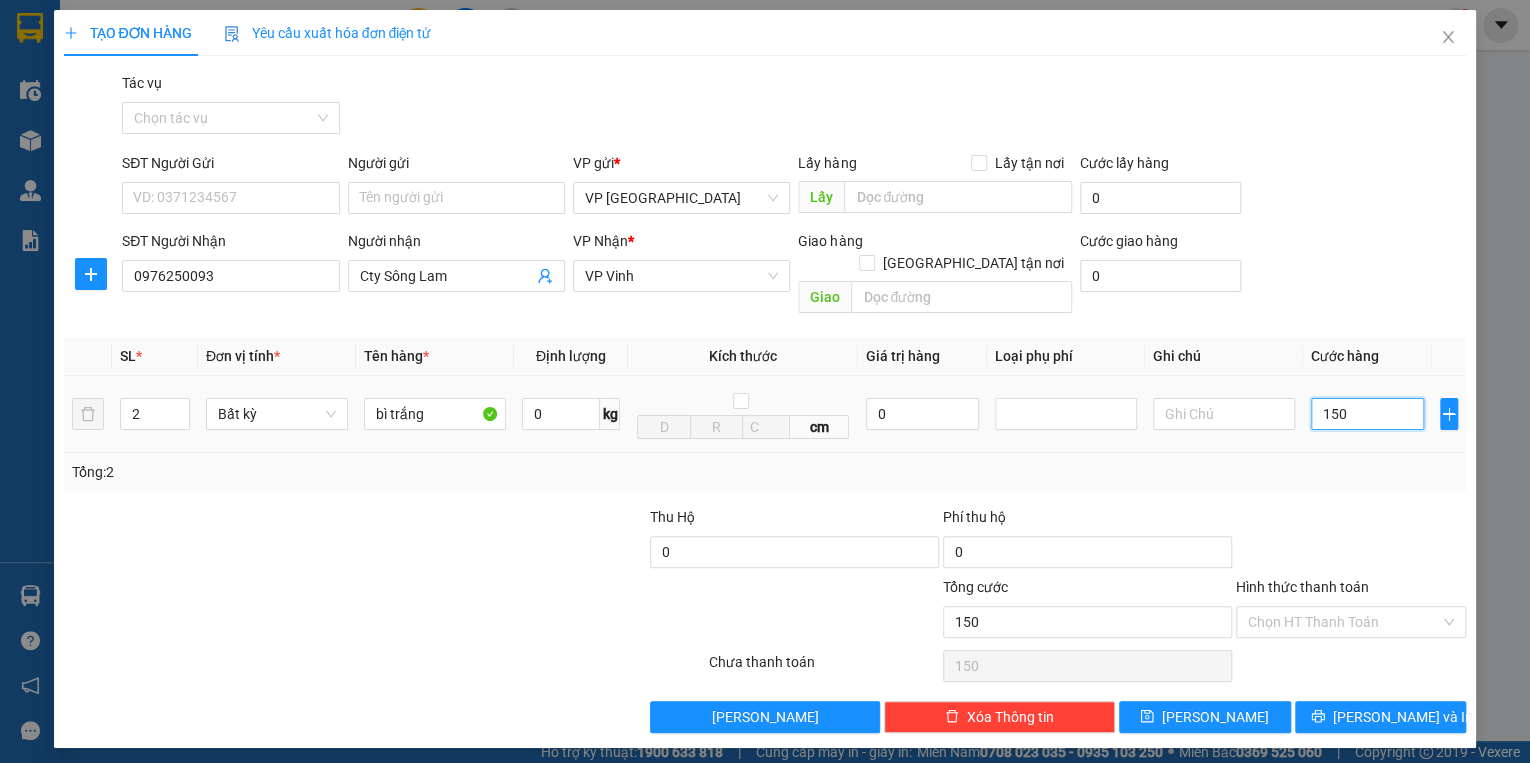 type on "1.500" 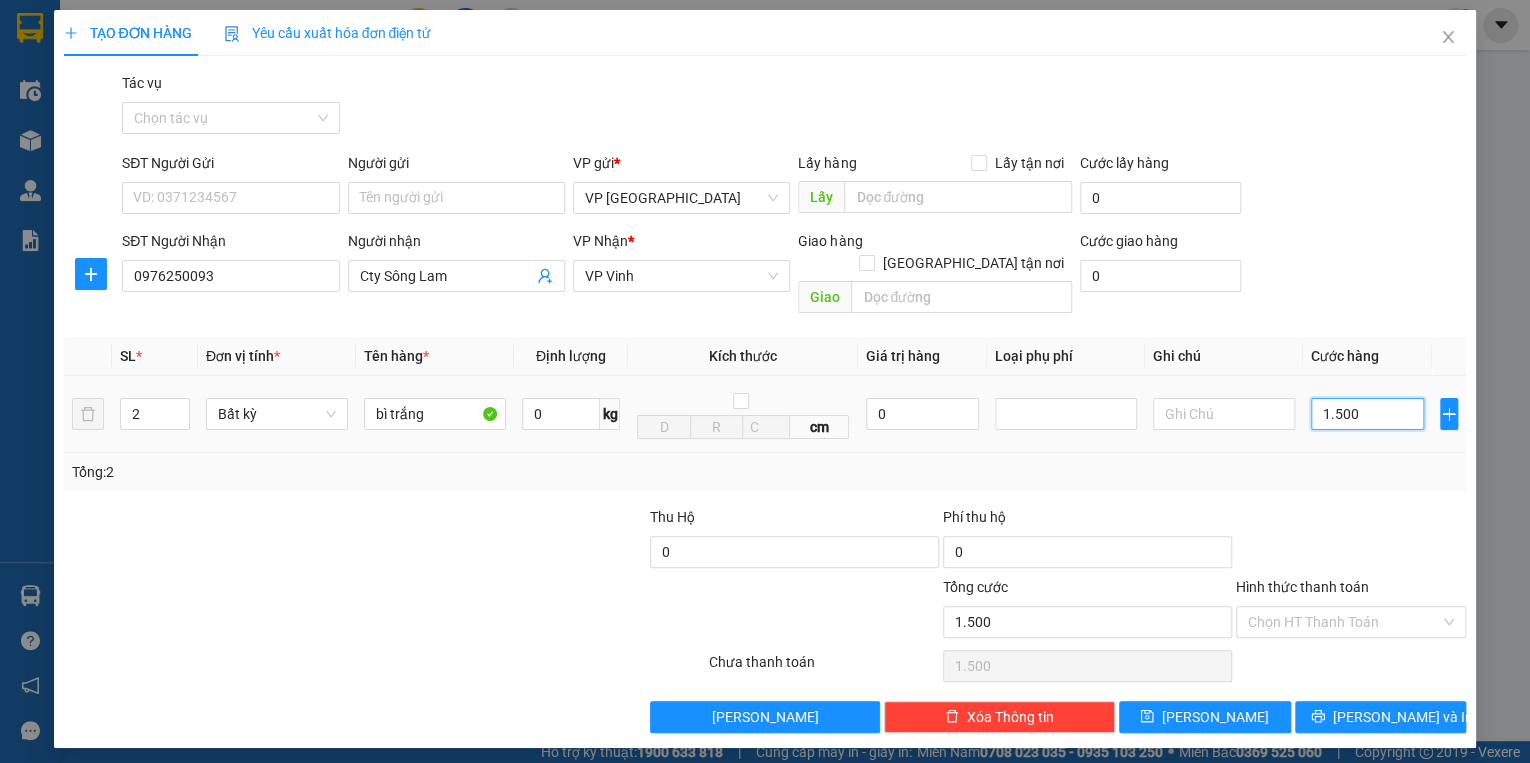 type on "15.000" 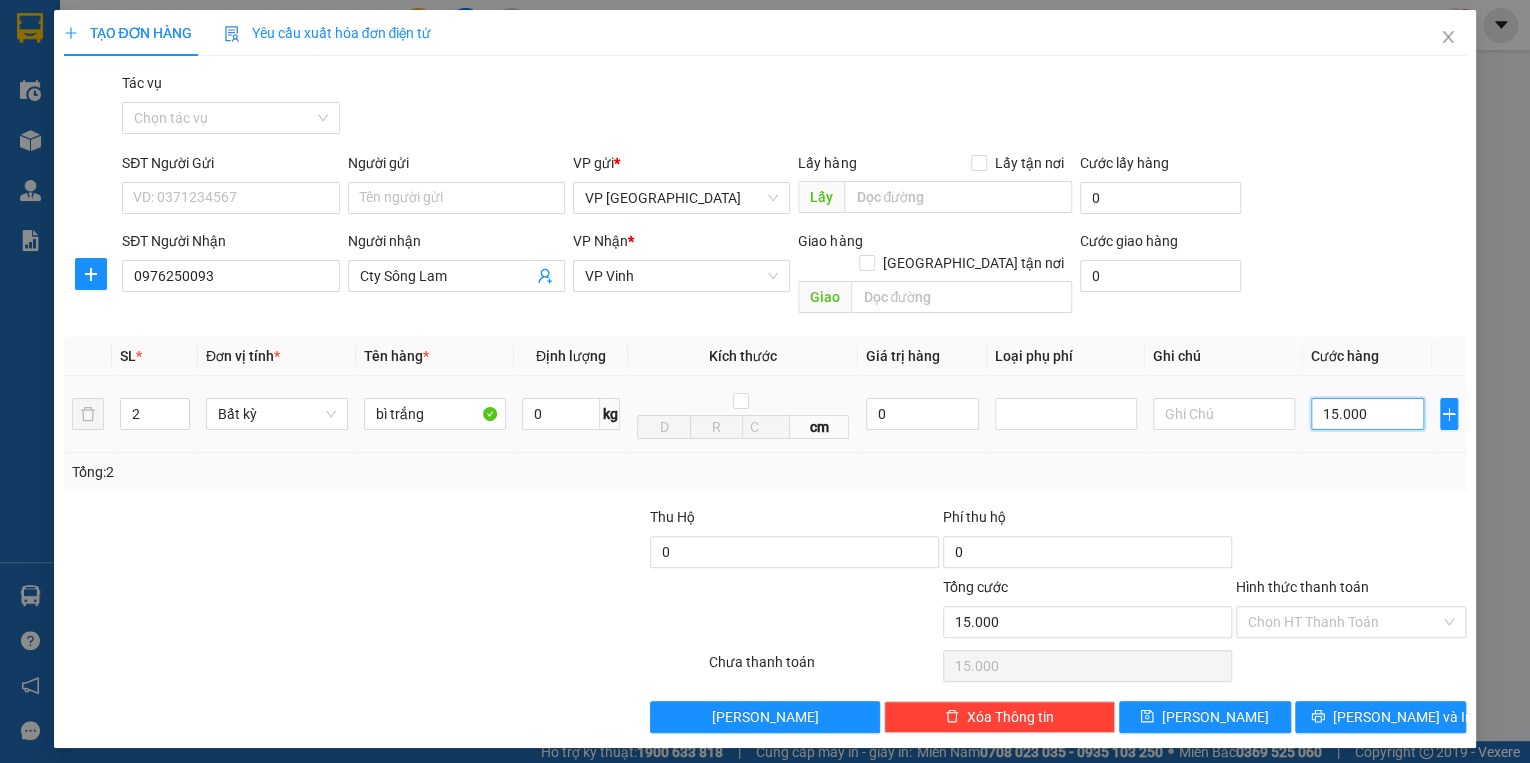 type on "150.000" 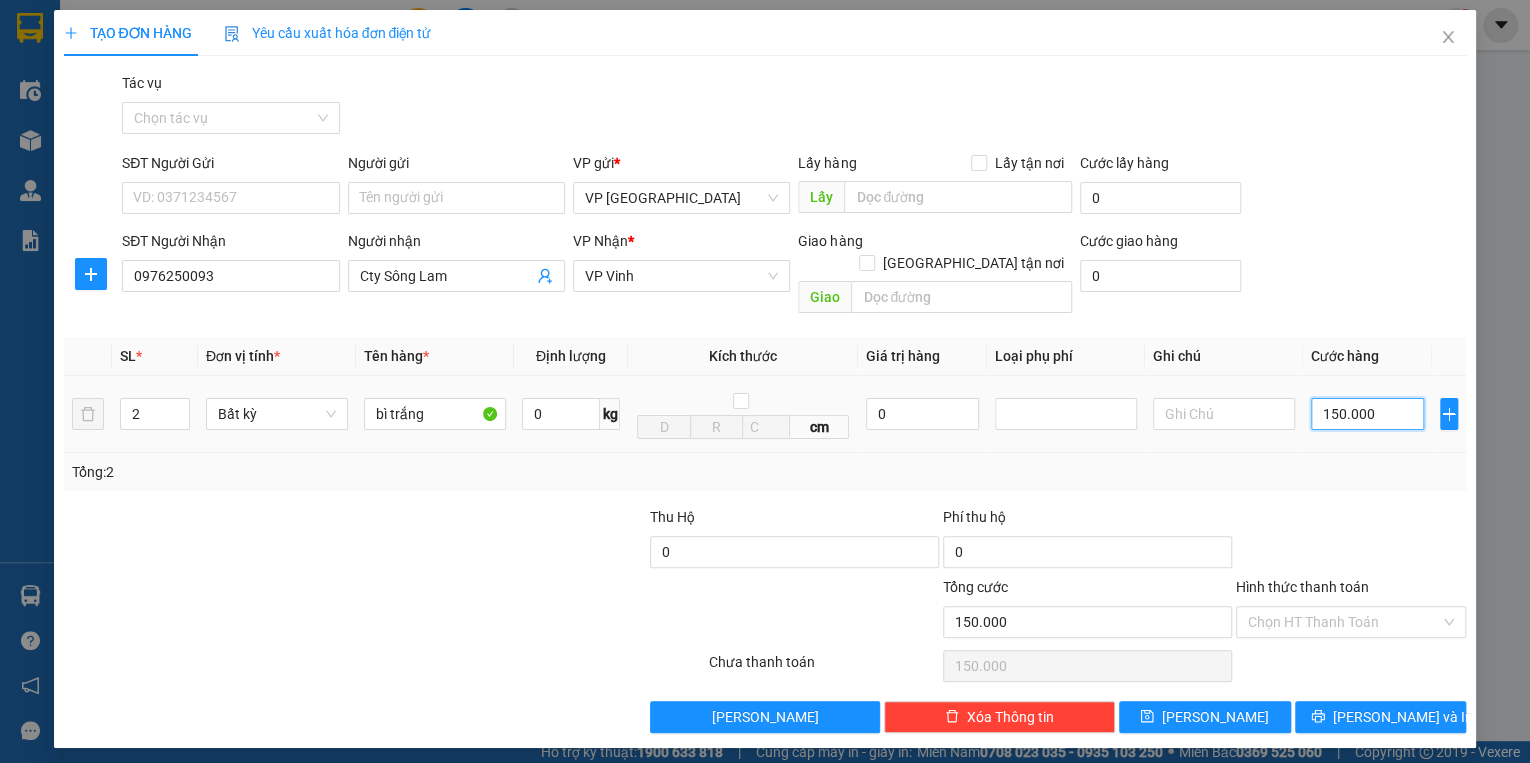 type on "15.000" 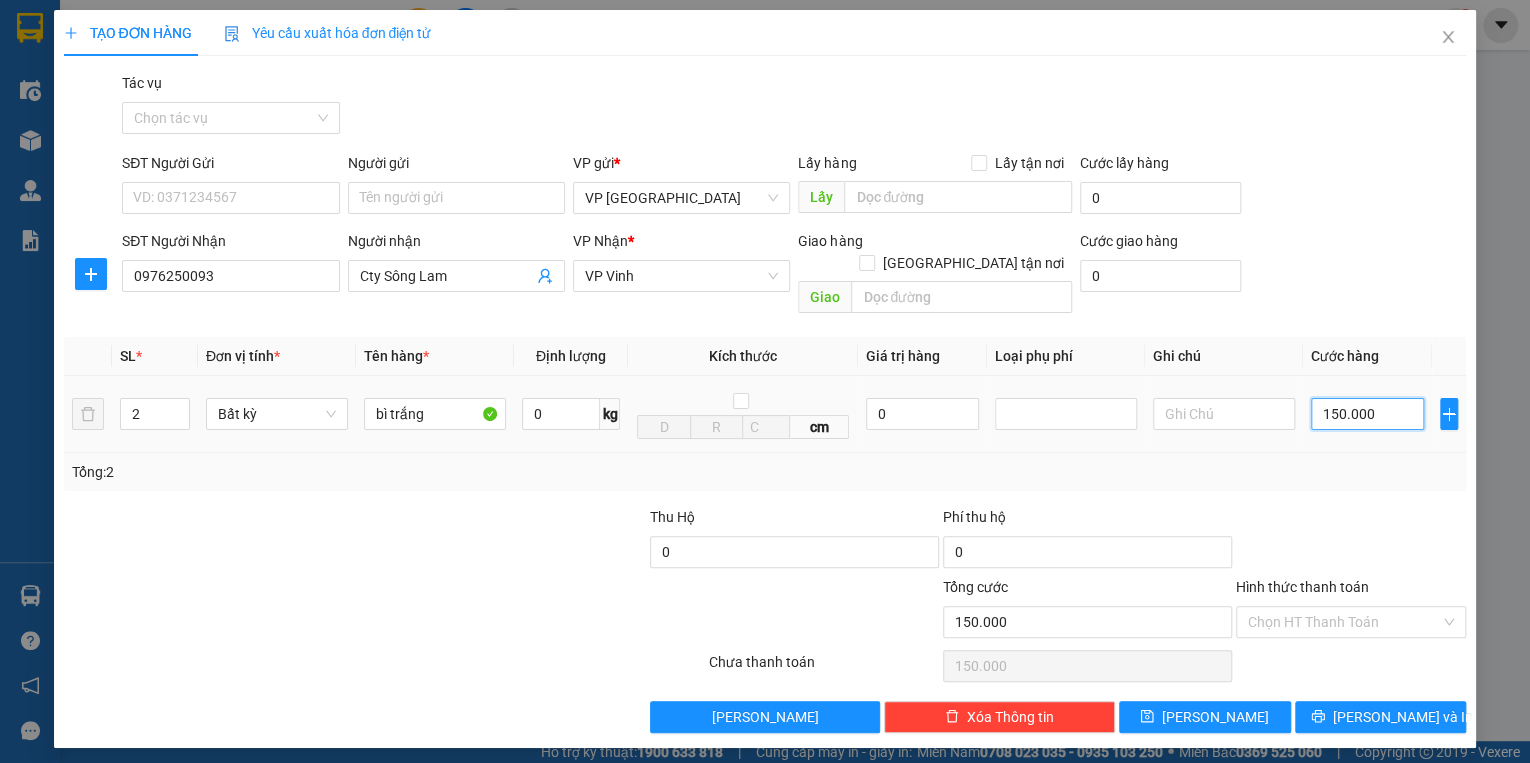 type on "15.000" 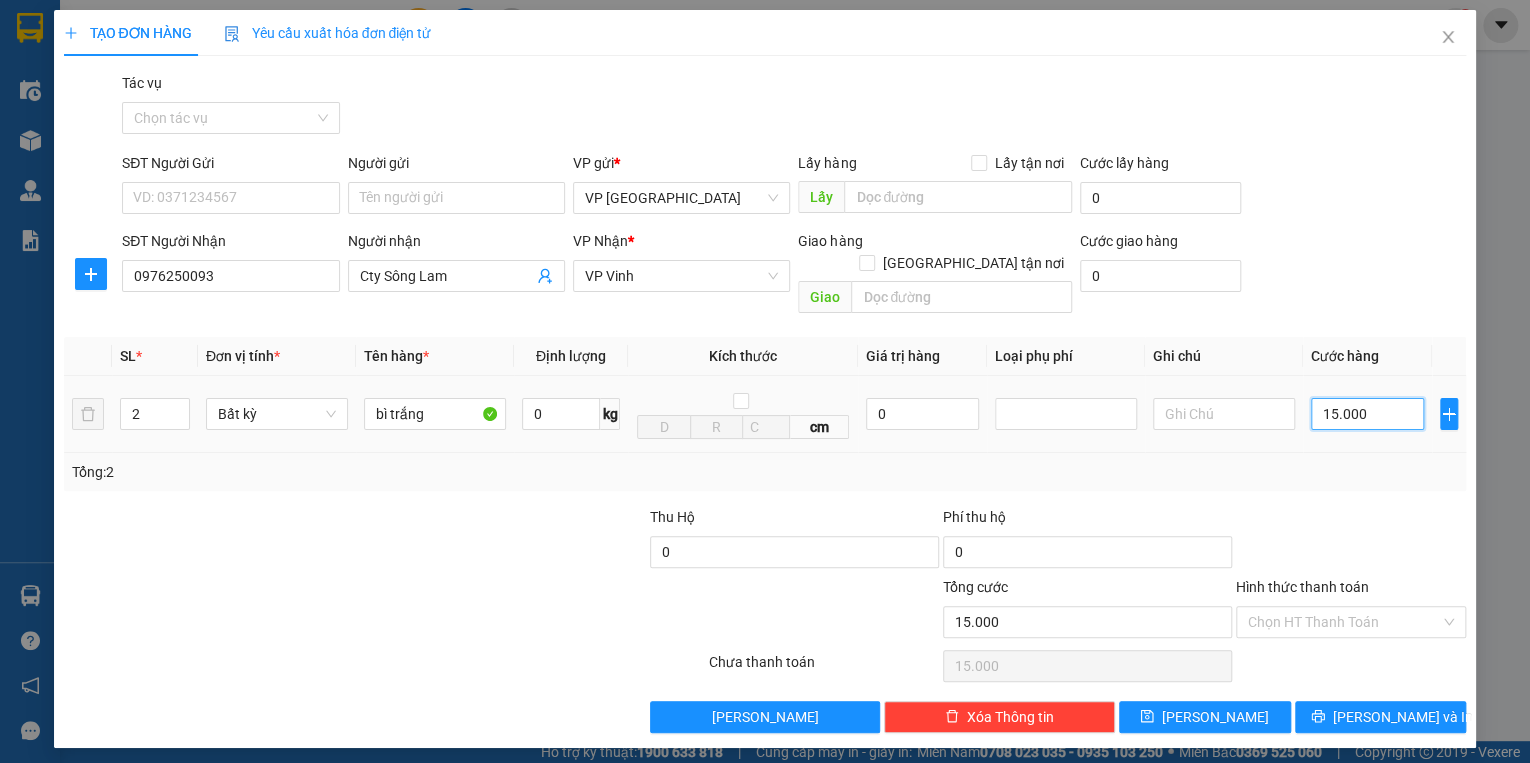 type on "1.500" 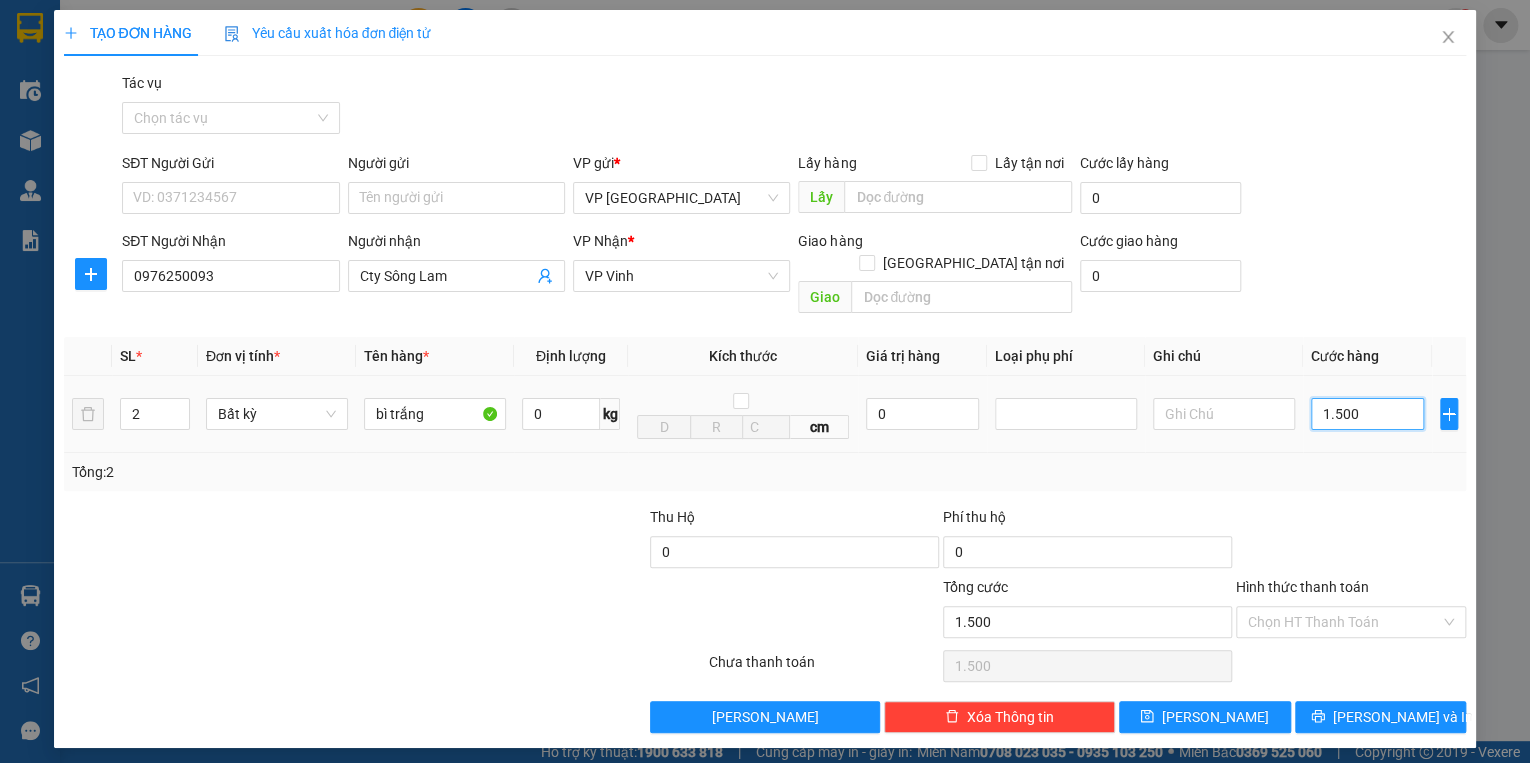 type on "150" 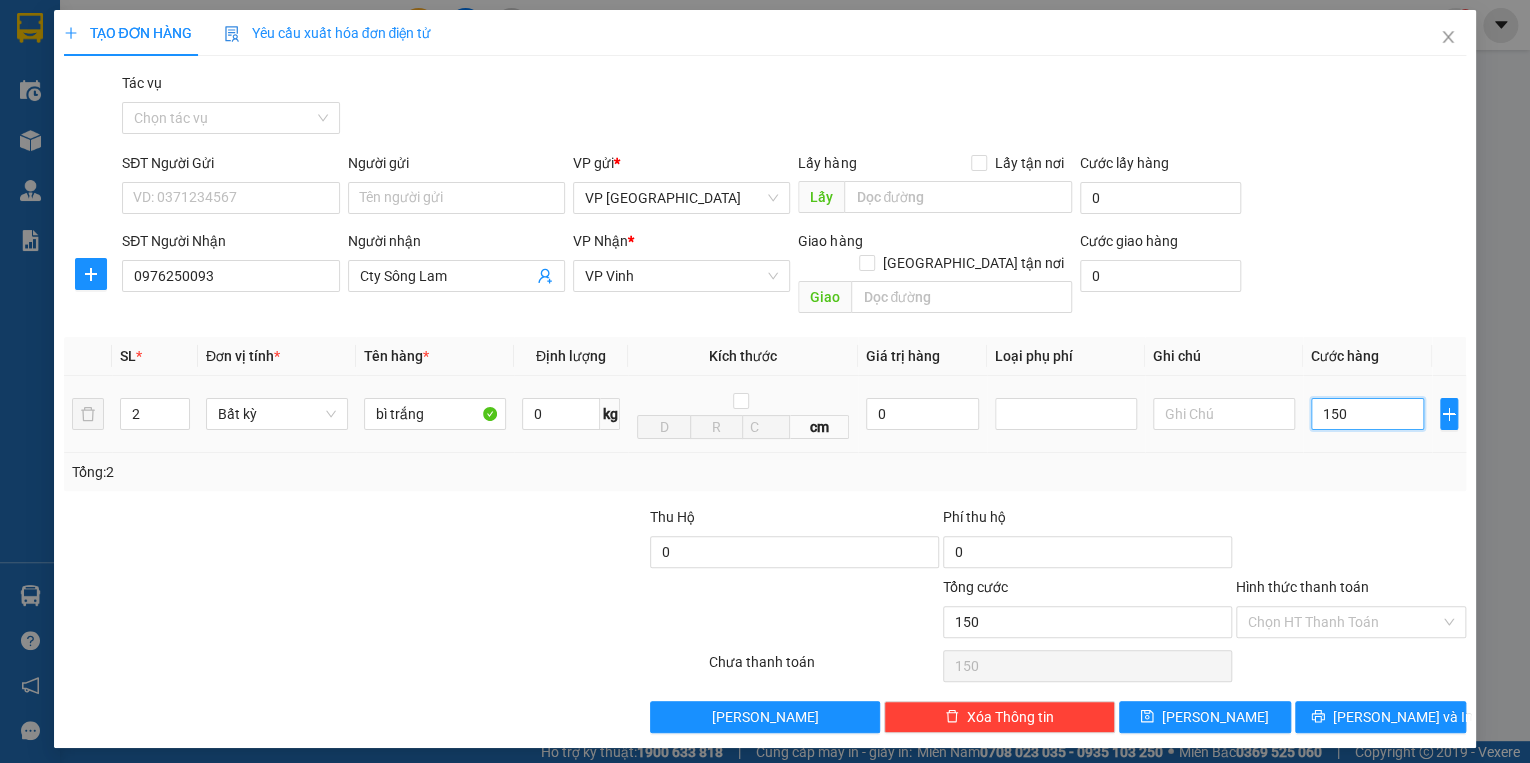 type on "15" 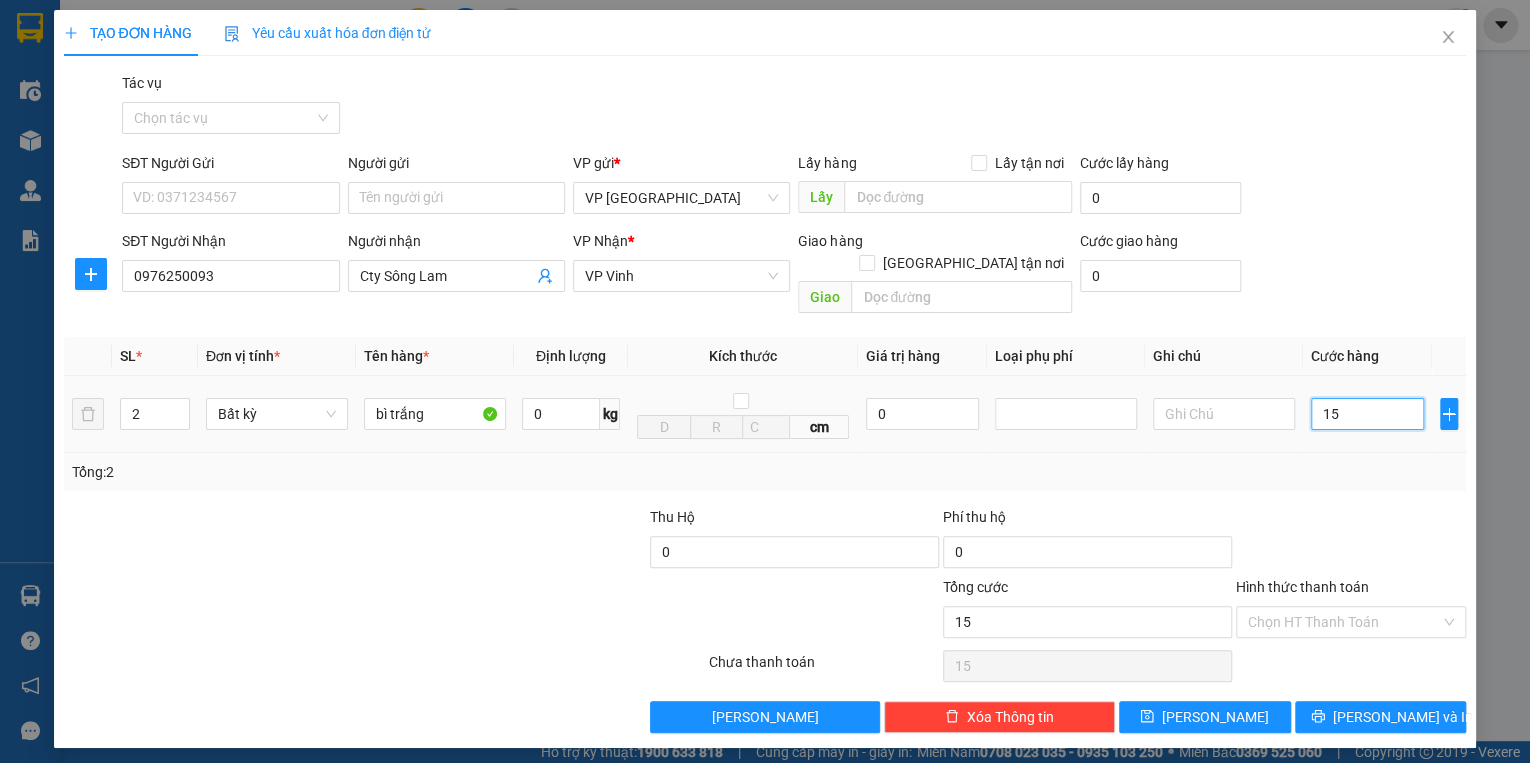type on "1" 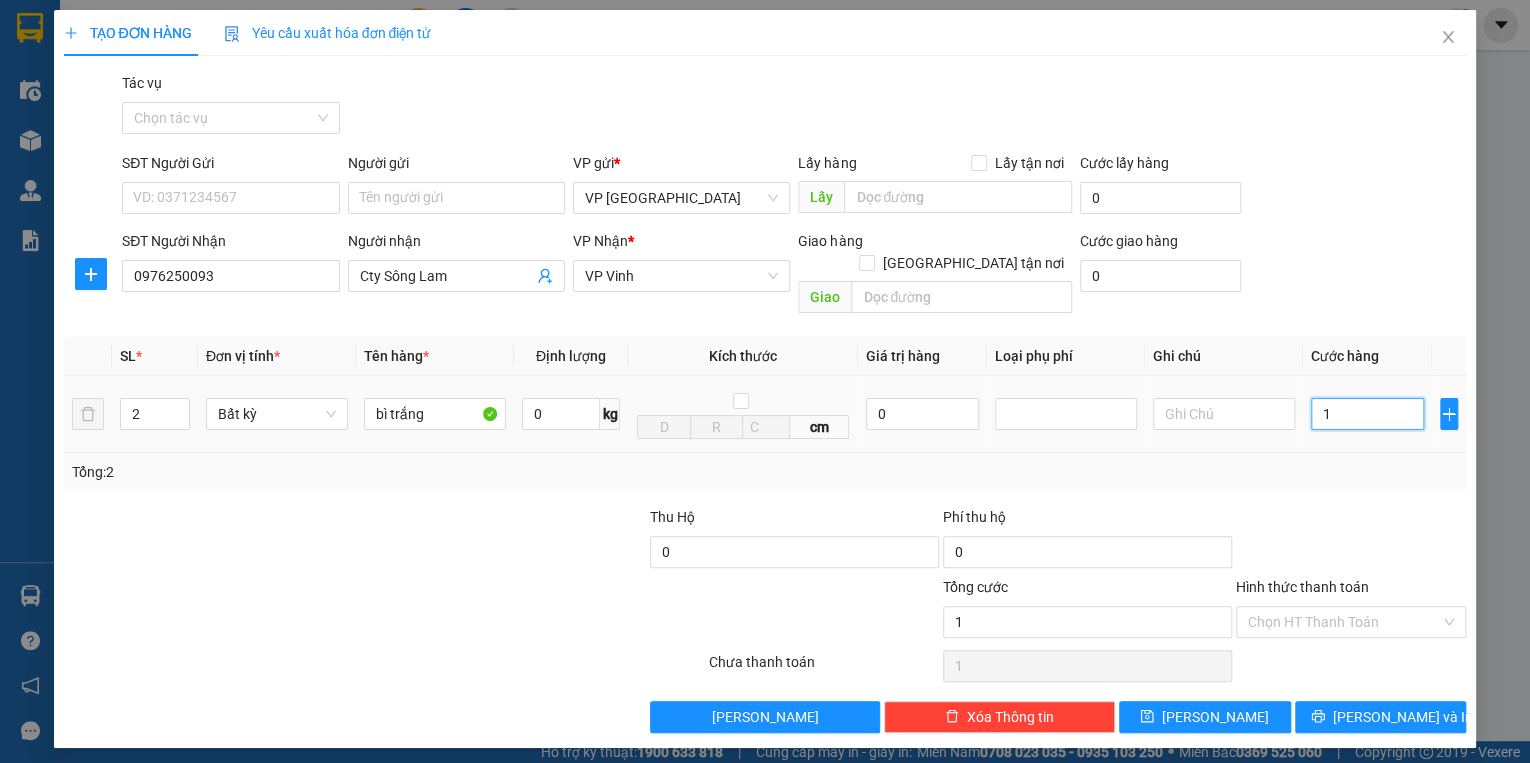 type on "13" 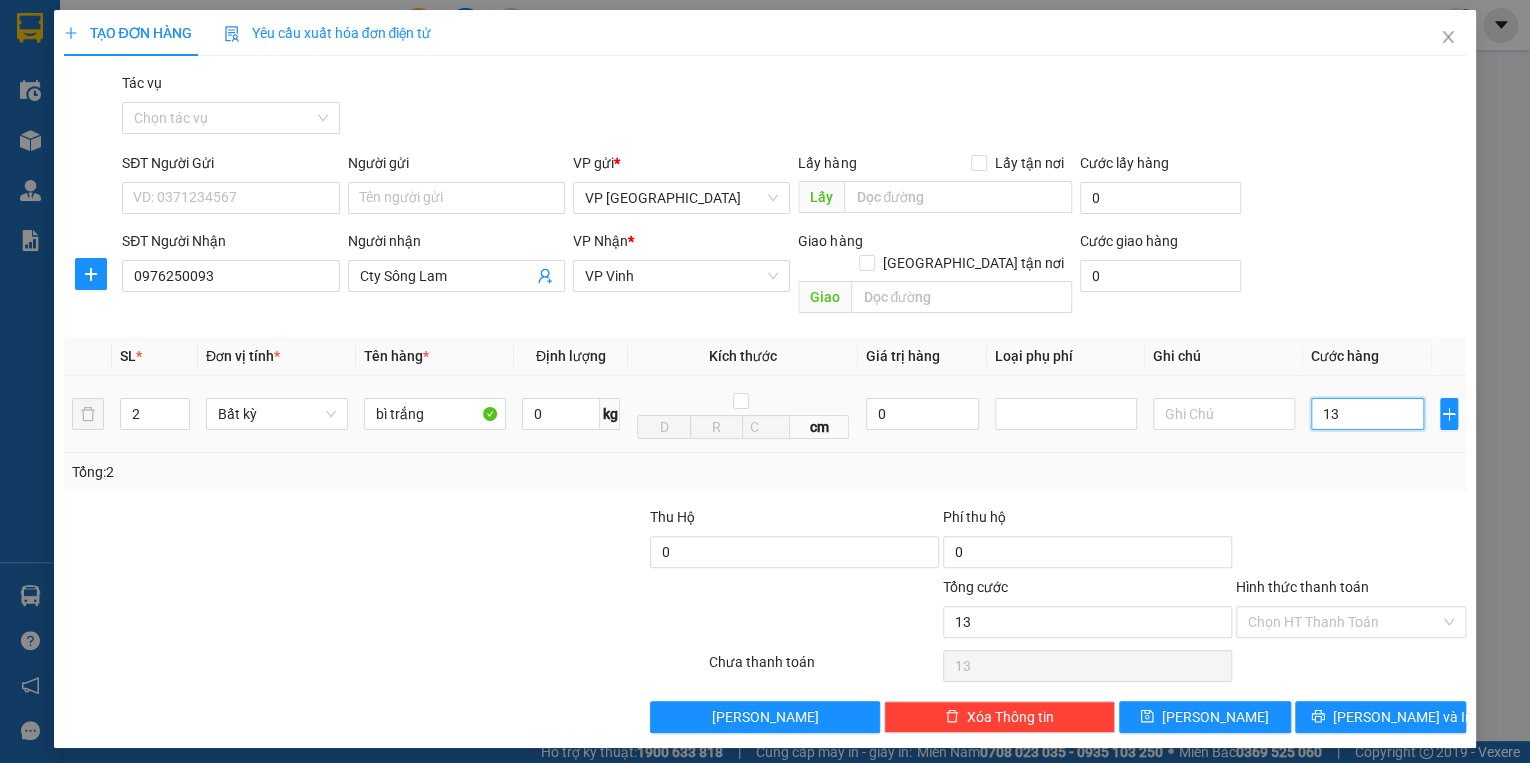 type on "130" 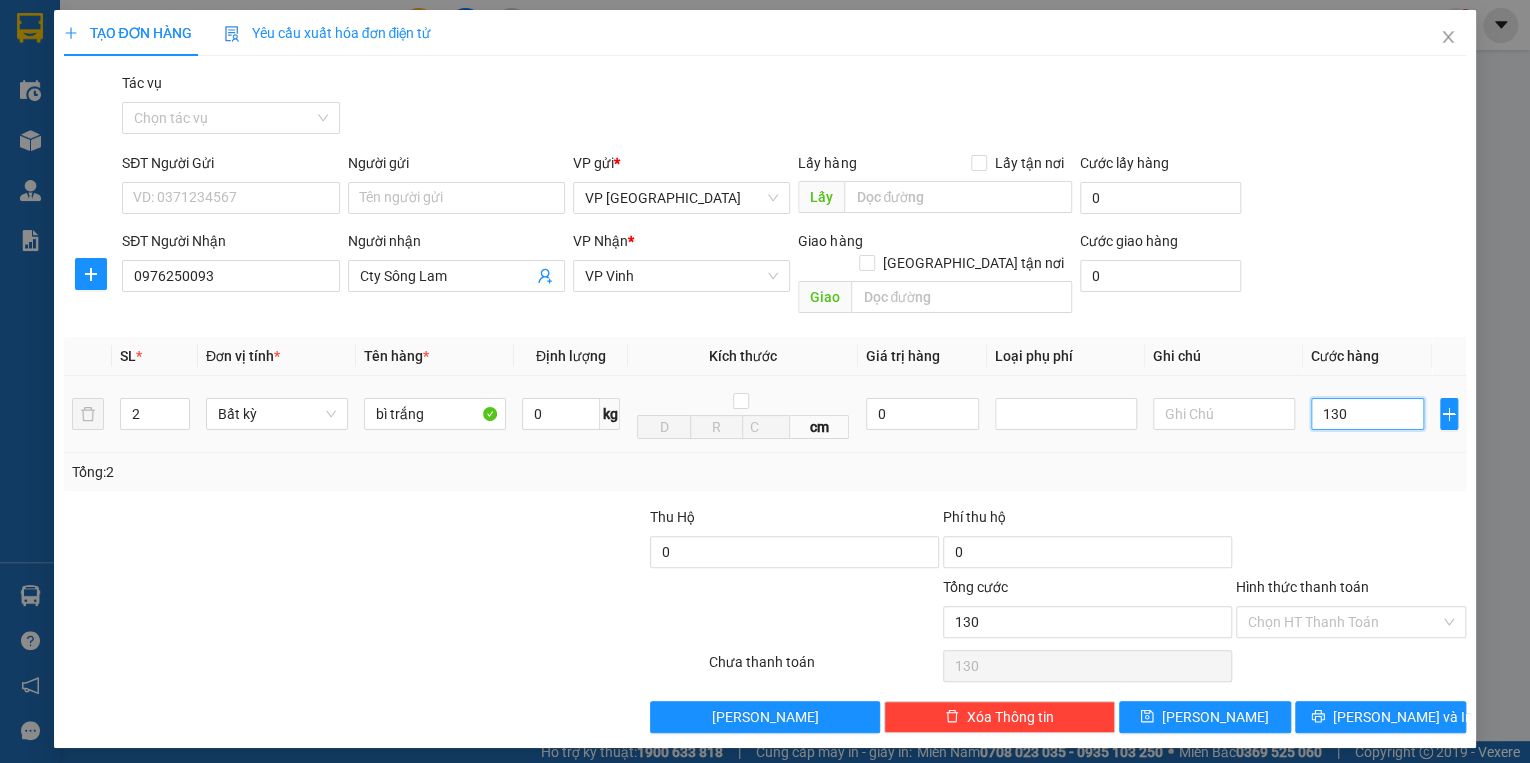 type on "1.300" 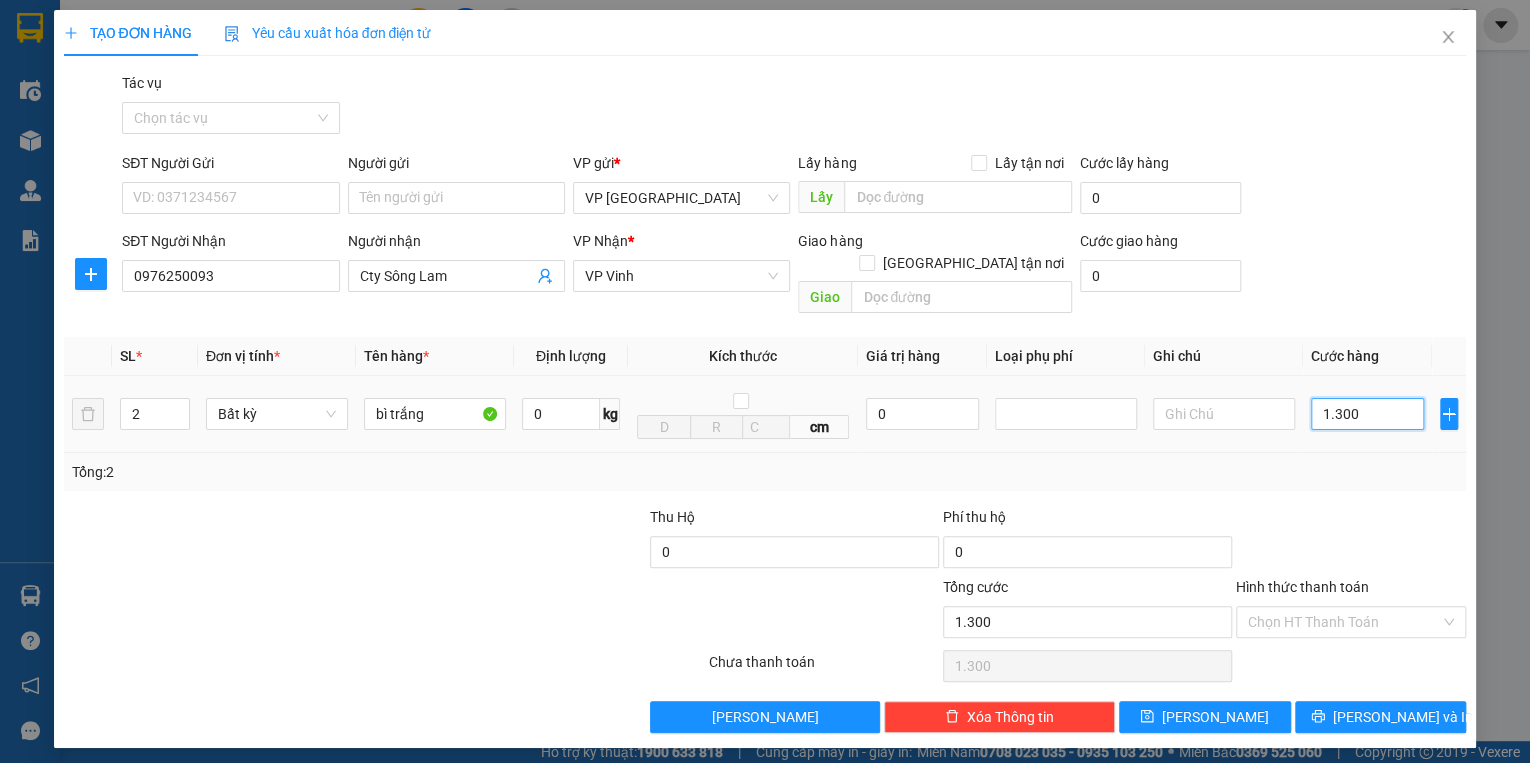 type on "13.000" 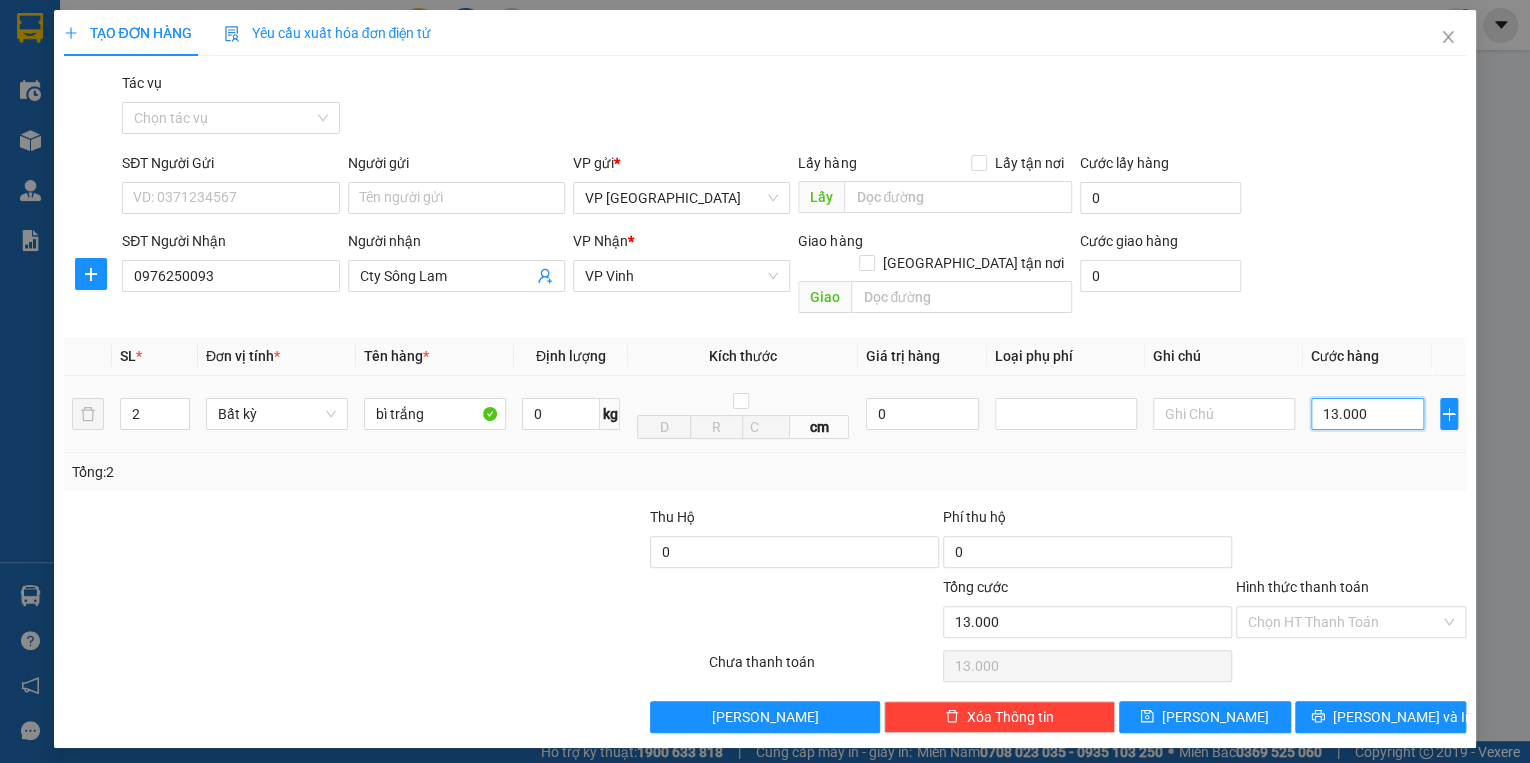 type on "130.000" 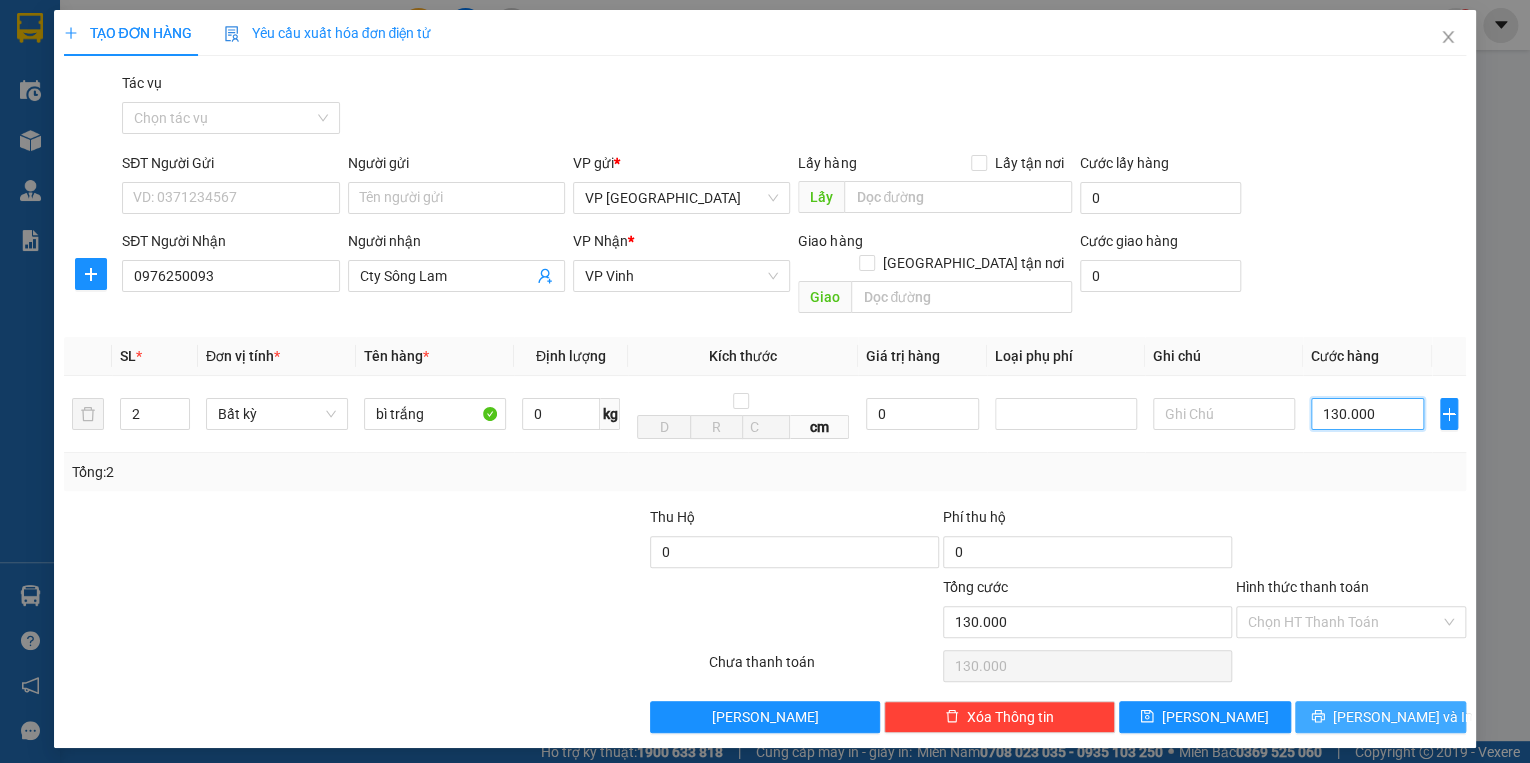 type on "130.000" 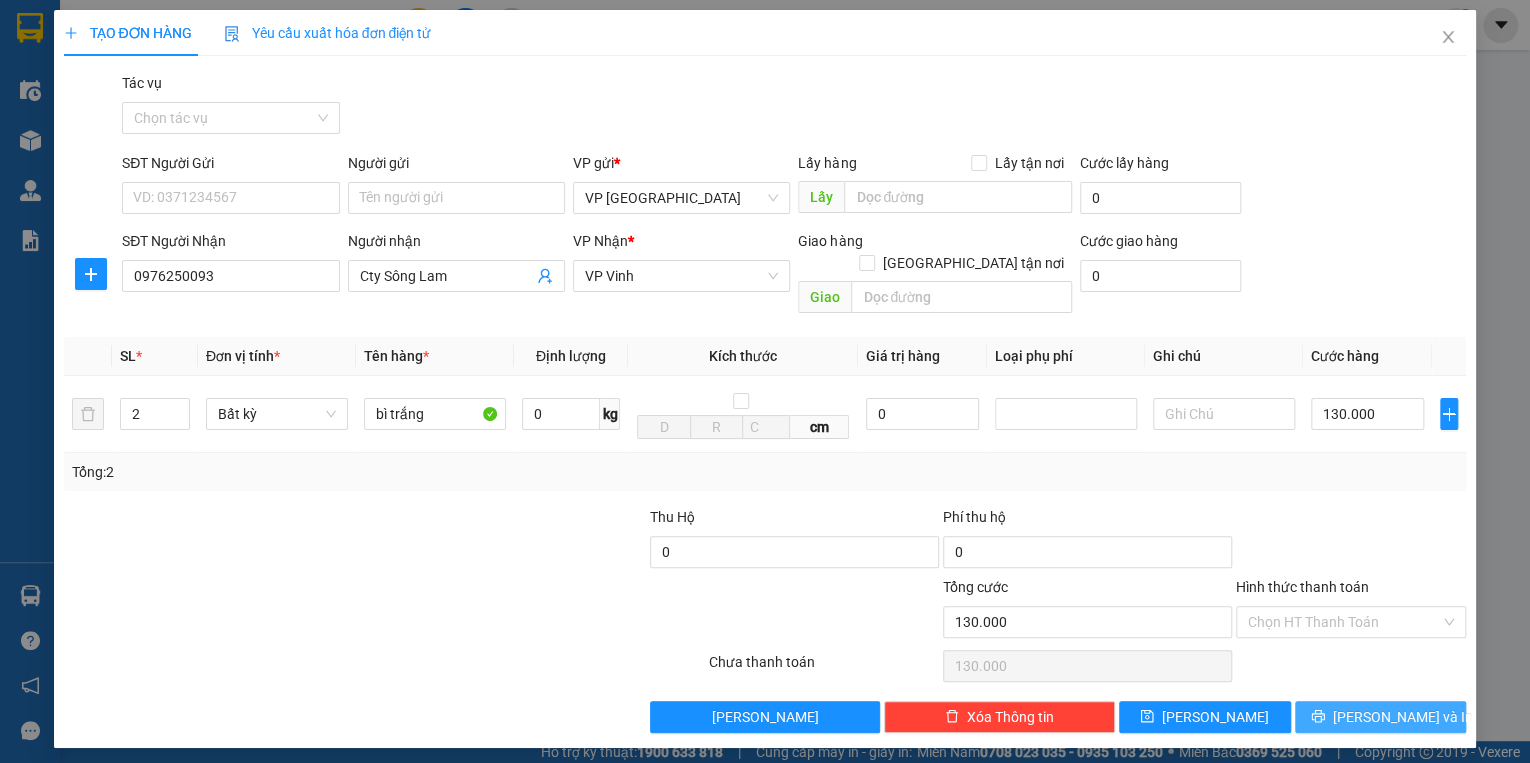 click on "[PERSON_NAME] và In" at bounding box center (1403, 717) 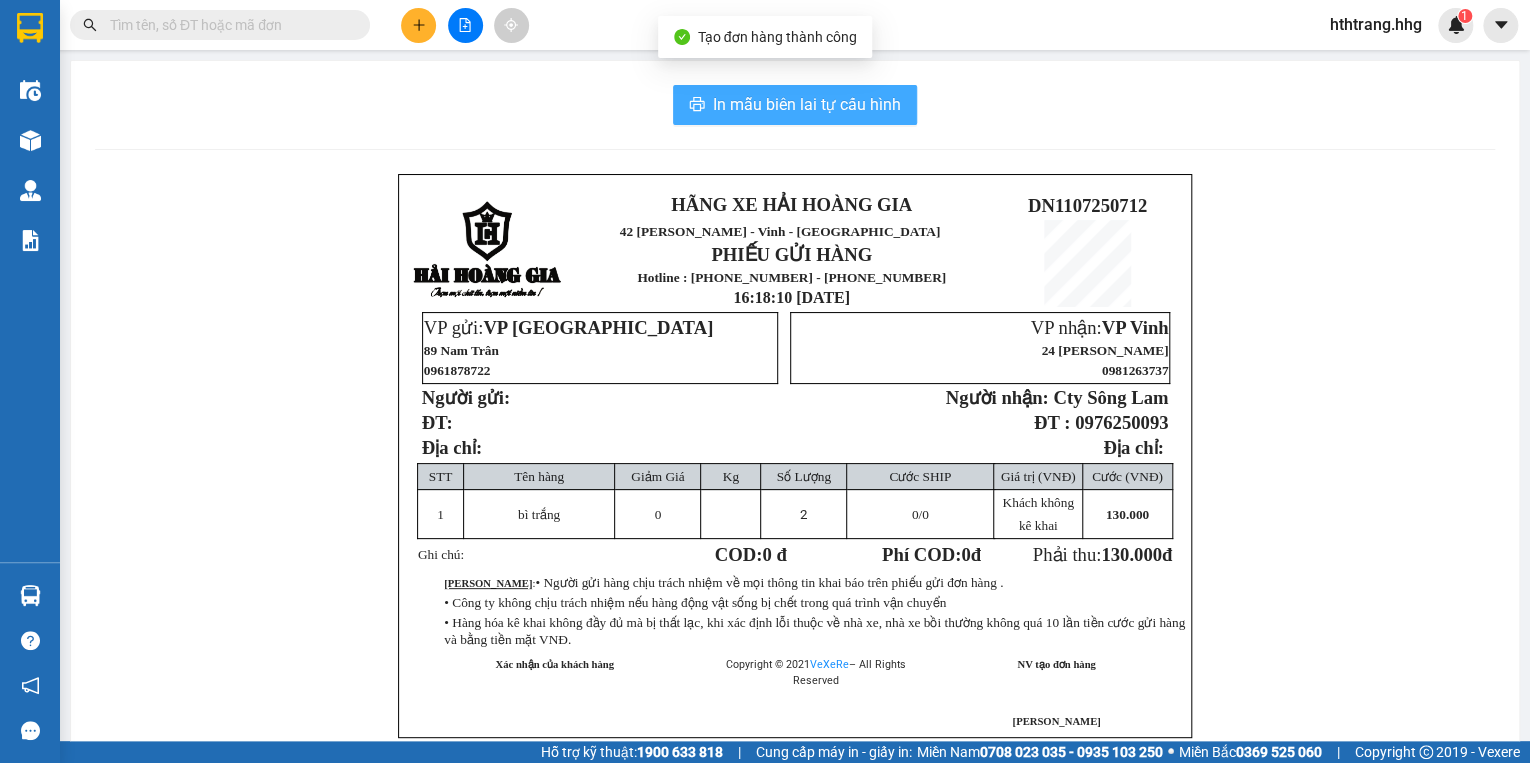 click on "In mẫu biên lai tự cấu hình" at bounding box center (807, 104) 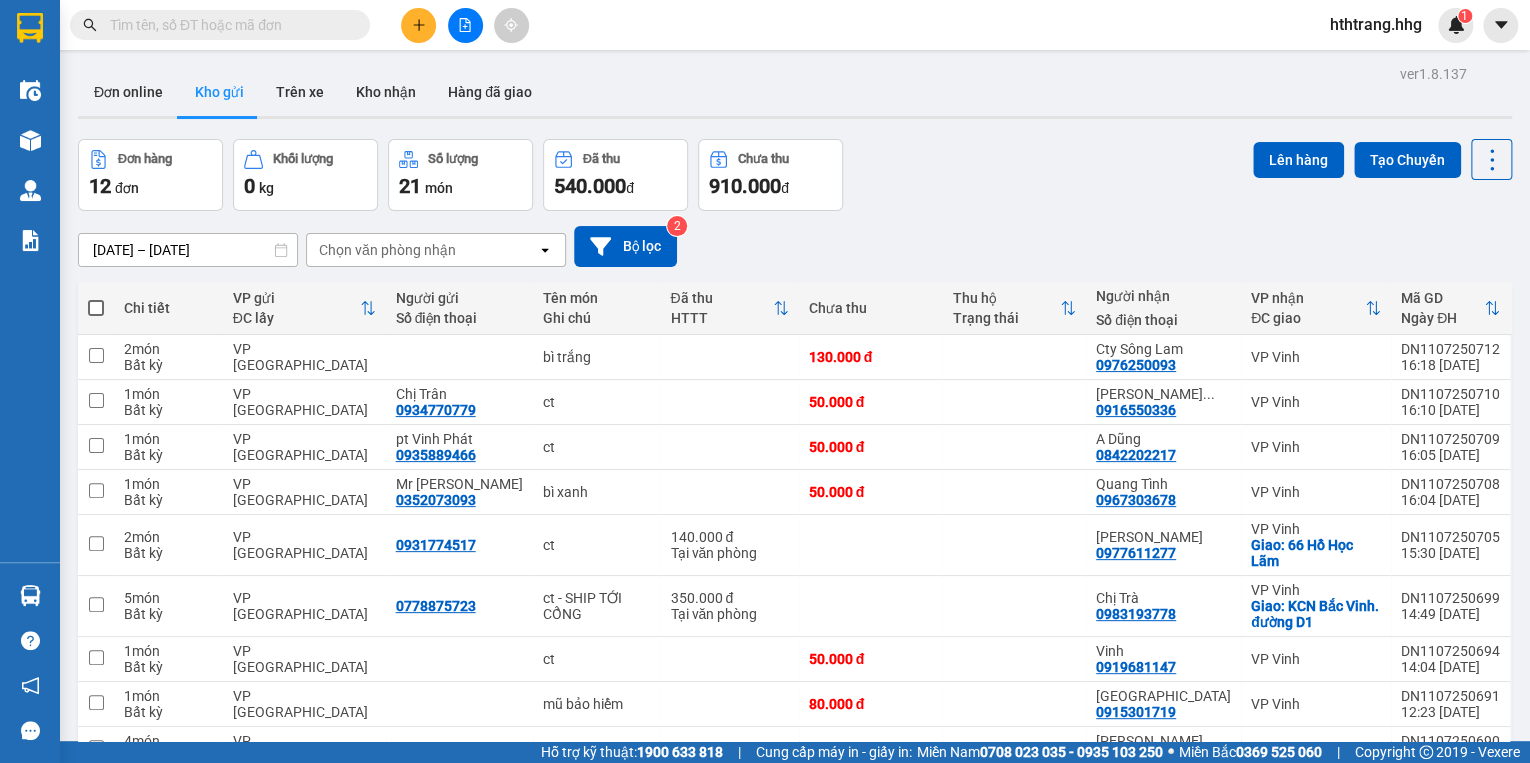 click 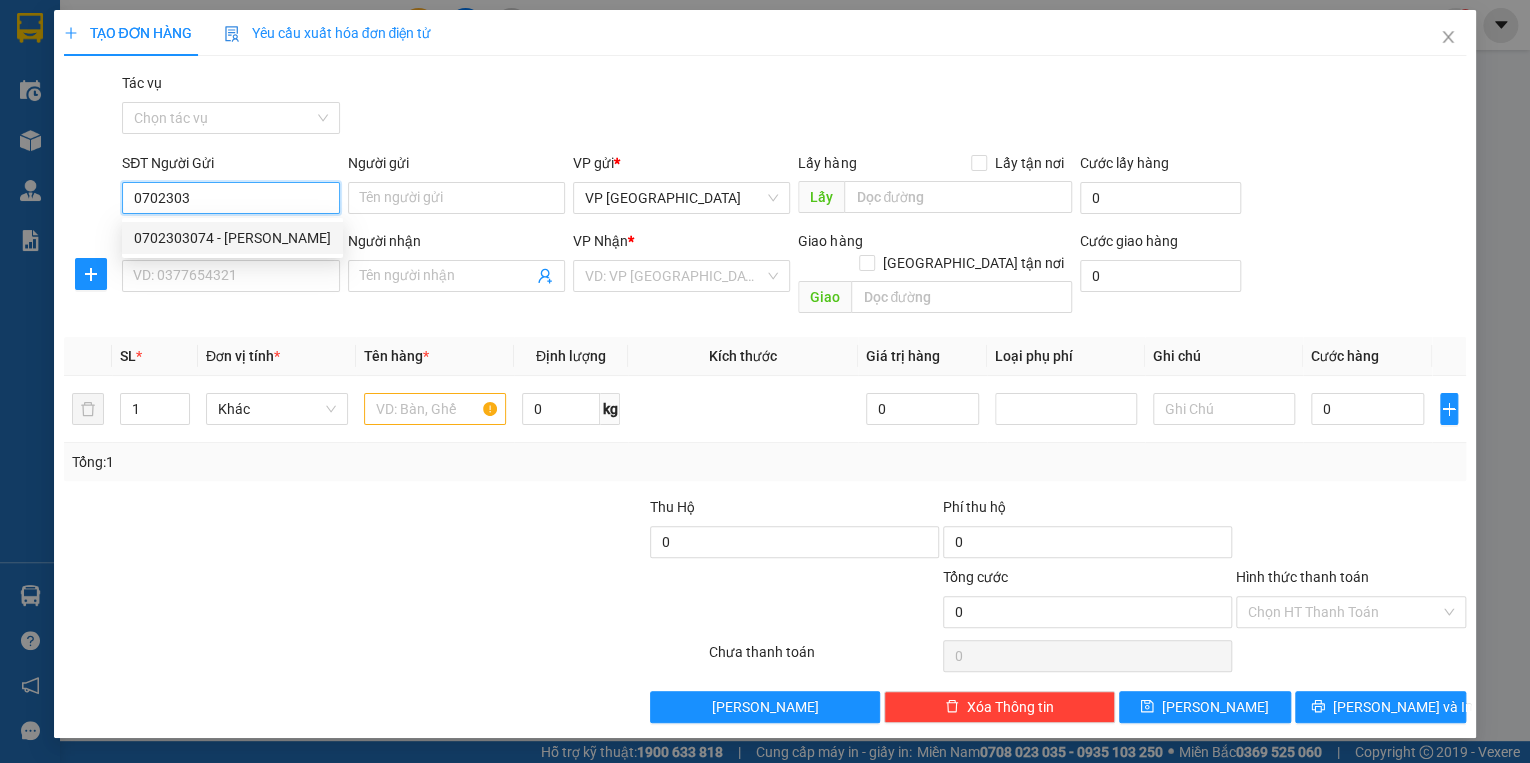 click on "0702303074 - [PERSON_NAME]" at bounding box center [232, 238] 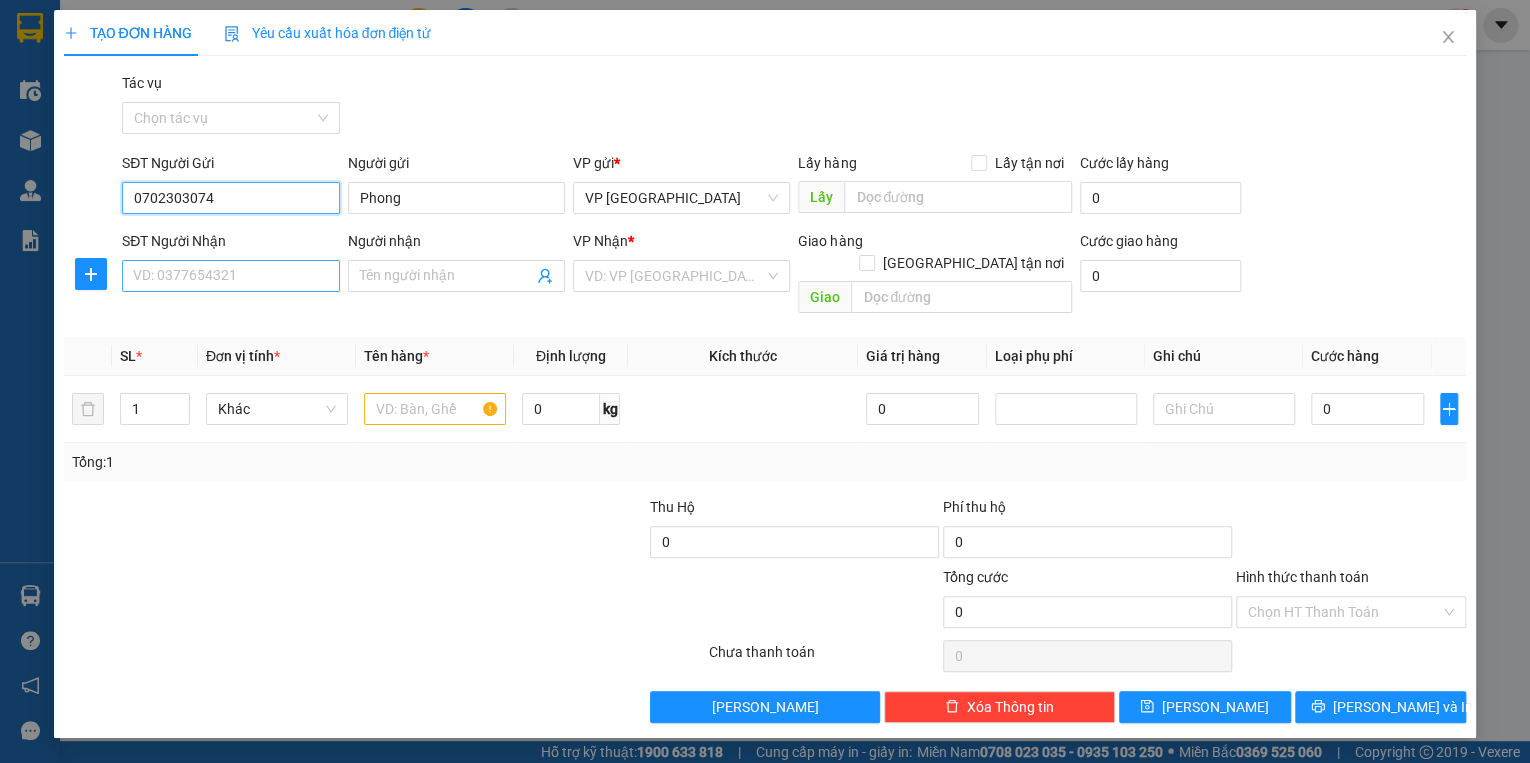 type on "0702303074" 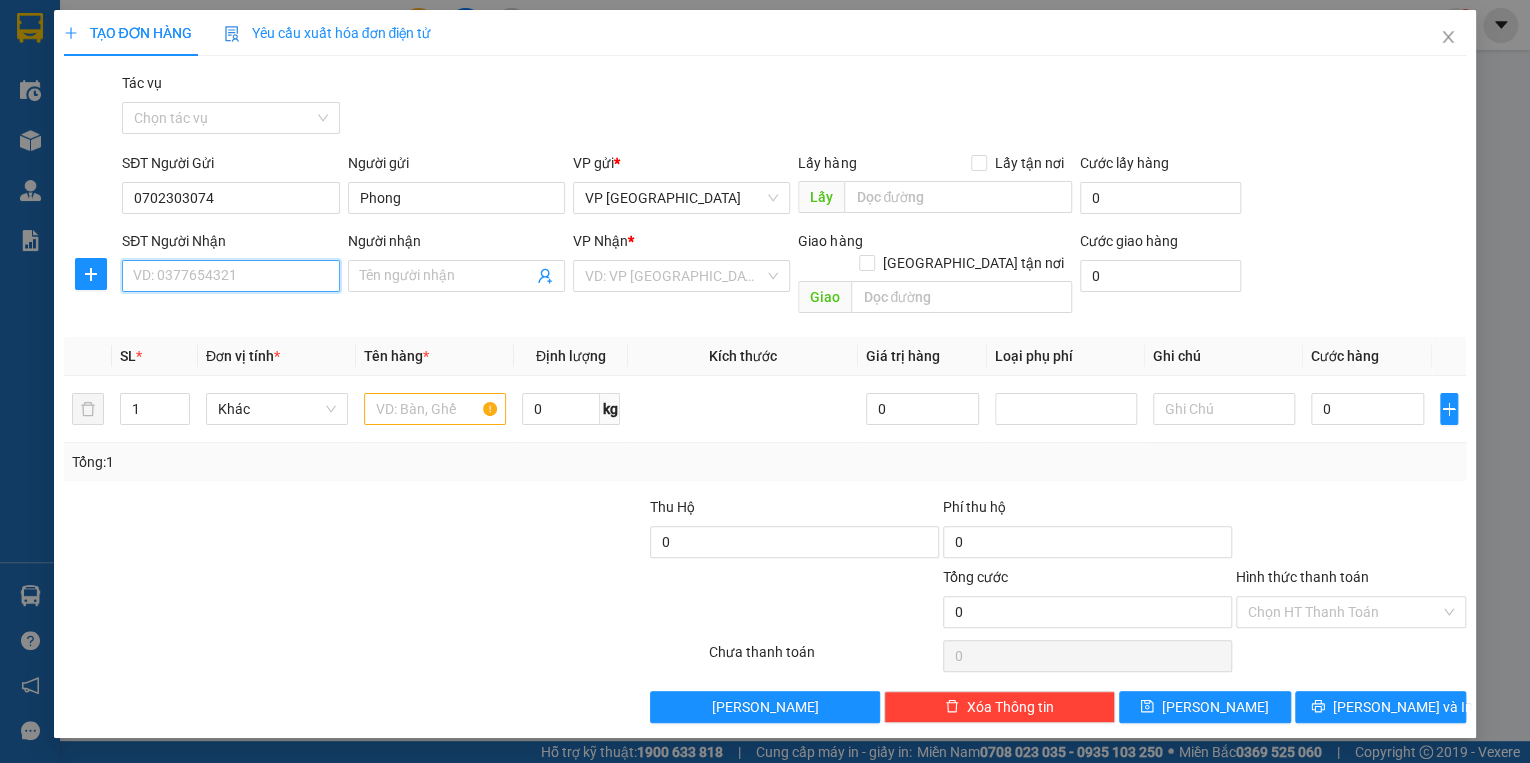 click on "SĐT Người Nhận" at bounding box center [230, 276] 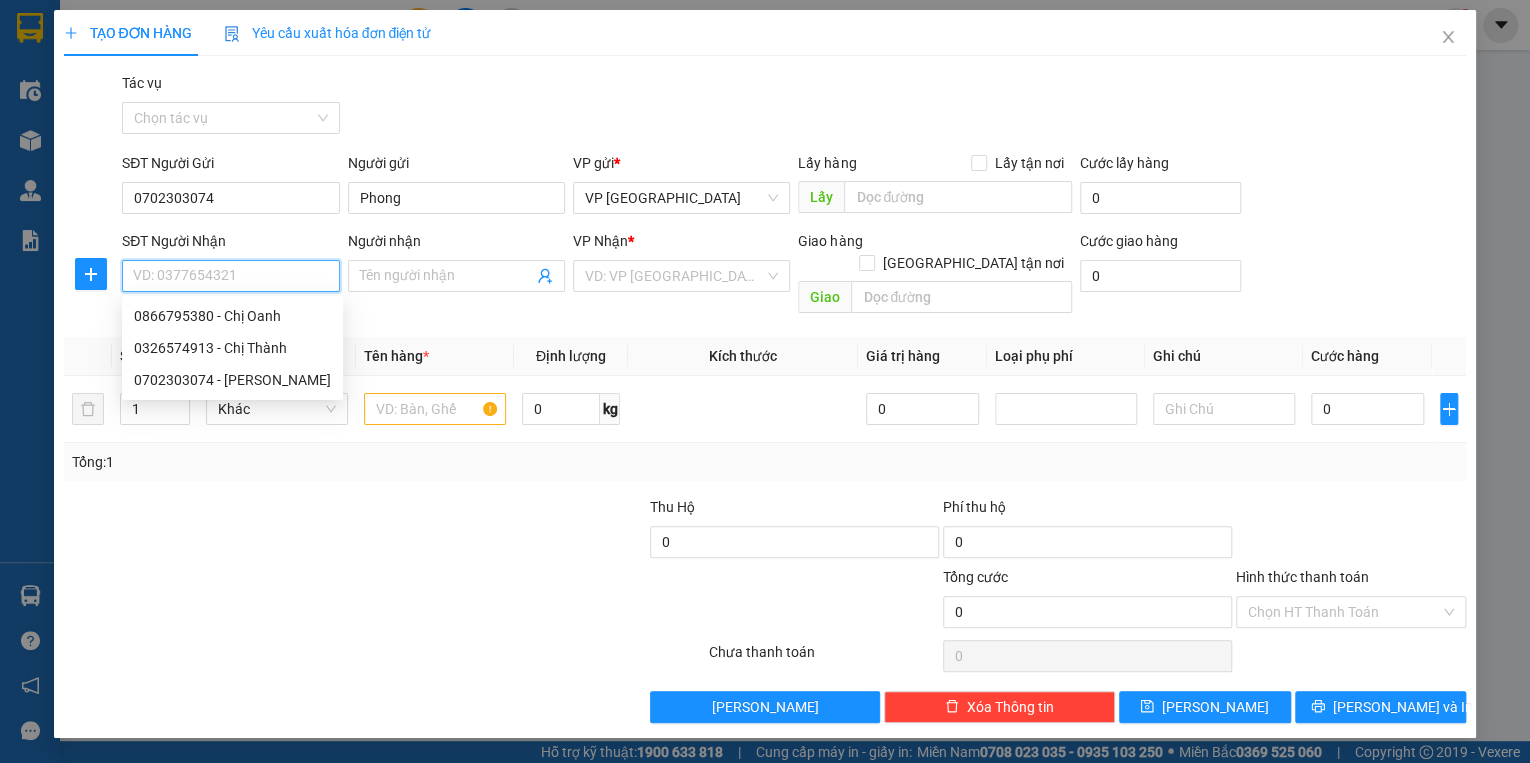 click on "SĐT Người Nhận" at bounding box center [230, 276] 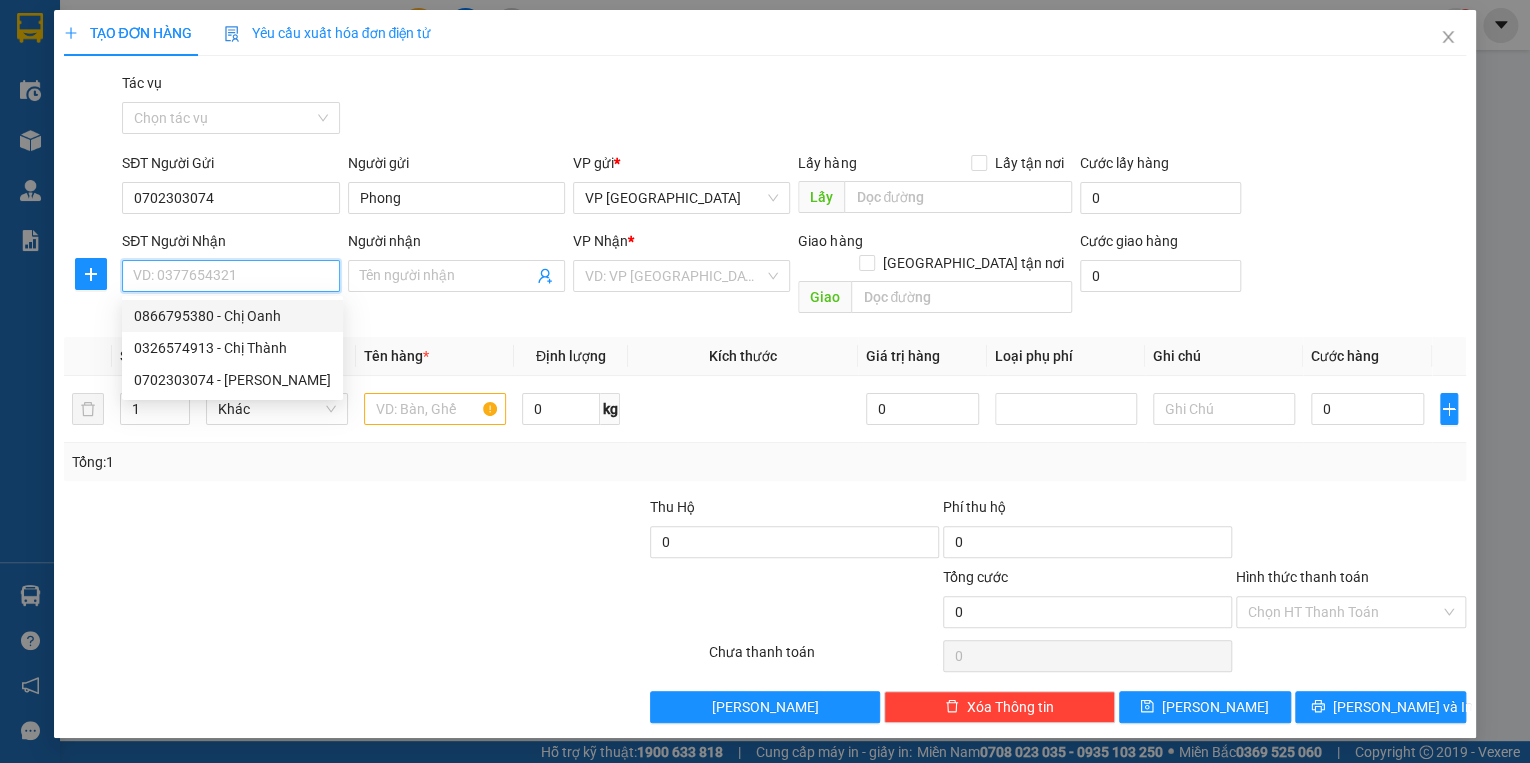 click on "0866795380 - Chị Oanh" at bounding box center (232, 316) 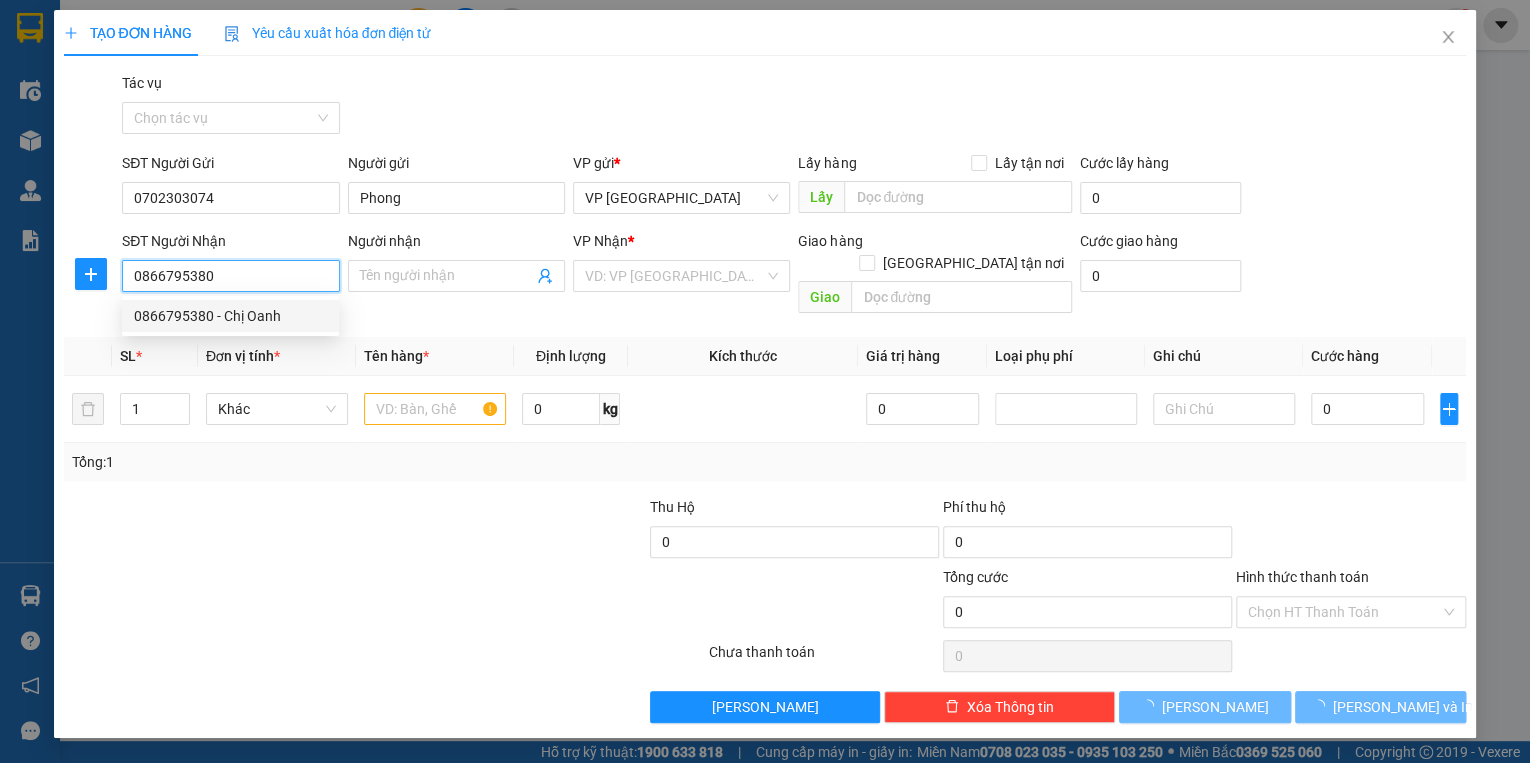 type on "Chị Oanh" 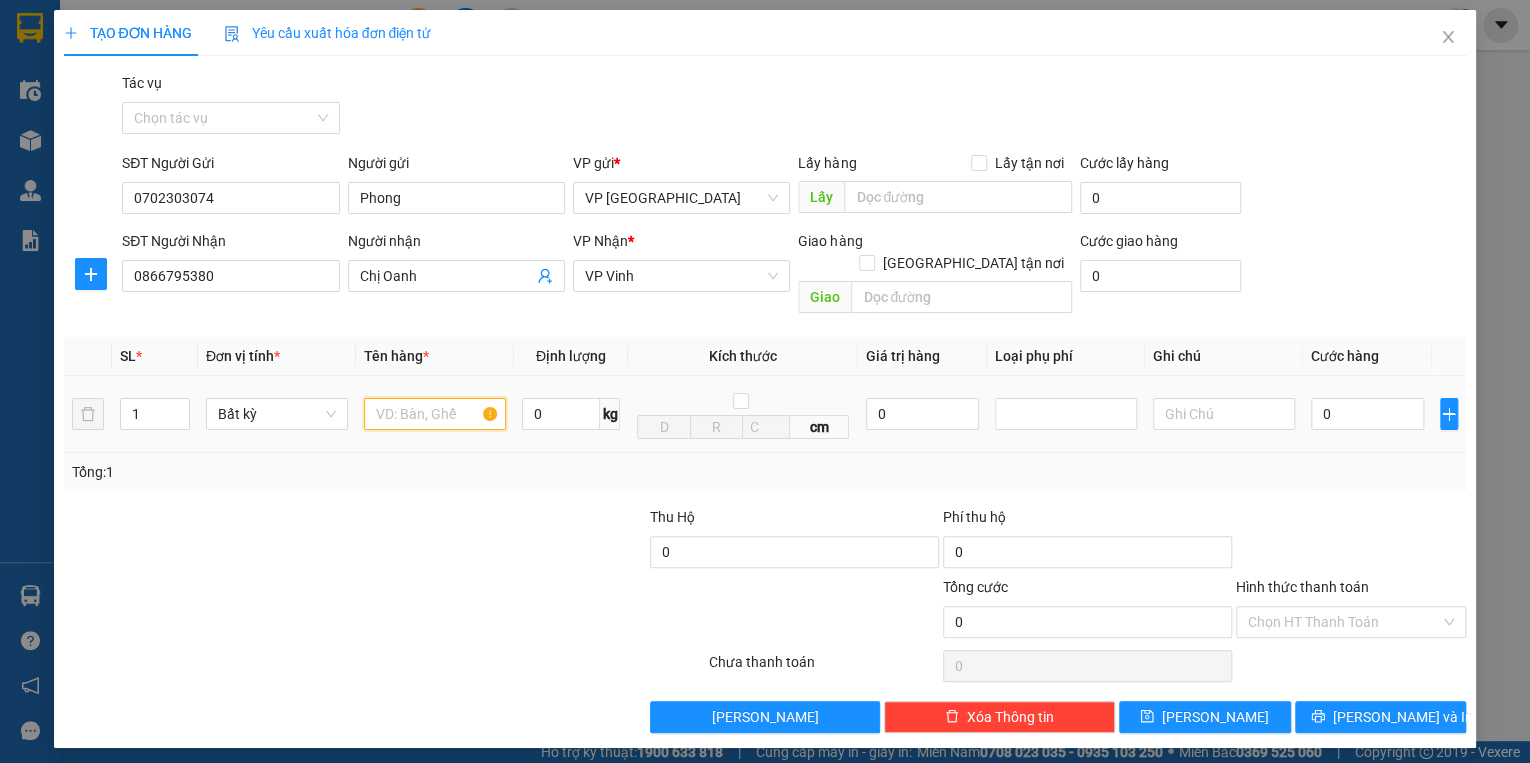 click at bounding box center (435, 414) 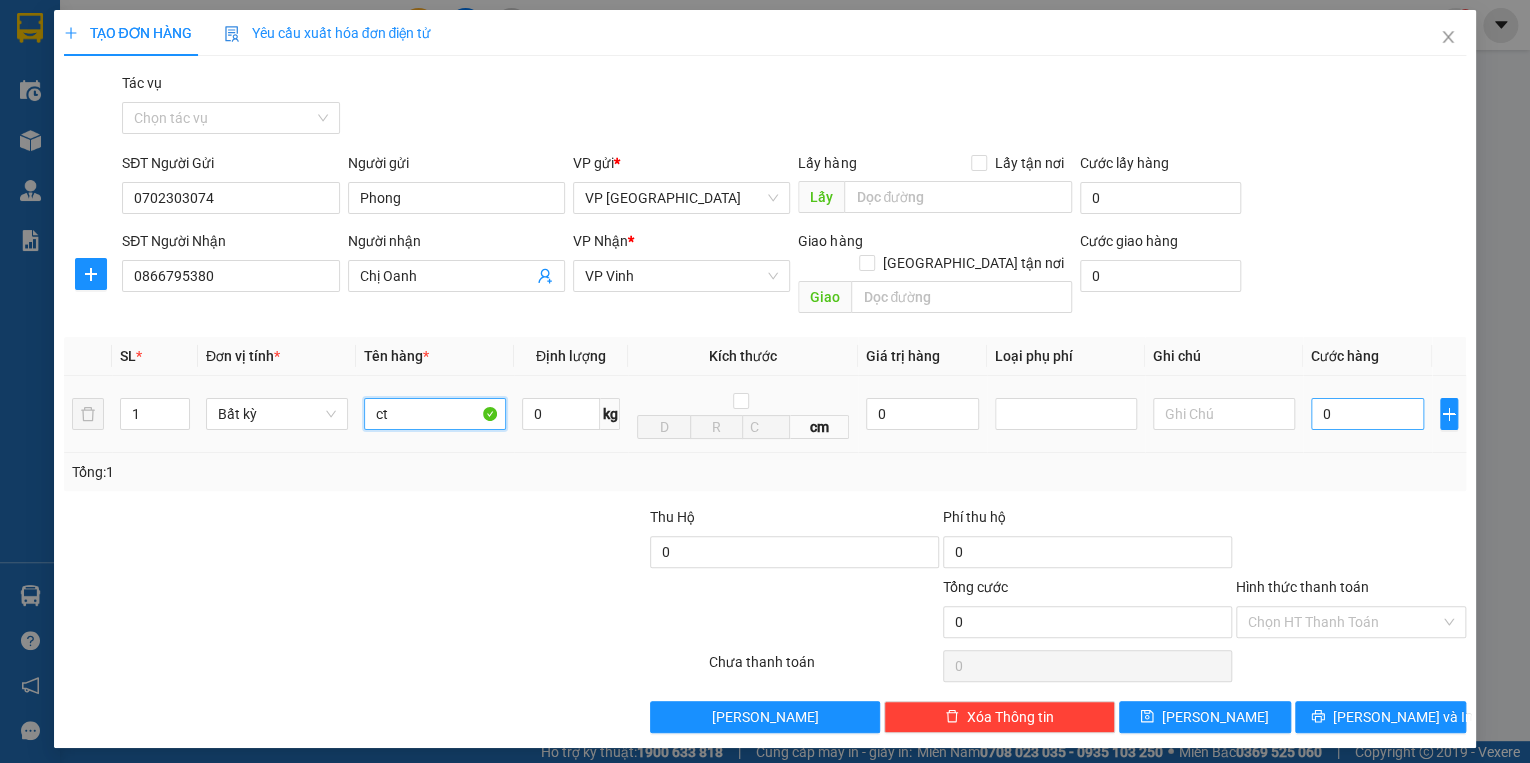 type on "ct" 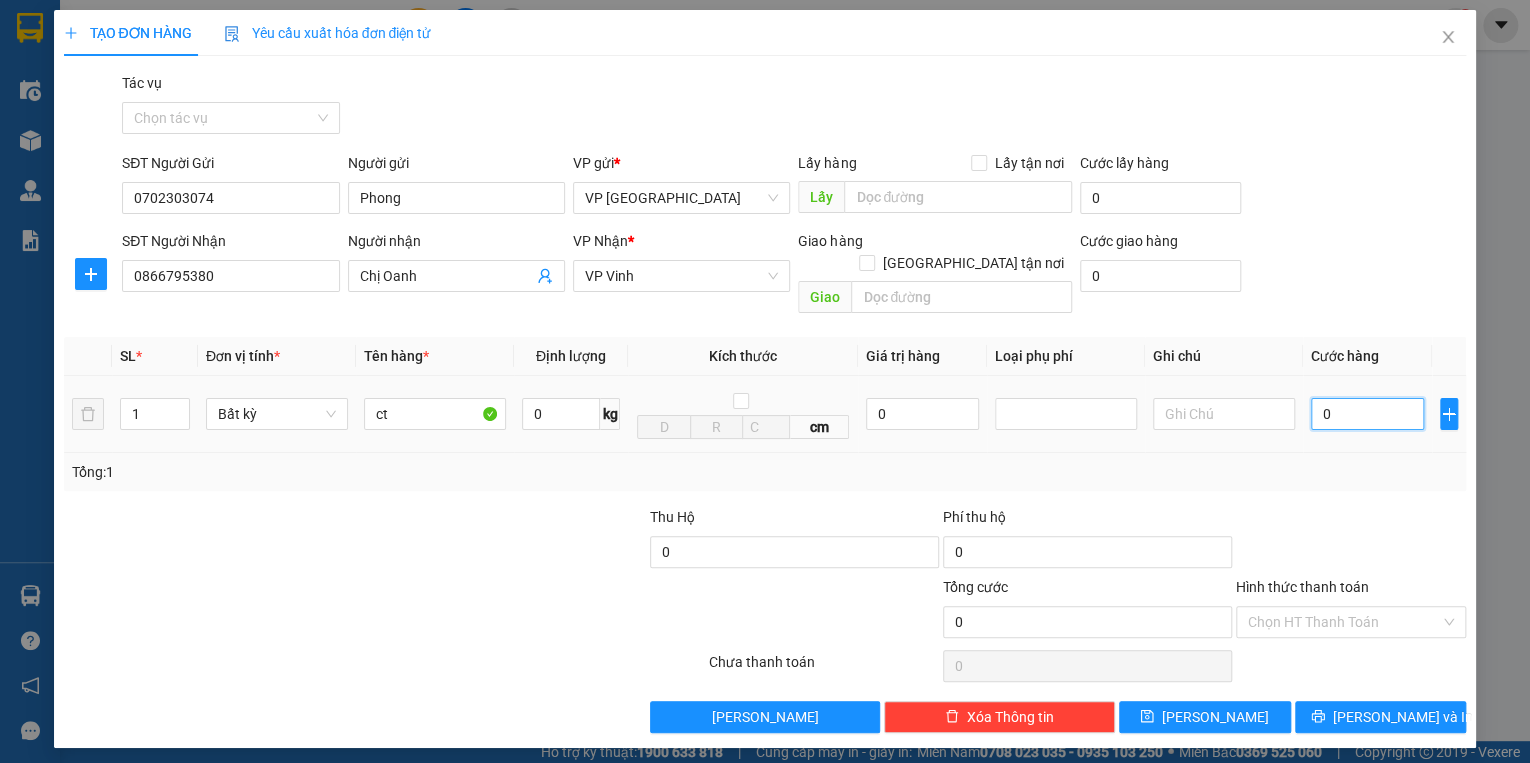click on "0" at bounding box center [1367, 414] 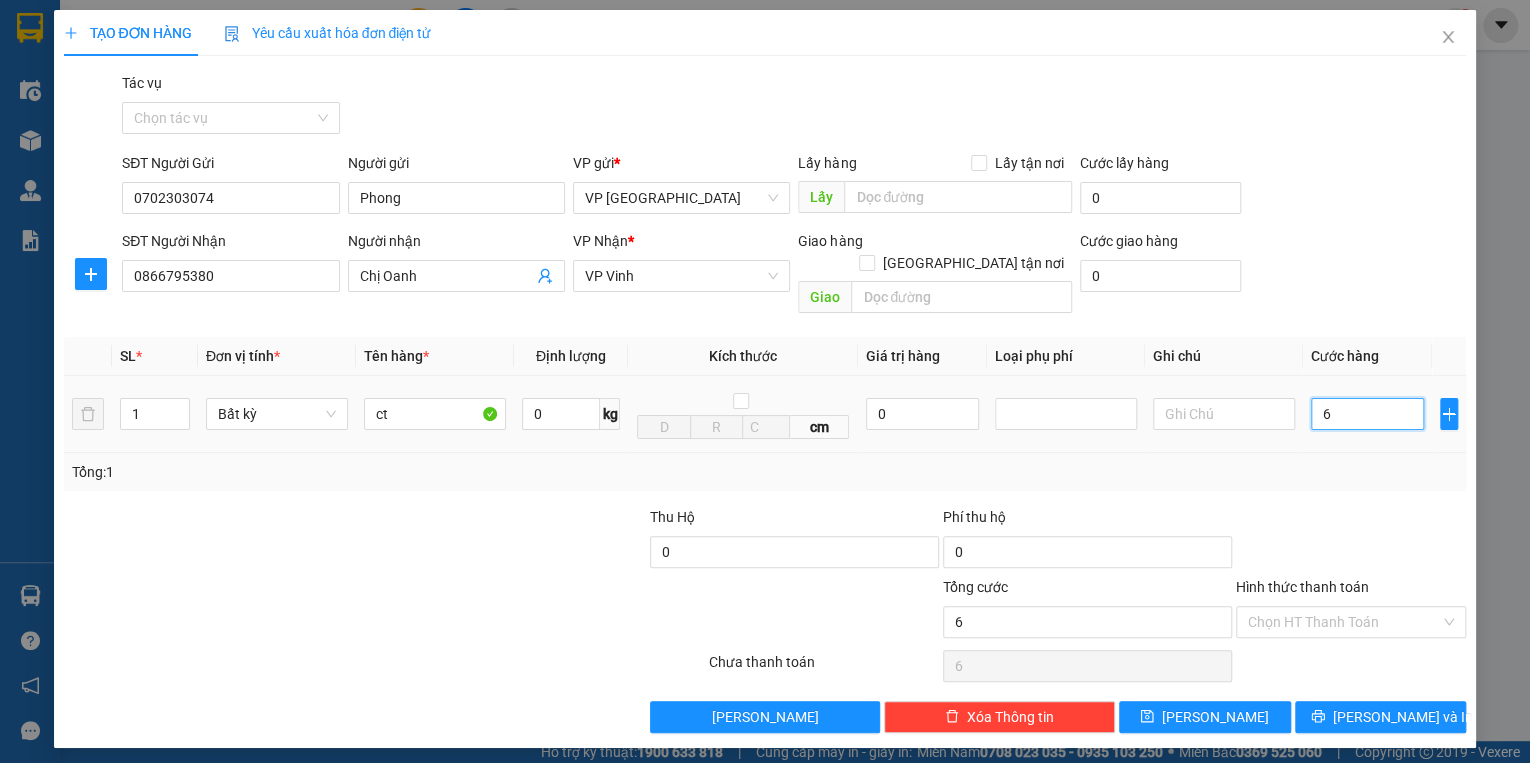 type on "60" 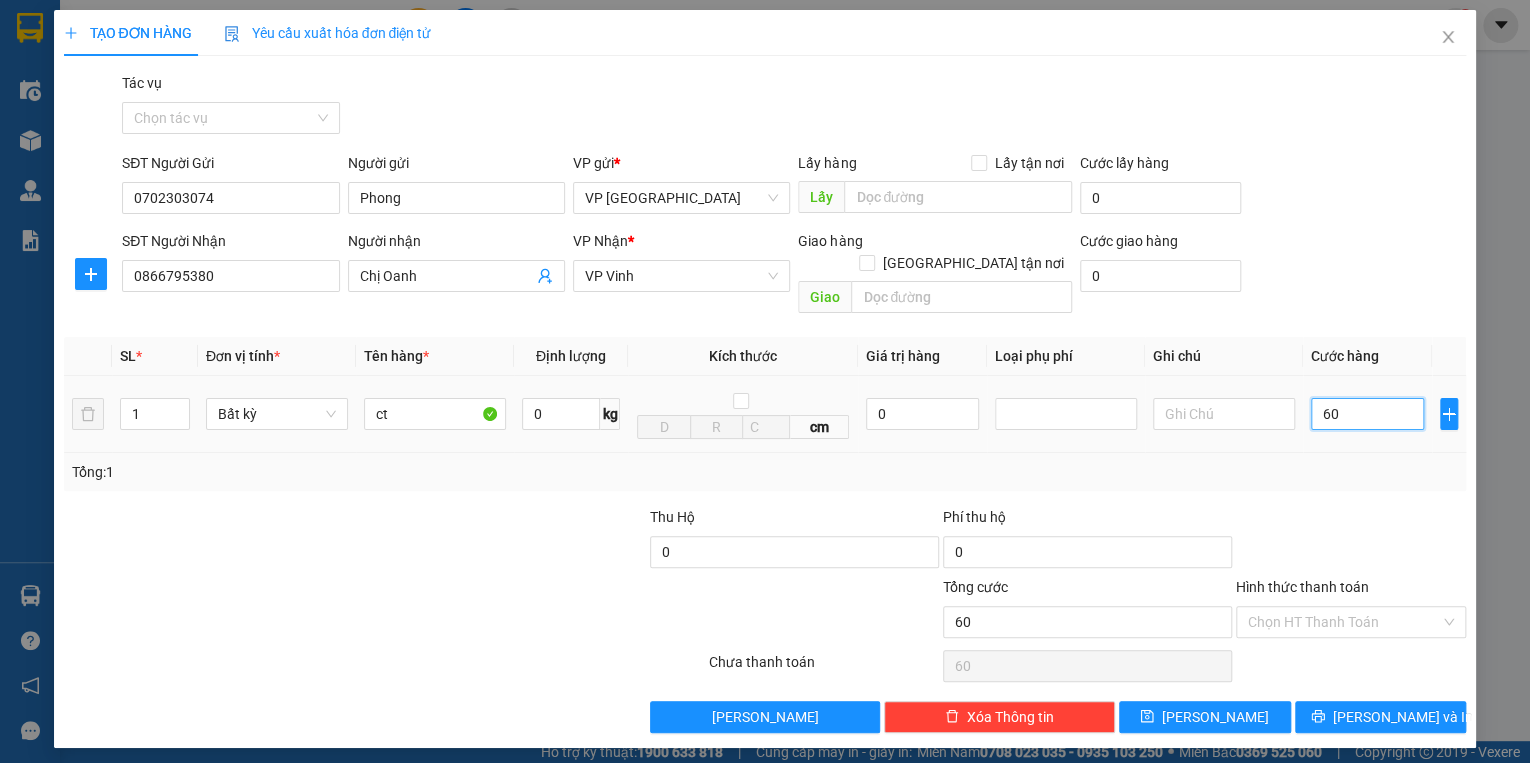 type on "600" 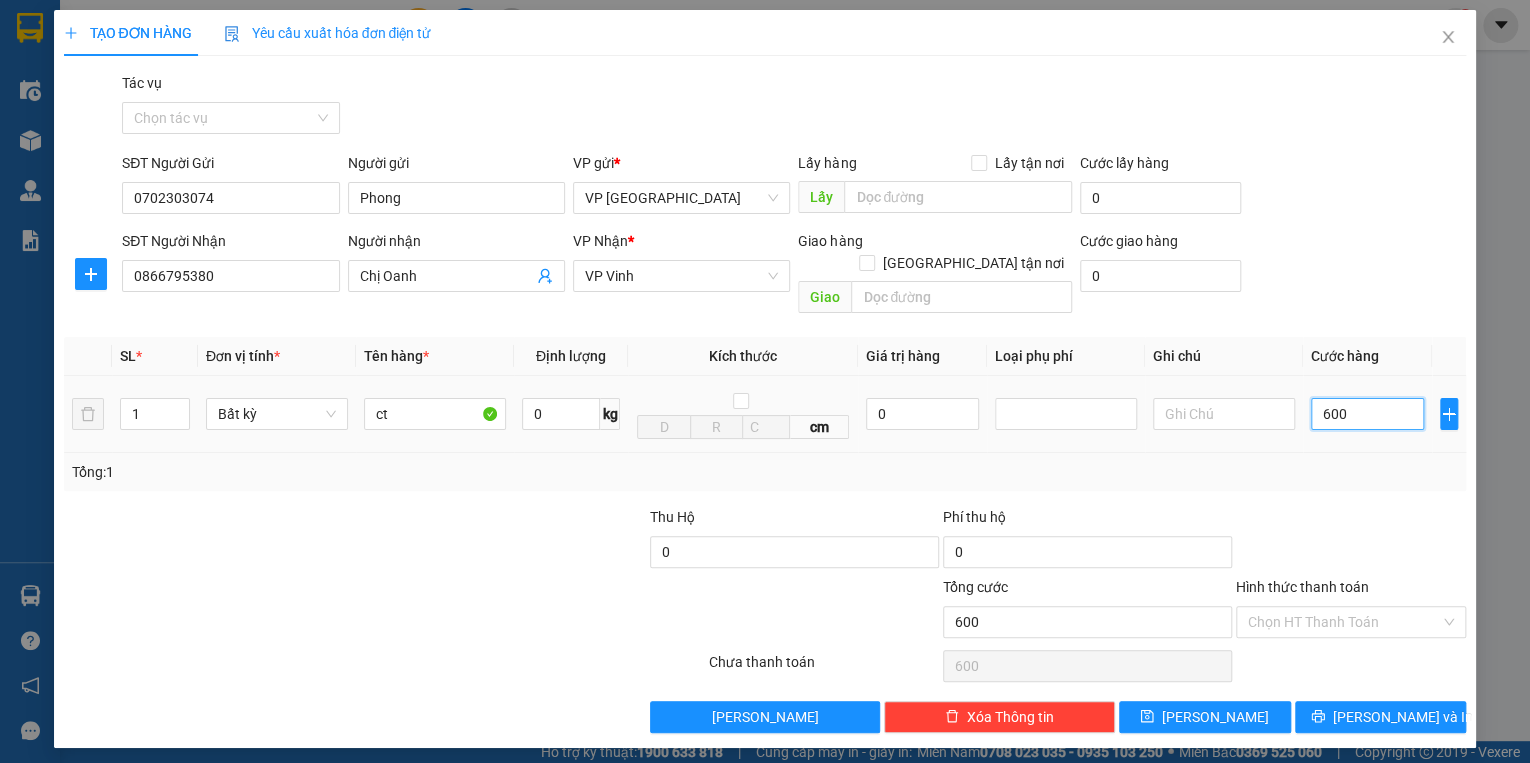 type on "6.000" 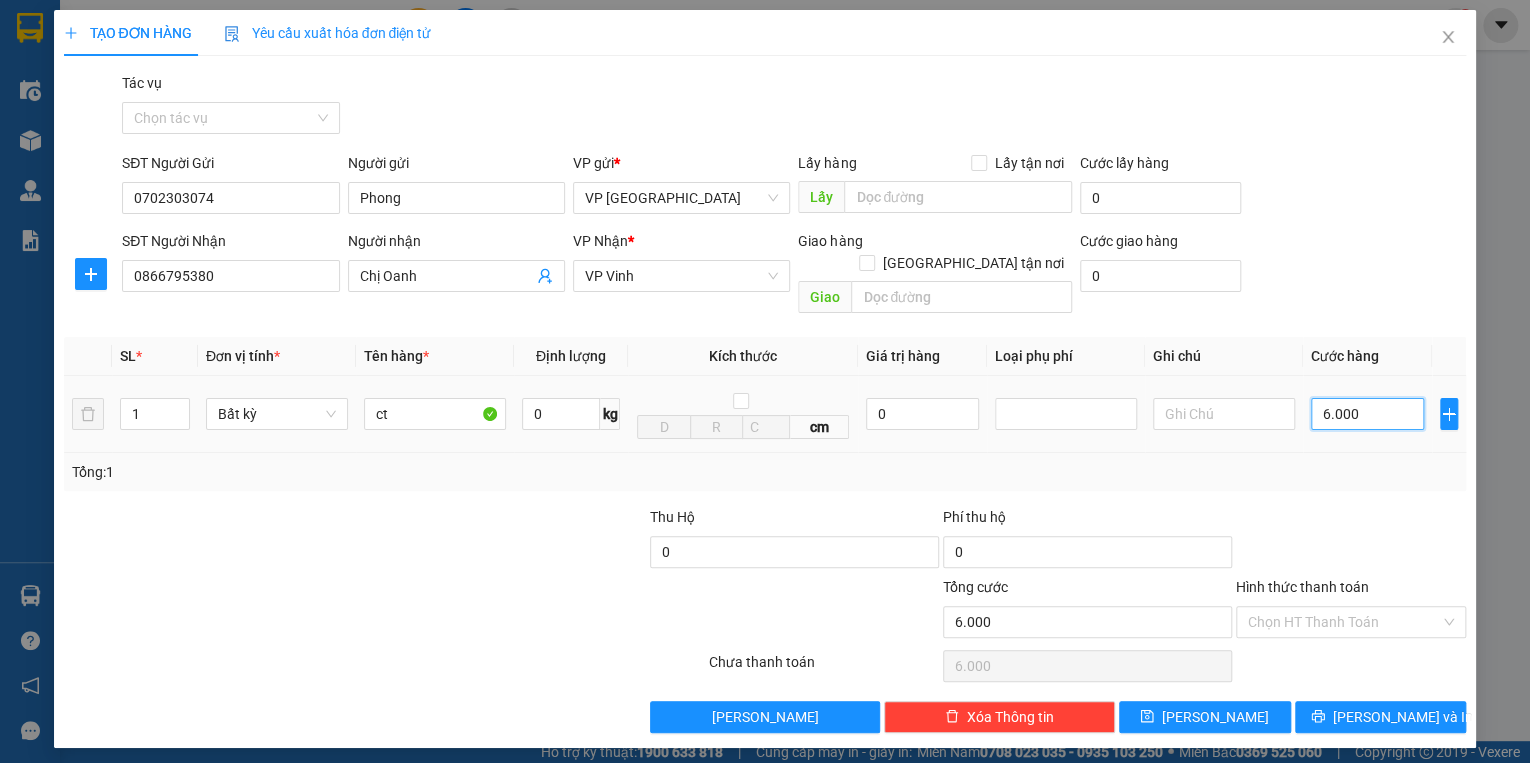 type on "60.000" 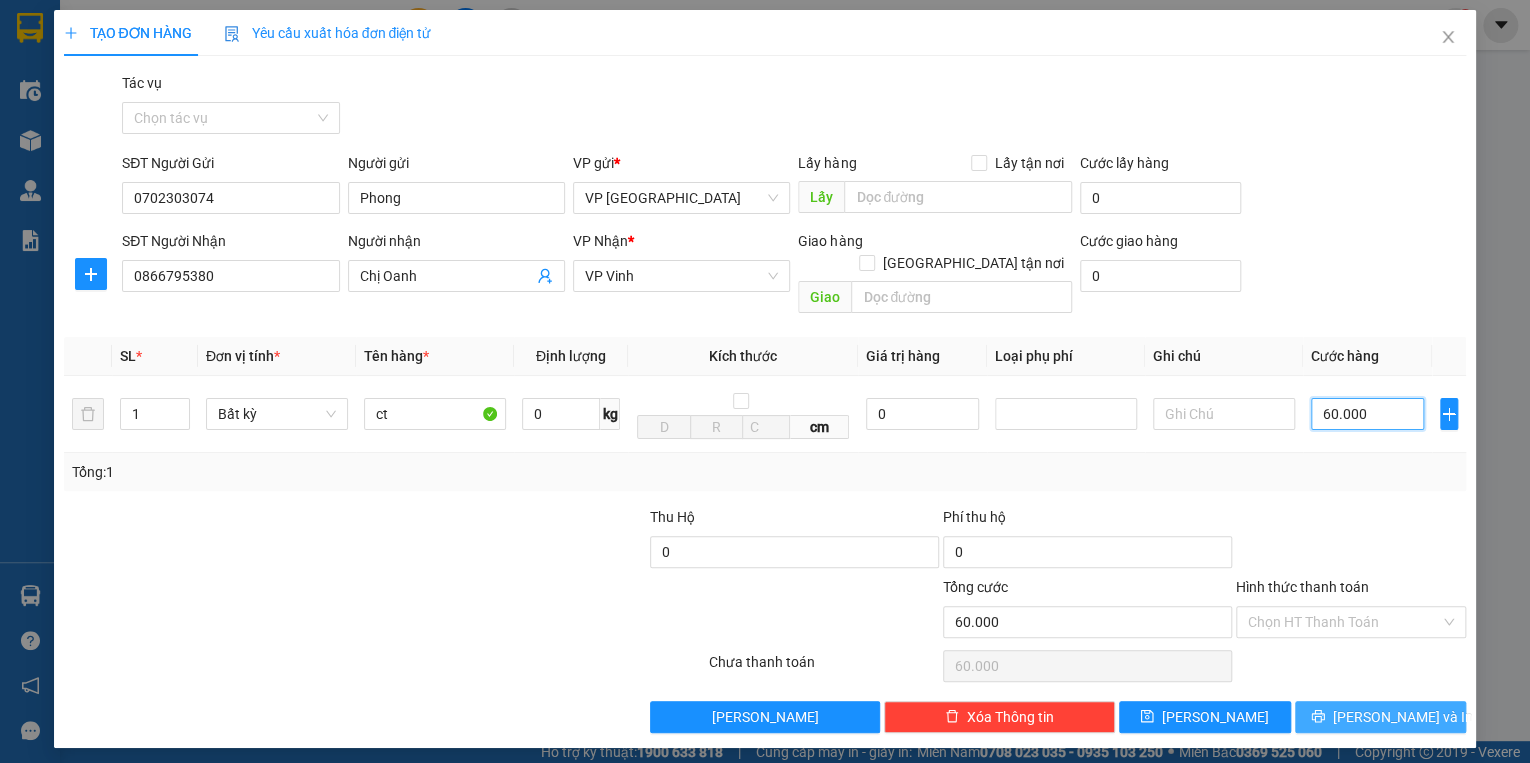type on "60.000" 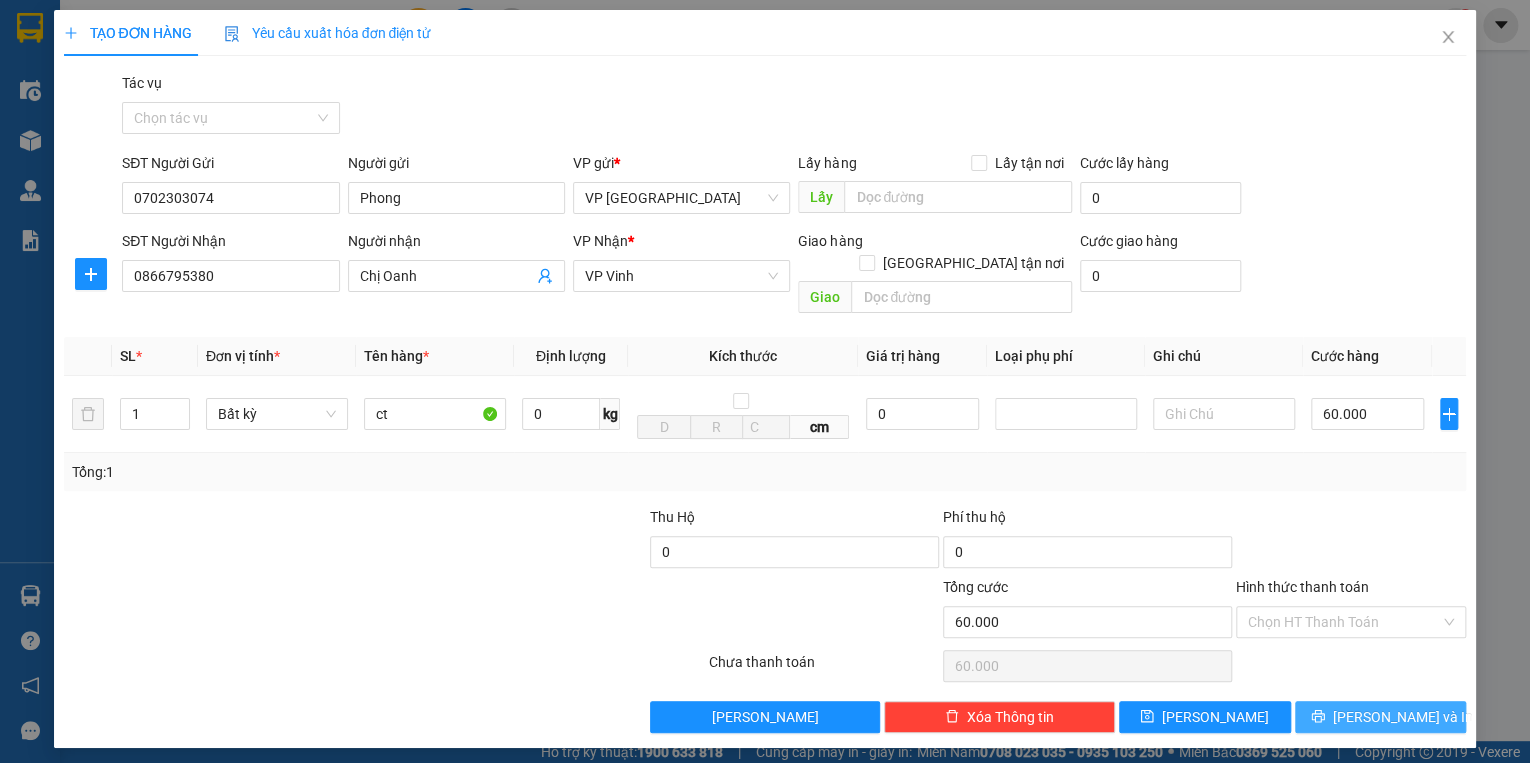 click on "[PERSON_NAME] và In" at bounding box center [1403, 717] 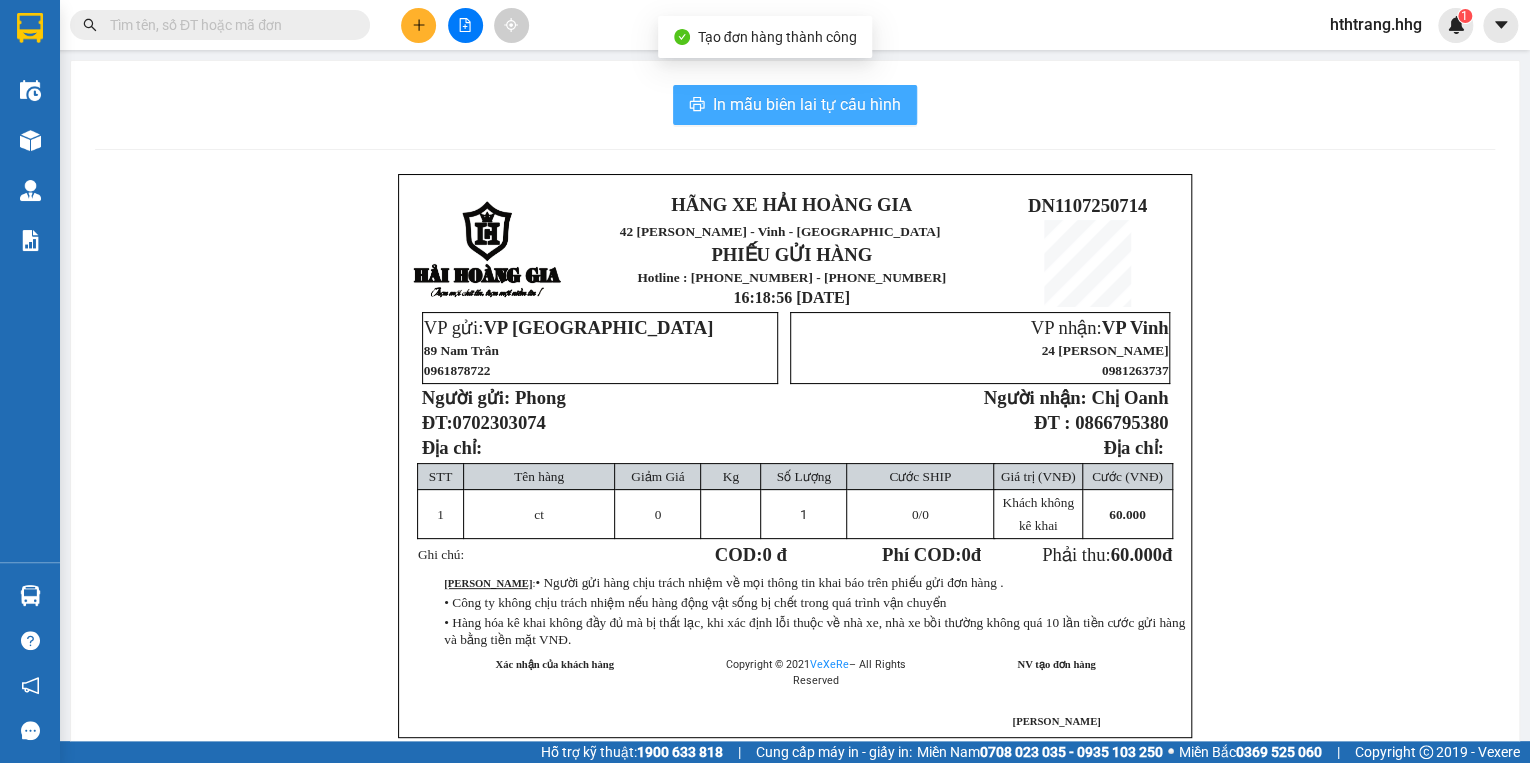 click on "In mẫu biên lai tự cấu hình" at bounding box center [807, 104] 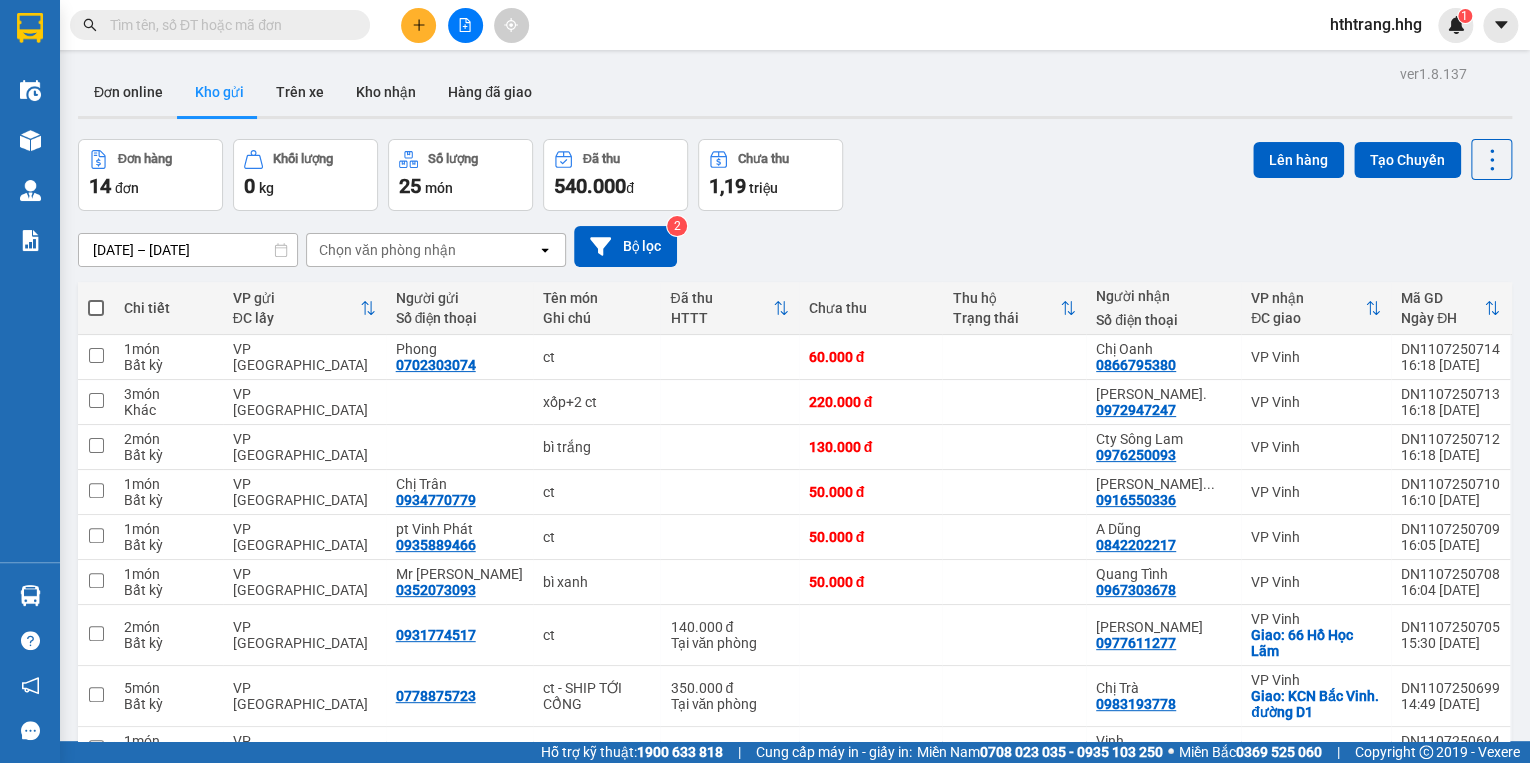 click 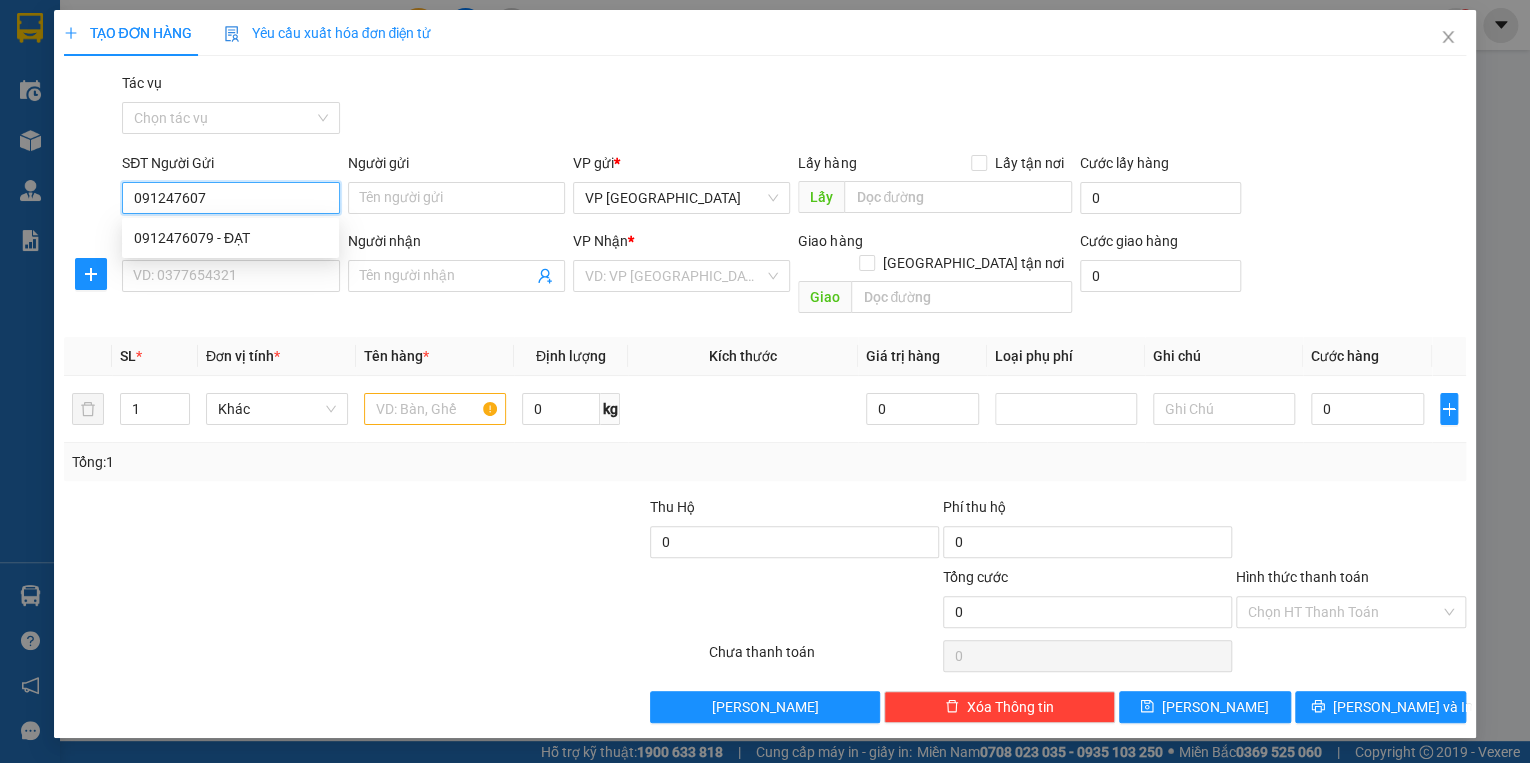 type on "0912476079" 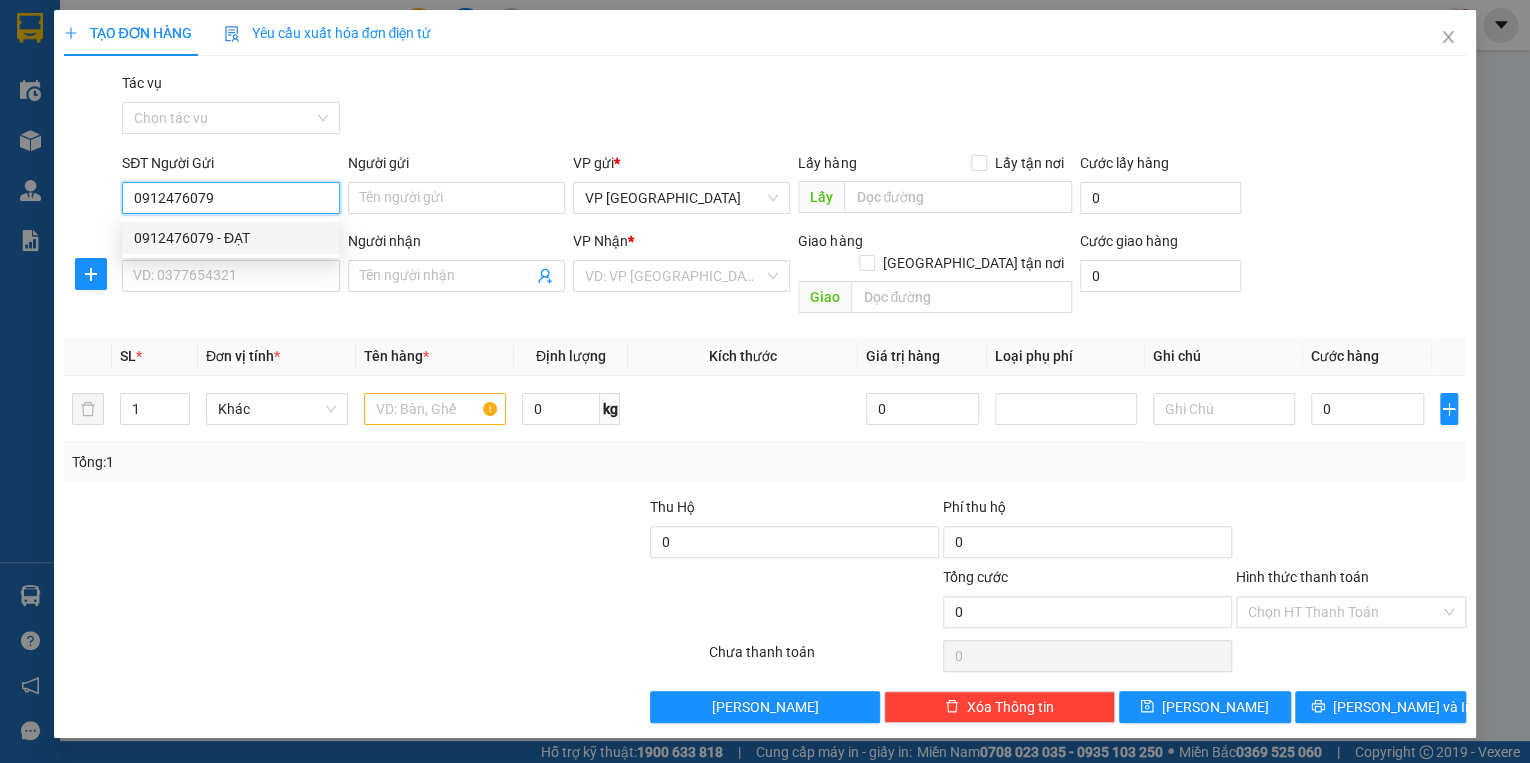 click on "0912476079 - ĐẠT" at bounding box center (230, 238) 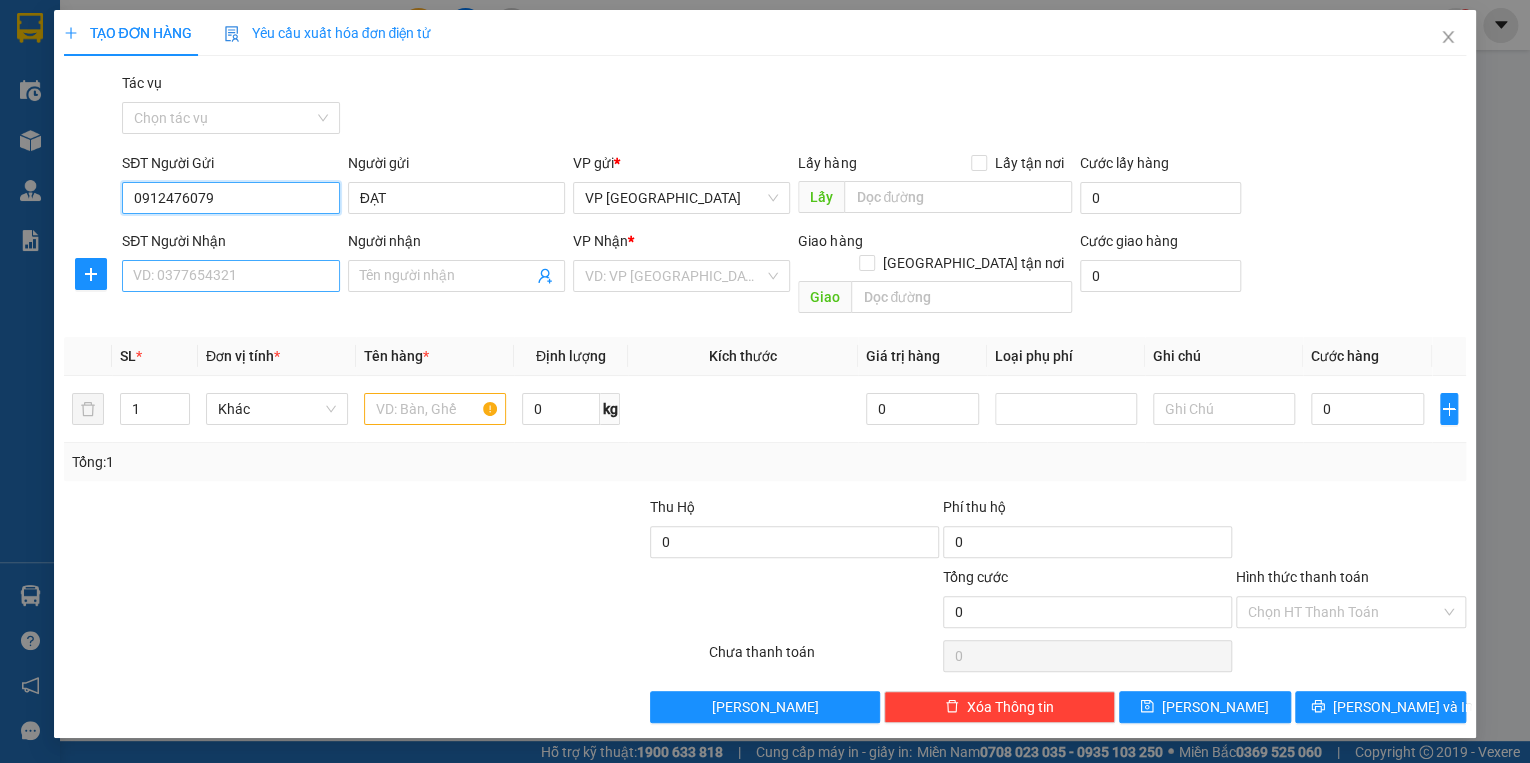 type on "0912476079" 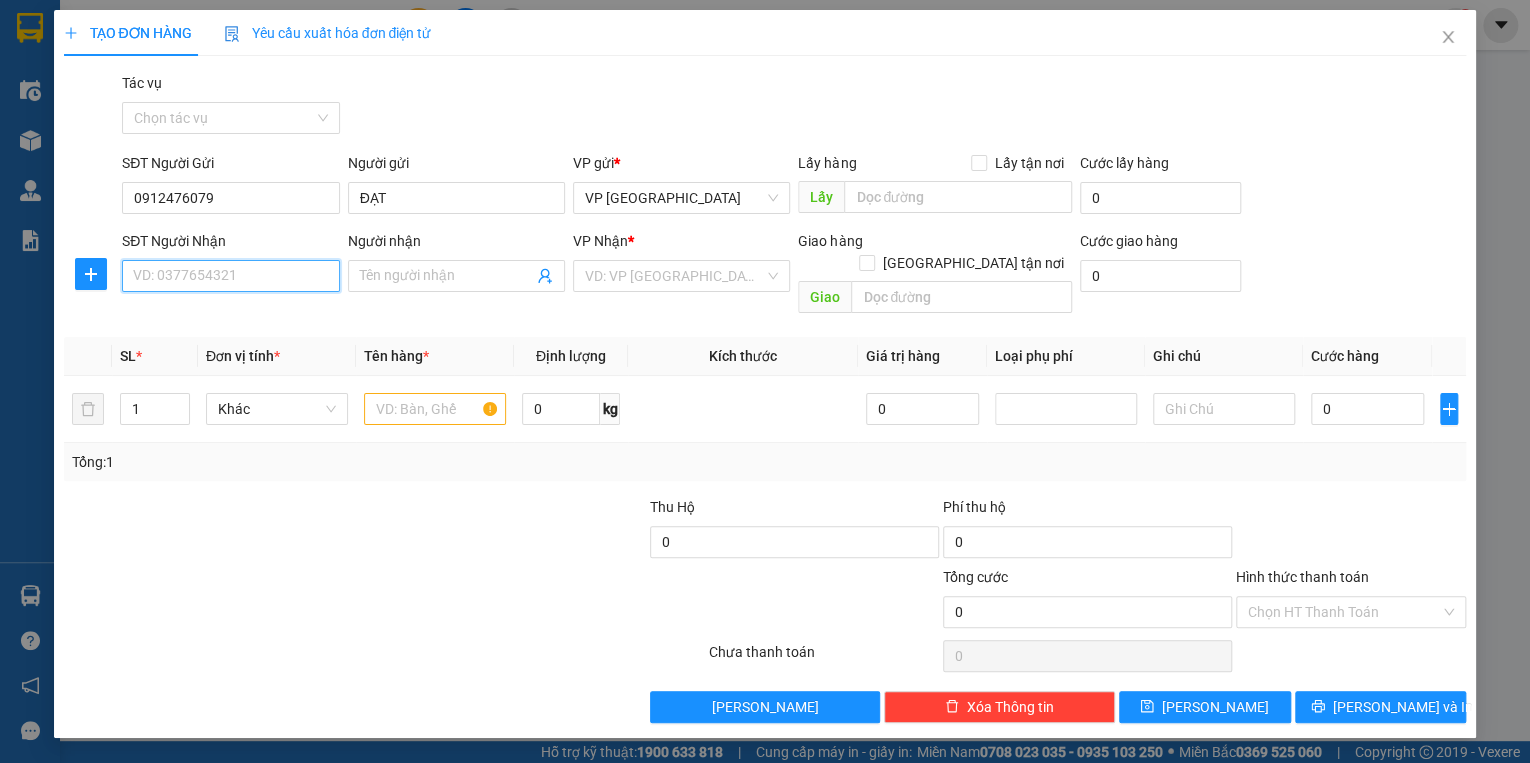 click on "SĐT Người Nhận" at bounding box center (230, 276) 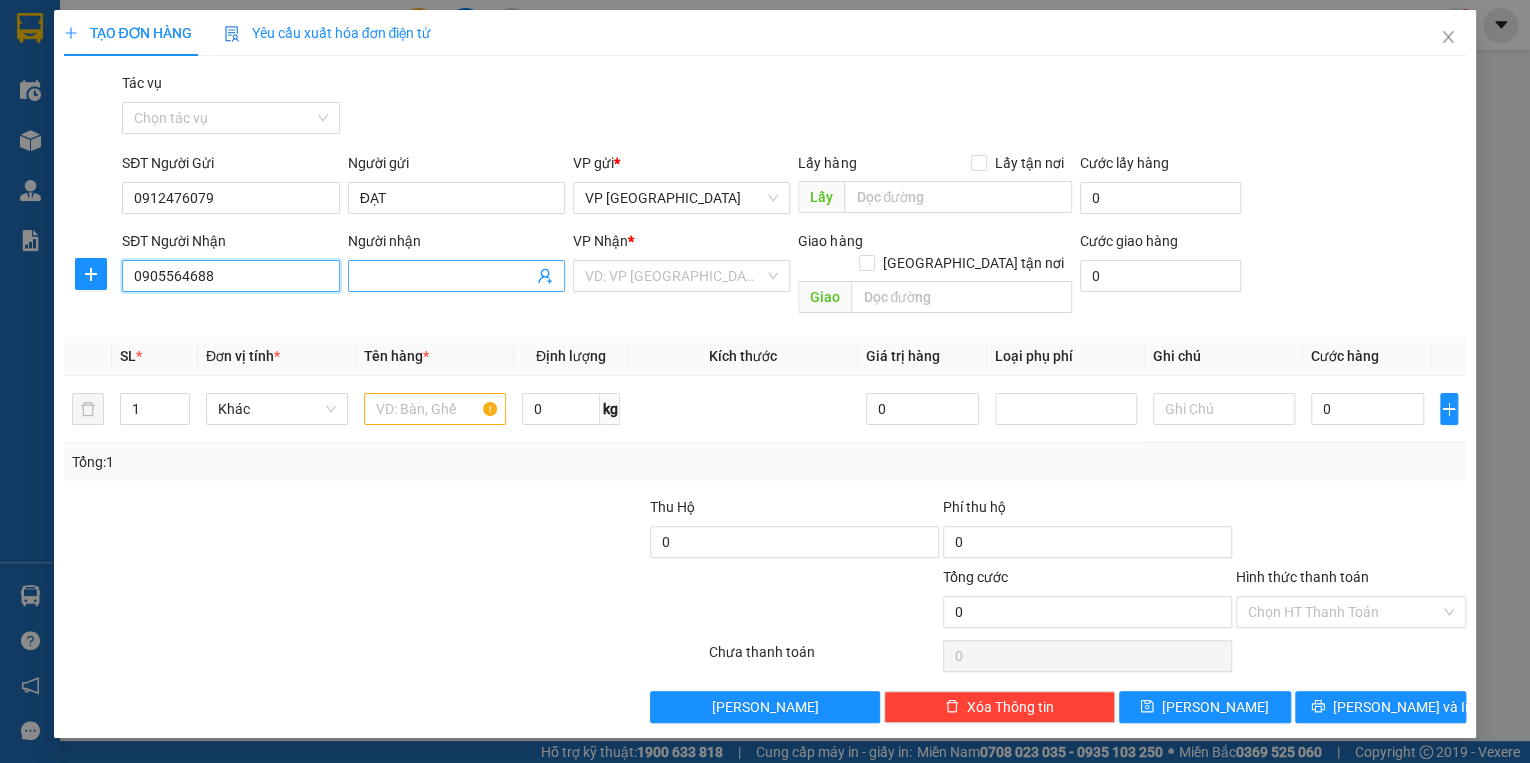 type on "0905564688" 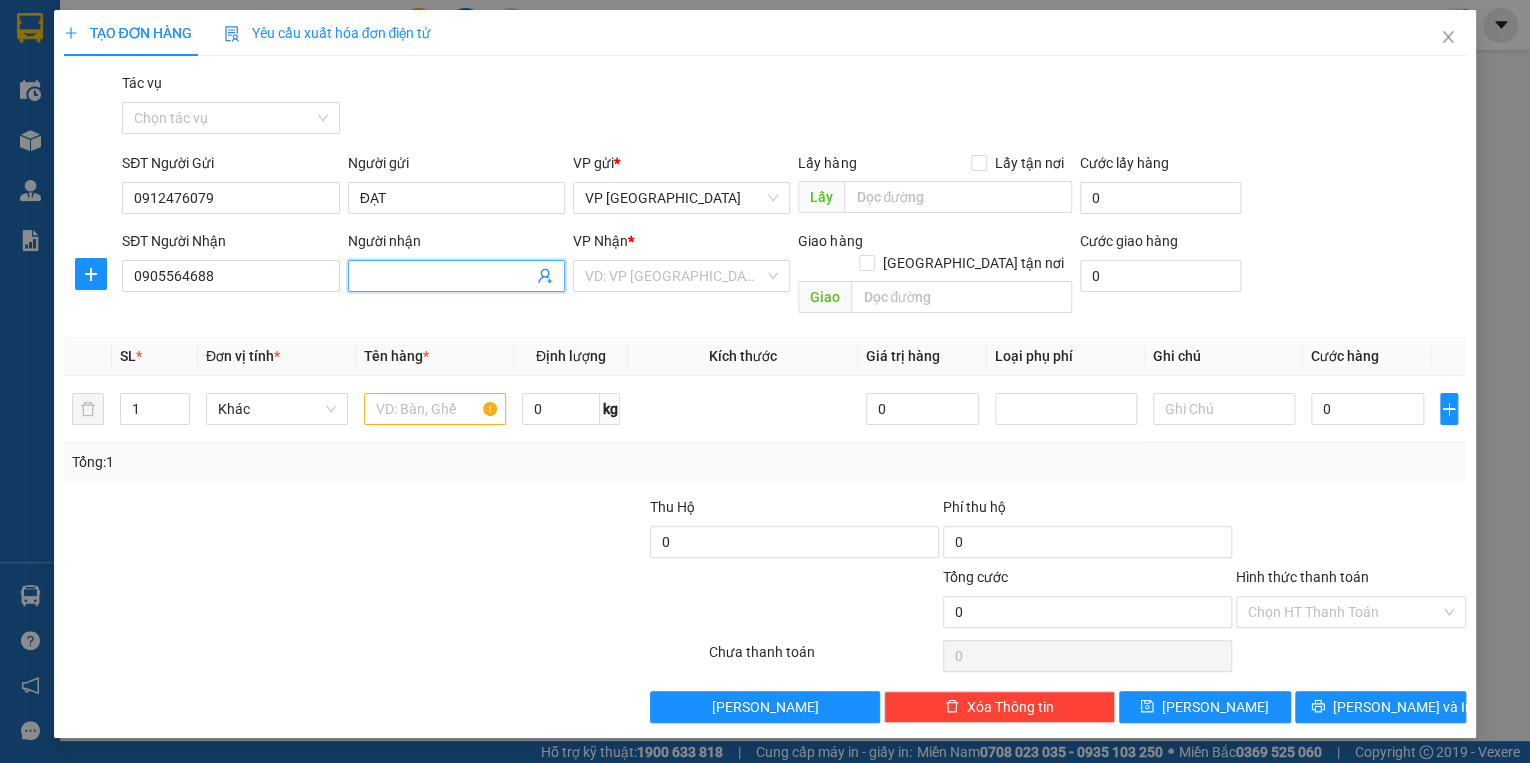 click on "Người nhận" at bounding box center (446, 276) 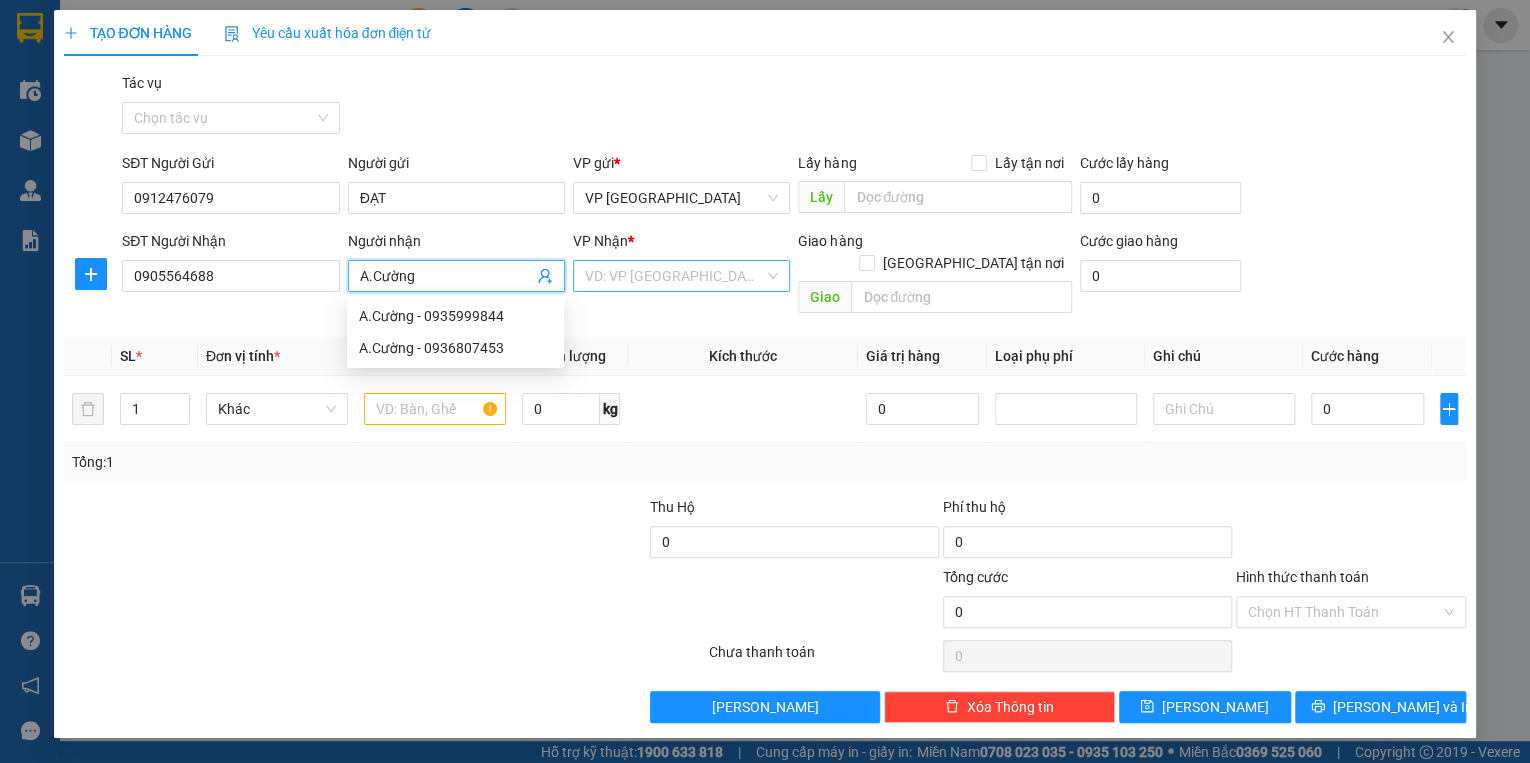 type on "A.Cường" 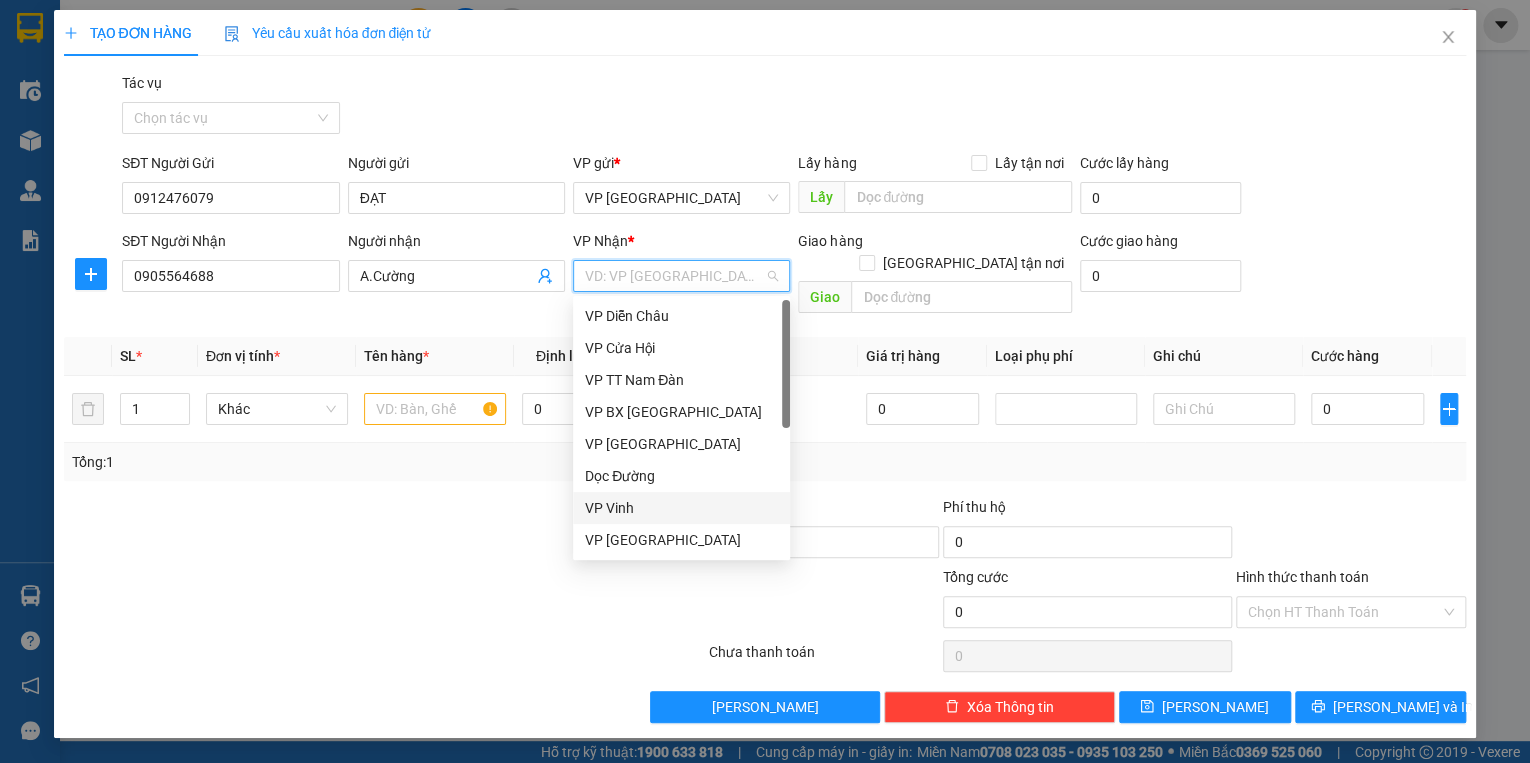 click on "VP Vinh" at bounding box center (681, 508) 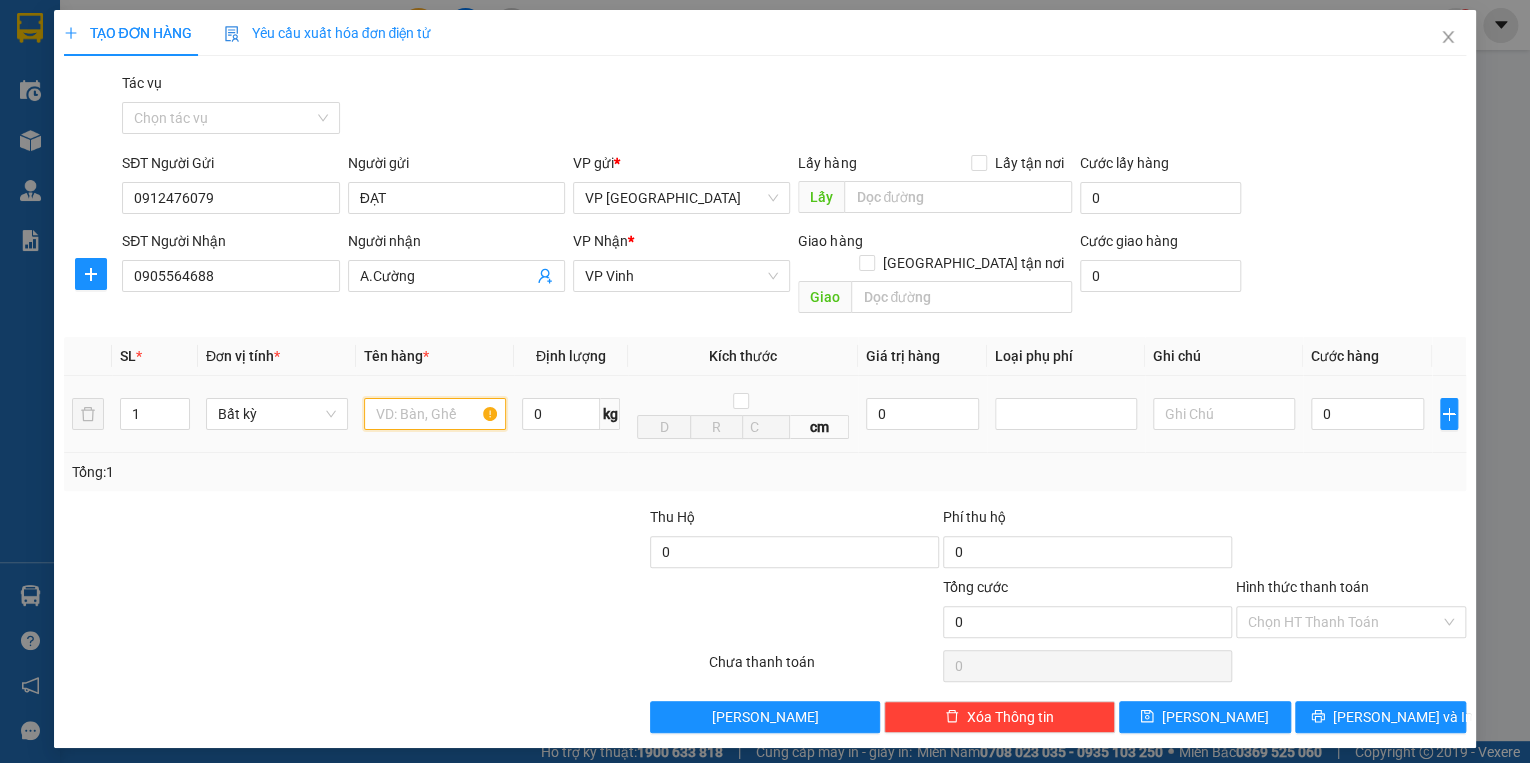 click at bounding box center [435, 414] 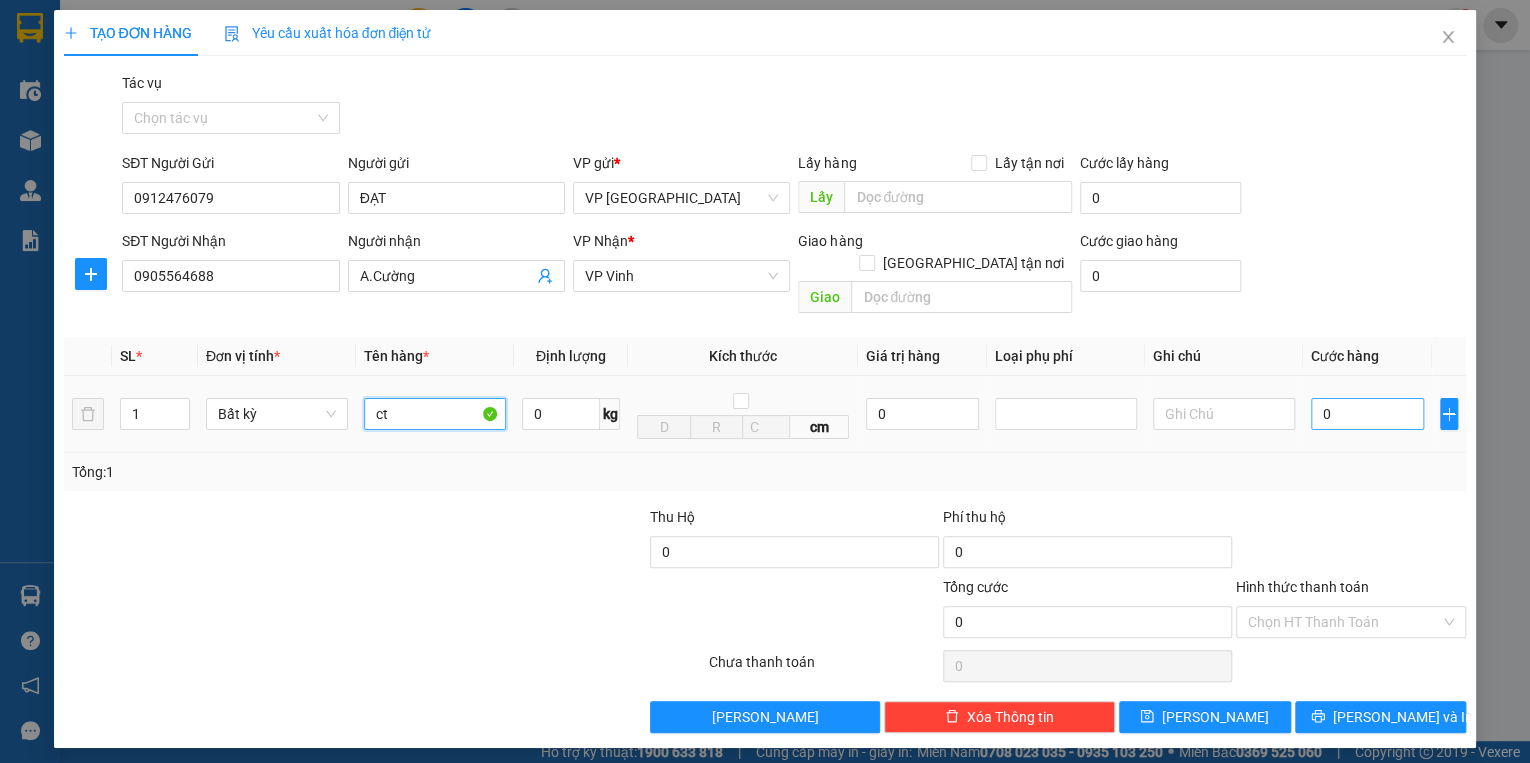 type on "ct" 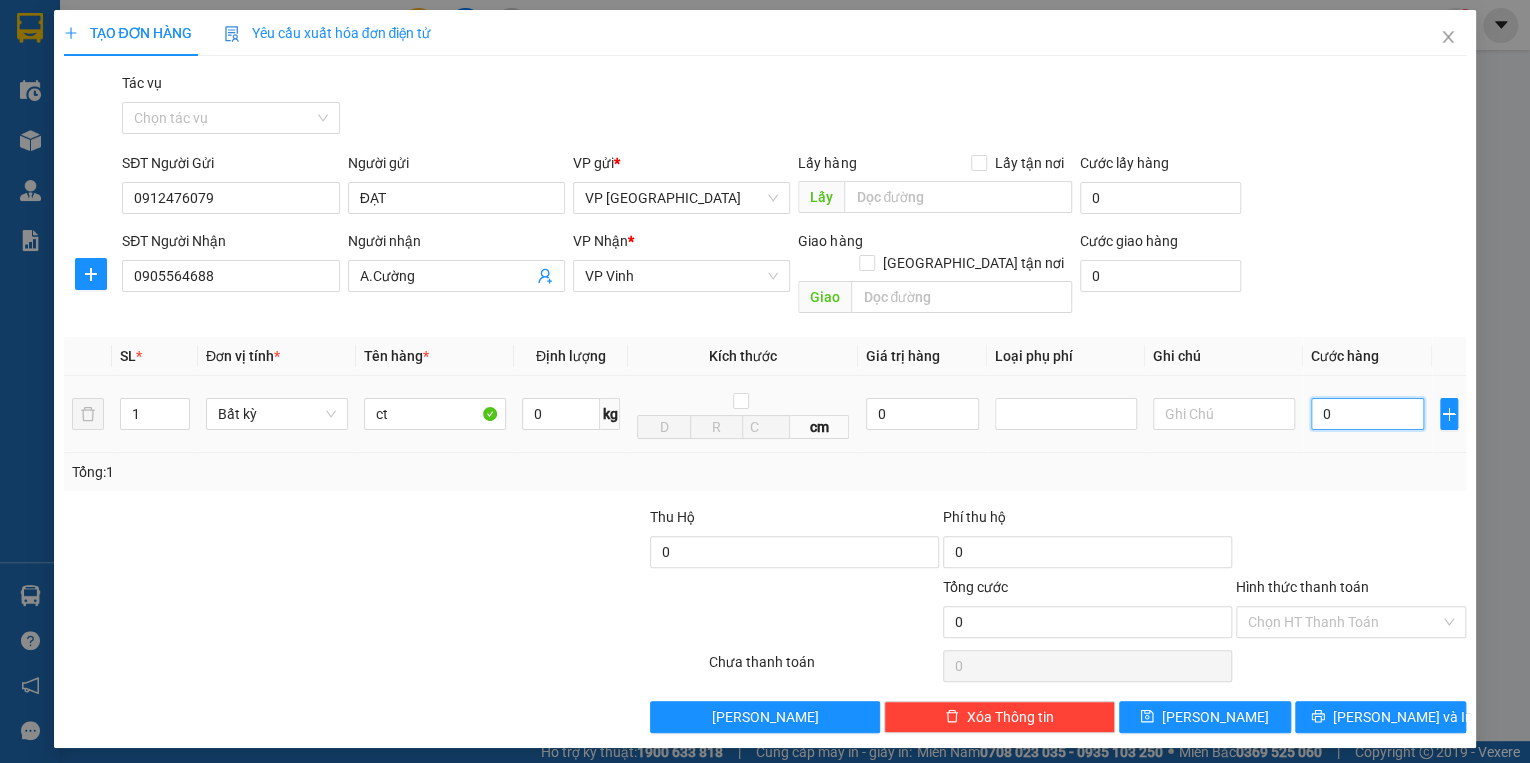 click on "0" at bounding box center (1367, 414) 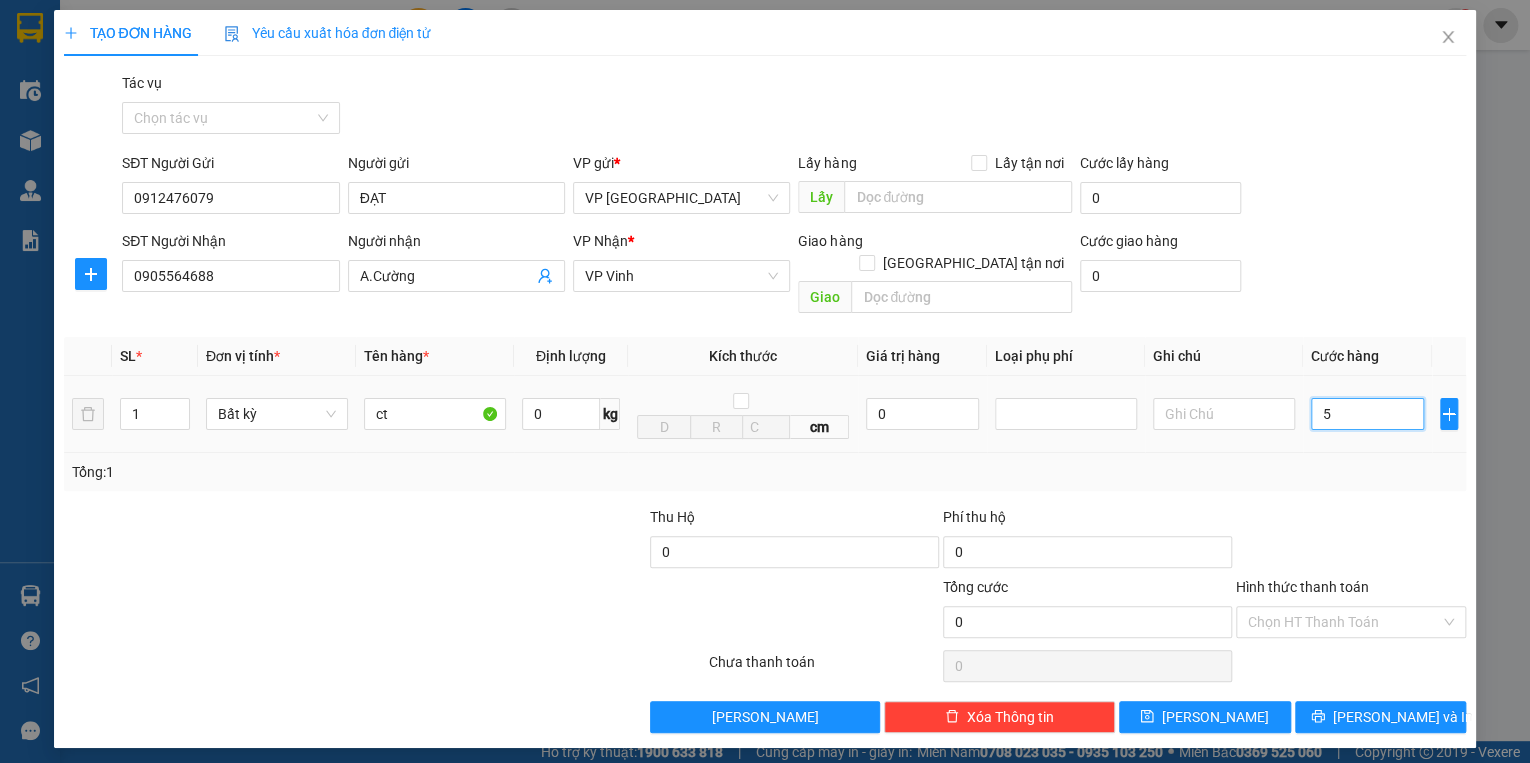 type on "5" 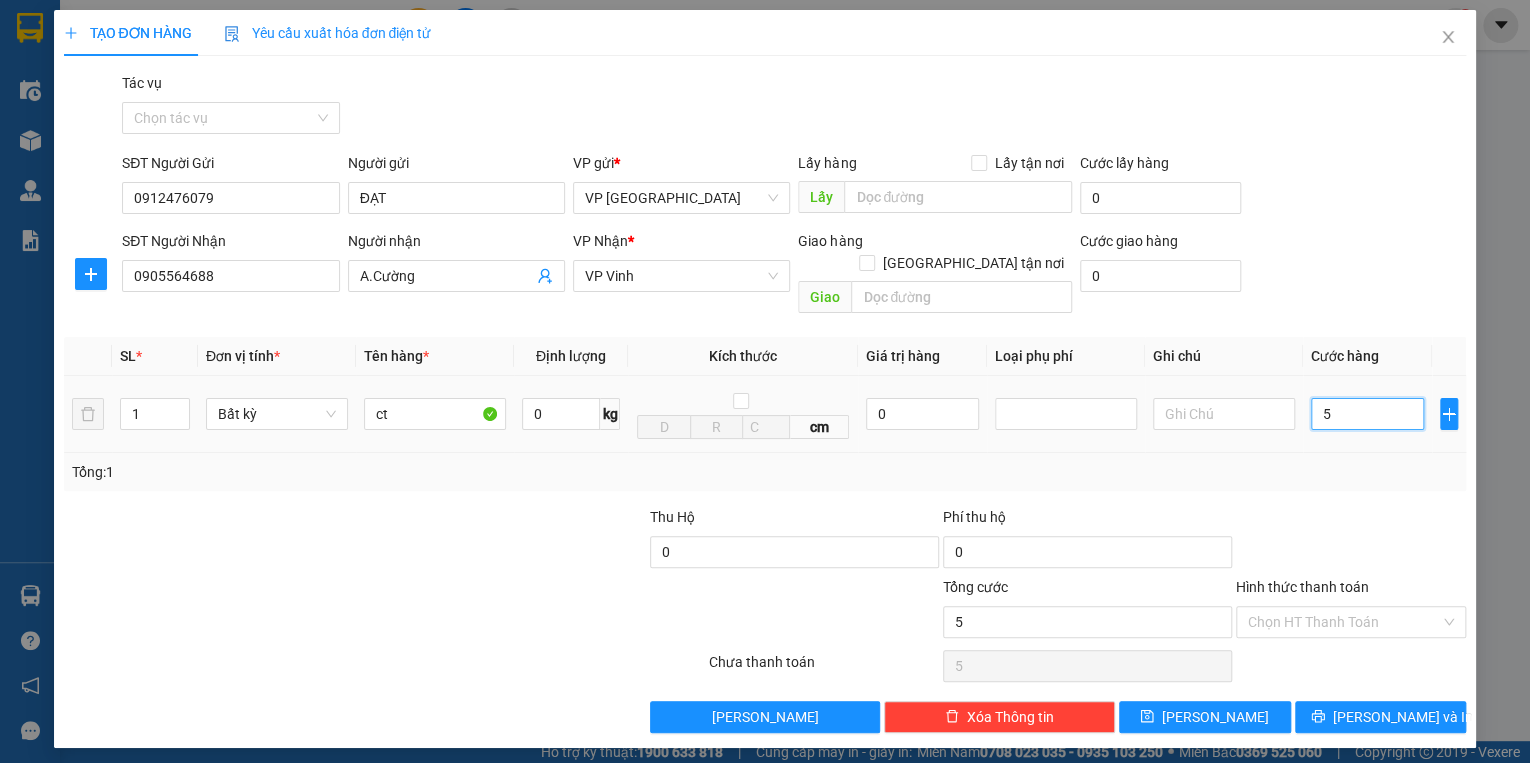 type on "50" 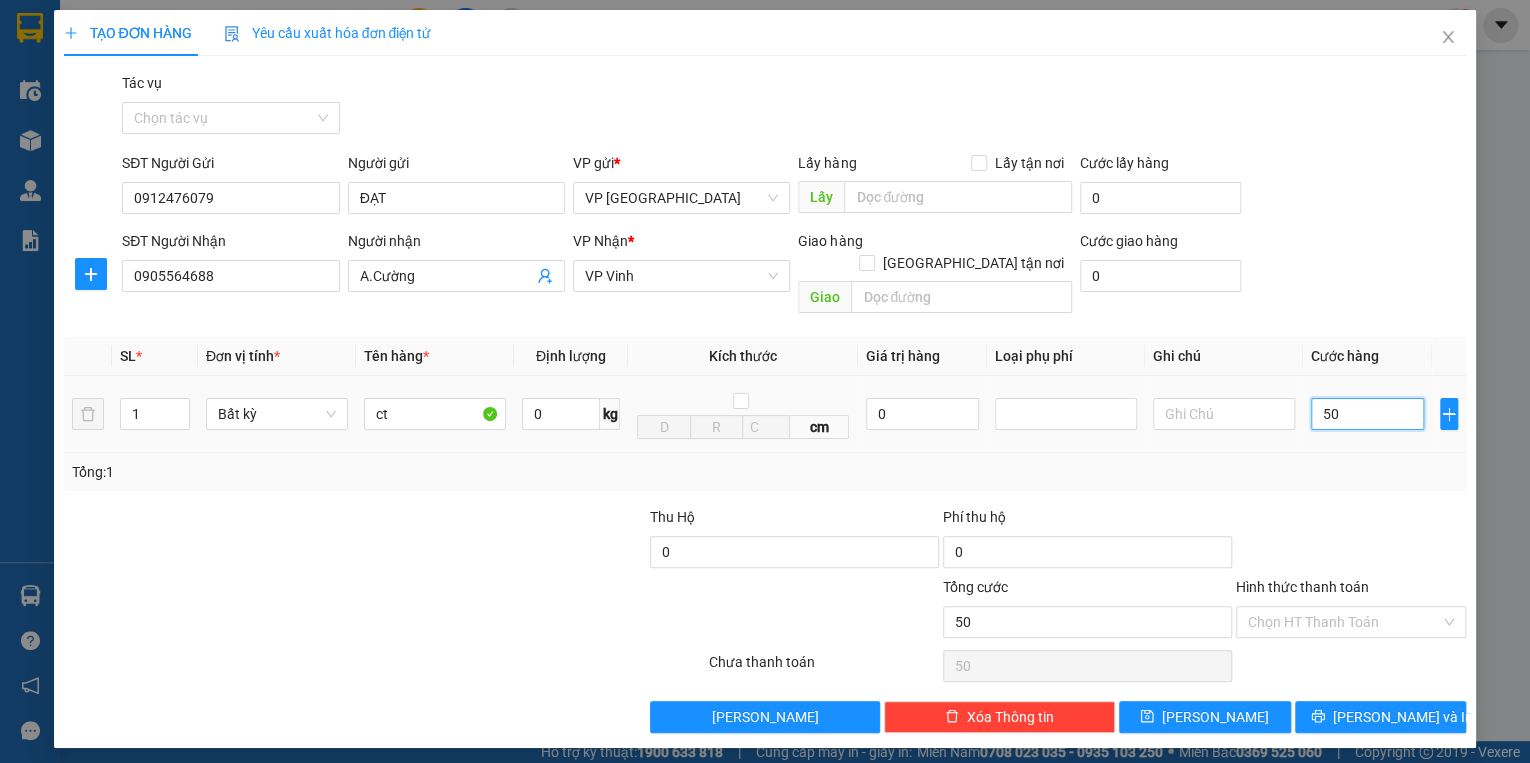 type on "500" 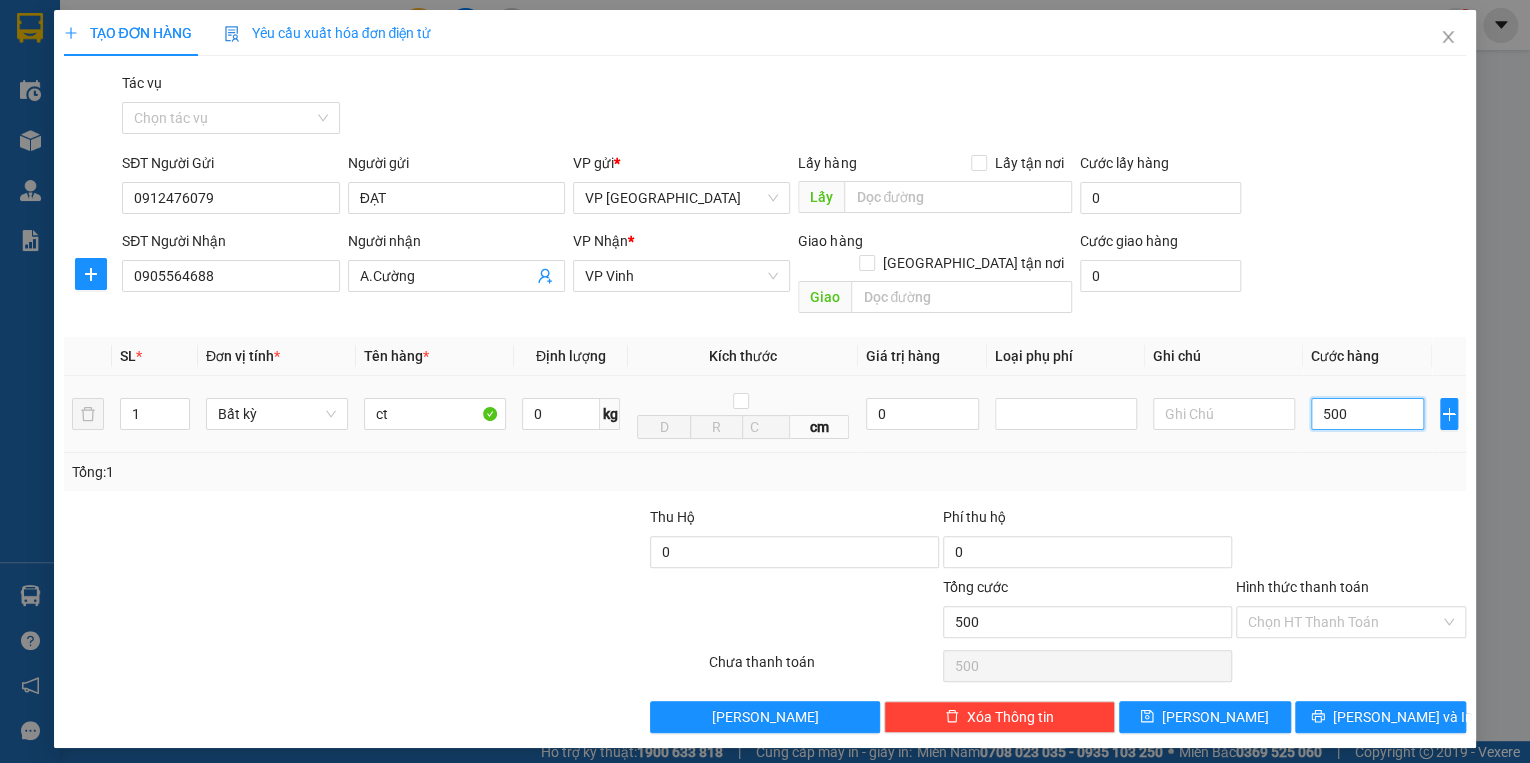 type on "5.000" 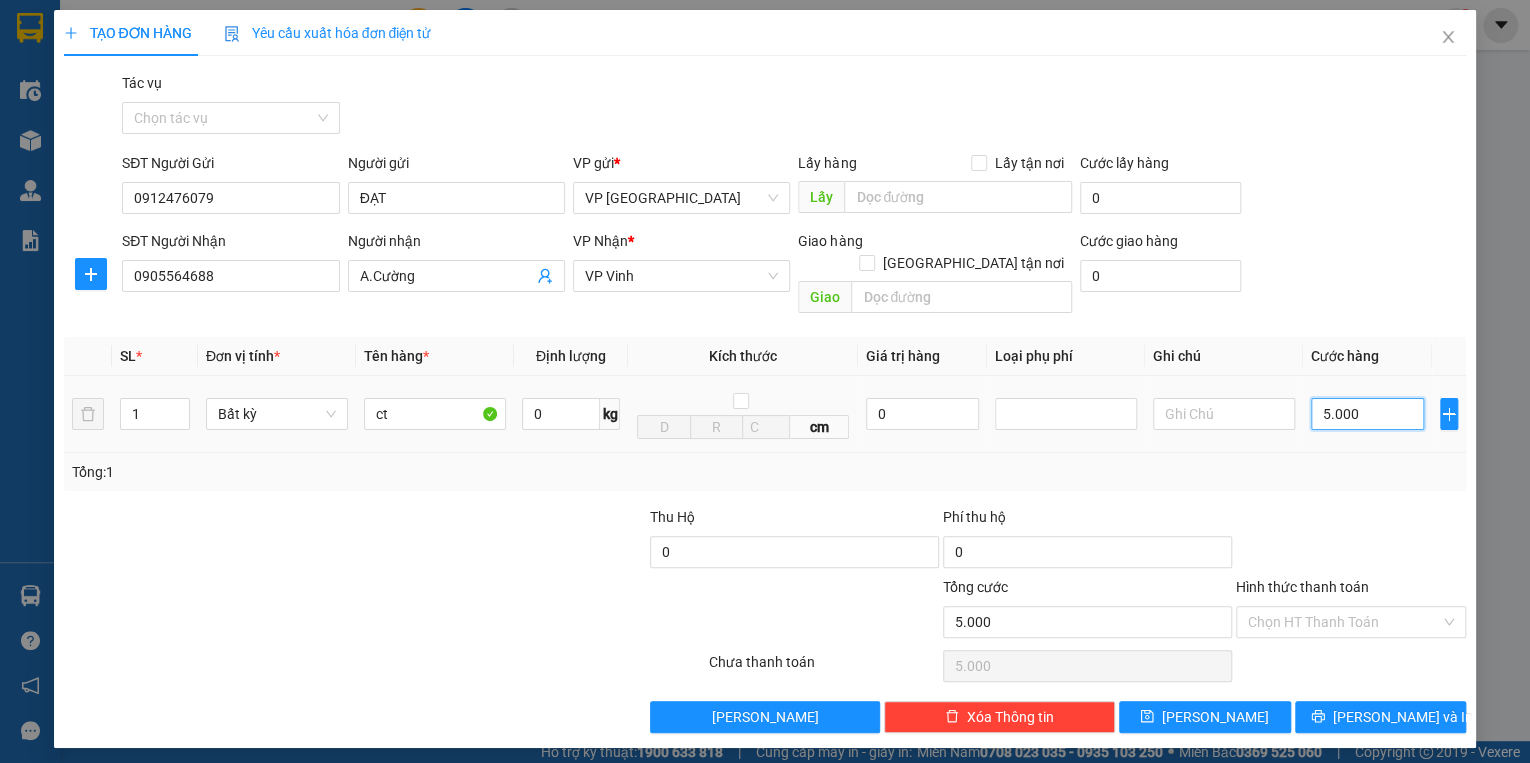 type on "50.000" 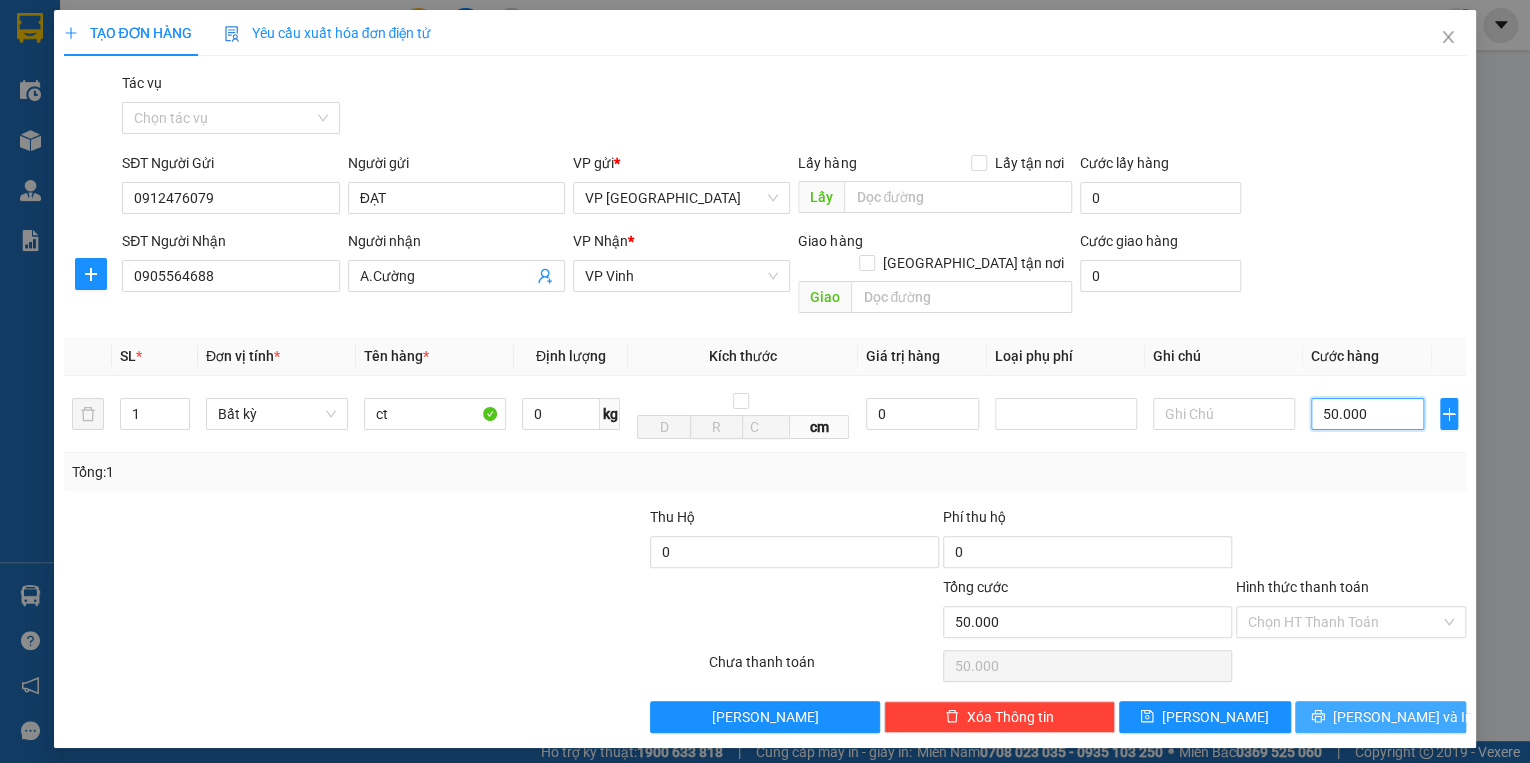 type on "50.000" 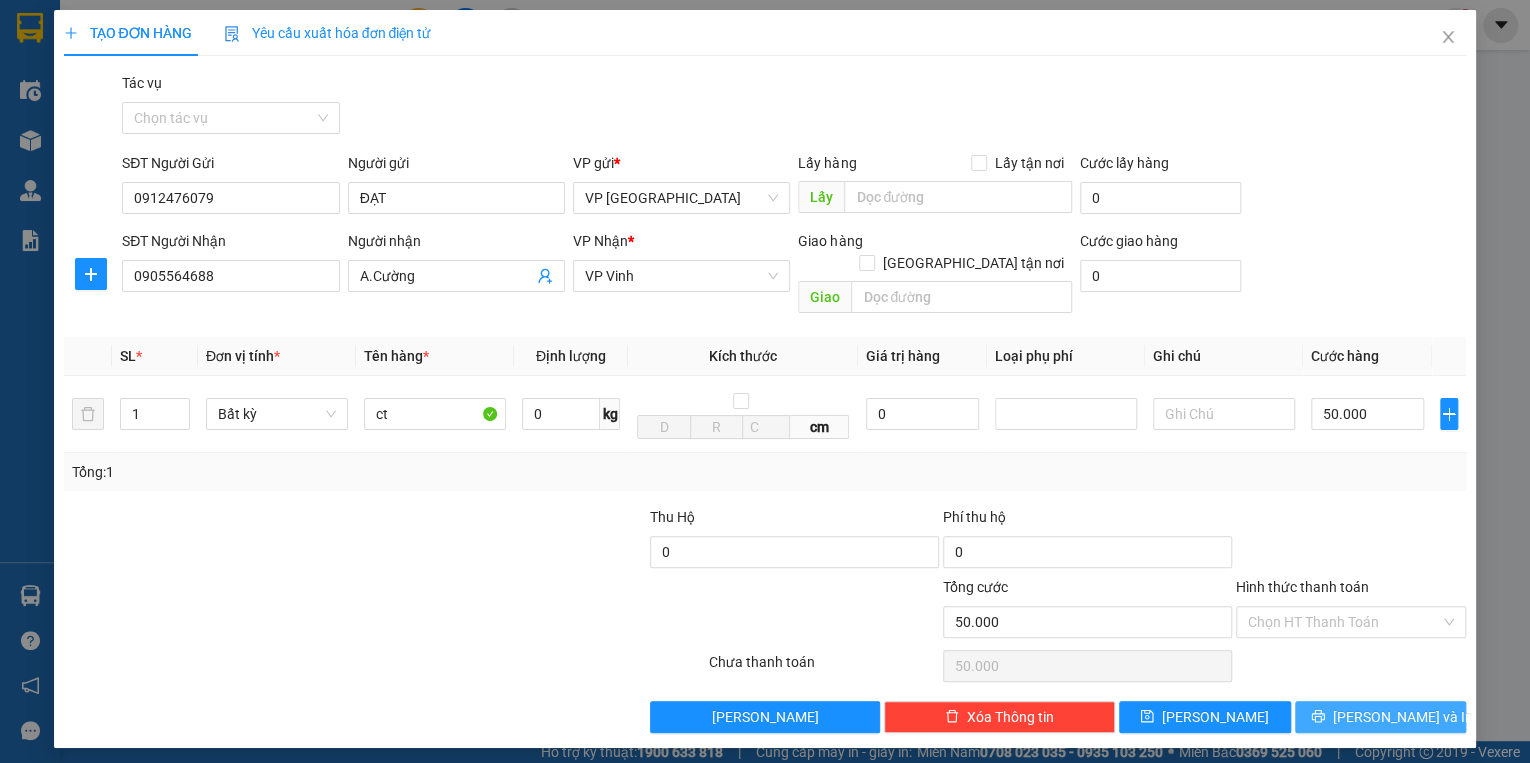 drag, startPoint x: 1412, startPoint y: 696, endPoint x: 1401, endPoint y: 672, distance: 26.400757 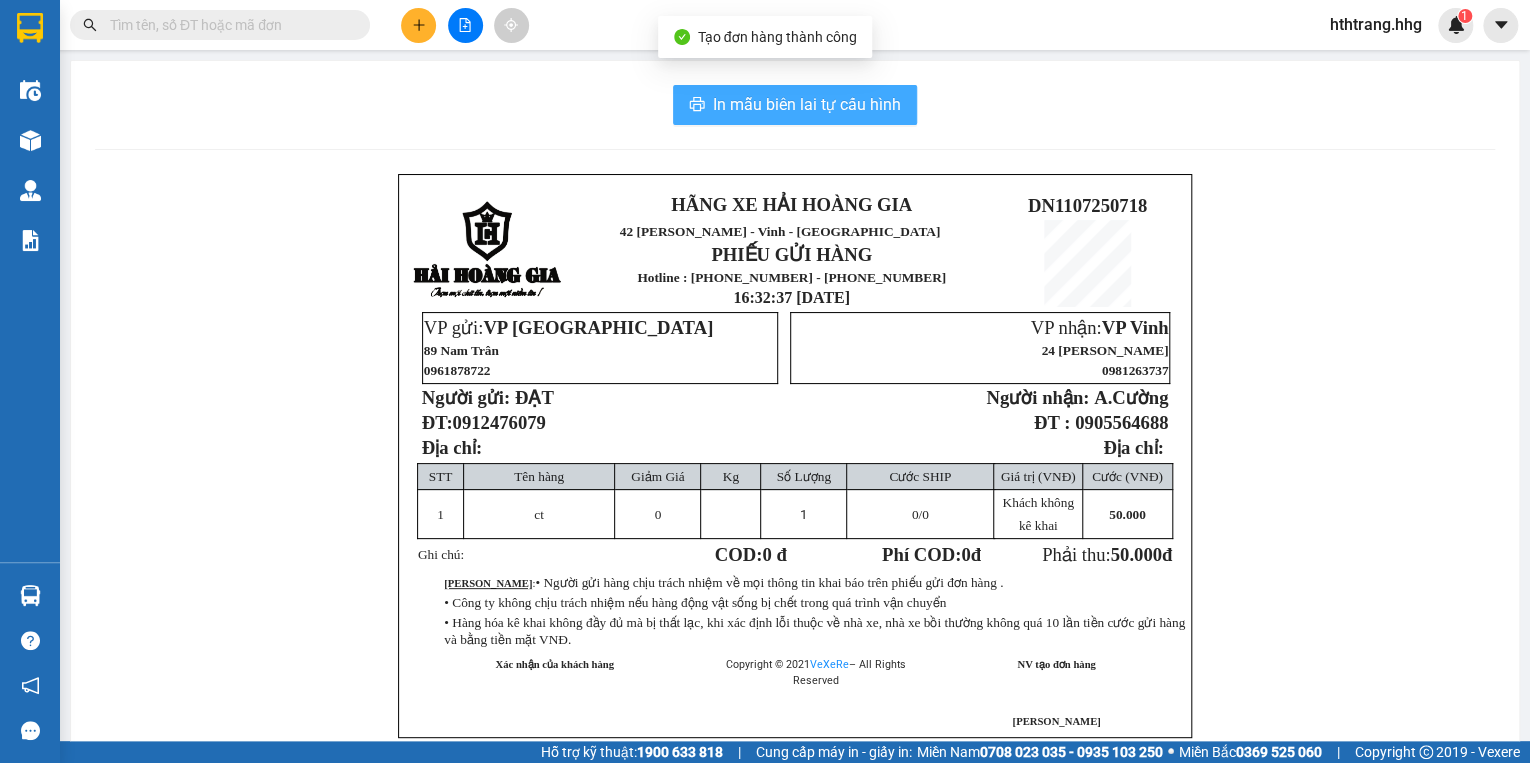 click on "In mẫu biên lai tự cấu hình" at bounding box center [807, 104] 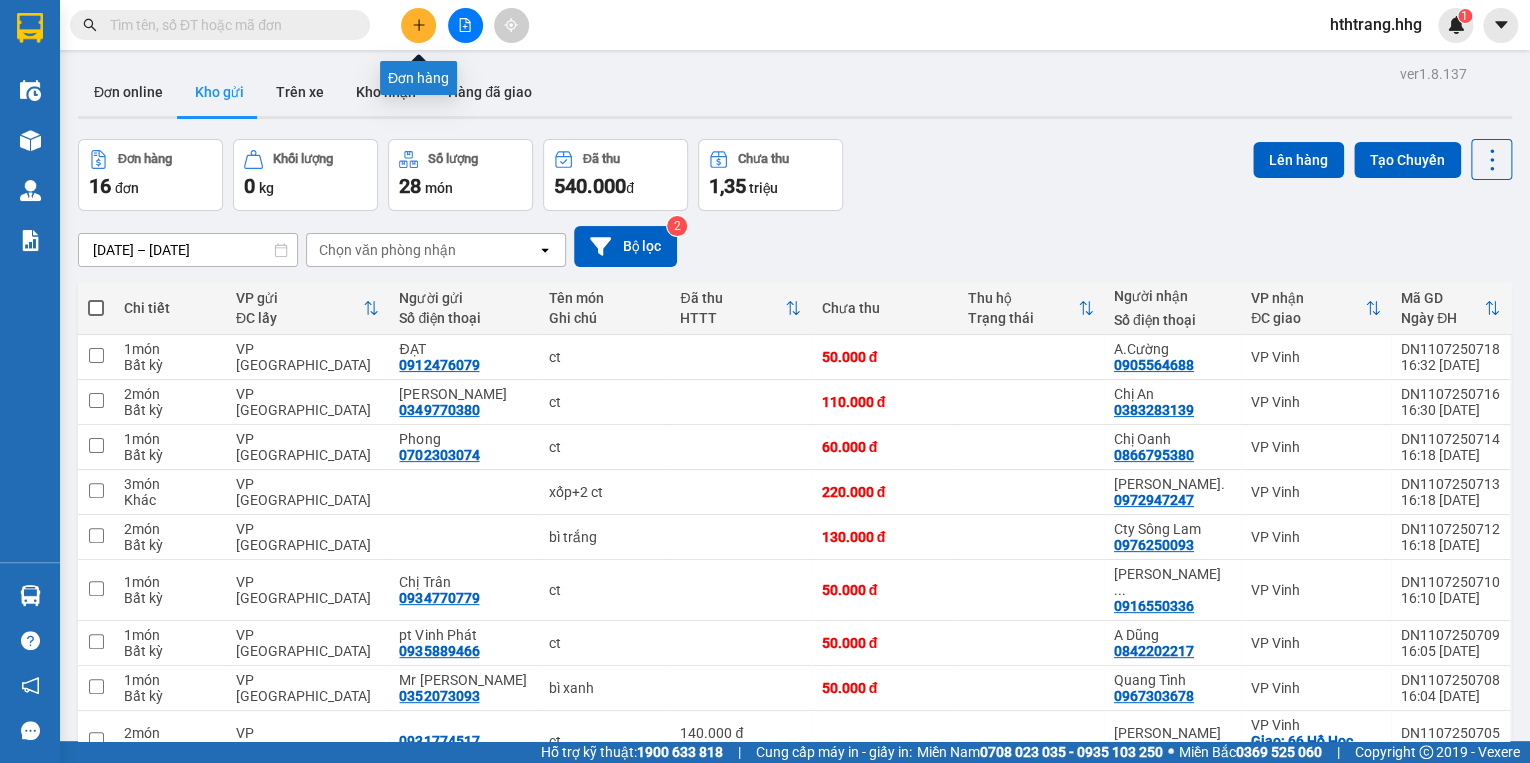drag, startPoint x: 392, startPoint y: 12, endPoint x: 403, endPoint y: 16, distance: 11.7046995 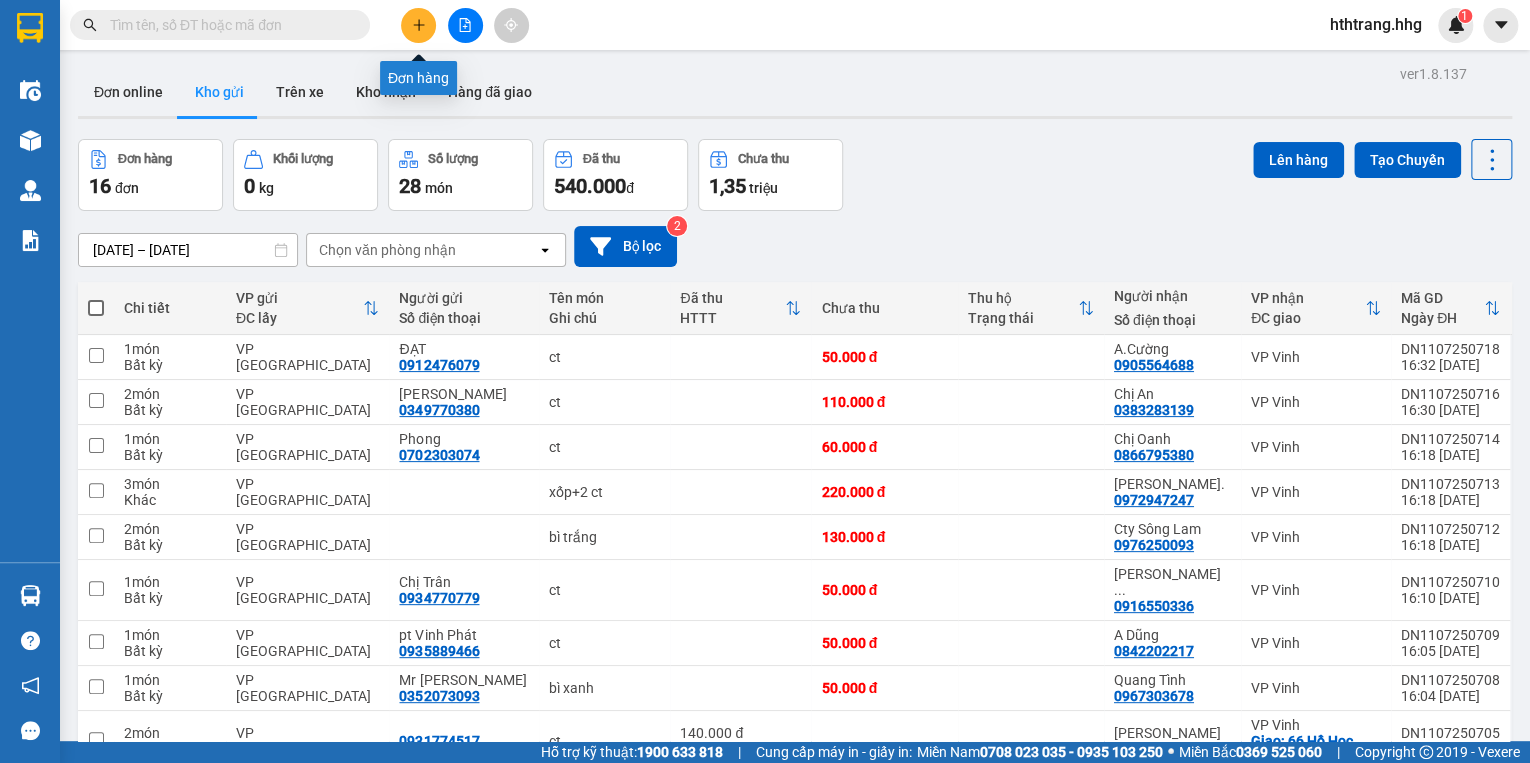 click at bounding box center (418, 25) 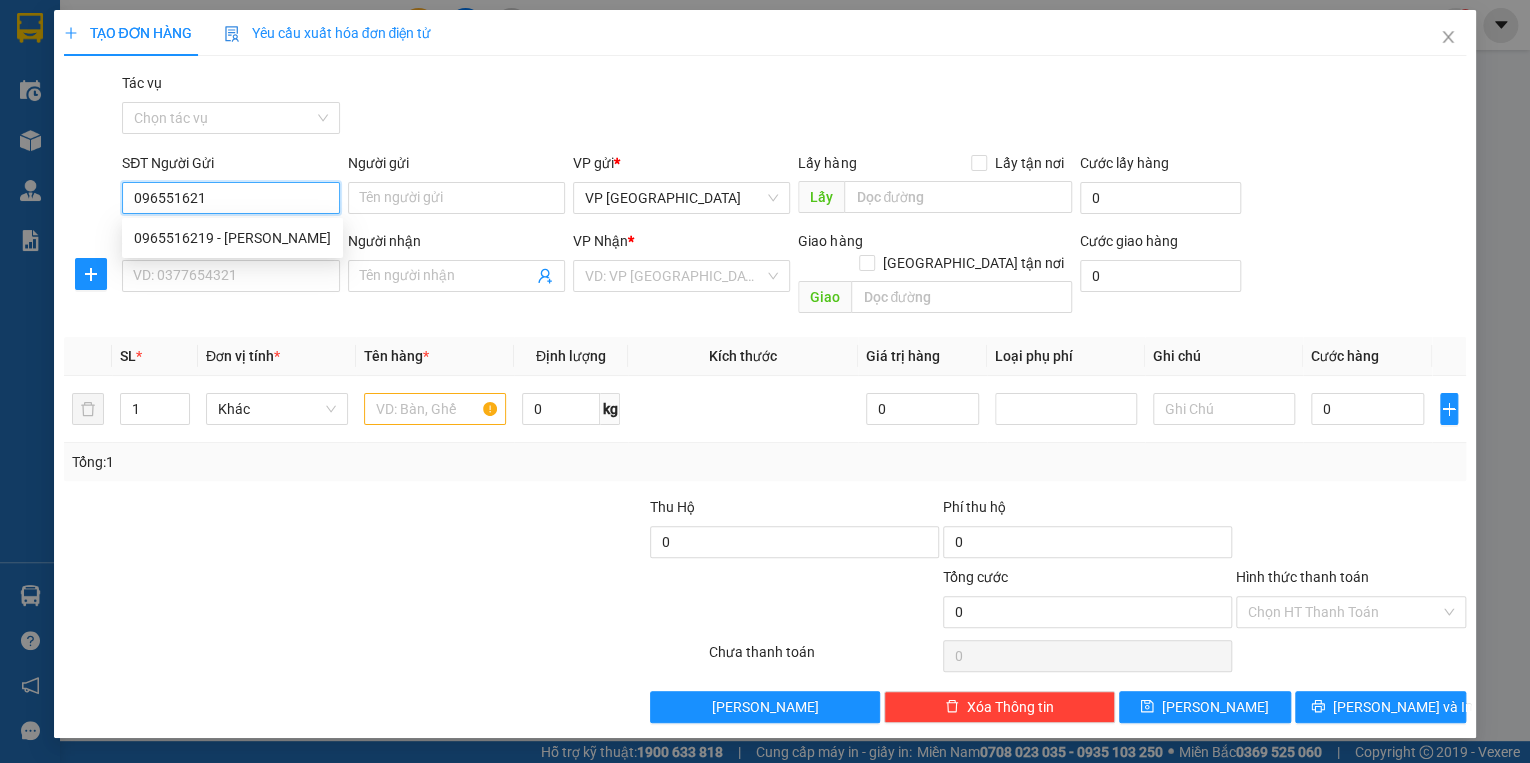 type on "0965516219" 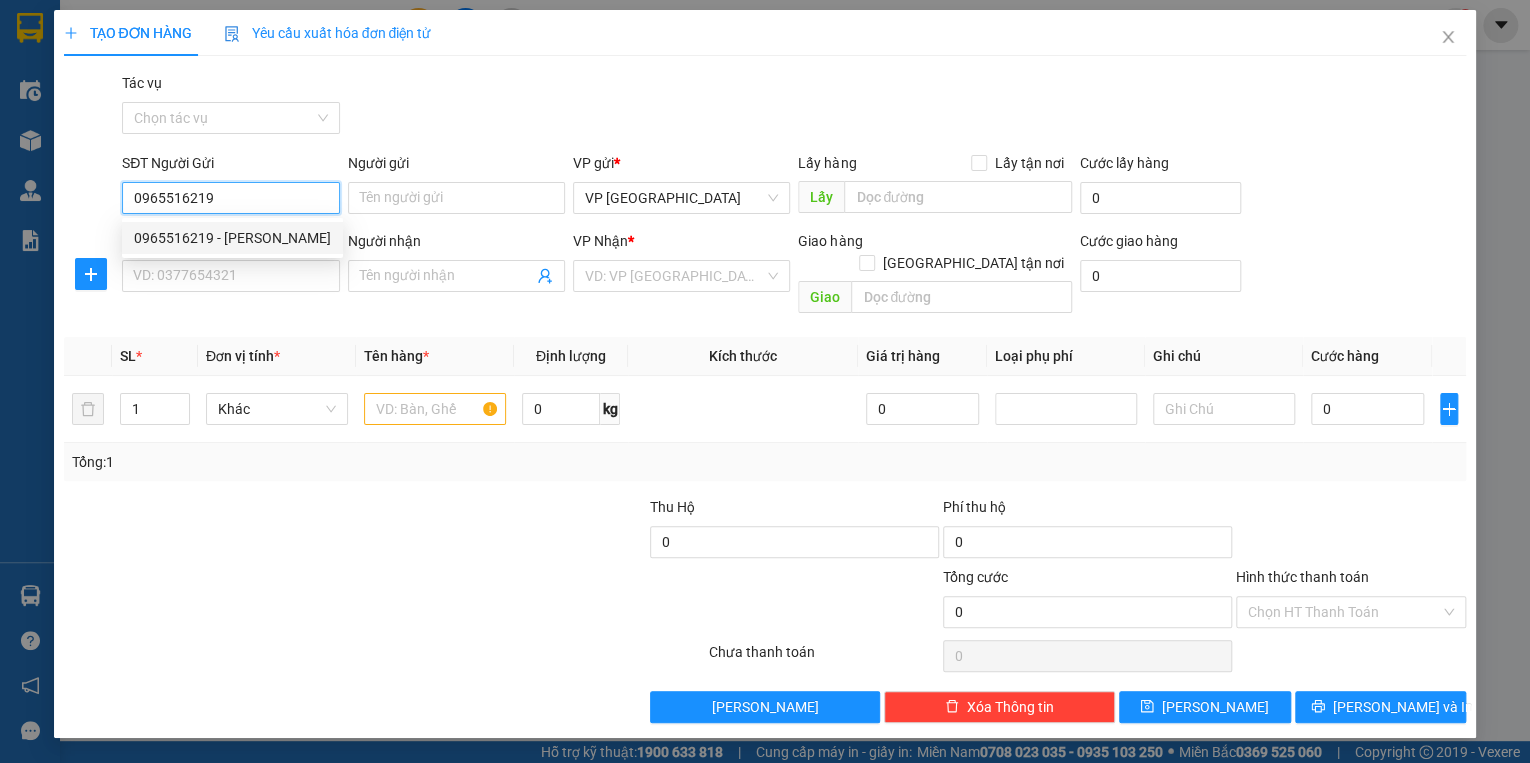 click on "0965516219 - [PERSON_NAME]" at bounding box center (232, 238) 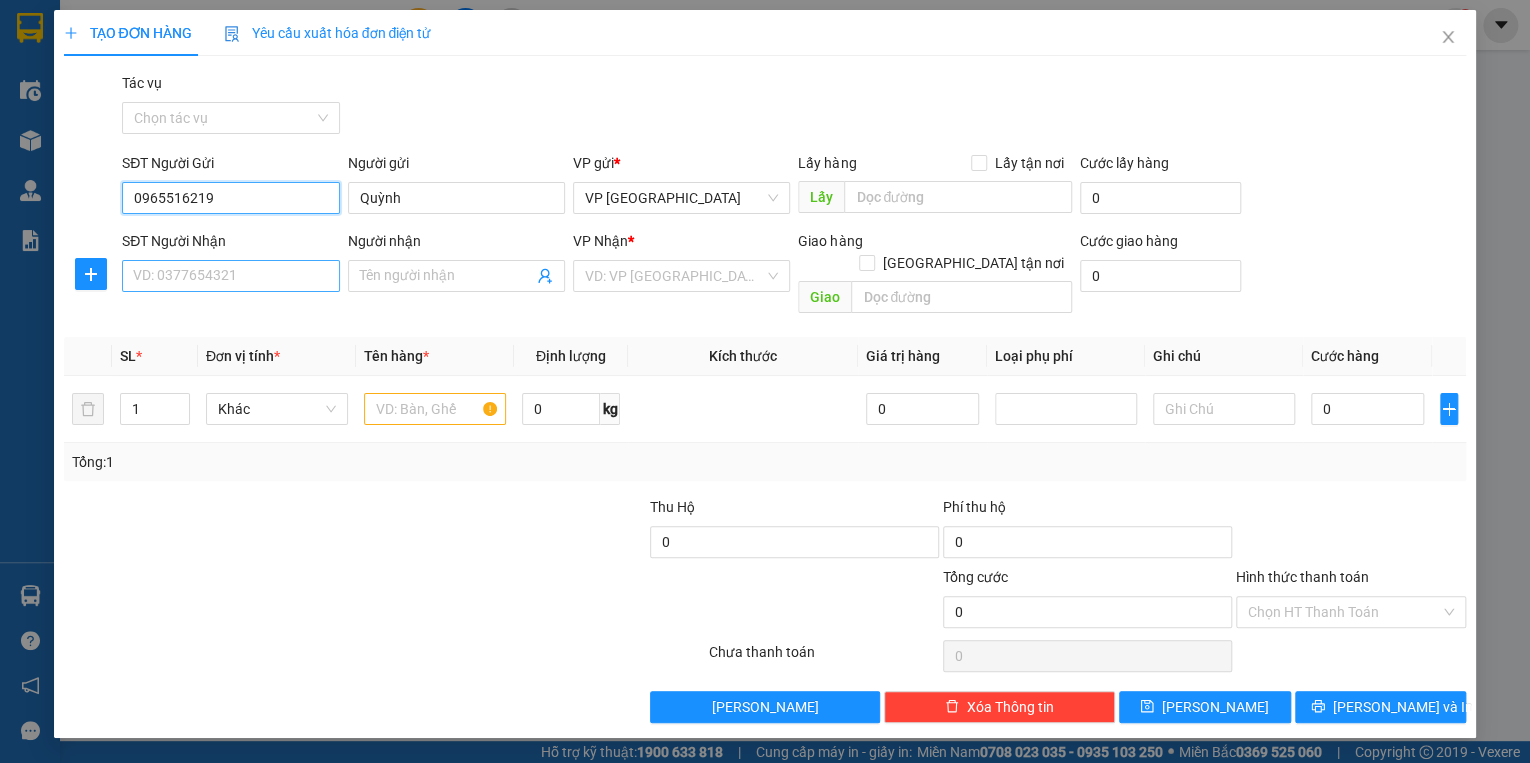 type on "0965516219" 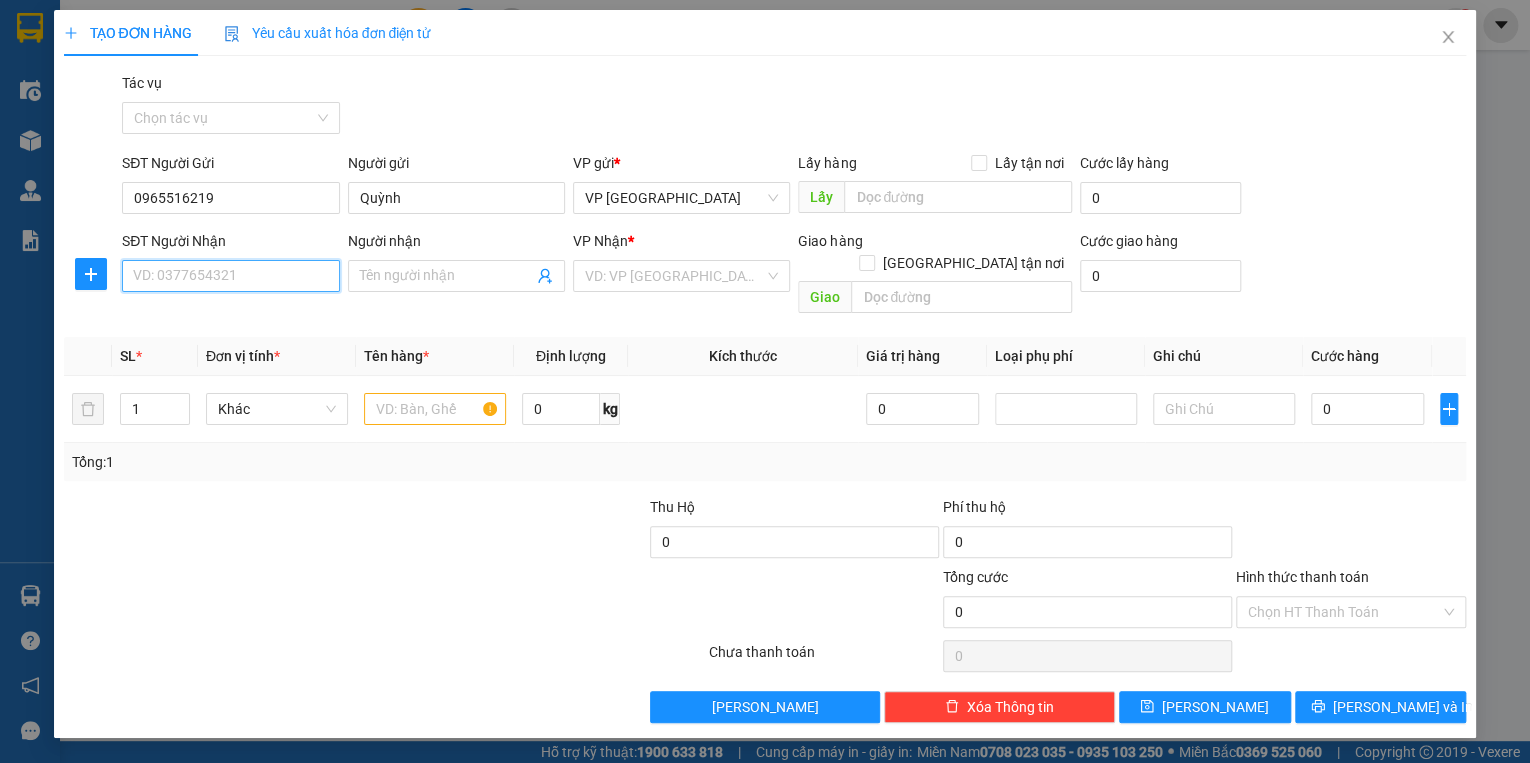 click on "SĐT Người Nhận" at bounding box center (230, 276) 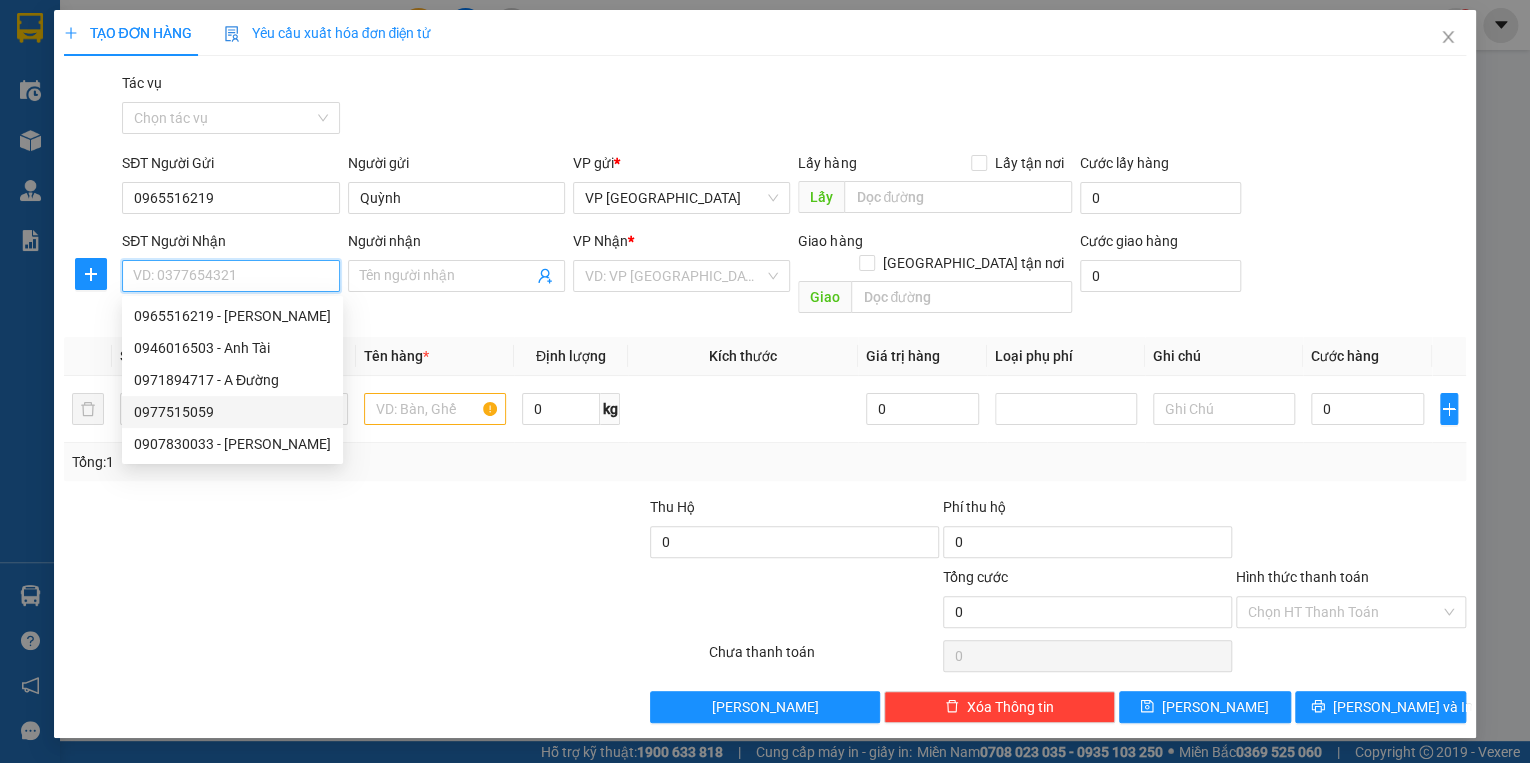 click on "0977515059" at bounding box center [232, 412] 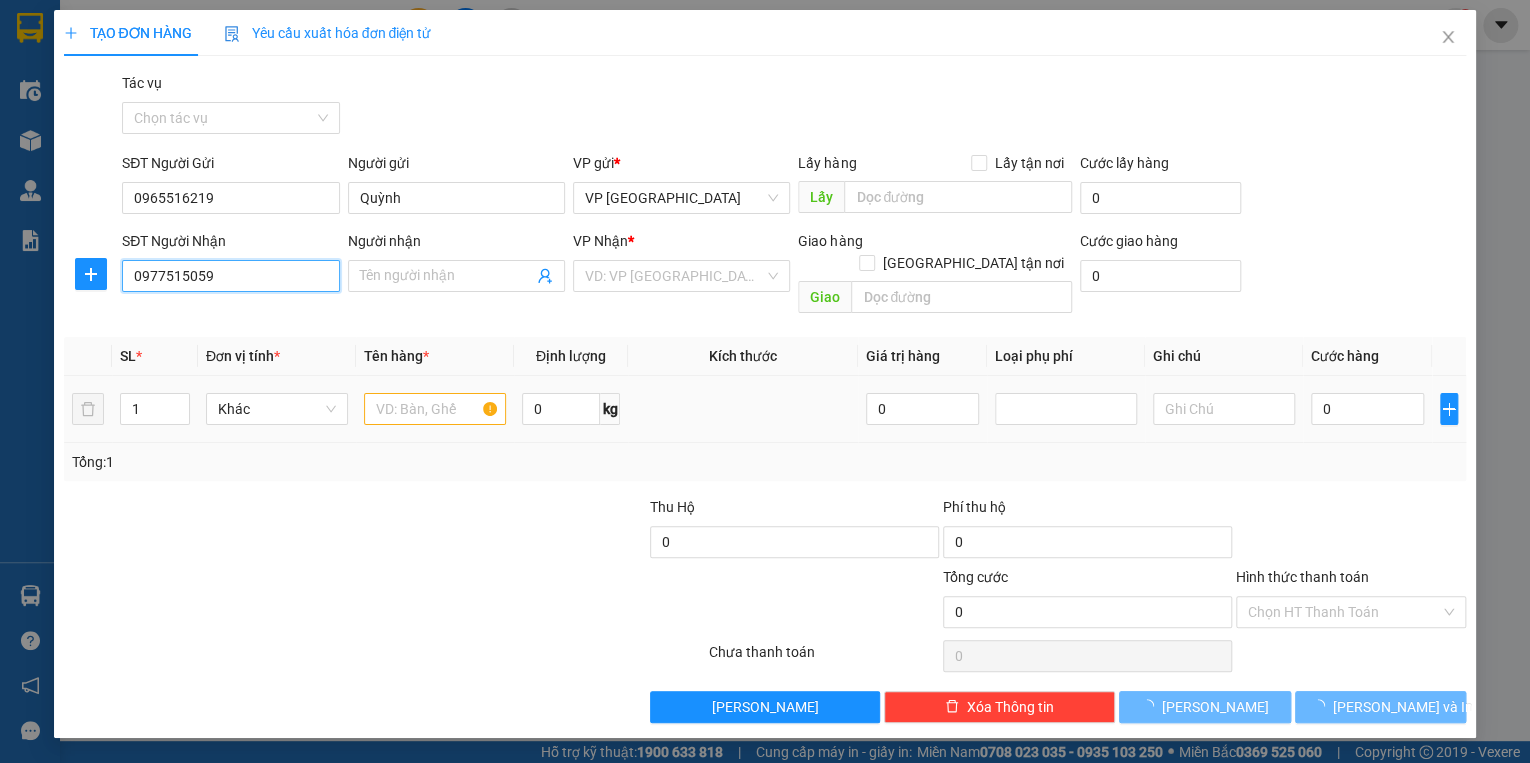 type on "Vp Nghèn, [GEOGRAPHIC_DATA], HT" 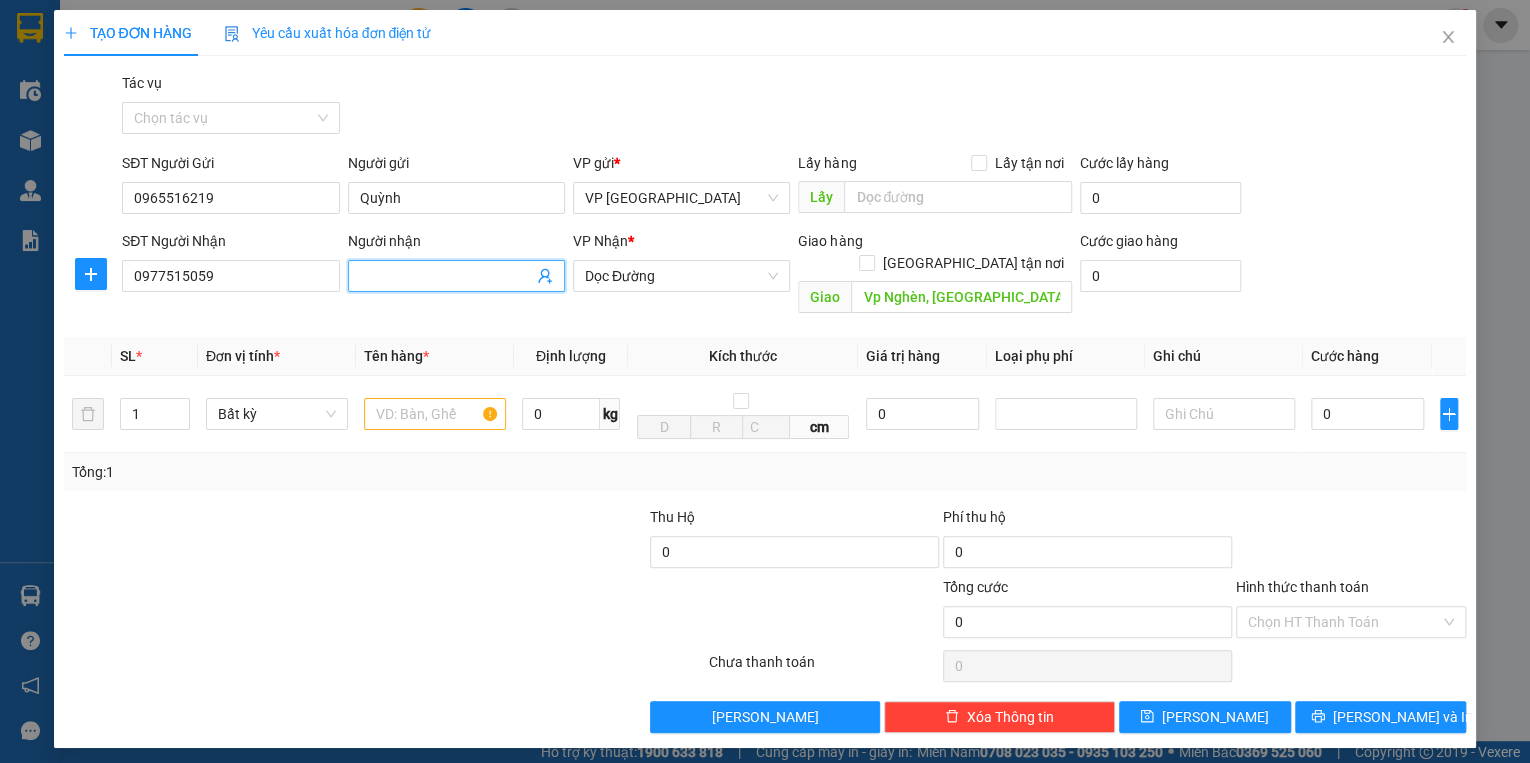 click on "Người nhận" at bounding box center [446, 276] 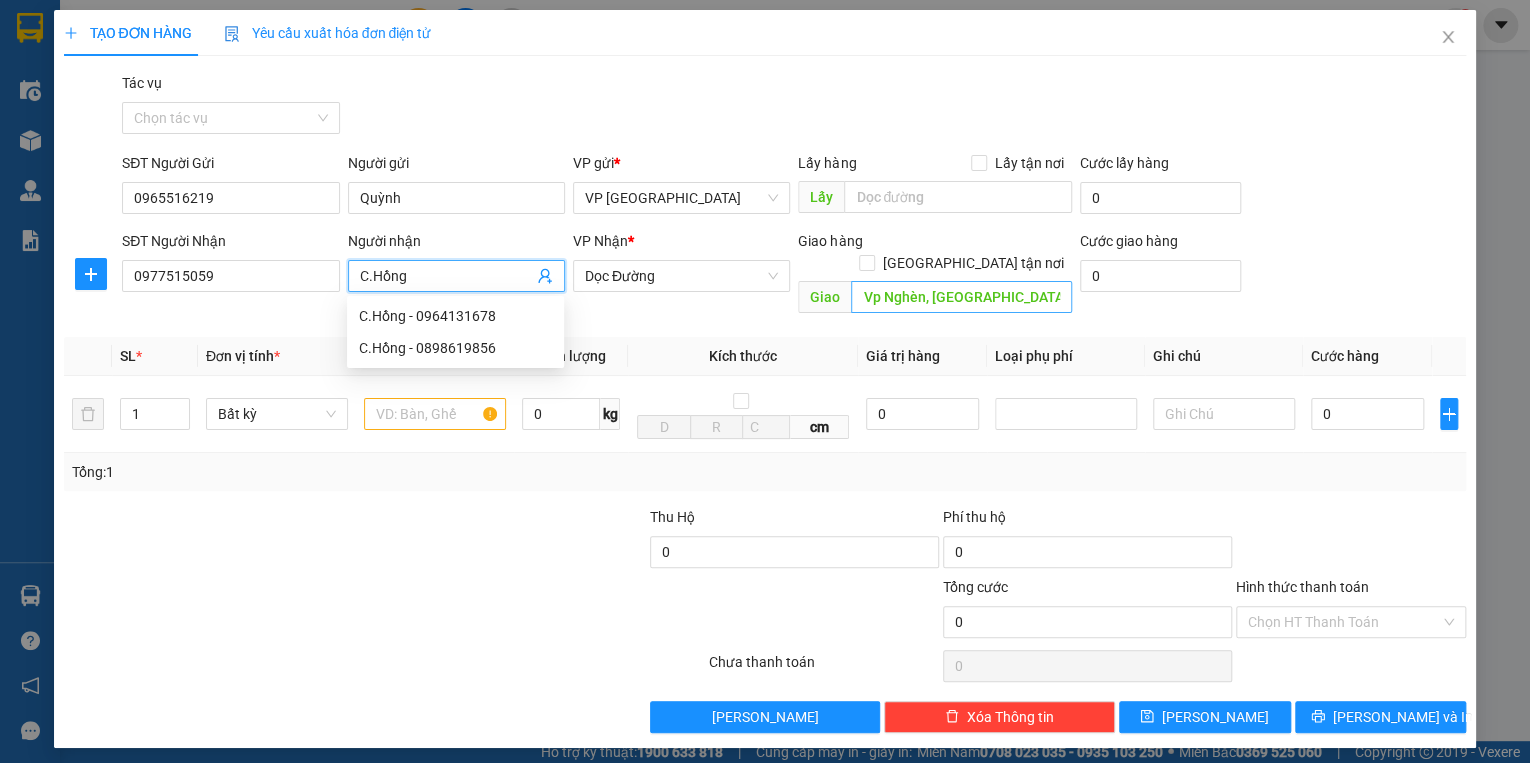 type on "C.Hồng" 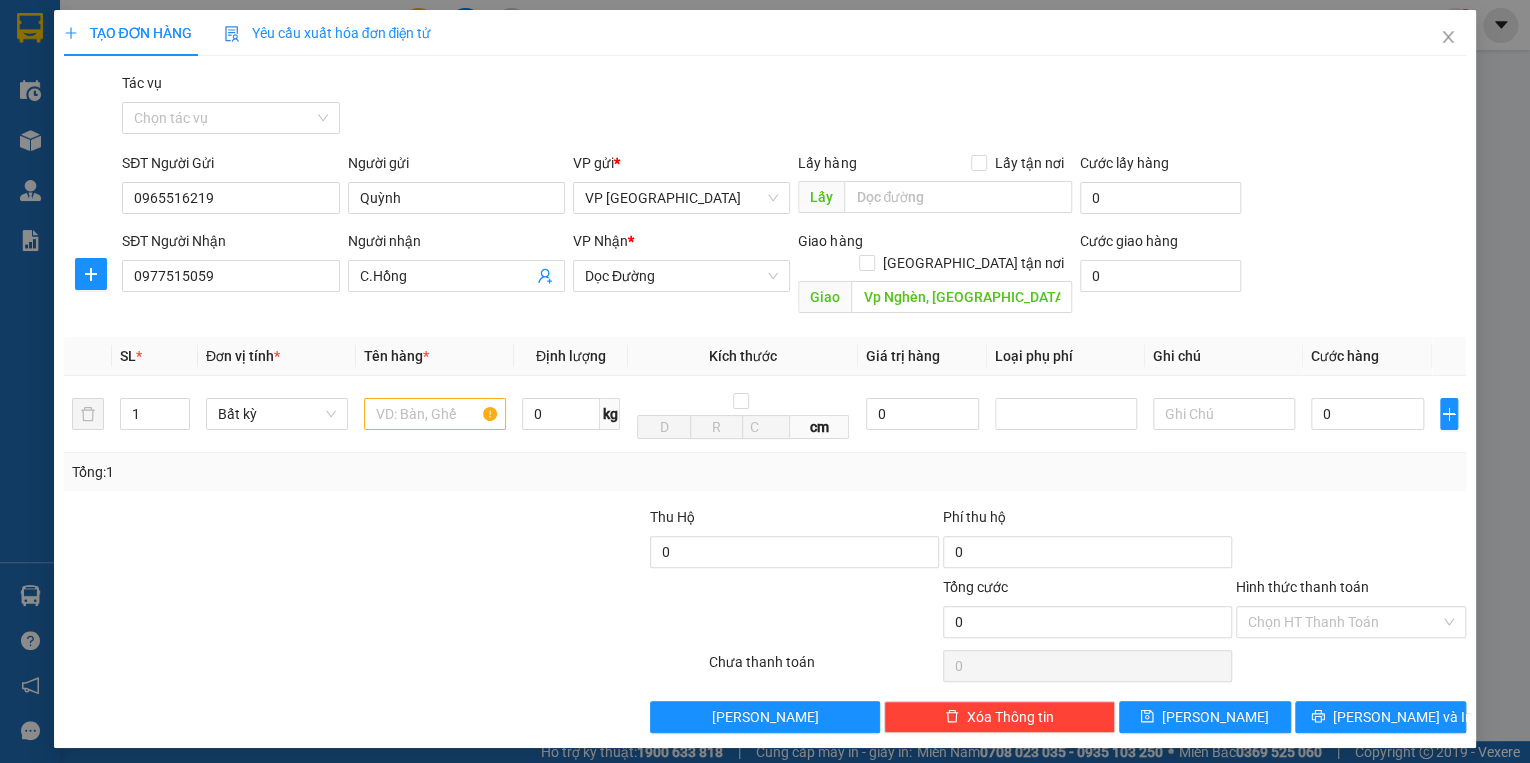 click on "Cước giao hàng 0" at bounding box center [1160, 276] 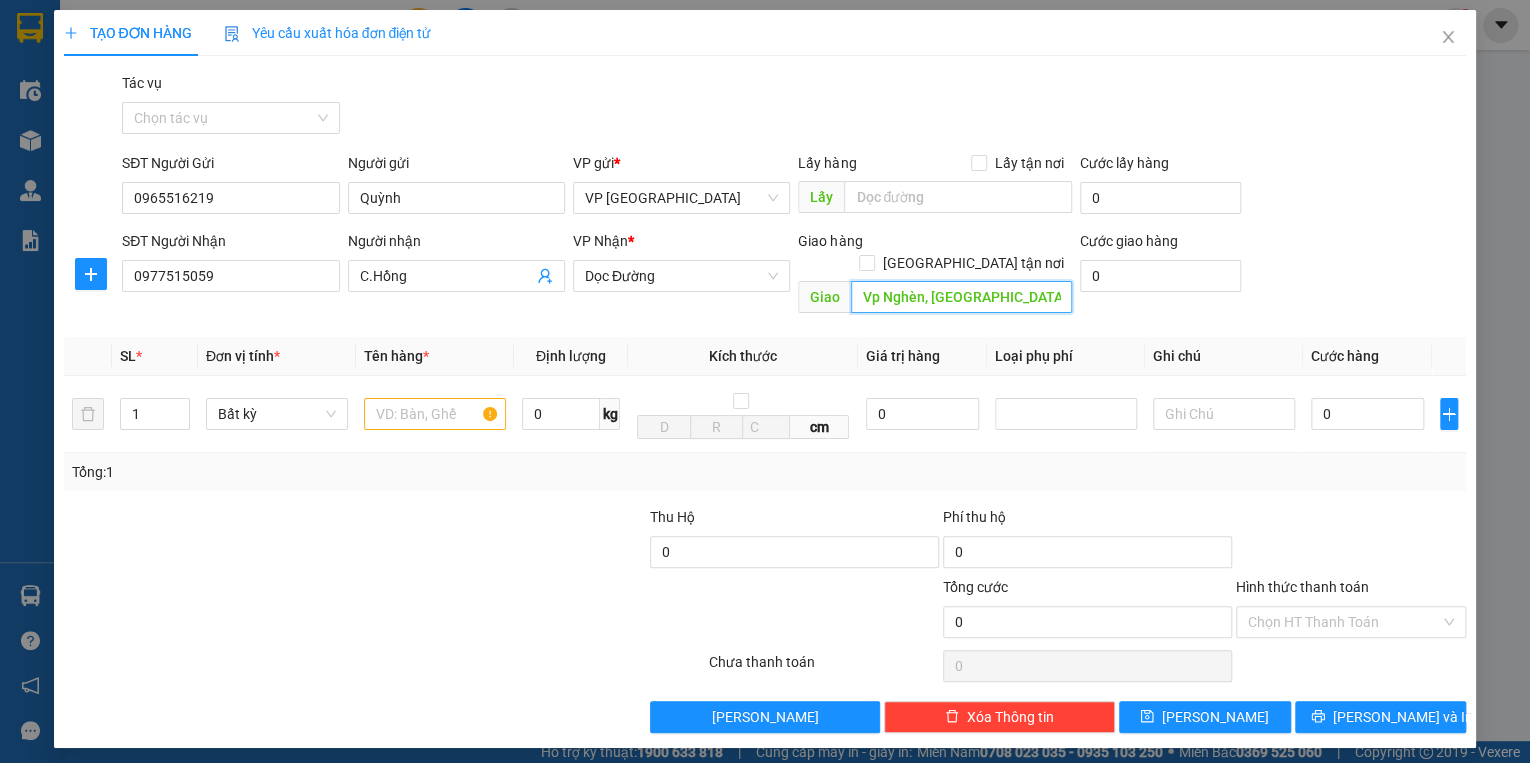 click on "Vp Nghèn, [GEOGRAPHIC_DATA], HT" at bounding box center [961, 297] 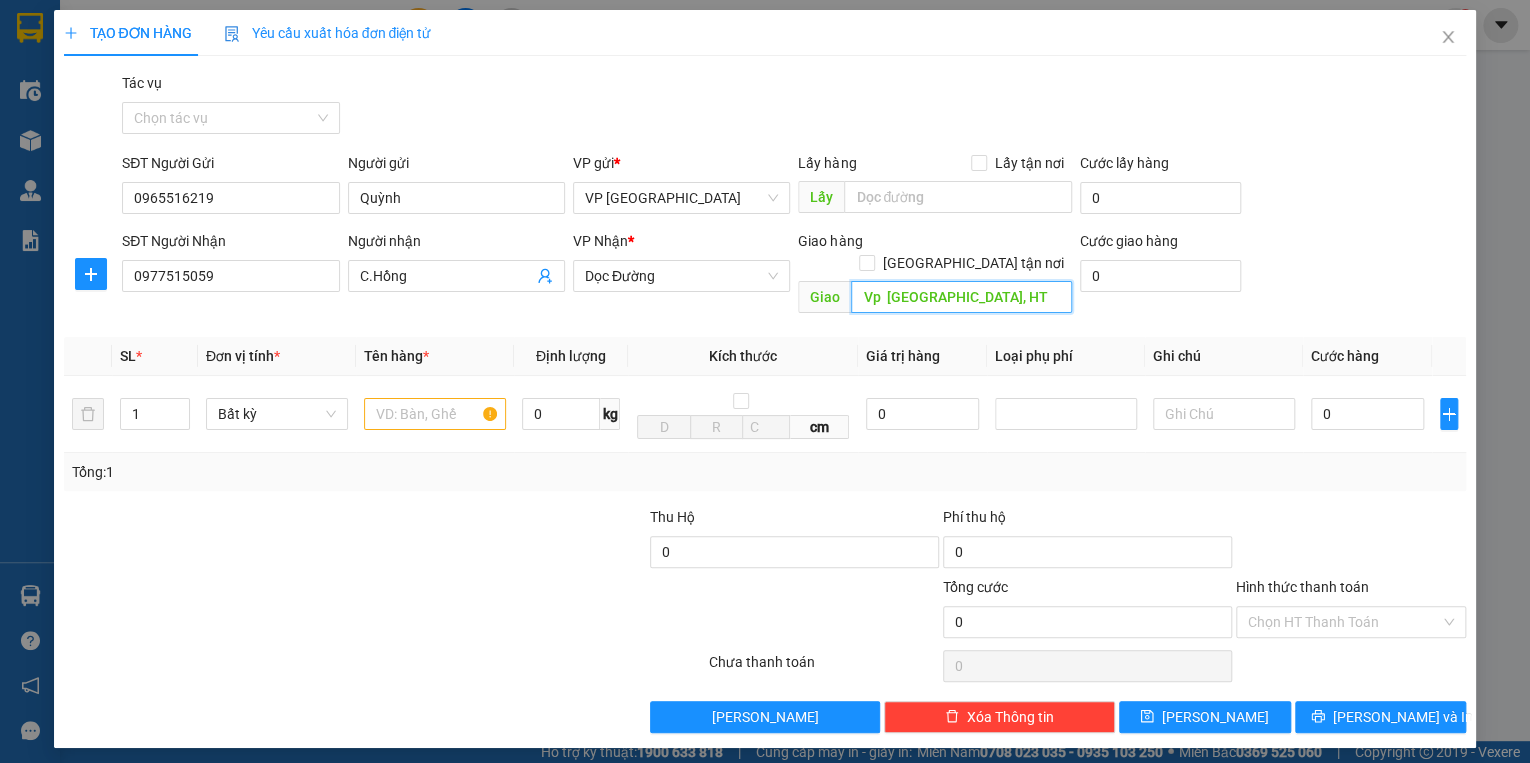 click on "Vp  [GEOGRAPHIC_DATA], HT" at bounding box center [961, 297] 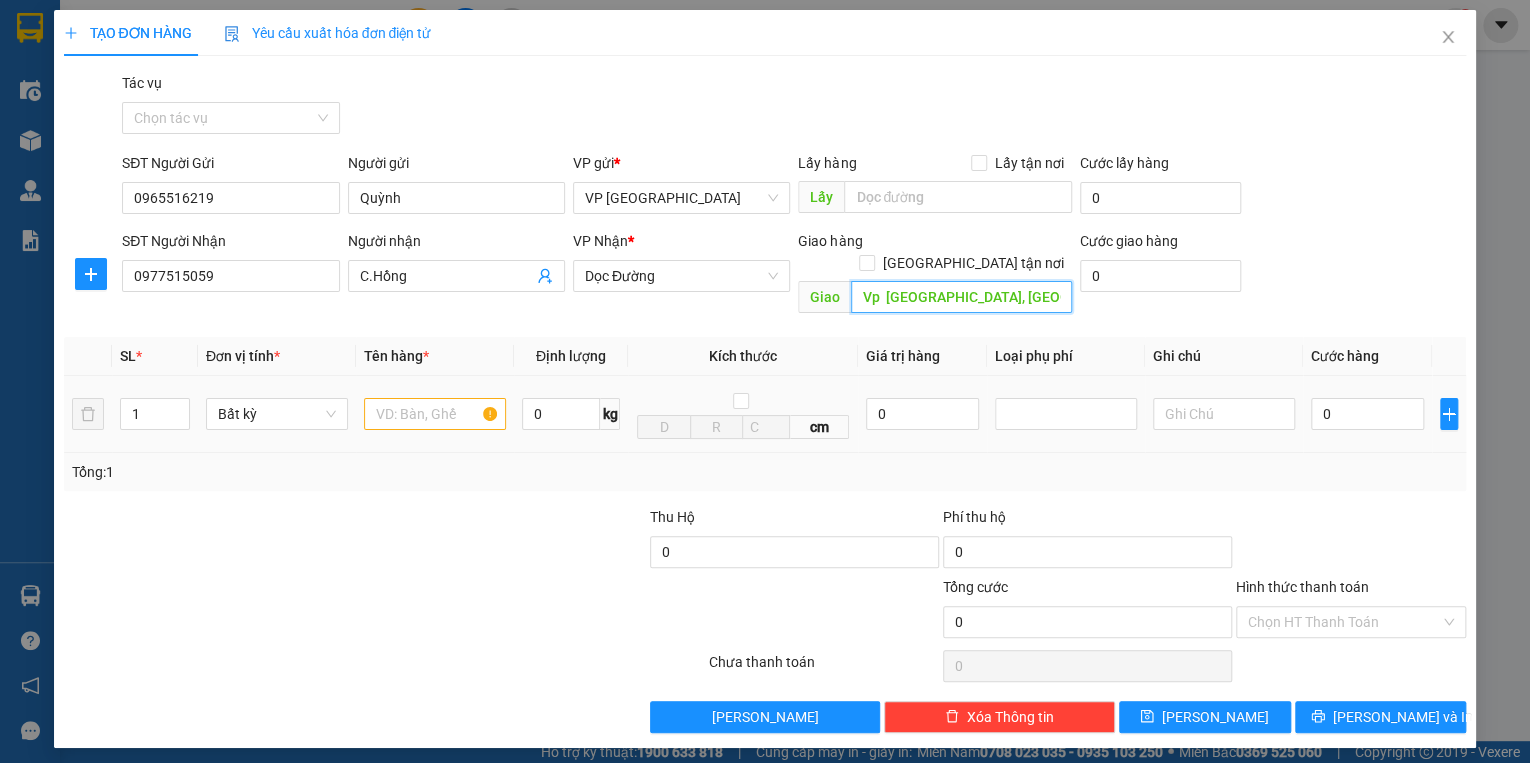 type on "Vp  [GEOGRAPHIC_DATA], [GEOGRAPHIC_DATA]" 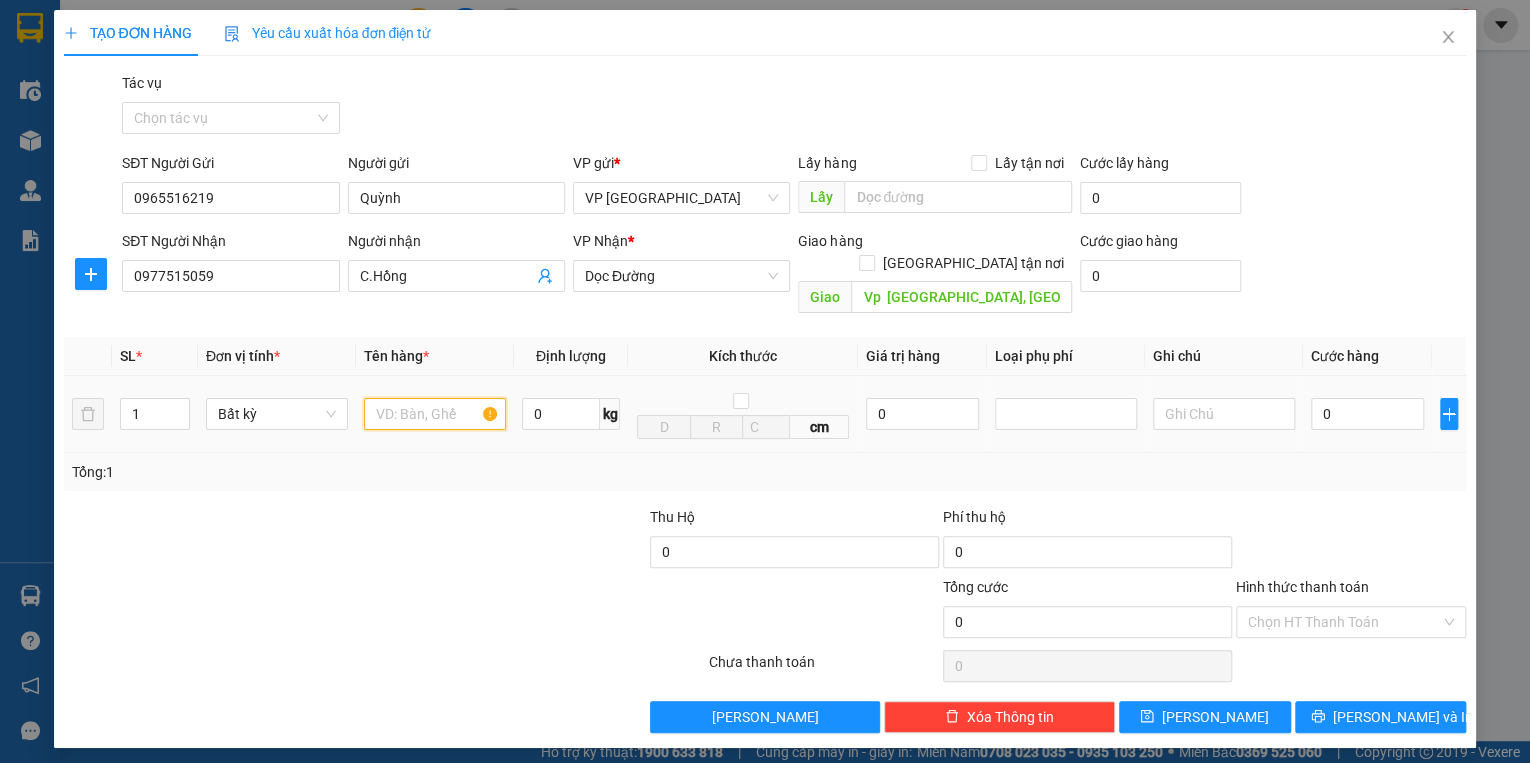 click at bounding box center (435, 414) 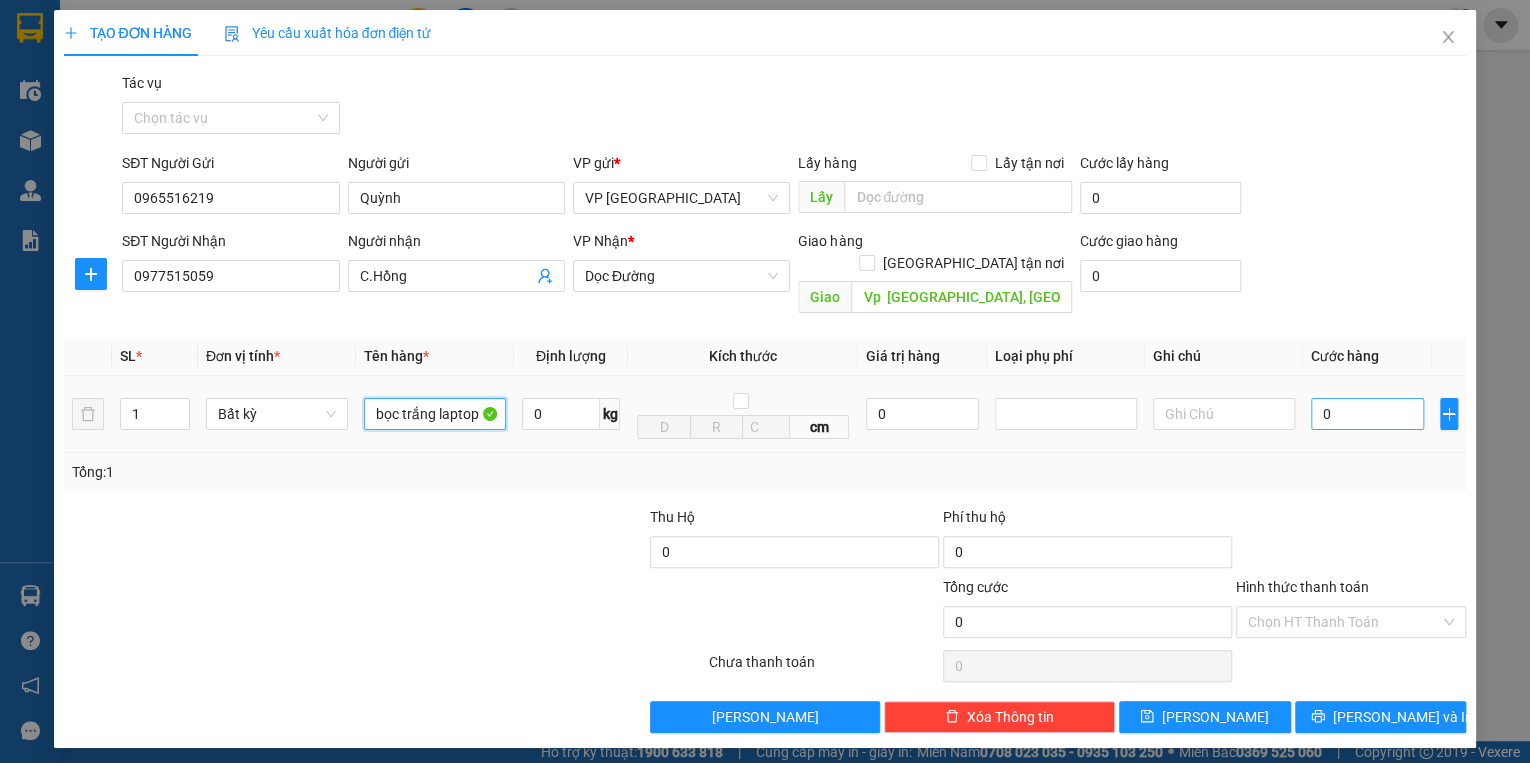 type on "bọc trắng laptop" 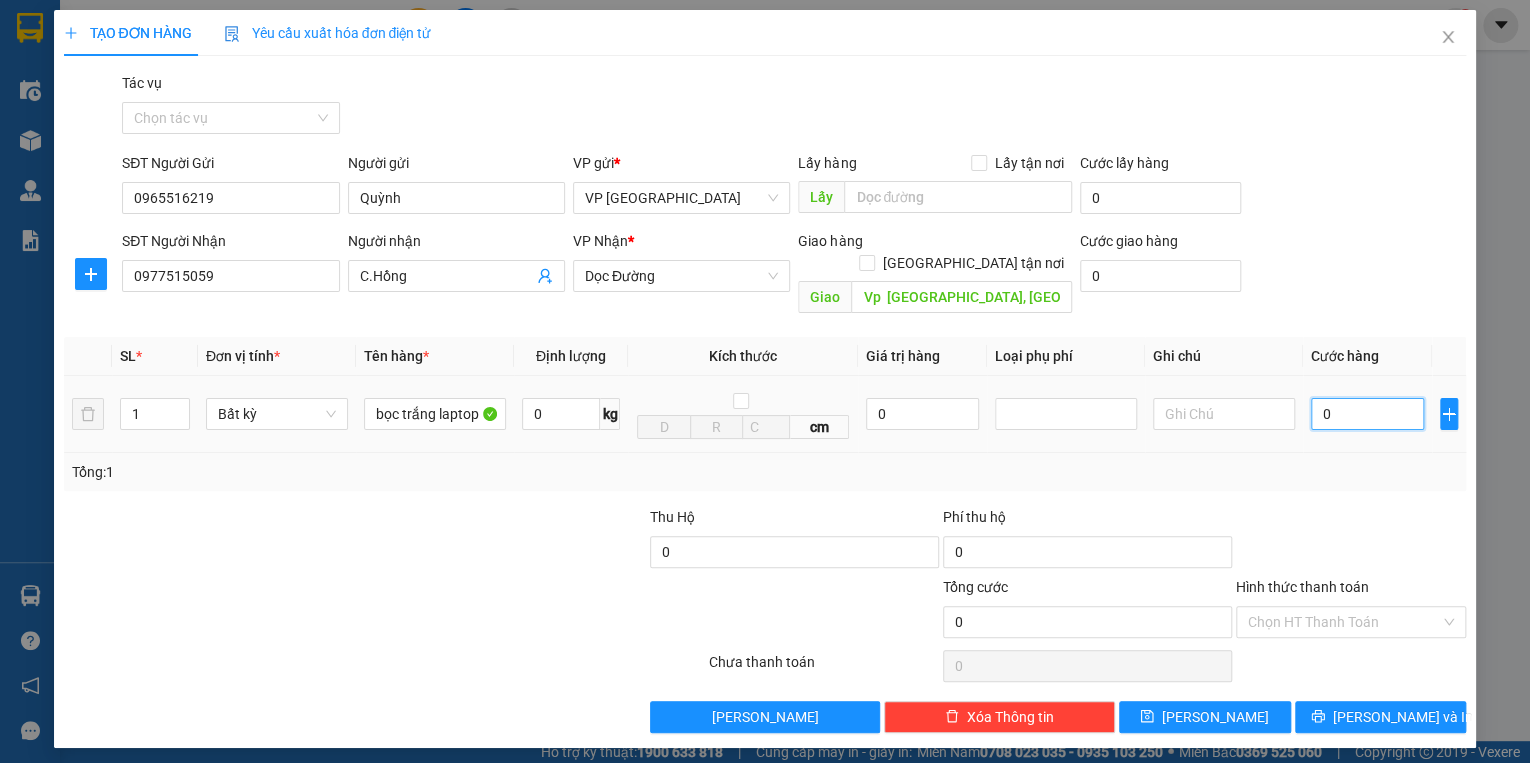 click on "0" at bounding box center [1367, 414] 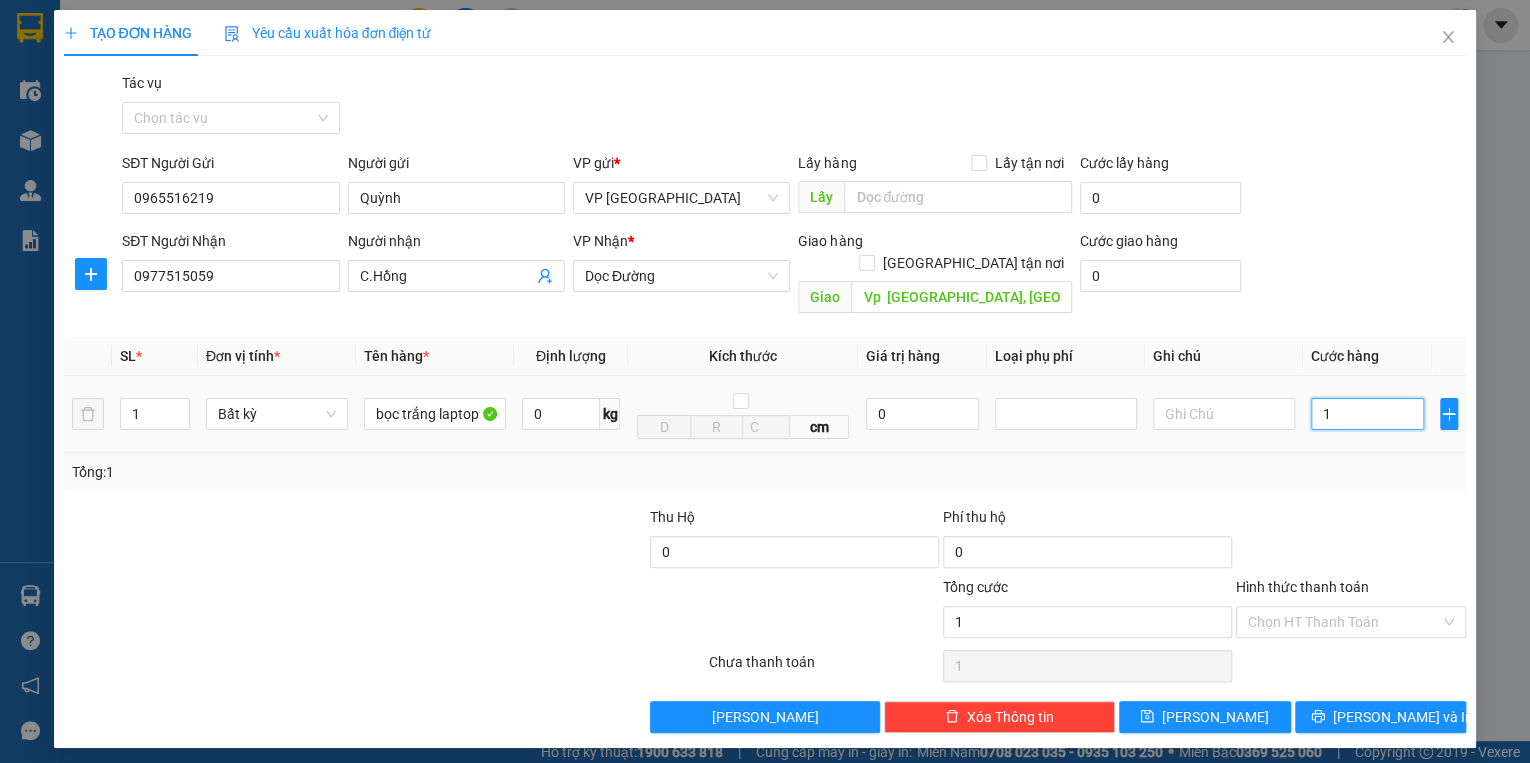 type on "10" 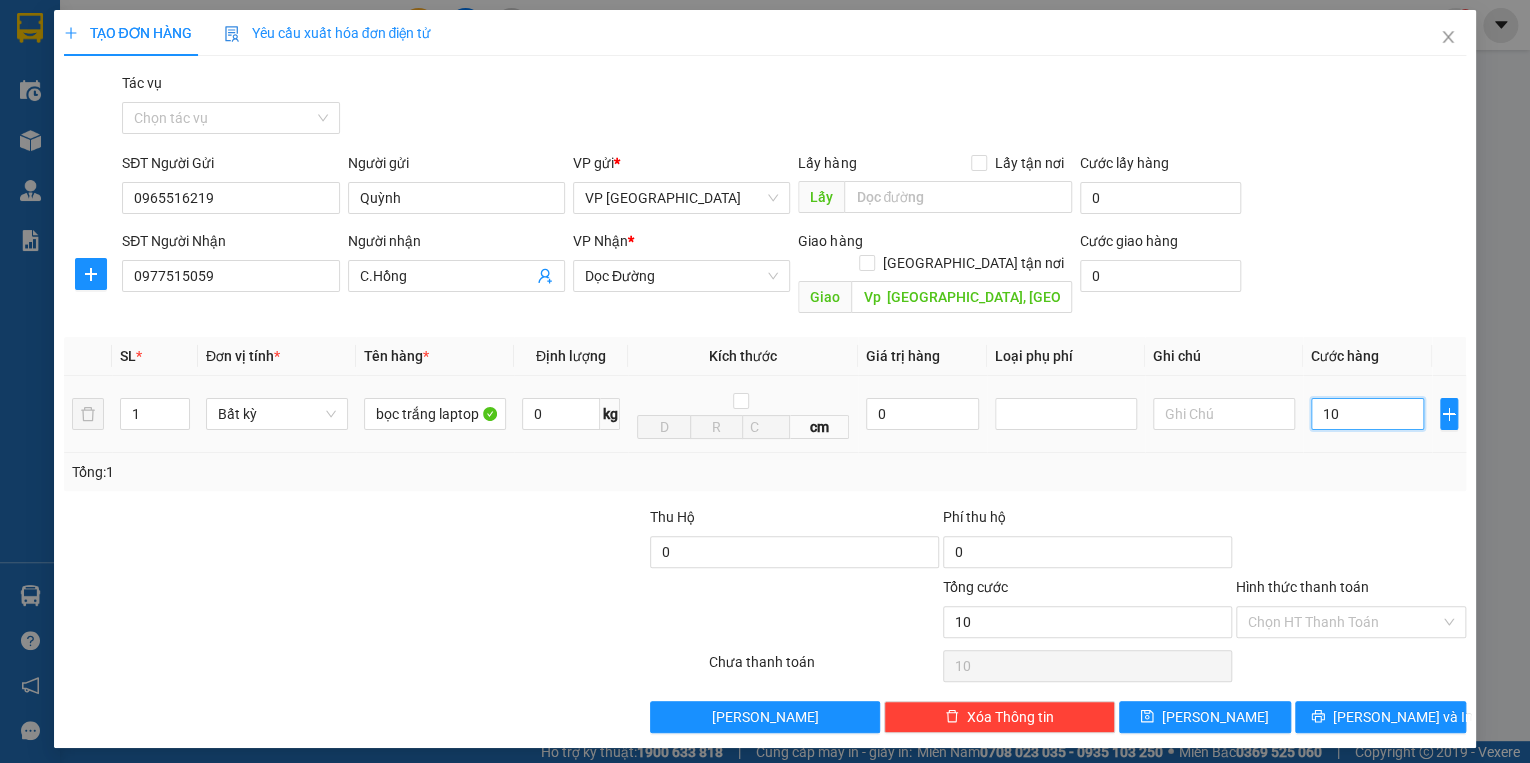 type on "100" 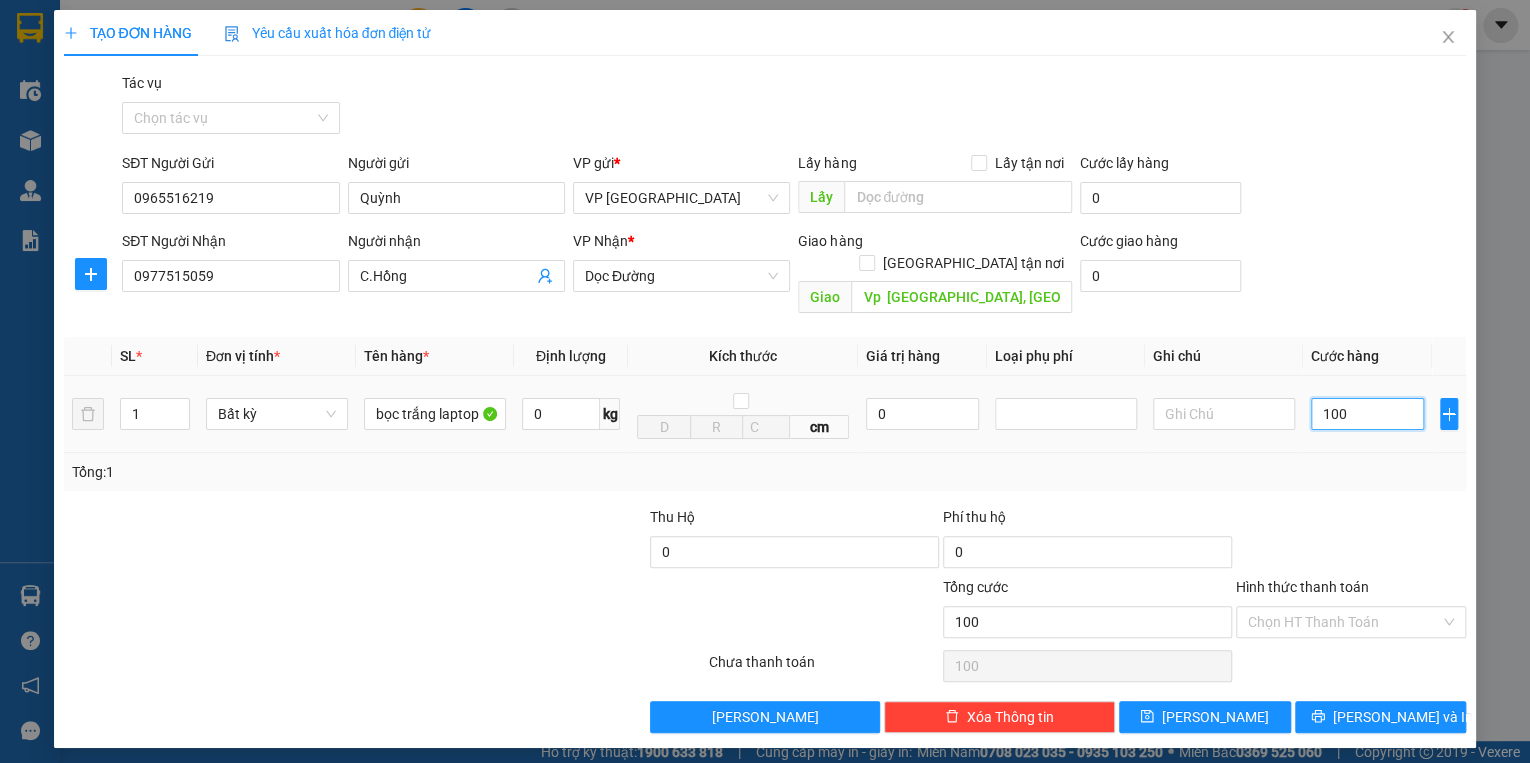 type on "1.000" 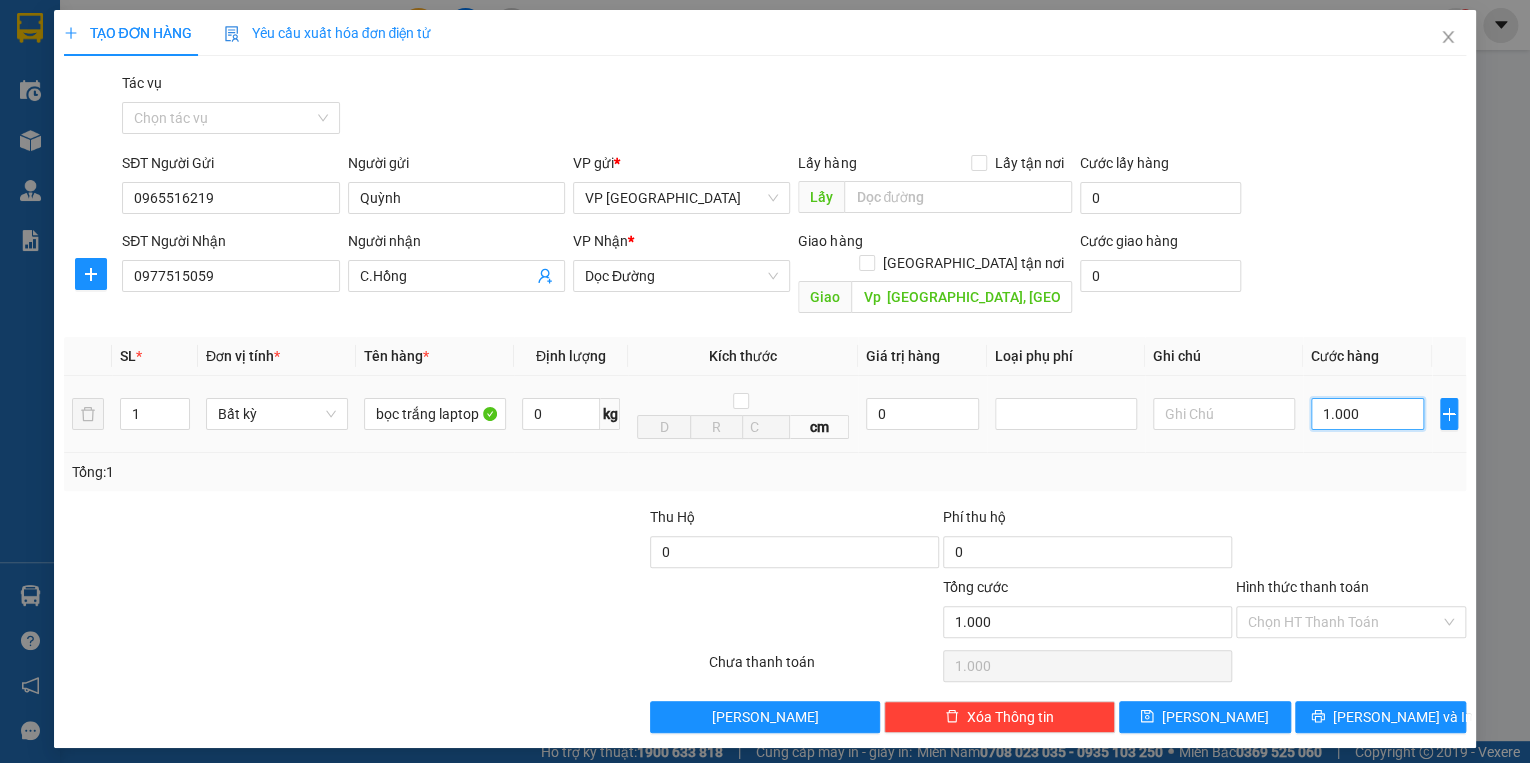 type on "10.000" 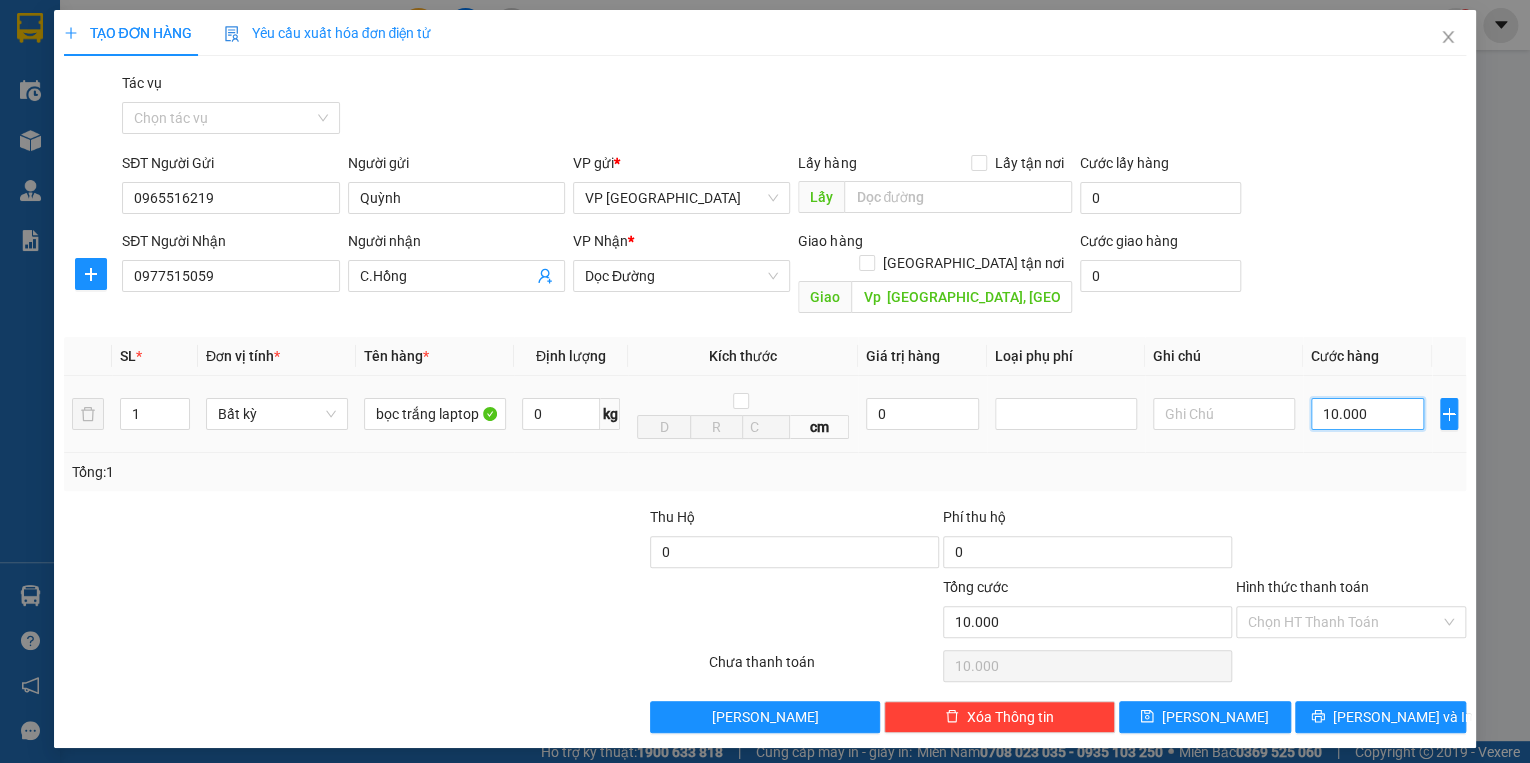 type on "100.000" 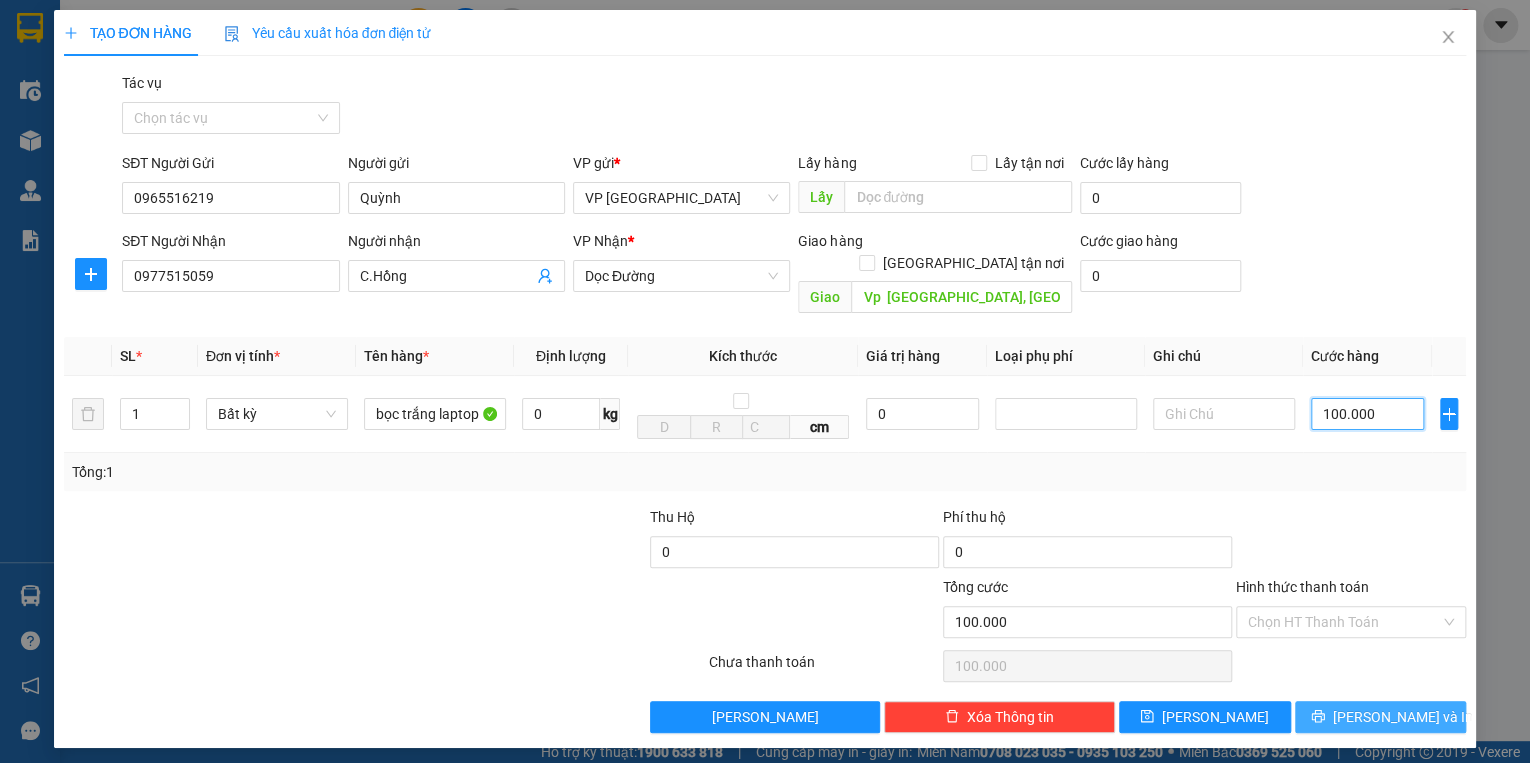 type 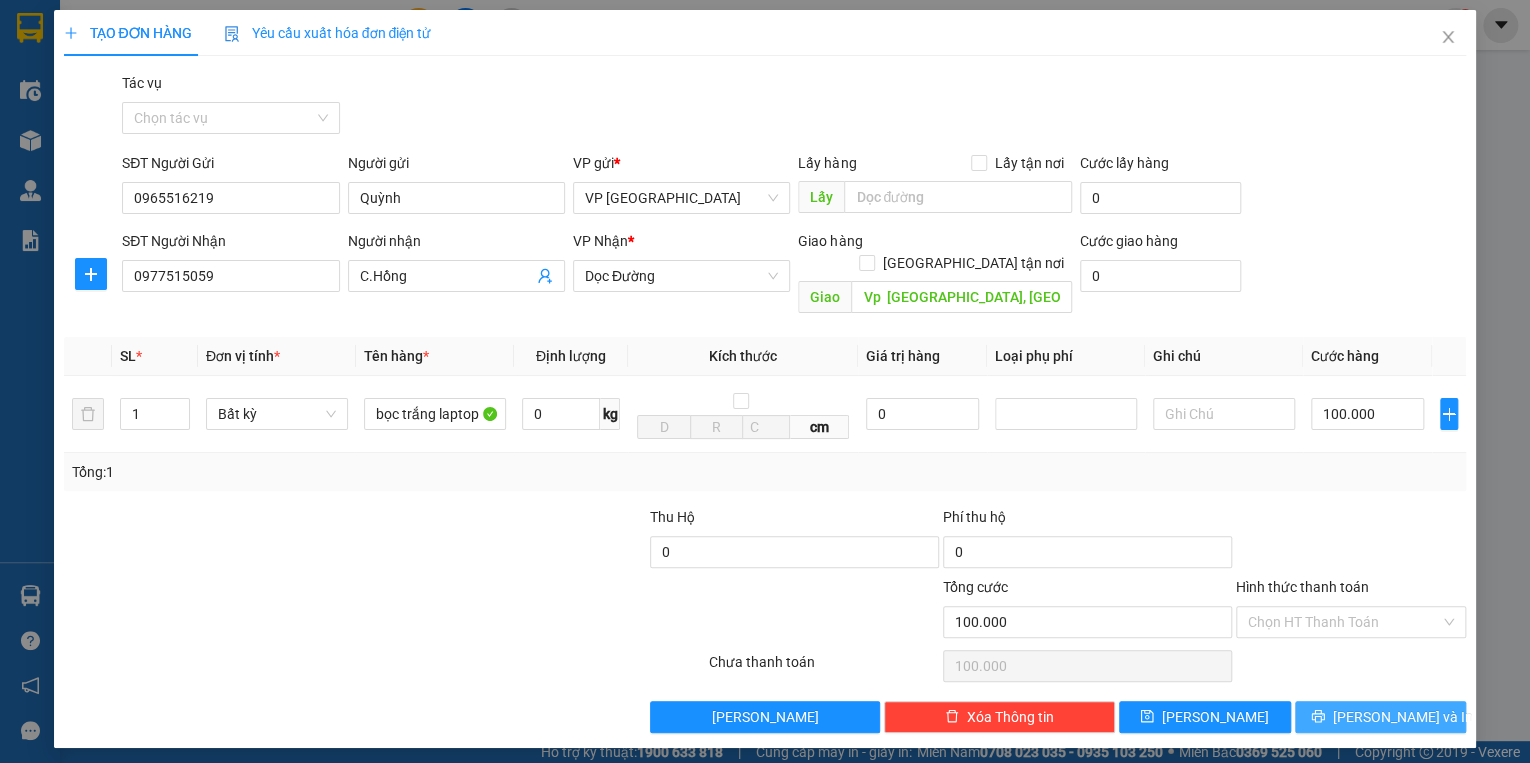 drag, startPoint x: 1403, startPoint y: 692, endPoint x: 1396, endPoint y: 671, distance: 22.135944 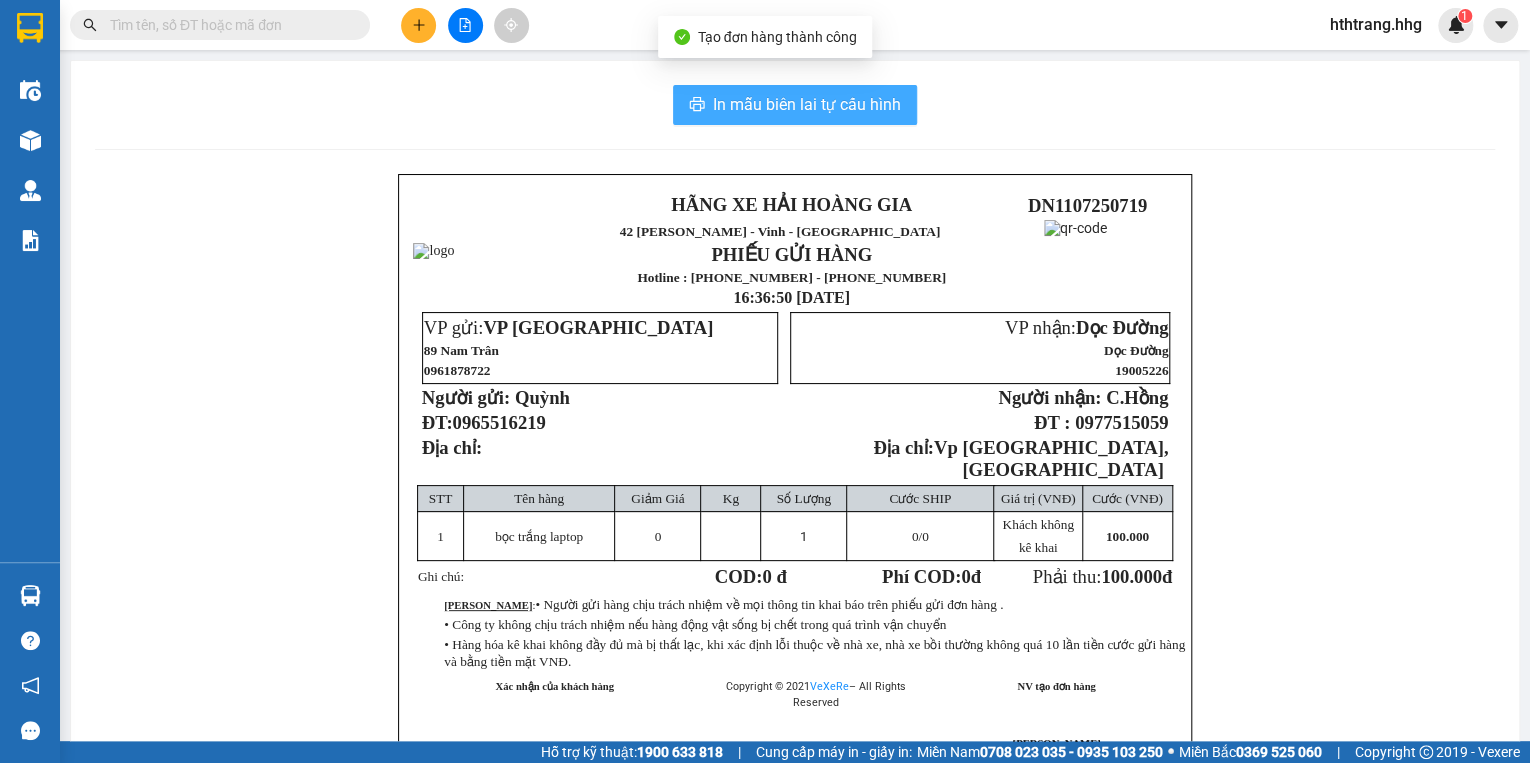 click on "In mẫu biên lai tự cấu hình" at bounding box center (807, 104) 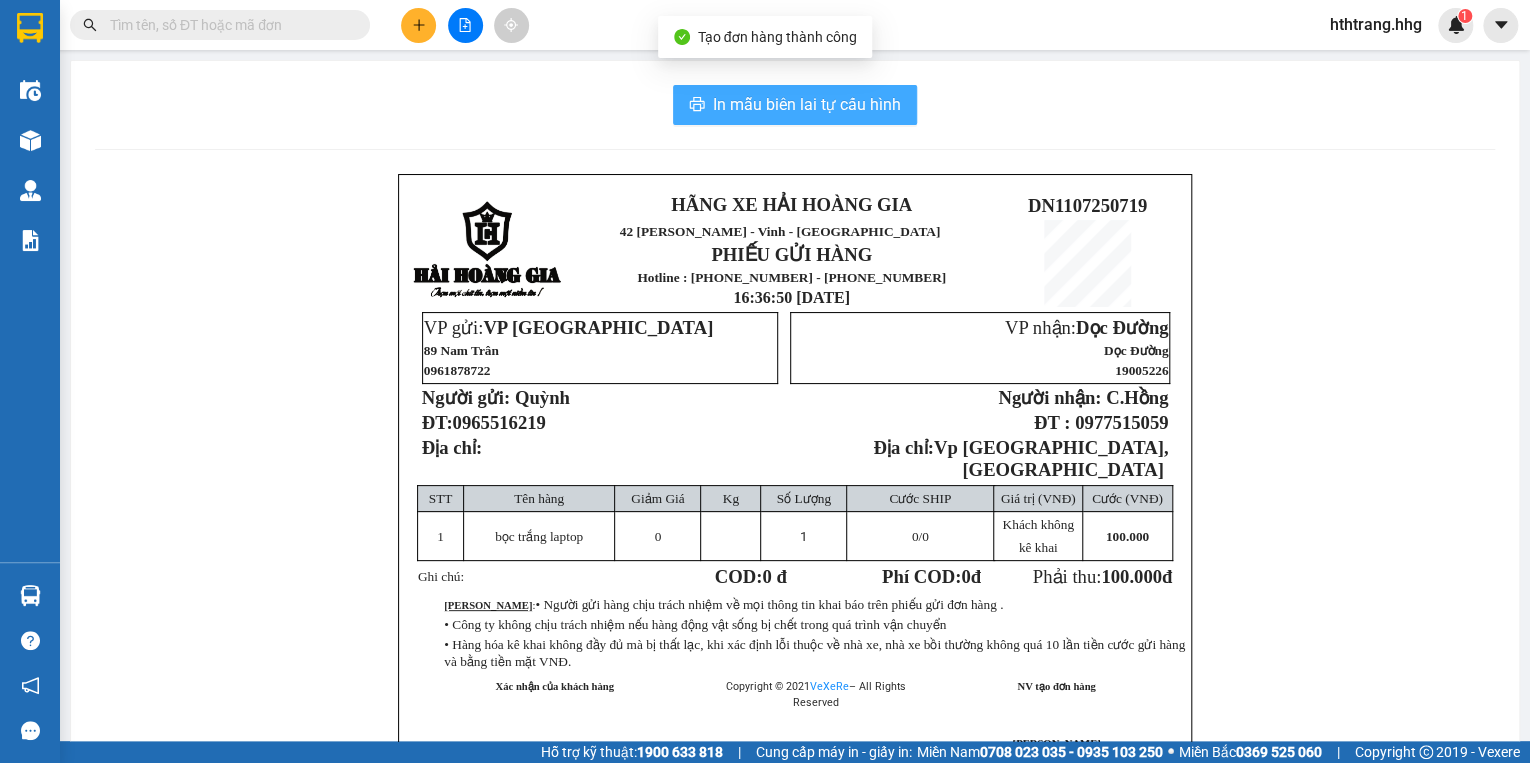 scroll, scrollTop: 0, scrollLeft: 0, axis: both 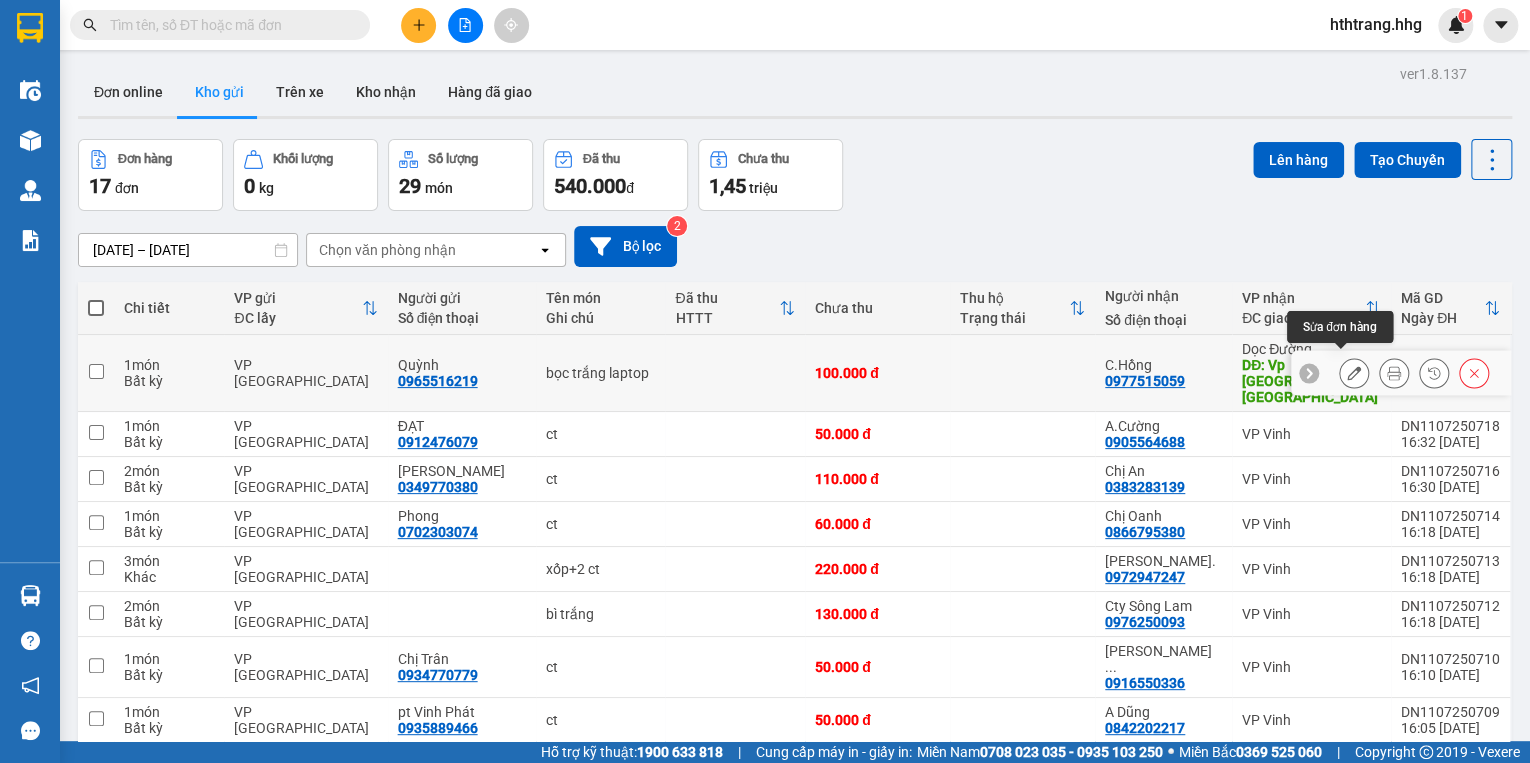 click at bounding box center [1354, 373] 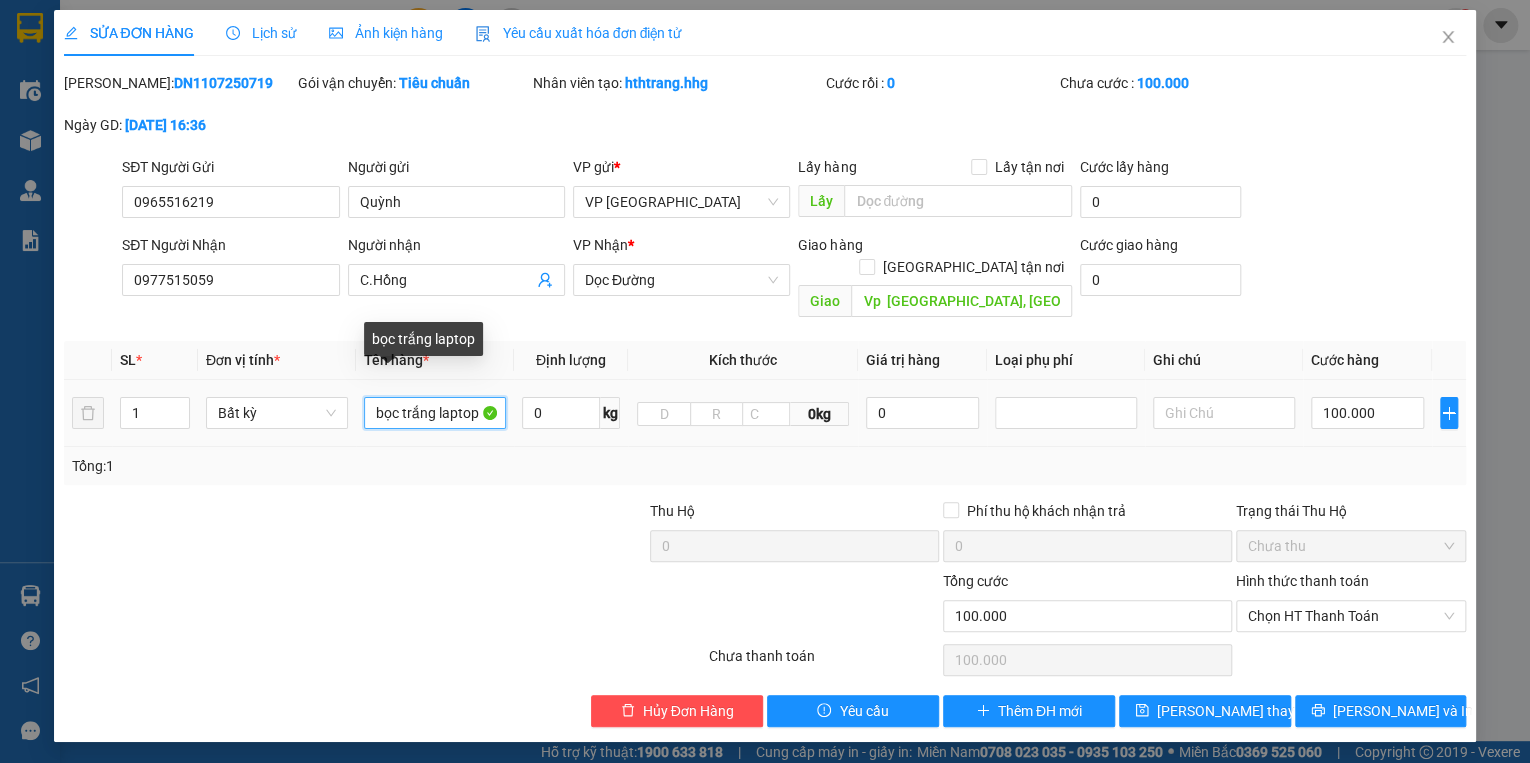 click on "bọc trắng laptop" at bounding box center [435, 413] 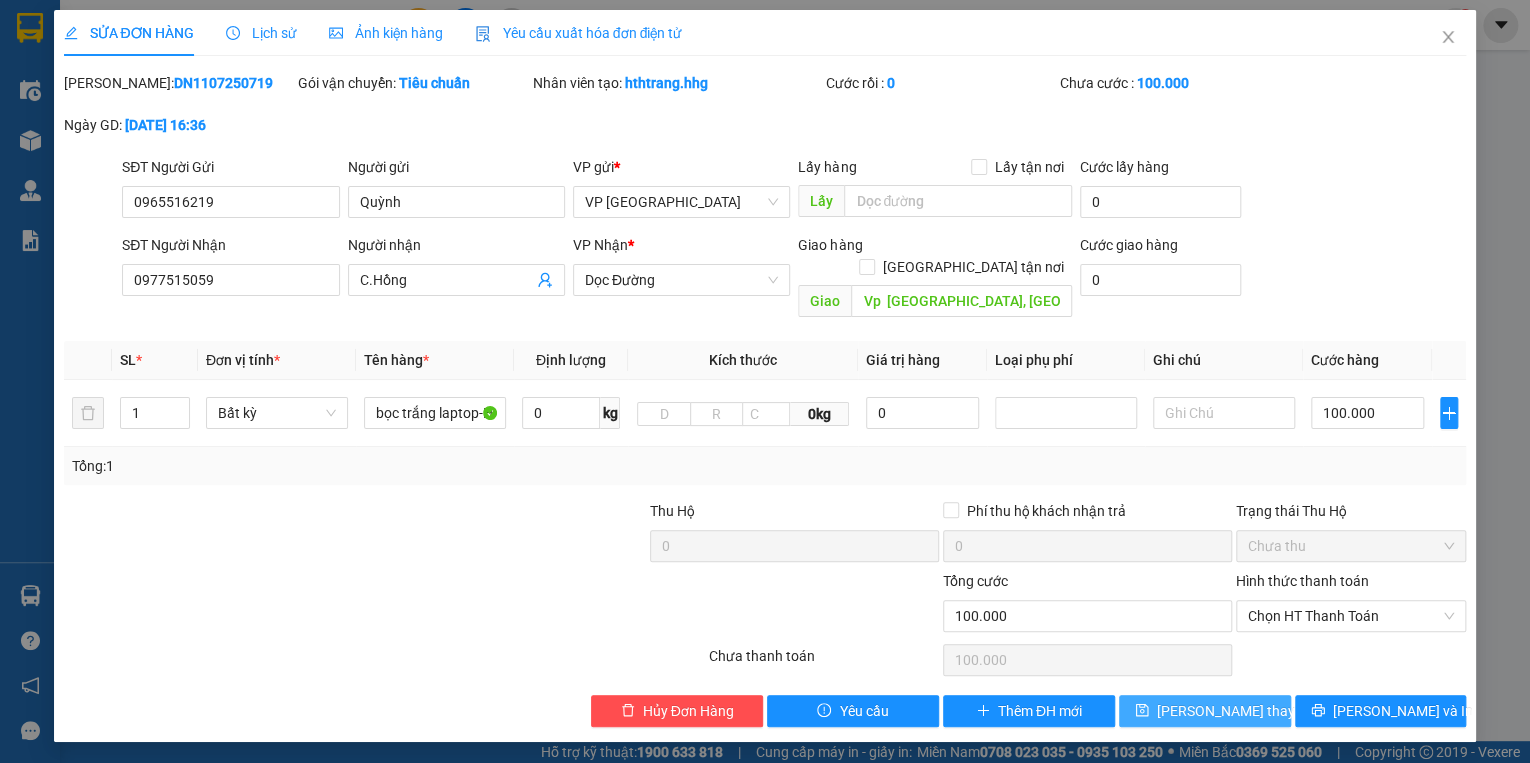 click on "[PERSON_NAME] thay đổi" at bounding box center [1237, 711] 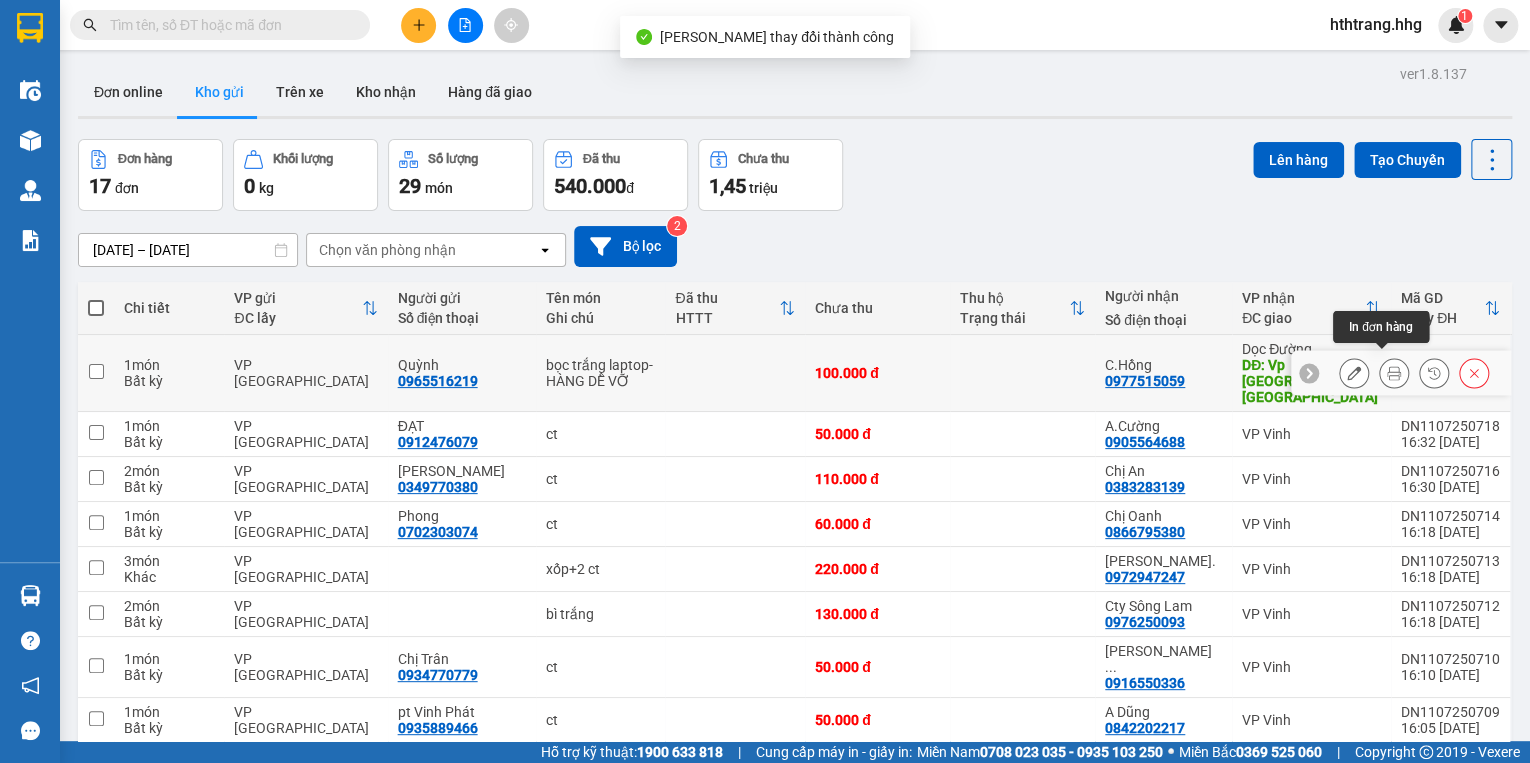 click 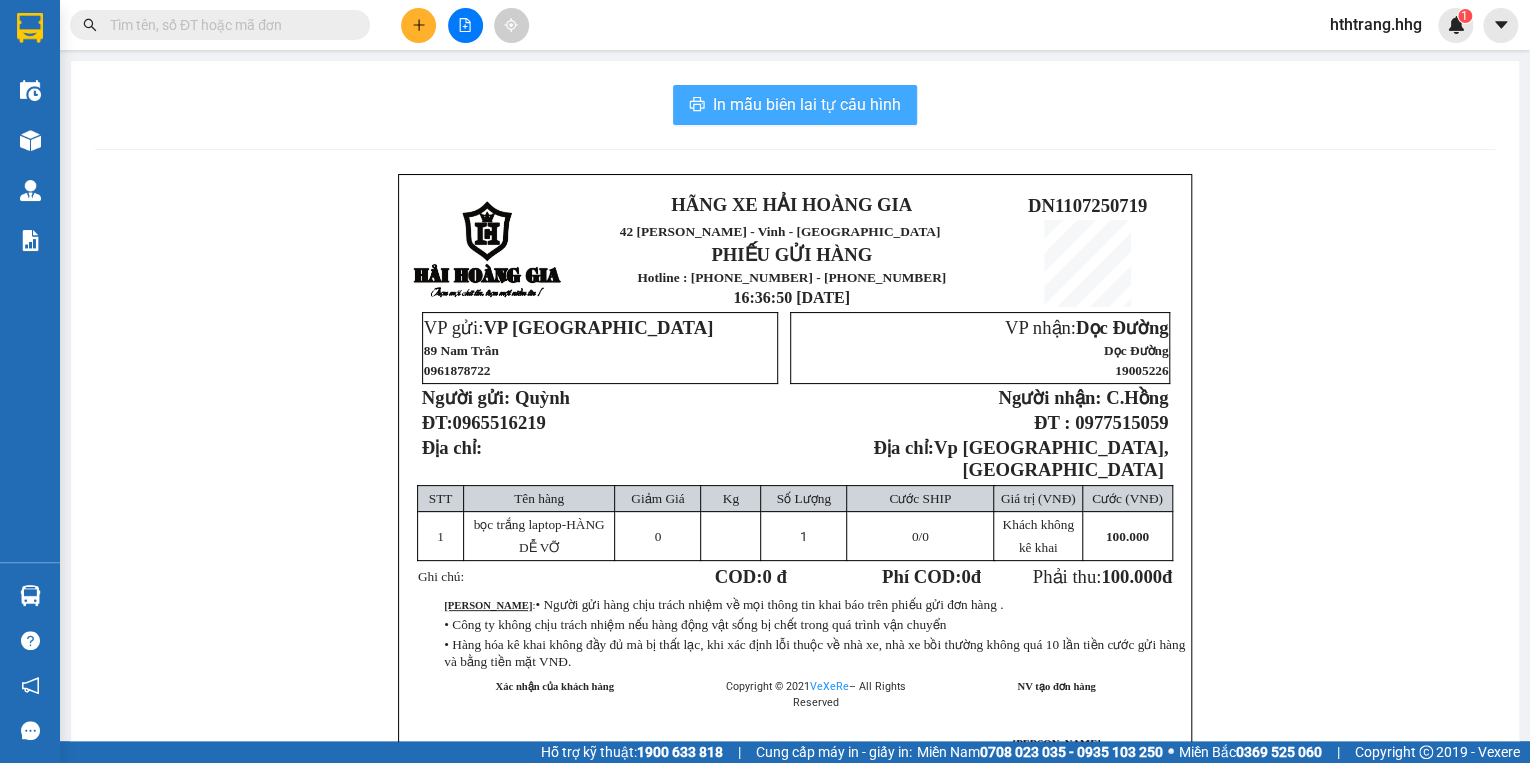 click on "In mẫu biên lai tự cấu hình" at bounding box center (807, 104) 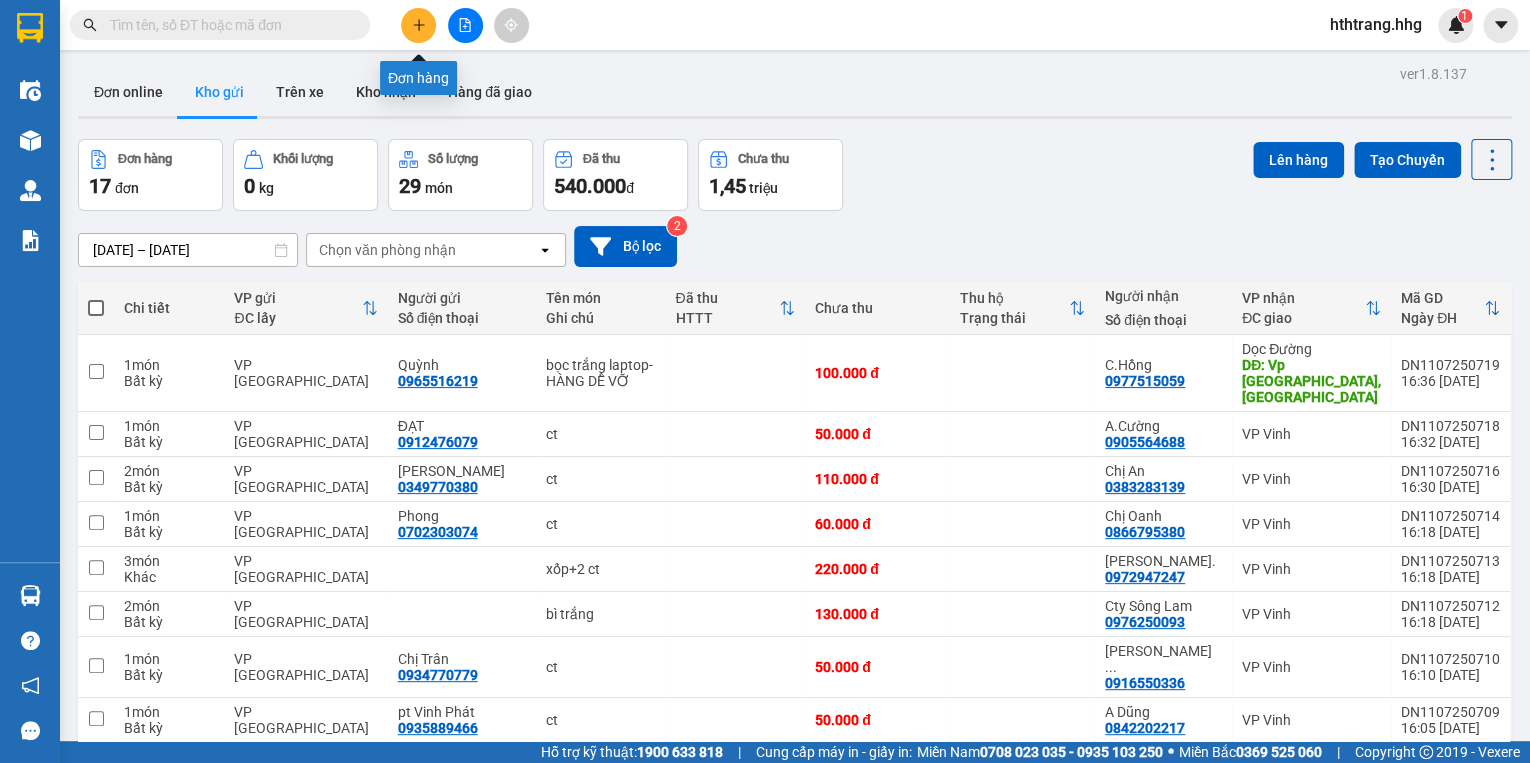 click at bounding box center (418, 25) 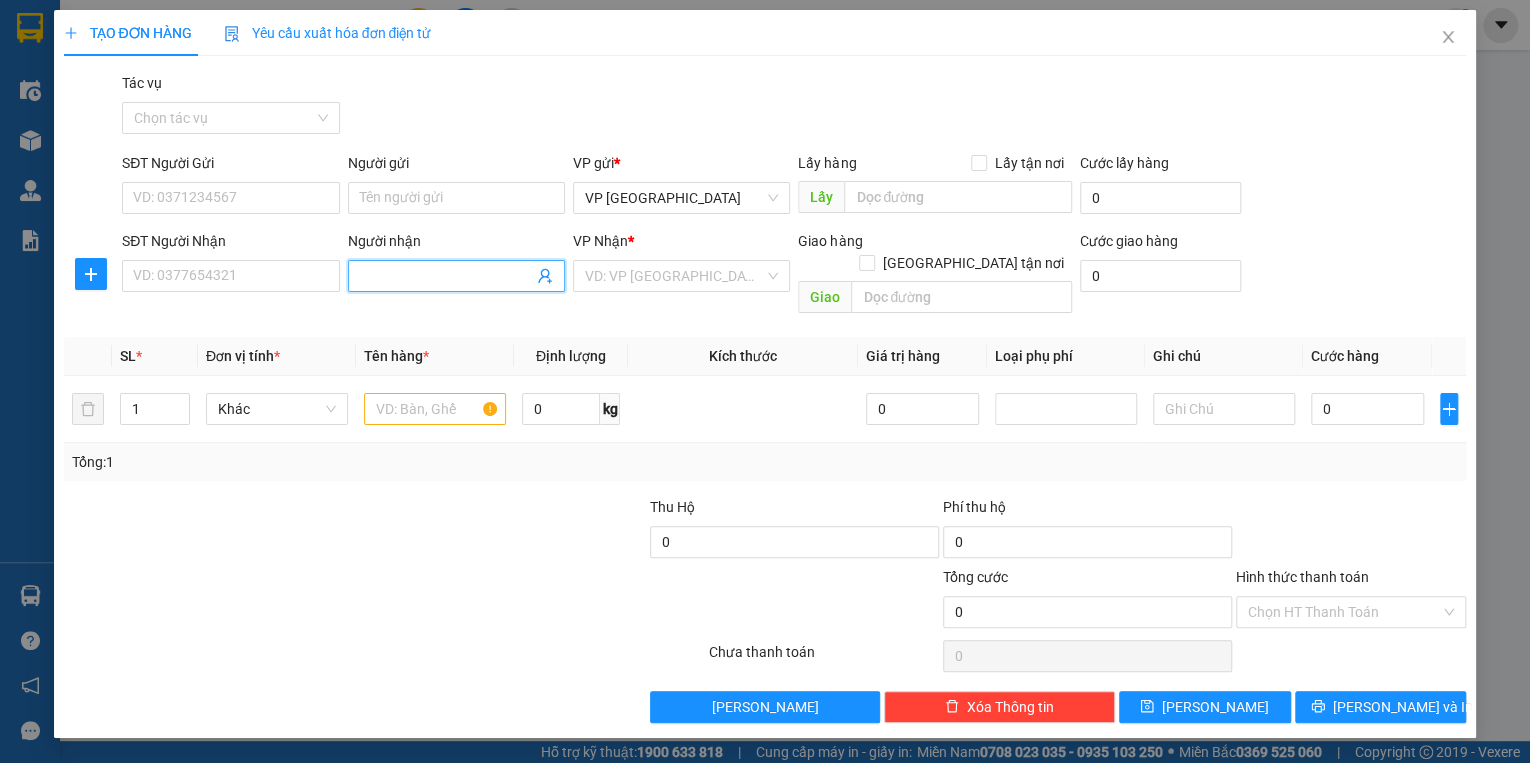 click on "Người nhận" at bounding box center [446, 276] 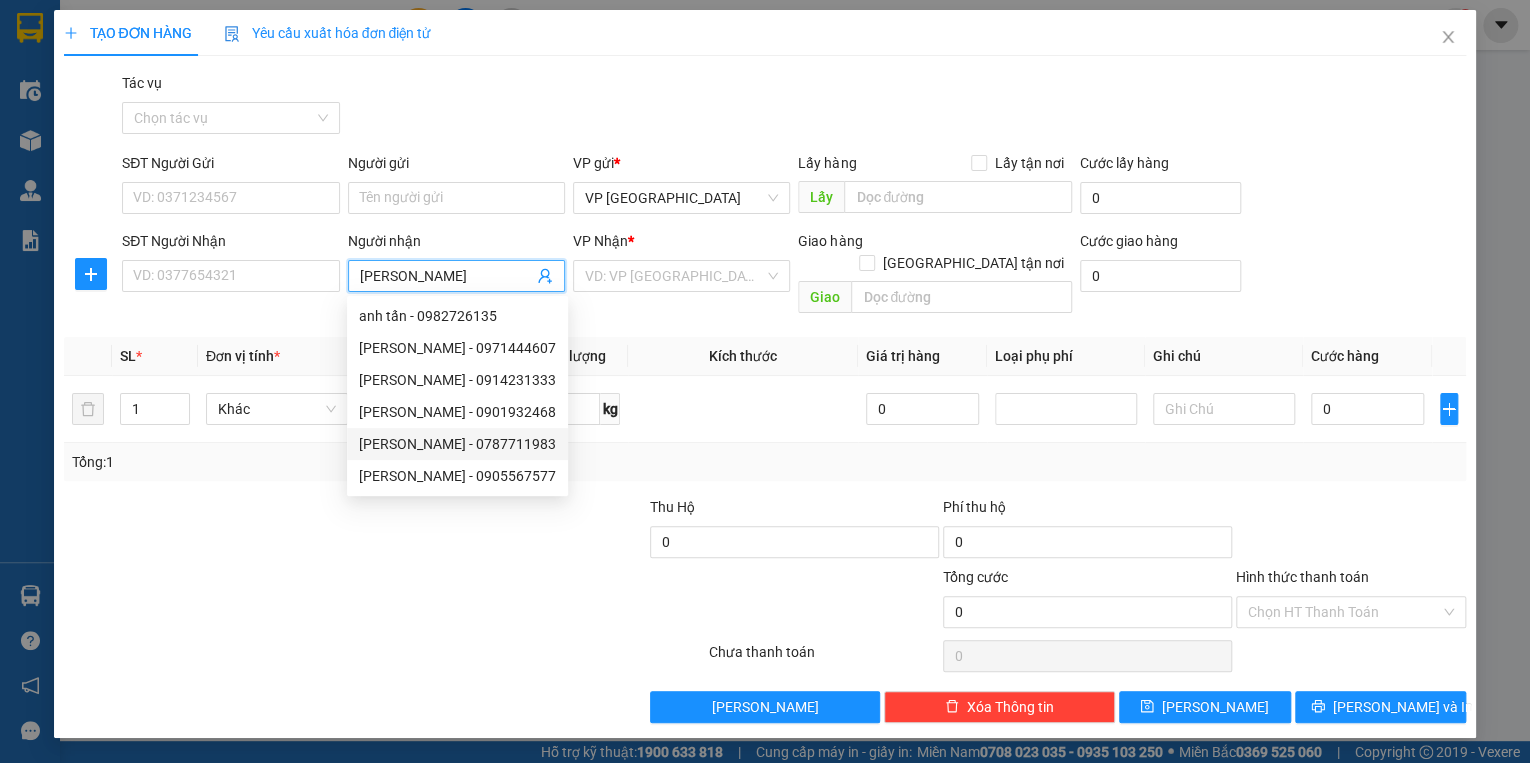 drag, startPoint x: 478, startPoint y: 436, endPoint x: 495, endPoint y: 431, distance: 17.720045 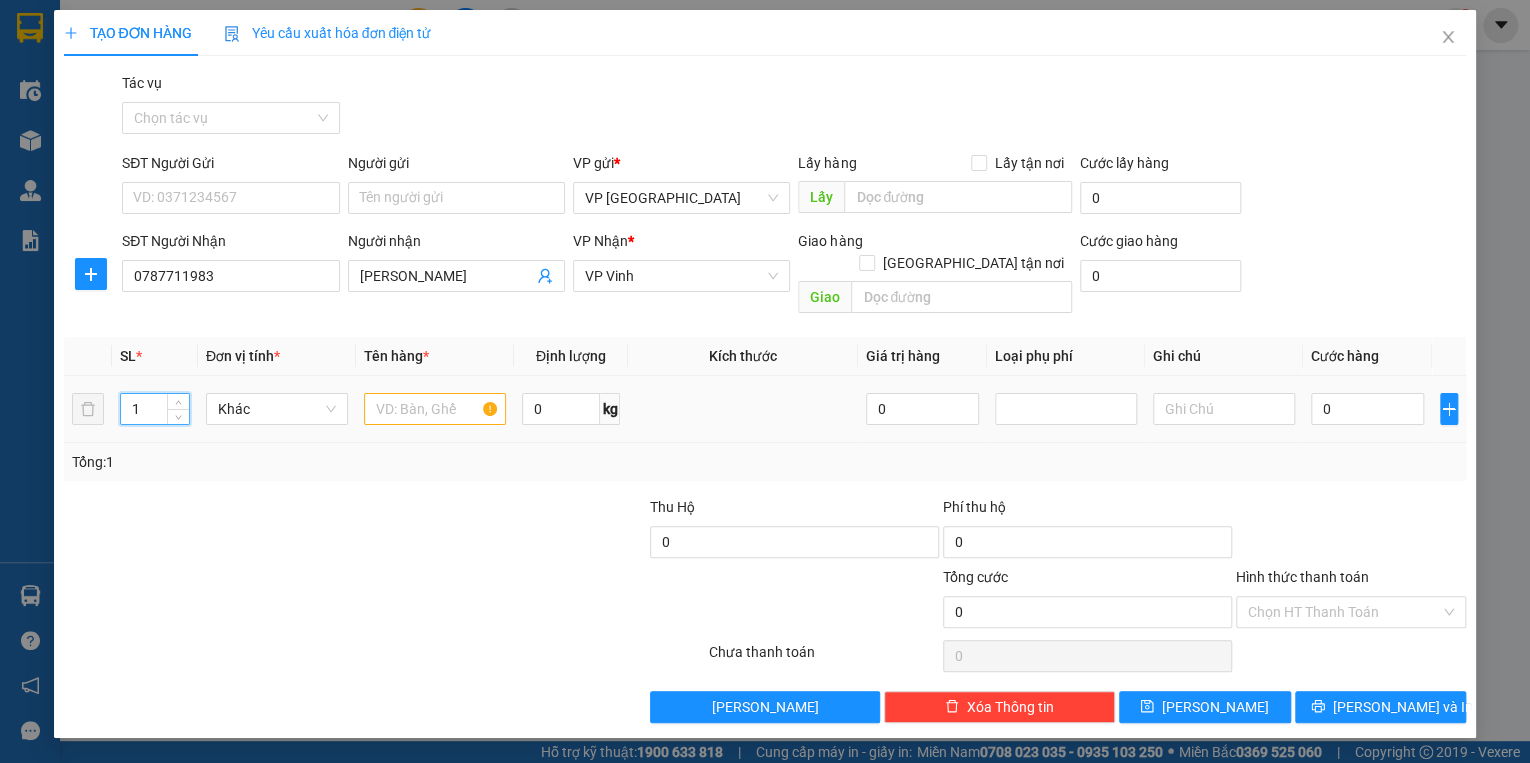 click on "1" at bounding box center [155, 409] 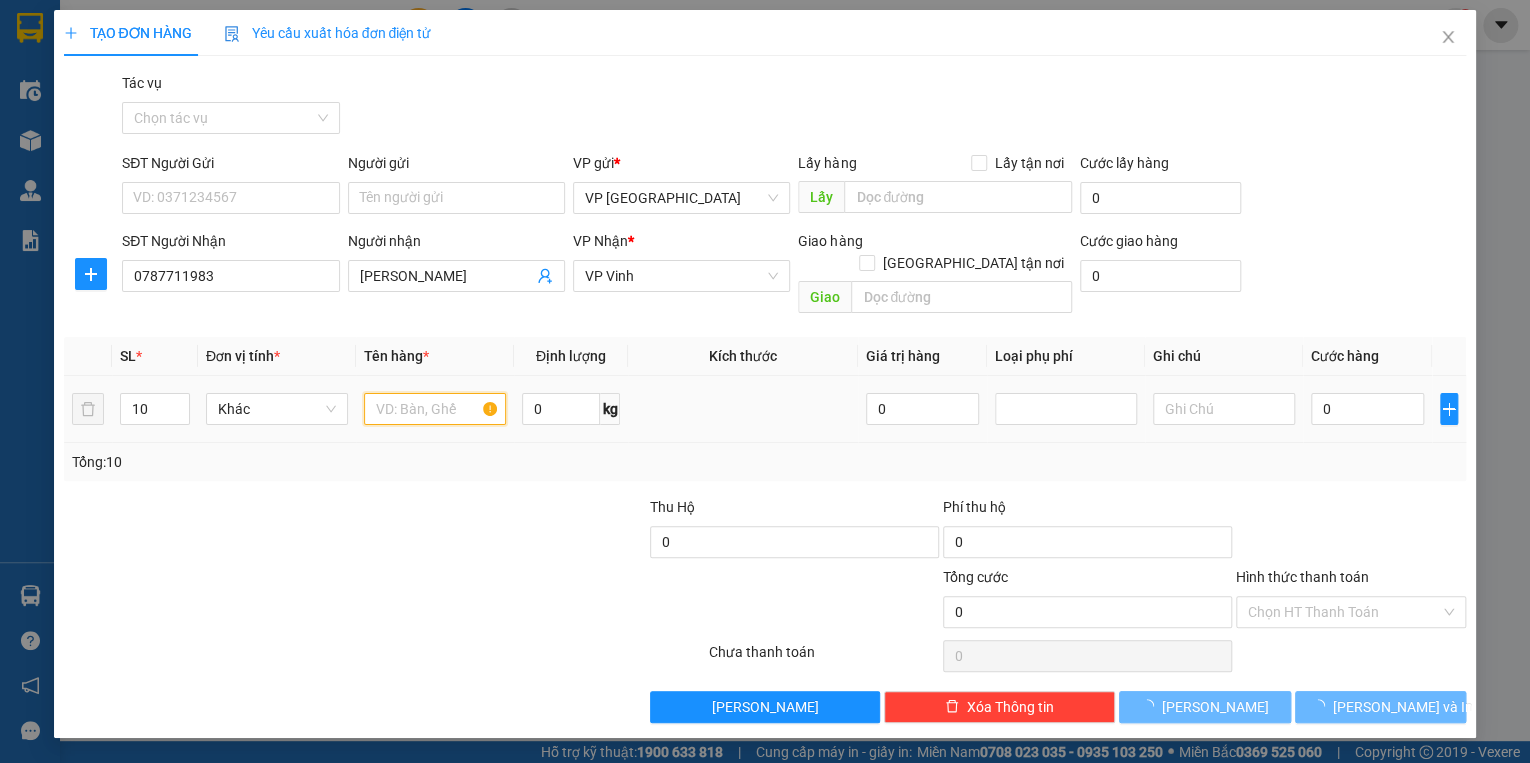 click at bounding box center (435, 409) 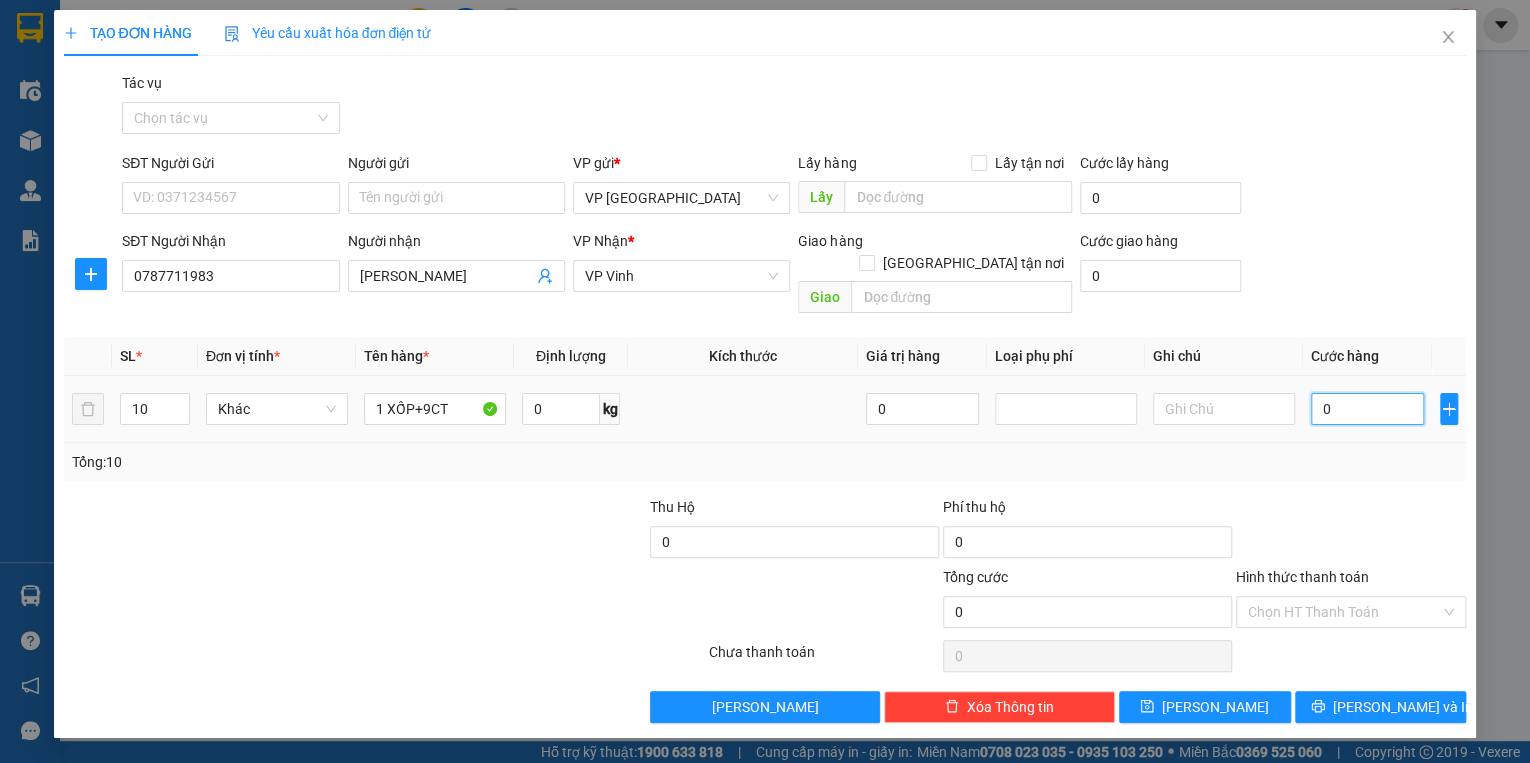 click on "0" at bounding box center [1367, 409] 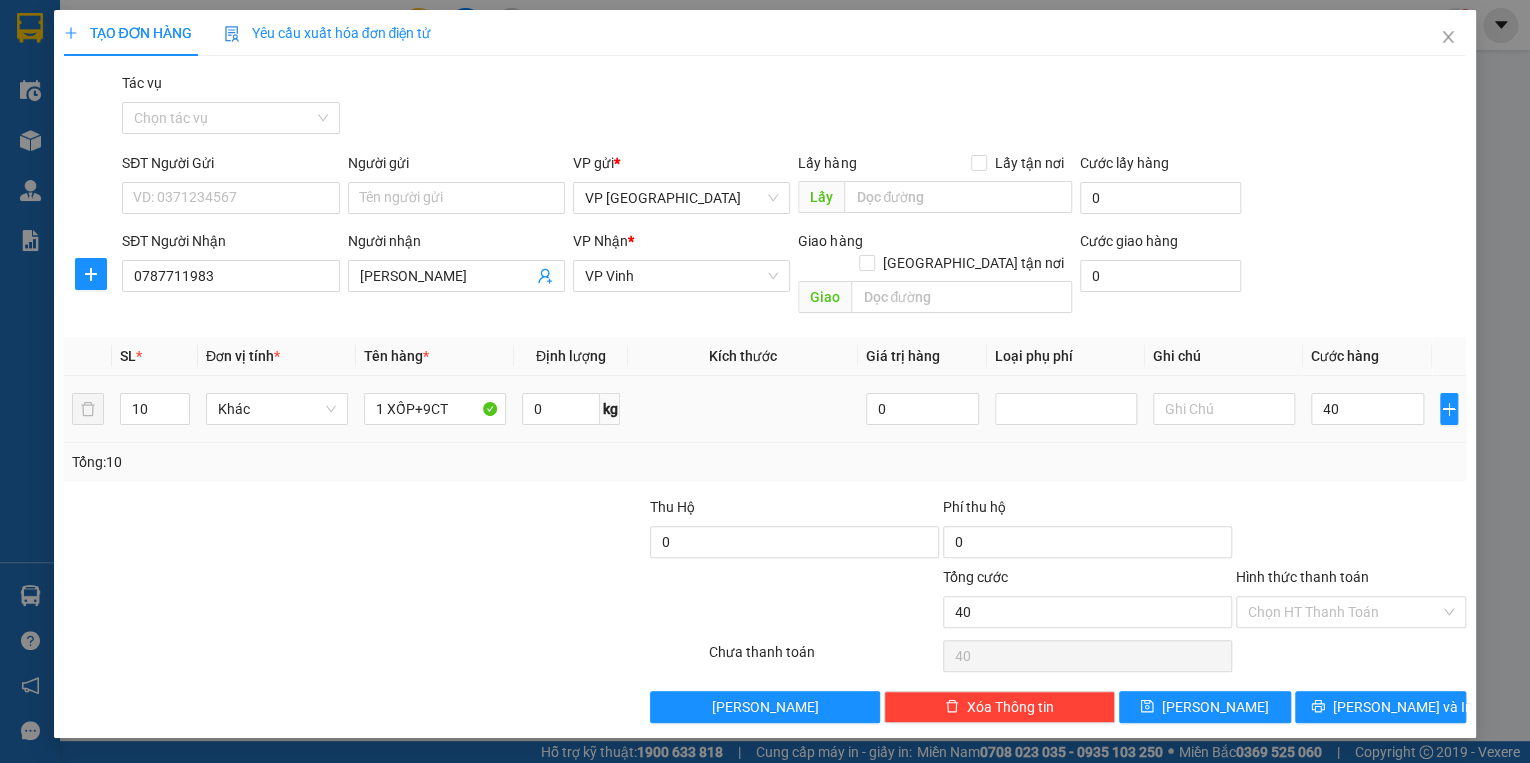 click on "Kết quả tìm kiếm ( 59 )  Bộ lọc  Mã ĐH Trạng thái Món hàng Thu hộ Tổng cước Chưa cước Người gửi VP Gửi Người nhận VP Nhận VPV1007250655 19:44 [DATE] VP Nhận   37H-062.12 10:31 [DATE] dt SL:  1 100.000 100.000 0828138138 Thiện VP Vinh 0839645678 Thiện VP Đà Nẵng VPV3012220484 18:26 [DATE] VP Nhận   37B-027.54 14:57 [DATE] bọc vàng điện thoại SL:  1 100.000 100.000 0966724789 VP Vinh 0828138138  C nhọc  VP Đà Nẵng VPV2512220743 19:45 [DATE] VP Nhận   37B-027.80 14:49 [DATE] hộp nhỏ vàng SL:  1 50.000 50.000 0828138138 VP Vinh 0966724789 ngọc  VP [GEOGRAPHIC_DATA] VPV1710240584 17:58 [DATE] Trên xe   37H-073.51 21:25  [DATE] đt SL:  1 100.000 100.000 0828138138 Thiện VP Vinh 0966724789 Hiếu VP [GEOGRAPHIC_DATA] VPV1310241015 19:17 [DATE] Trên xe   37G-000.09 18:30  [DATE] dt SL:  1 150.000 150.000 0828138138 Thiện VP Vinh 0777400089 A Hùng VP [GEOGRAPHIC_DATA] VPV0710240100 19:09 [DATE] Trên xe   37G-000.09 18:30  [DATE] dt" at bounding box center [765, 381] 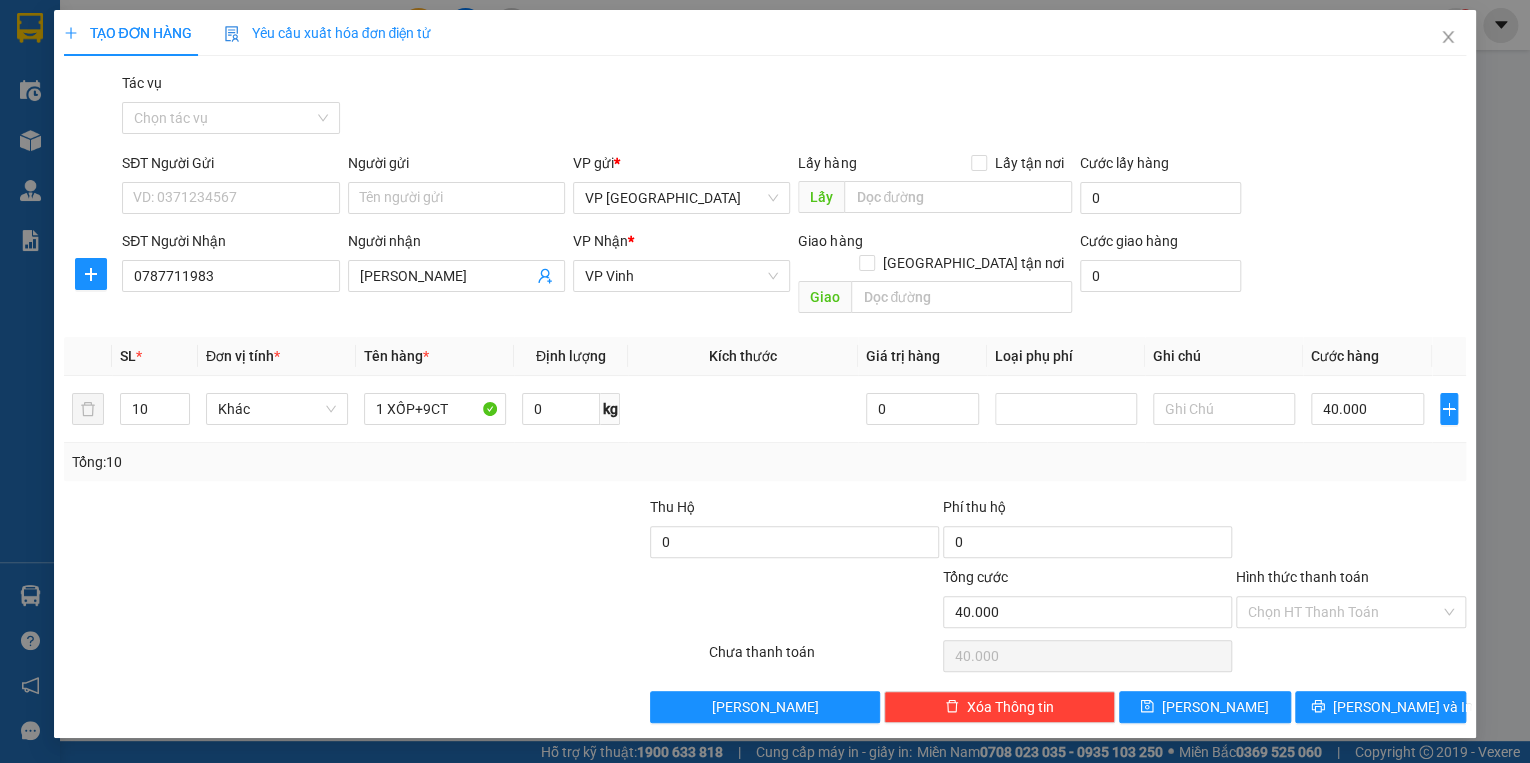 click on "SĐT Người Gửi VD: 0371234567 Người gửi Tên người gửi VP gửi  * VP [GEOGRAPHIC_DATA] Lấy hàng Lấy tận nơi Lấy Cước lấy hàng 0" at bounding box center (794, 187) 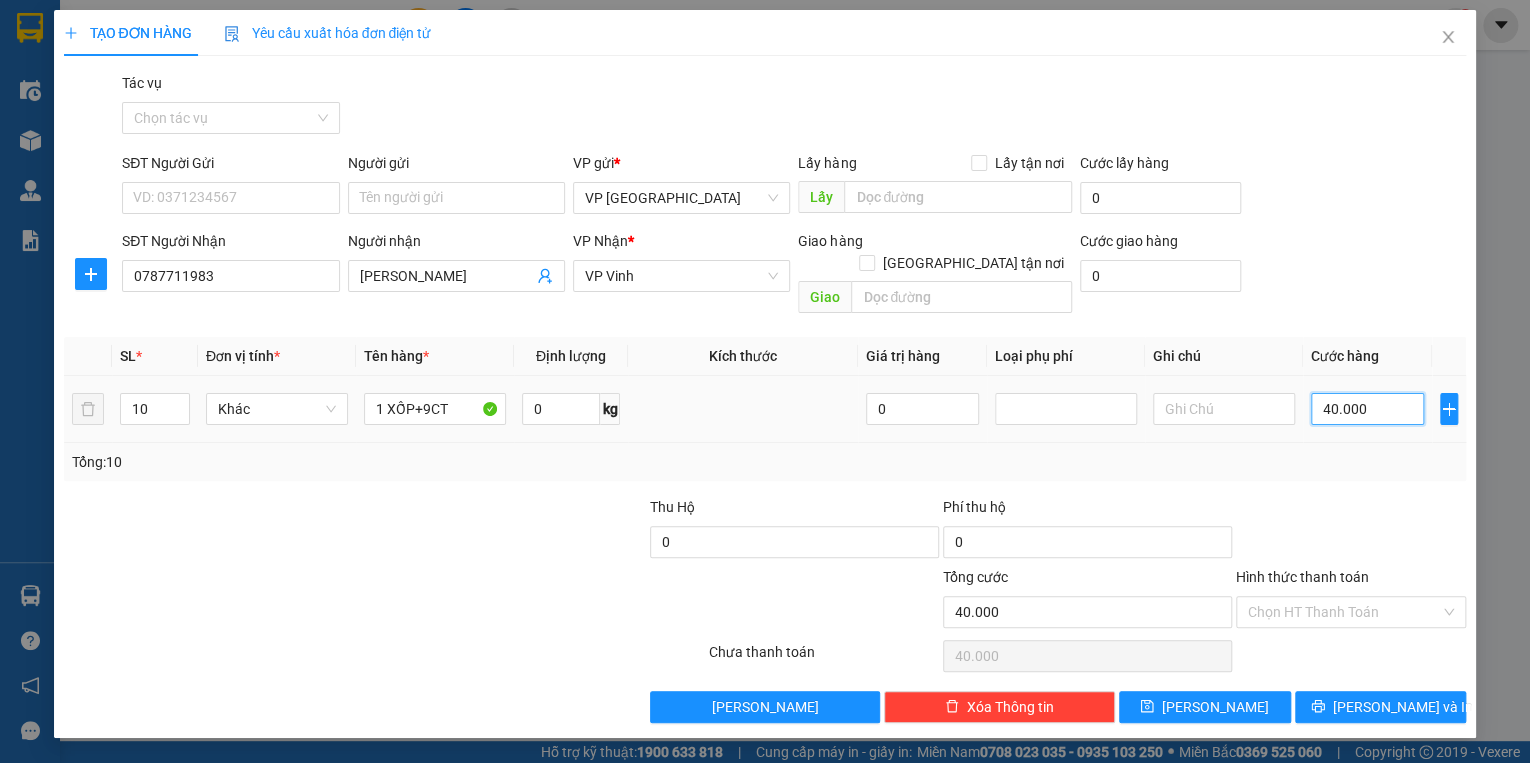 click on "40.000" at bounding box center [1367, 409] 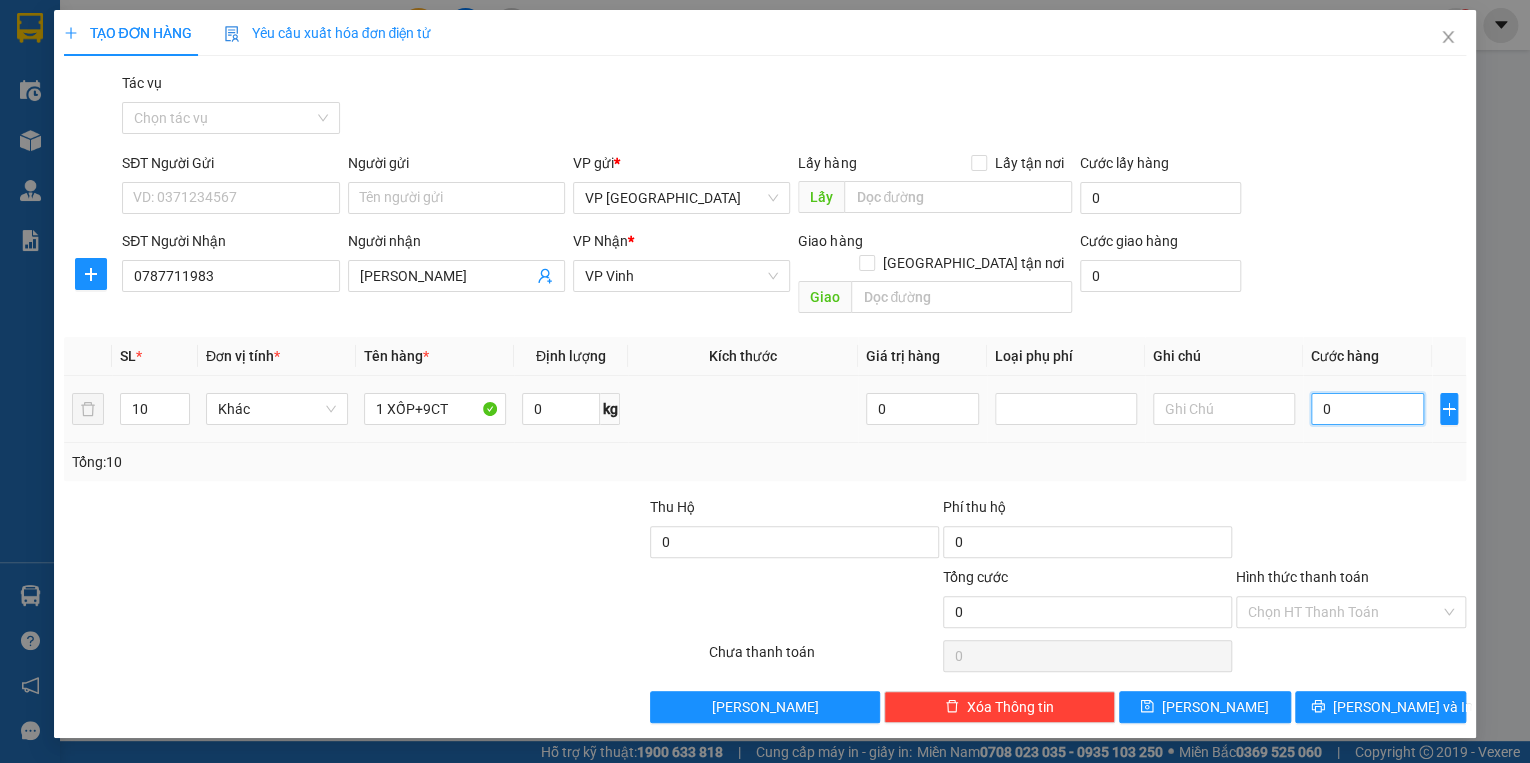 click on "0" at bounding box center (1367, 409) 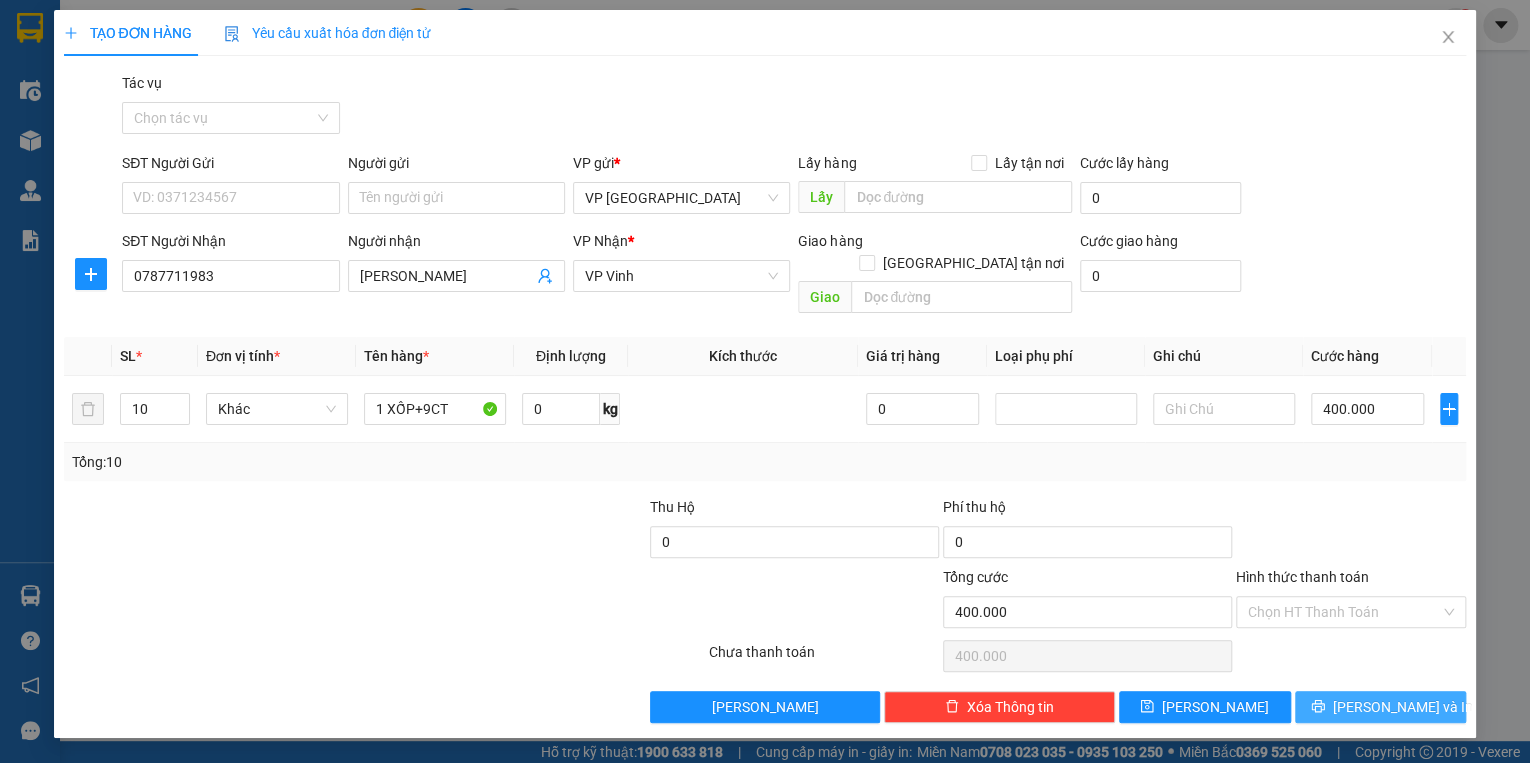click on "[PERSON_NAME] và In" at bounding box center [1403, 707] 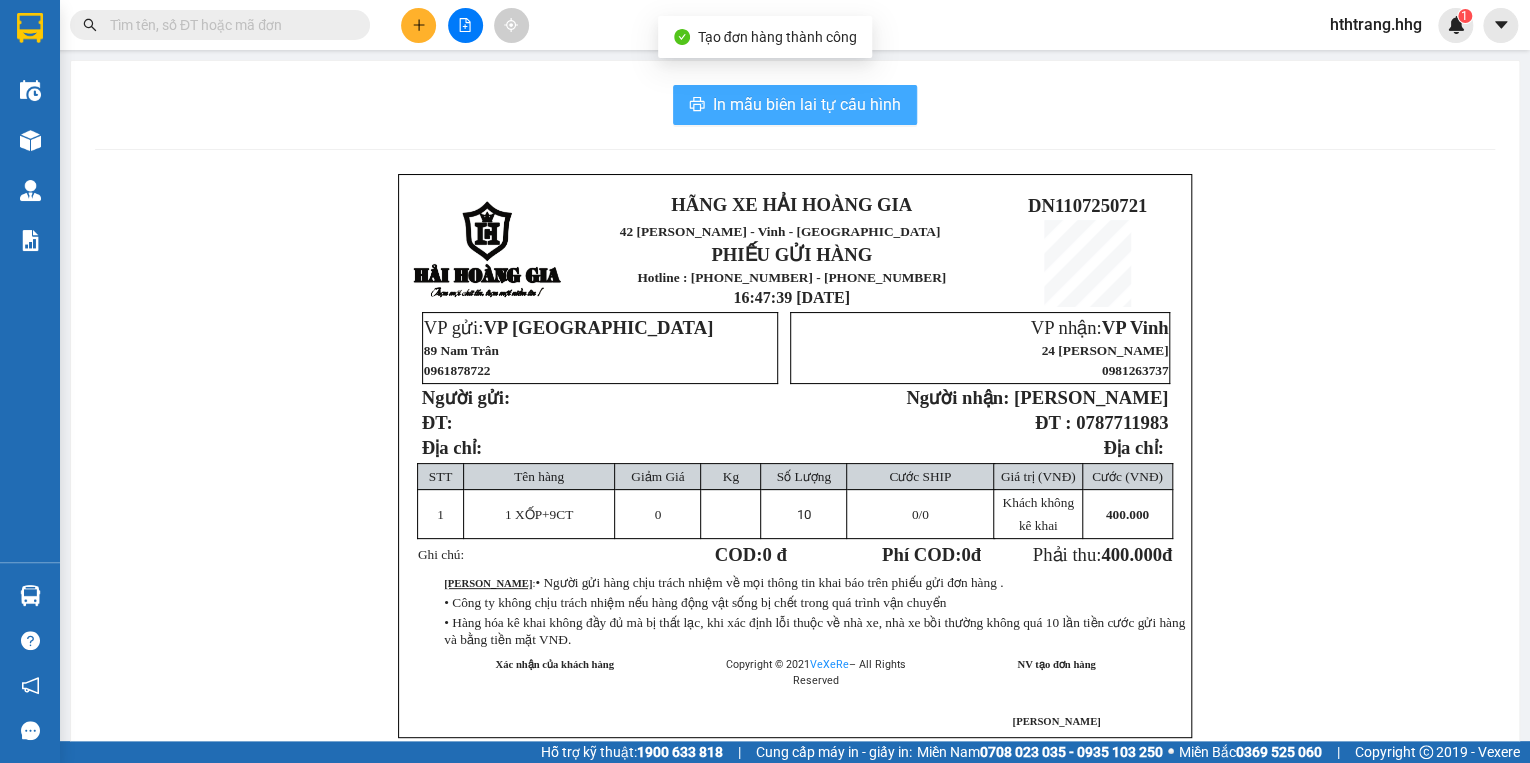 click on "In mẫu biên lai tự cấu hình" at bounding box center (807, 104) 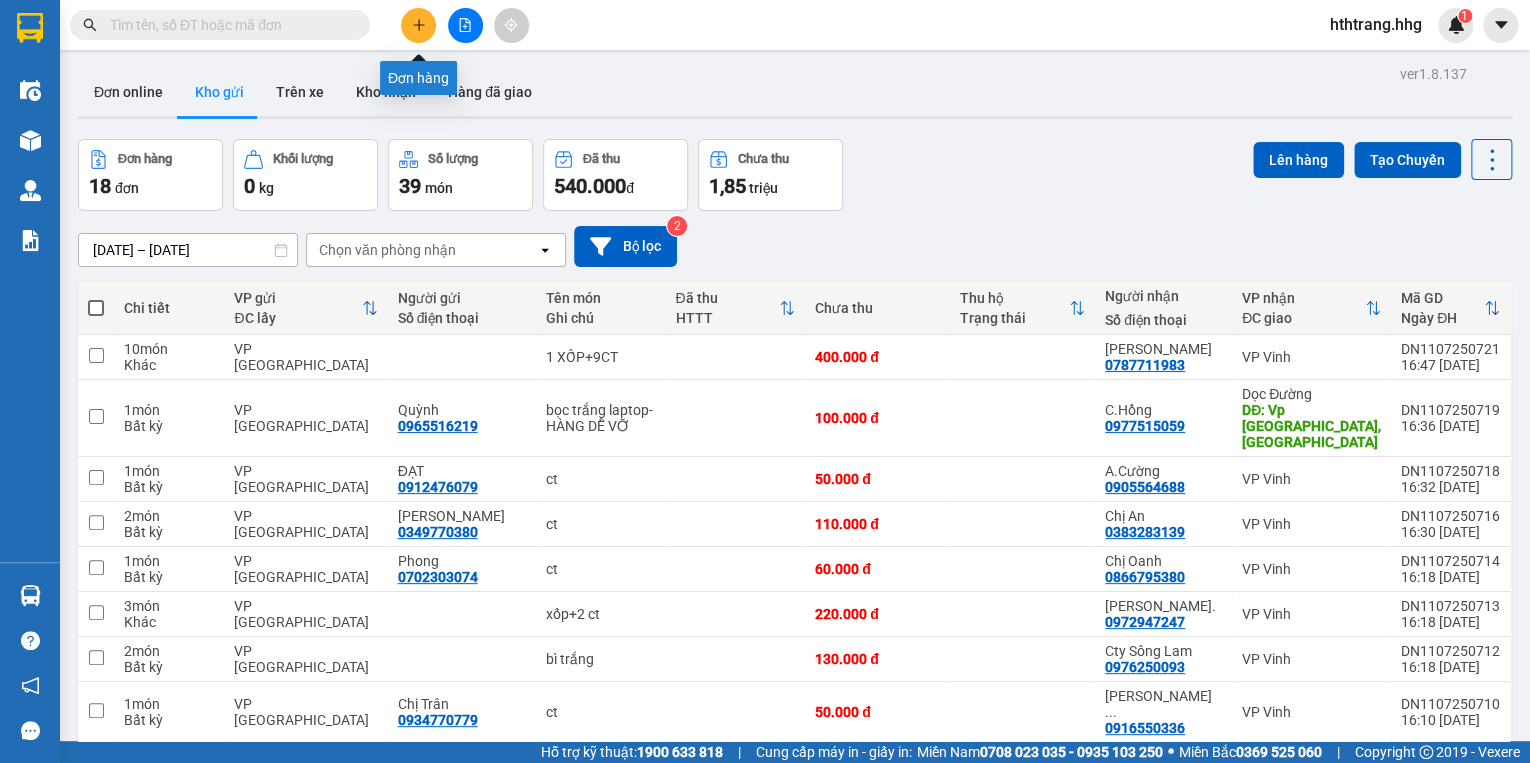 click 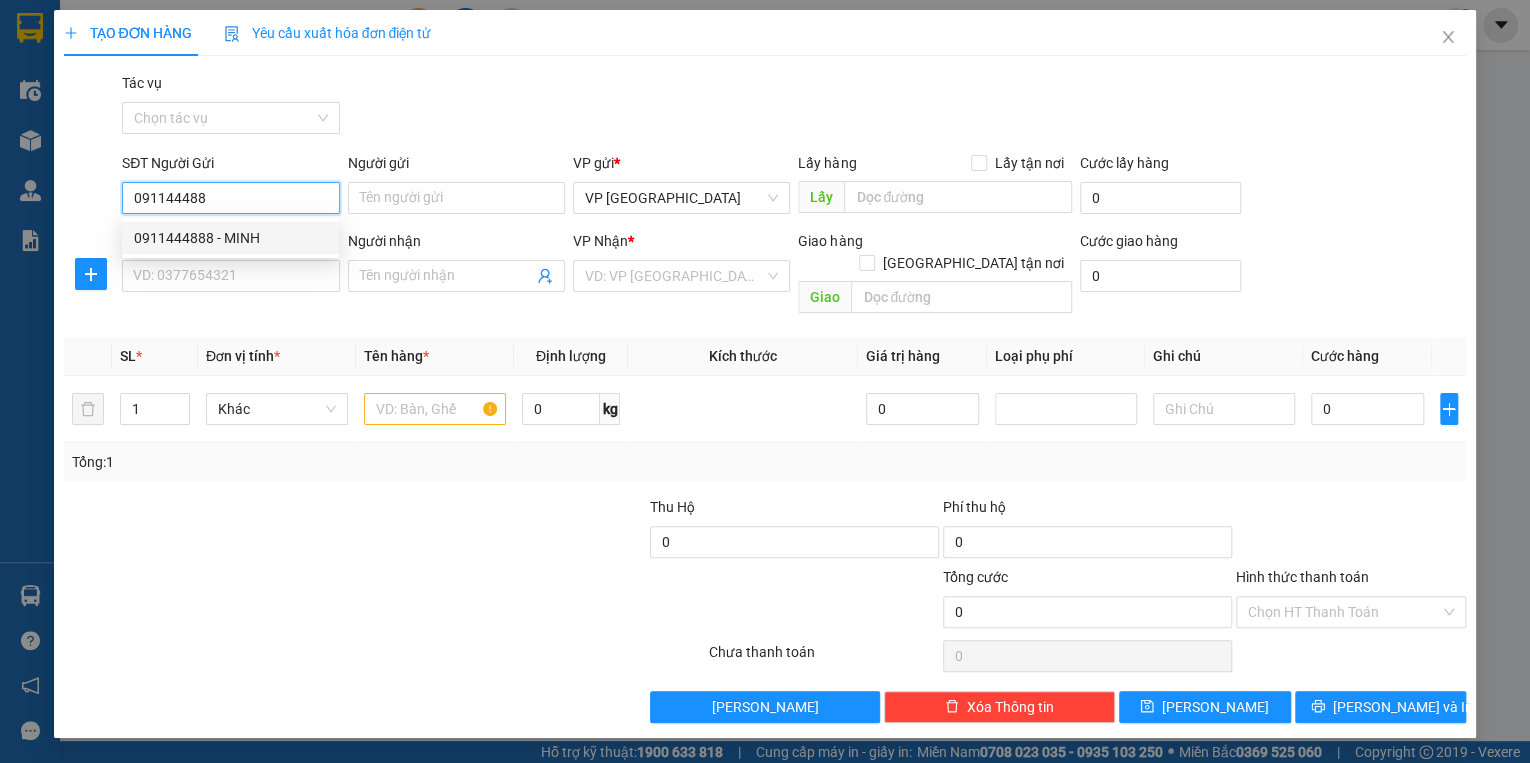 click on "0911444888 - MINH" at bounding box center (230, 238) 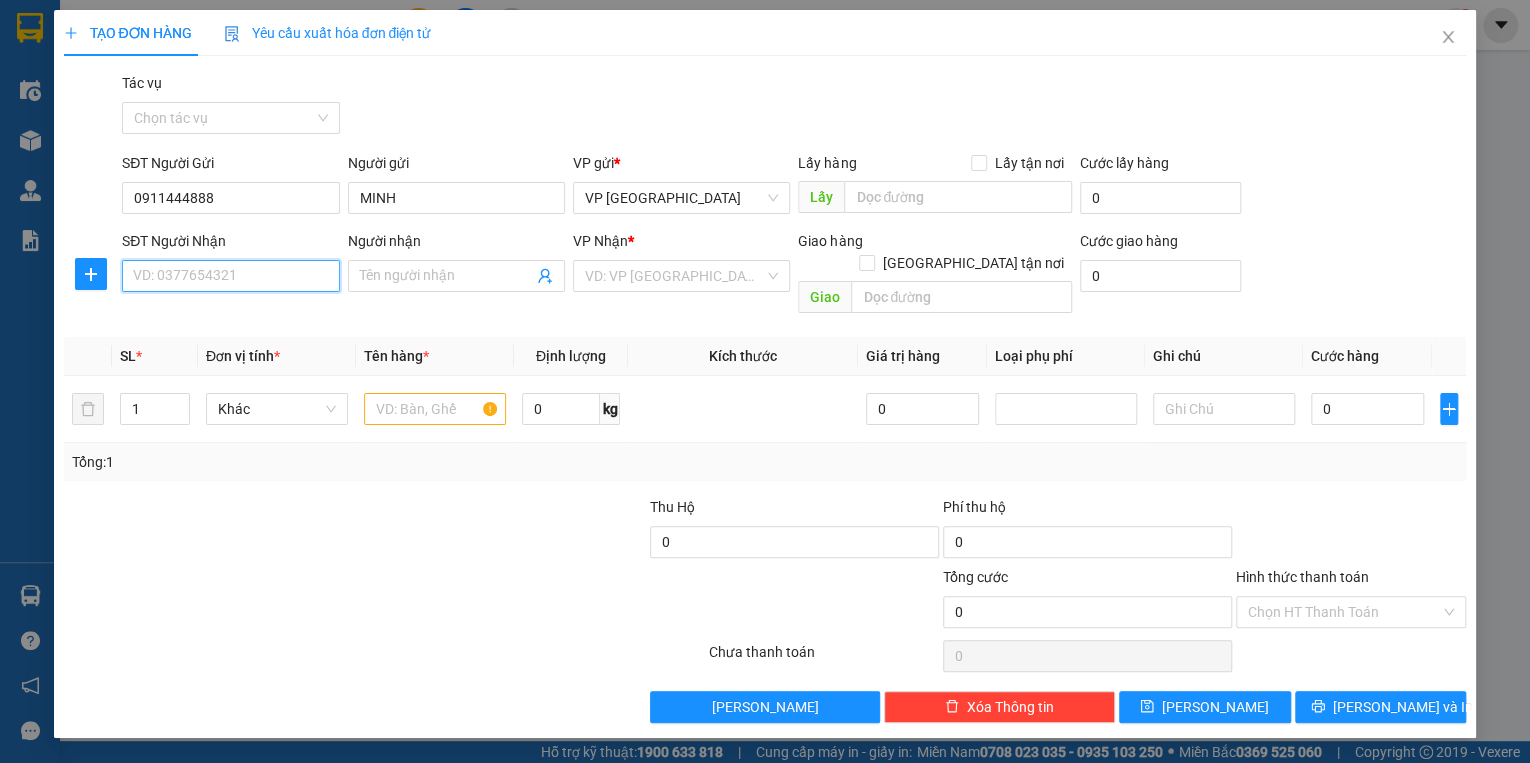 click on "SĐT Người Nhận" at bounding box center (230, 276) 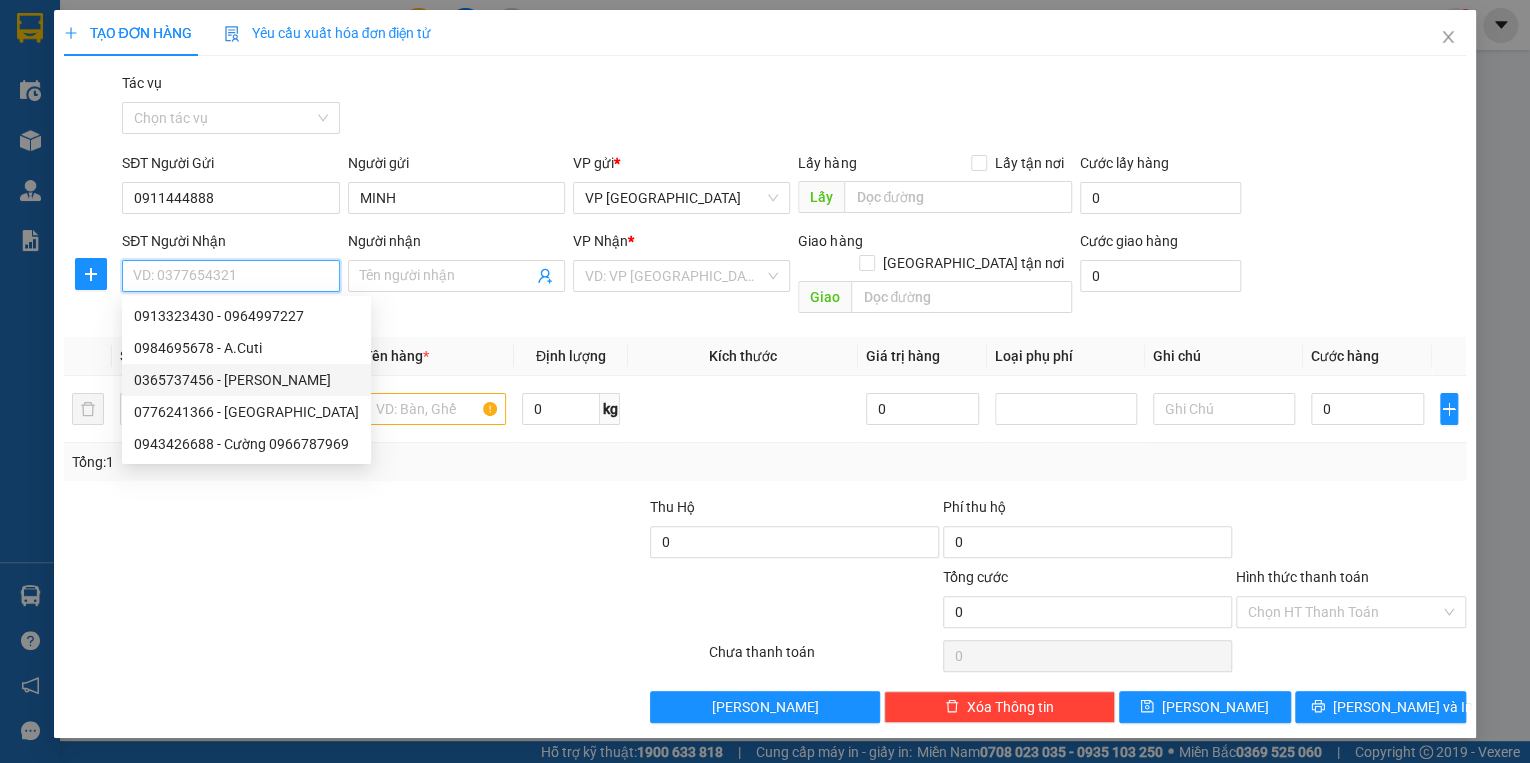 click on "0365737456 - [PERSON_NAME]" at bounding box center [246, 380] 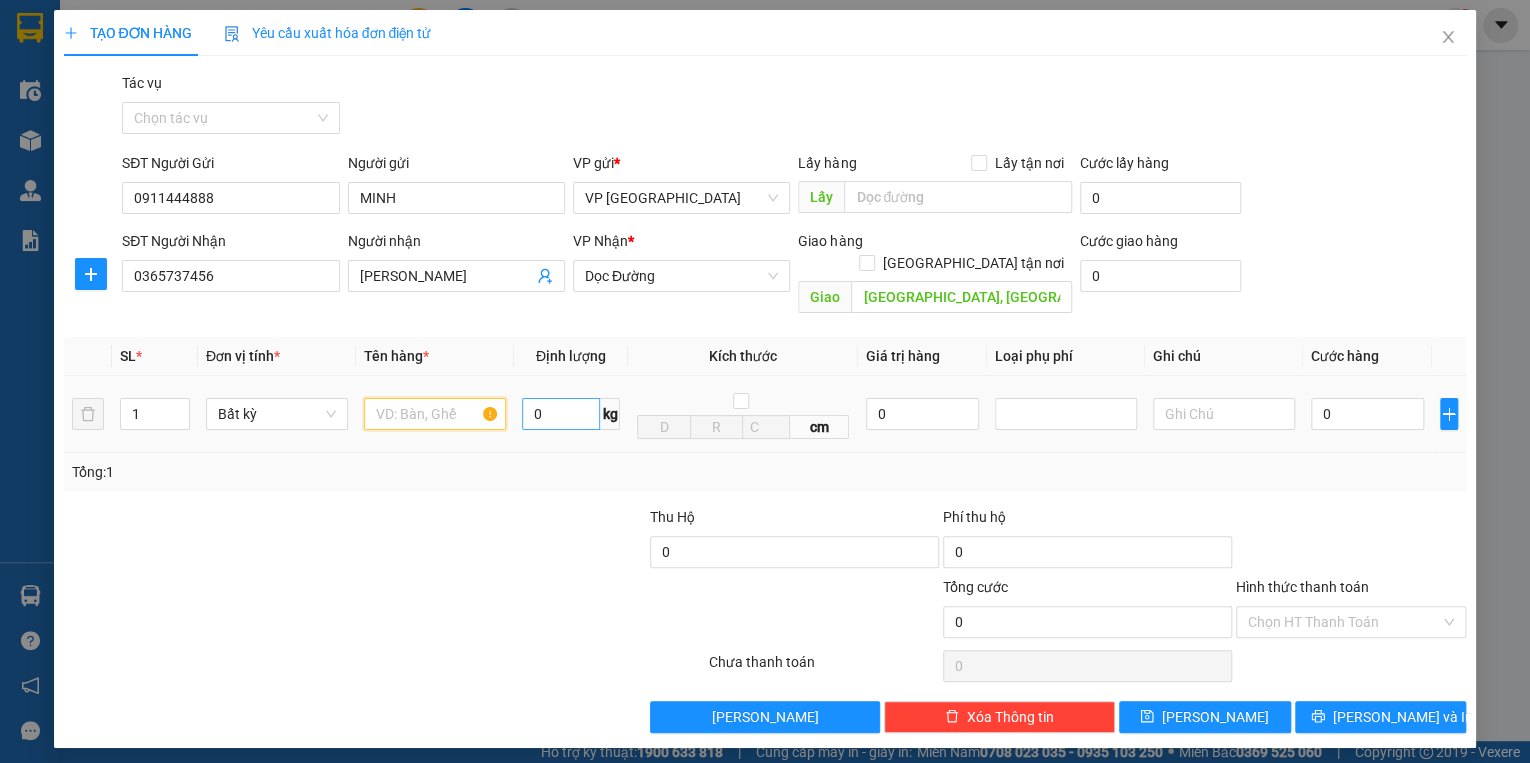 drag, startPoint x: 416, startPoint y: 389, endPoint x: 564, endPoint y: 385, distance: 148.05405 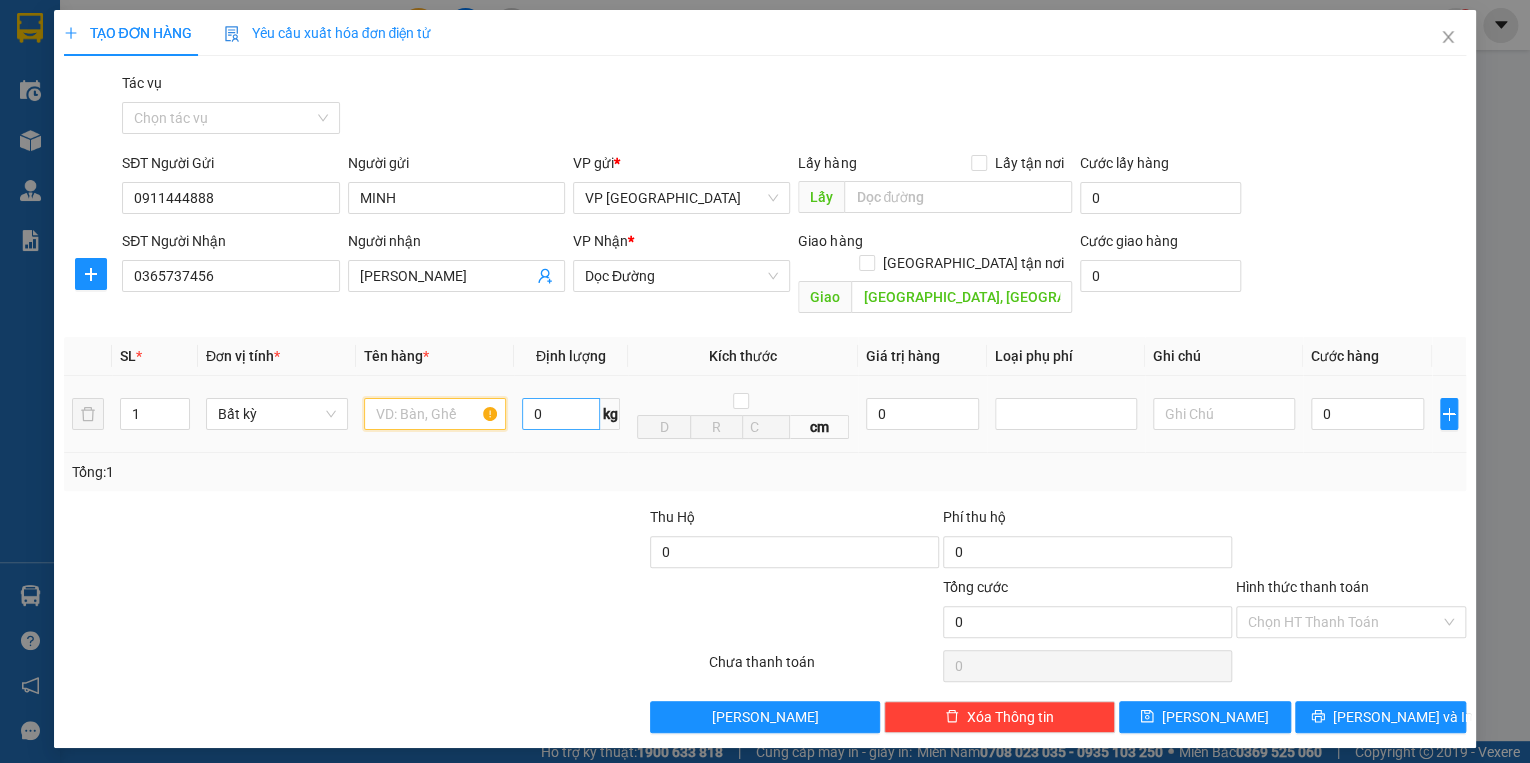 click at bounding box center (435, 414) 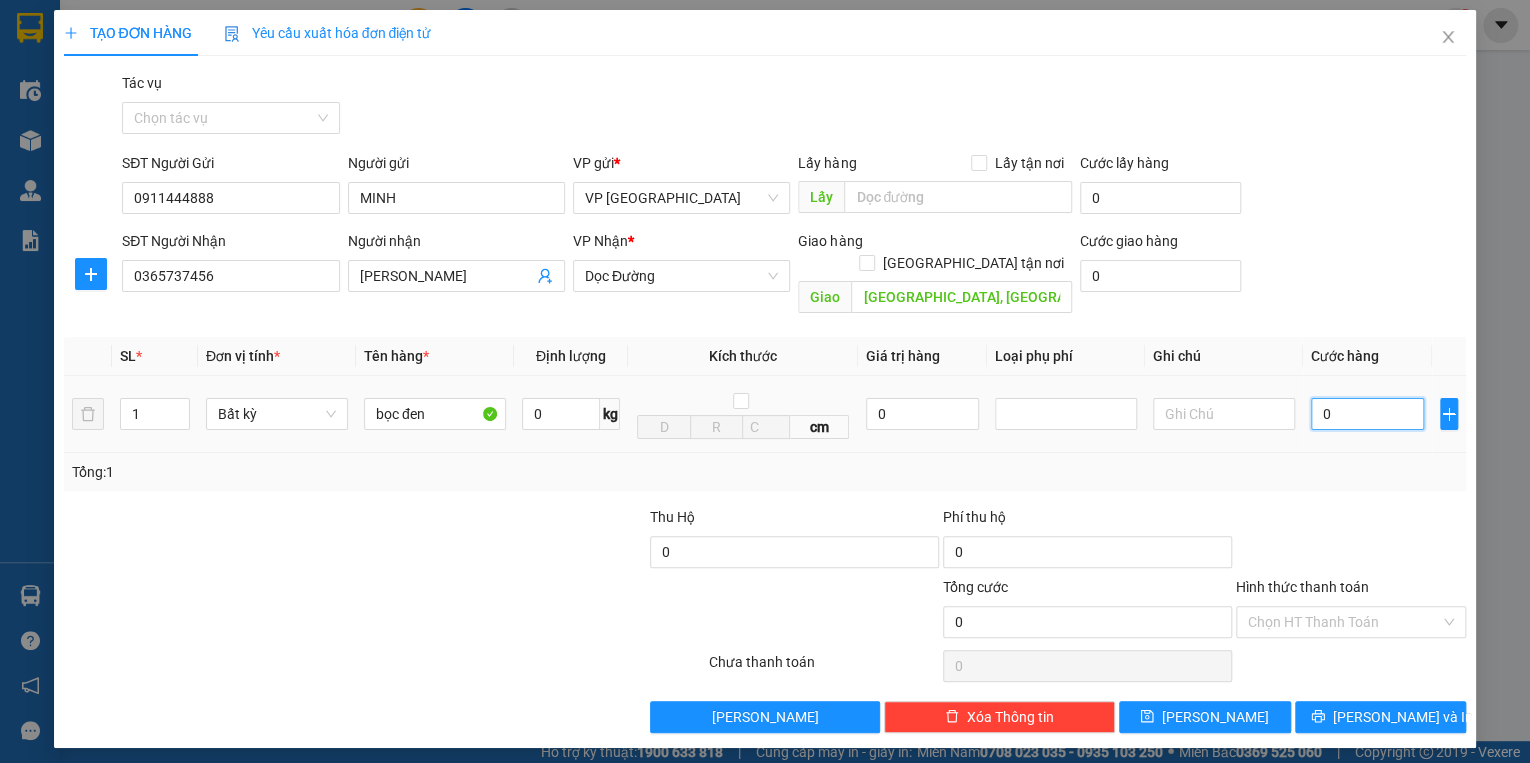 click on "0" at bounding box center (1367, 414) 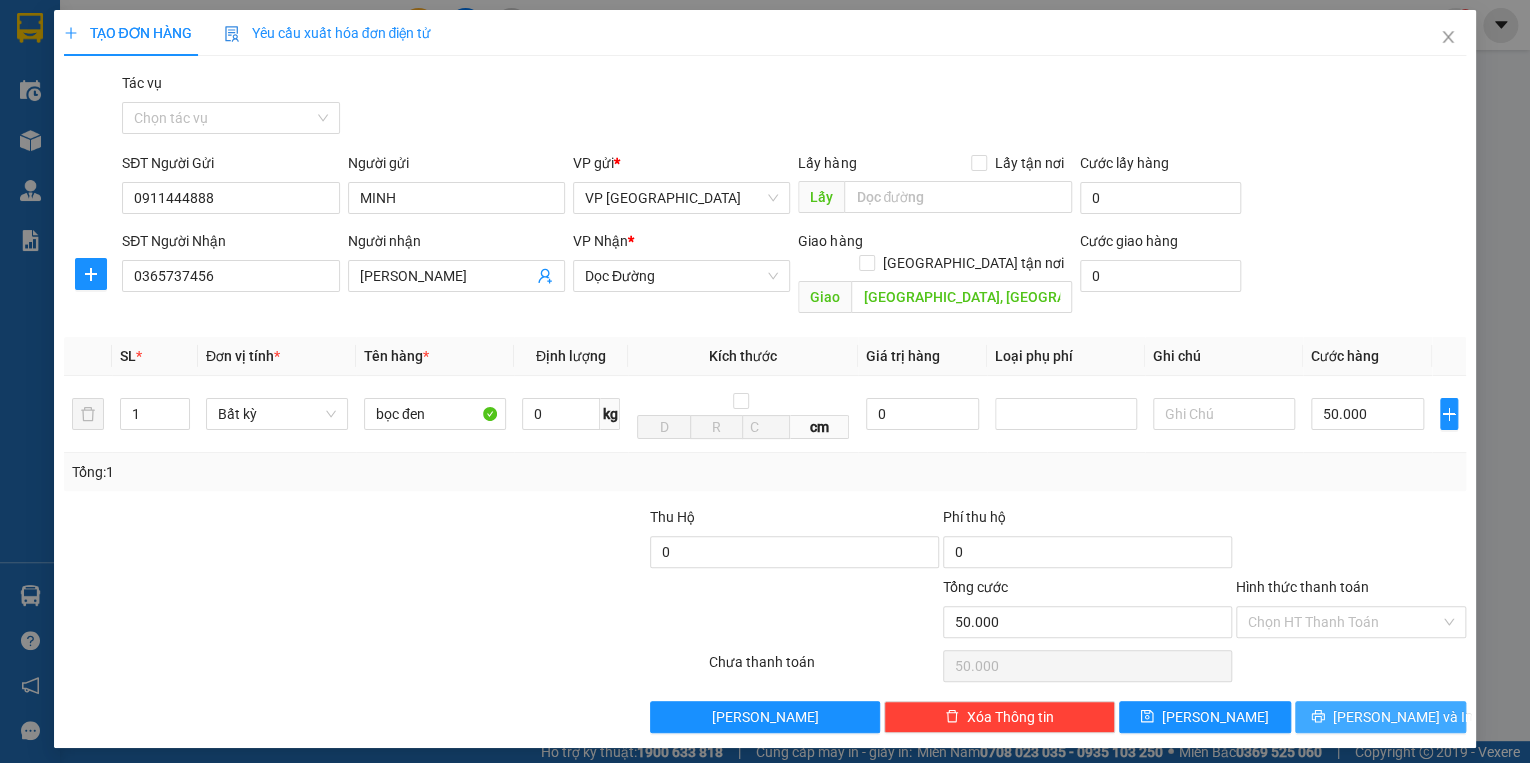 click on "[PERSON_NAME] và In" at bounding box center [1403, 717] 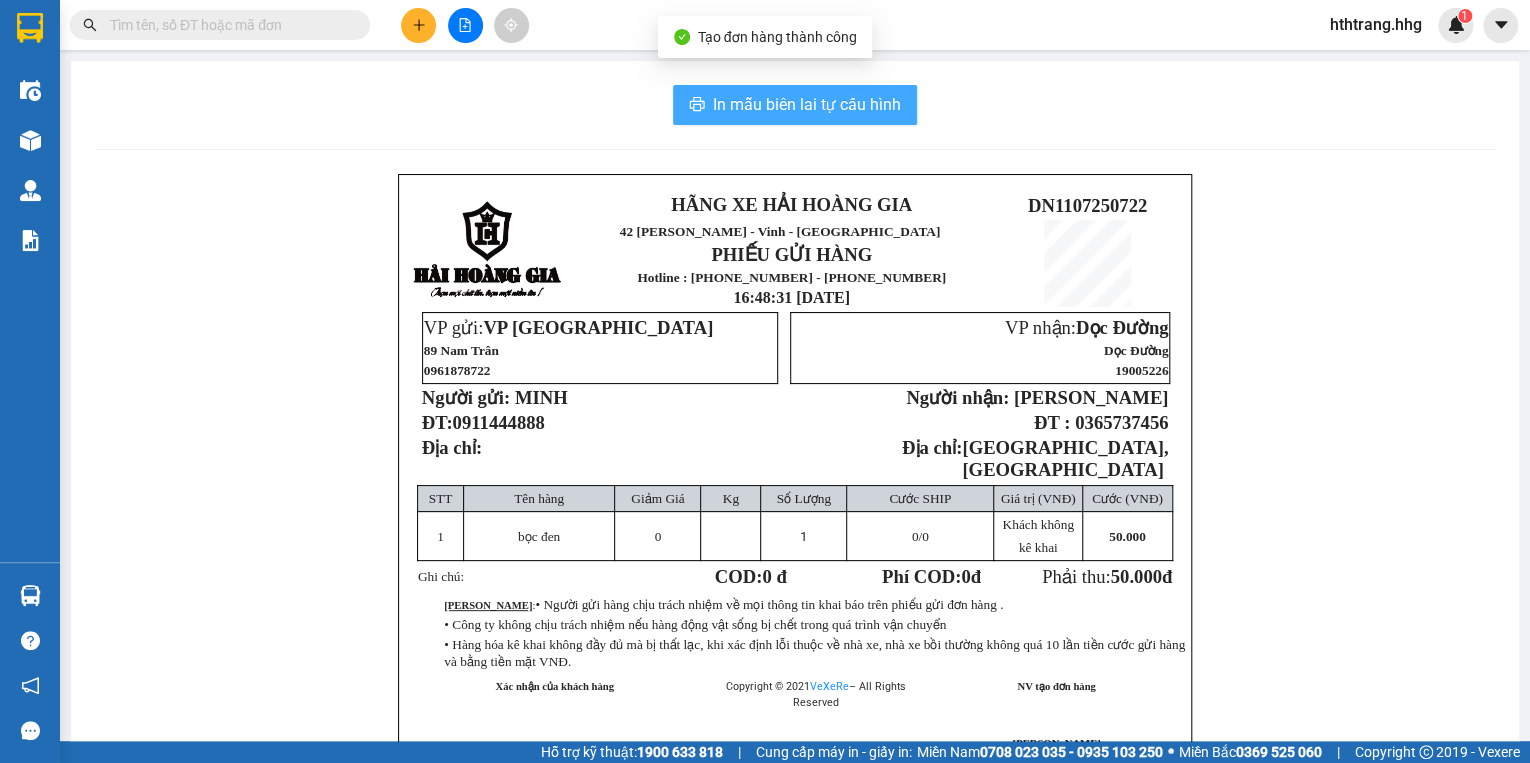 click on "In mẫu biên lai tự cấu hình" at bounding box center (807, 104) 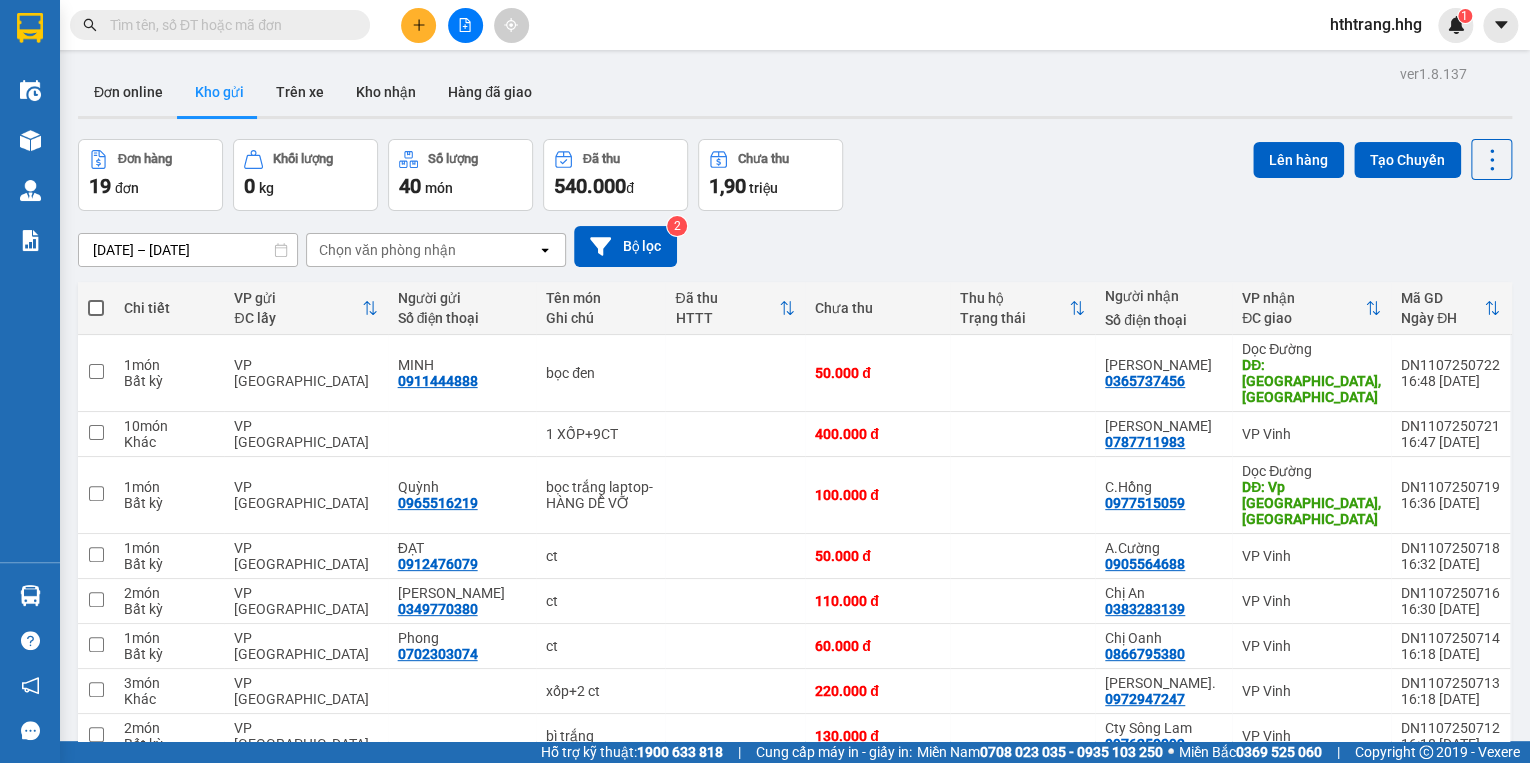 click on "hthtrang.hhg" at bounding box center [1376, 24] 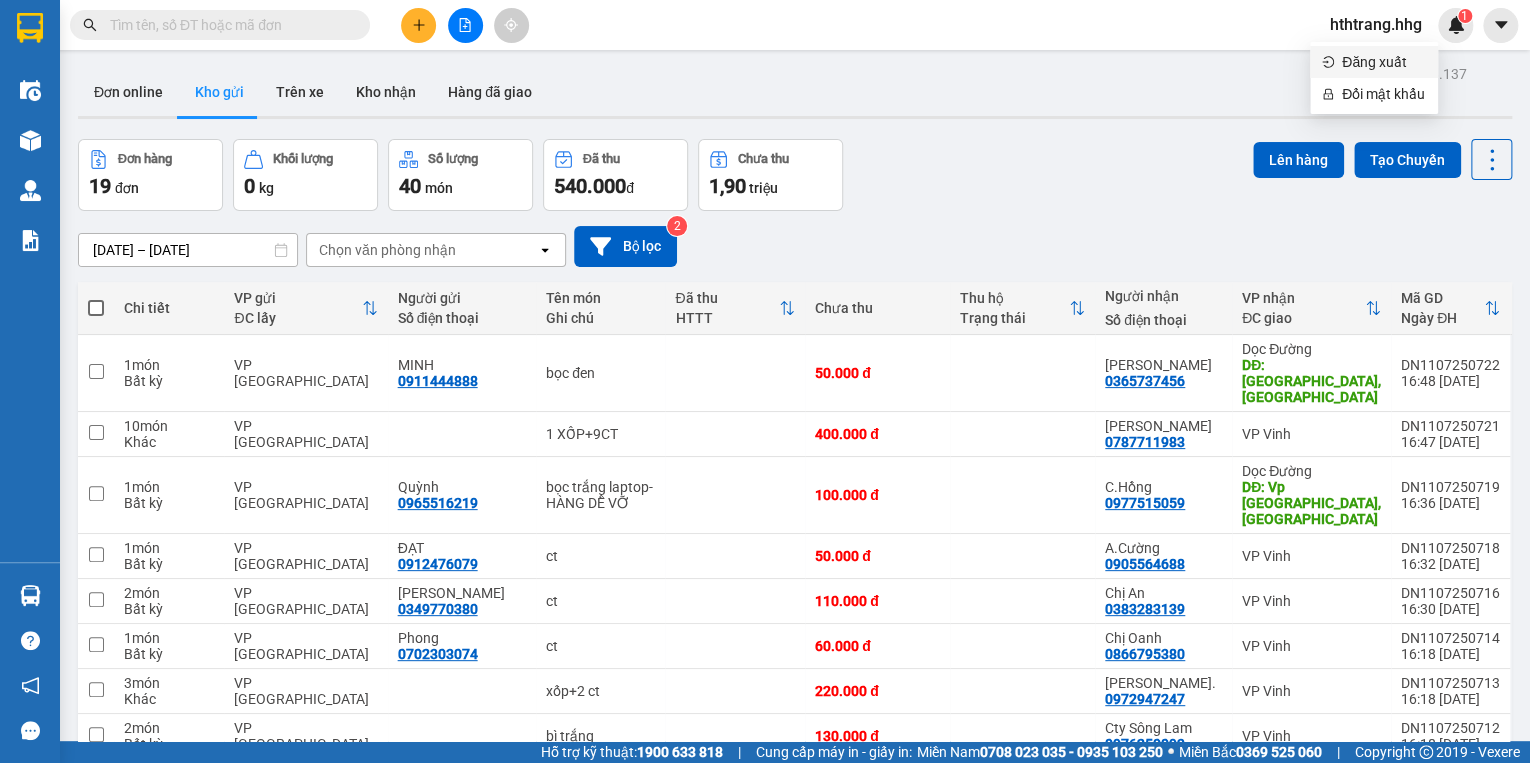 click on "Đăng xuất" at bounding box center (1384, 62) 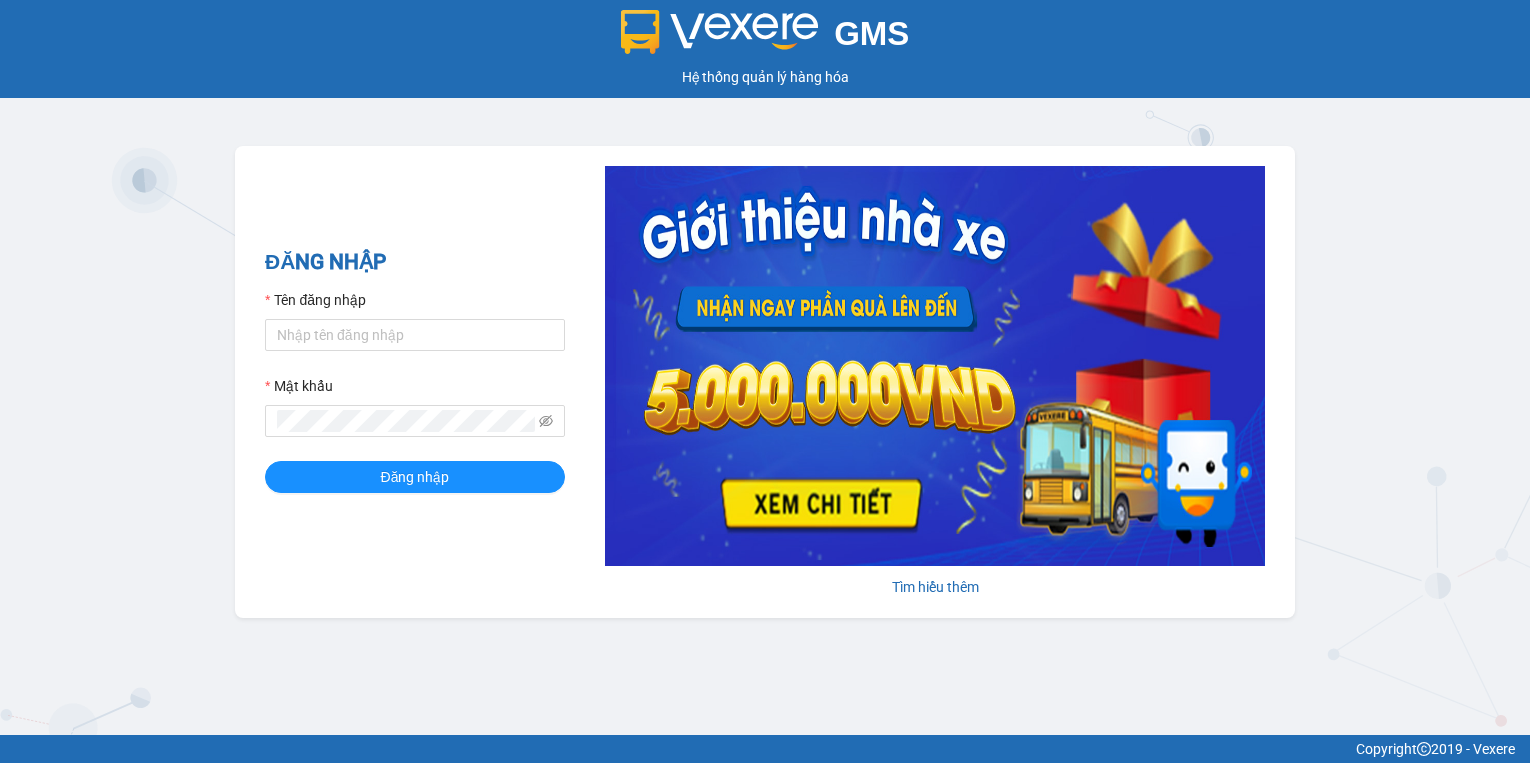 scroll, scrollTop: 0, scrollLeft: 0, axis: both 